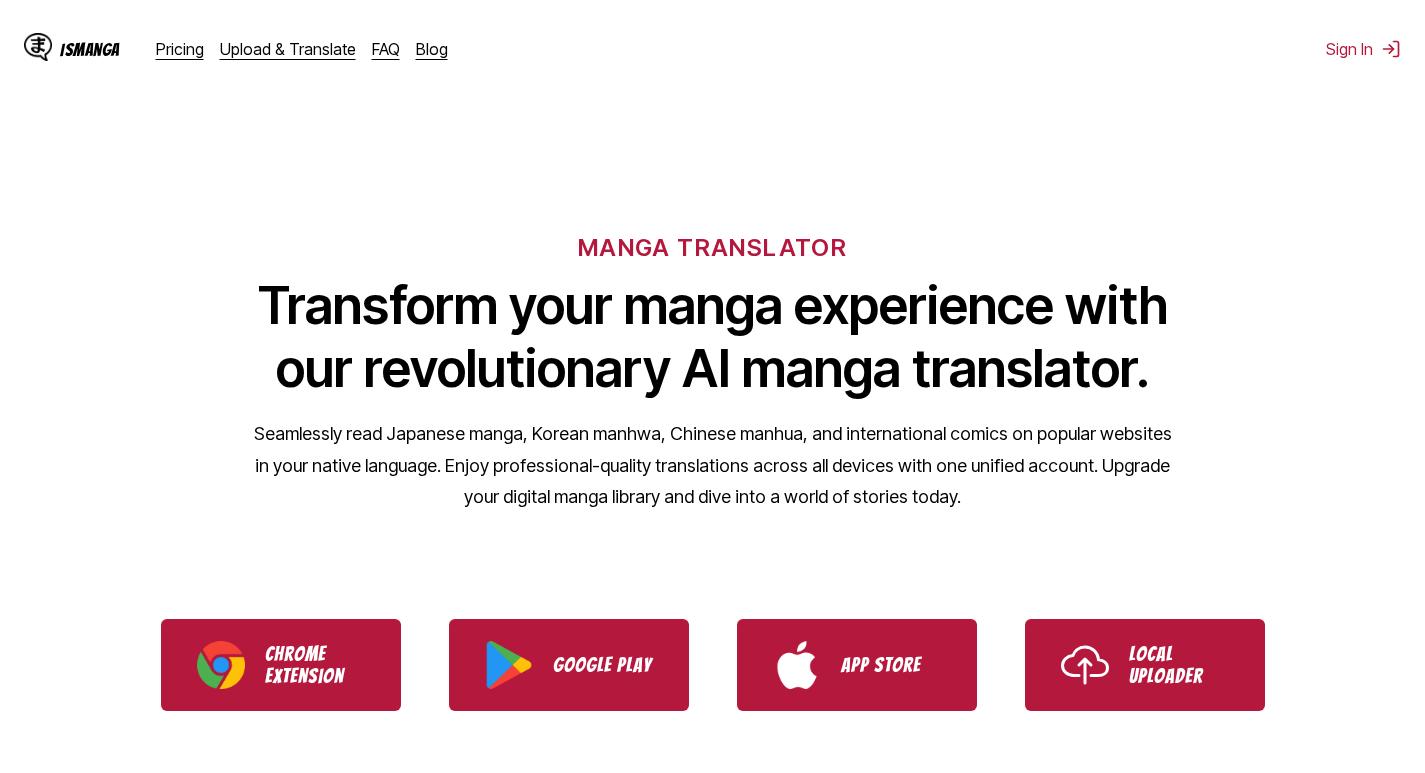 scroll, scrollTop: 0, scrollLeft: 0, axis: both 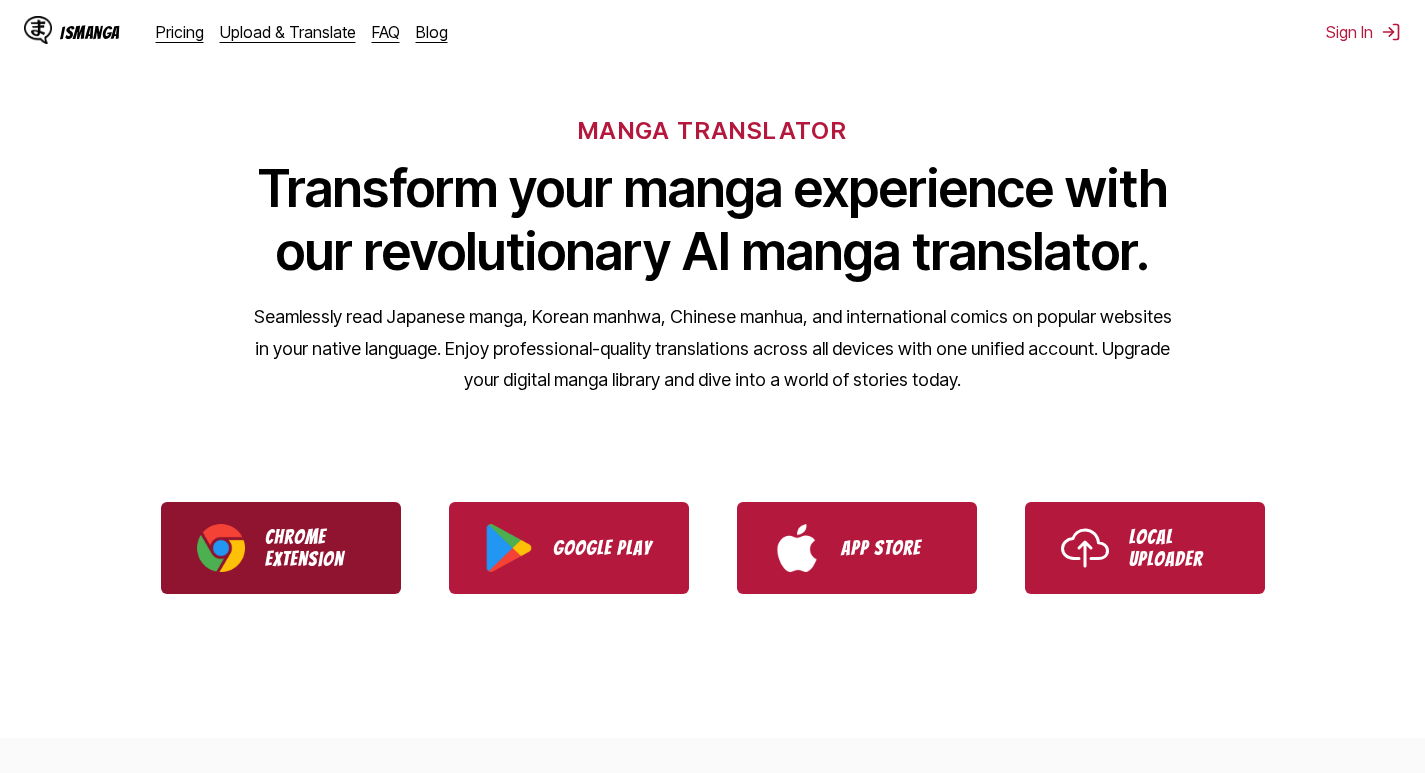 click on "Chrome Extension" at bounding box center [315, 548] 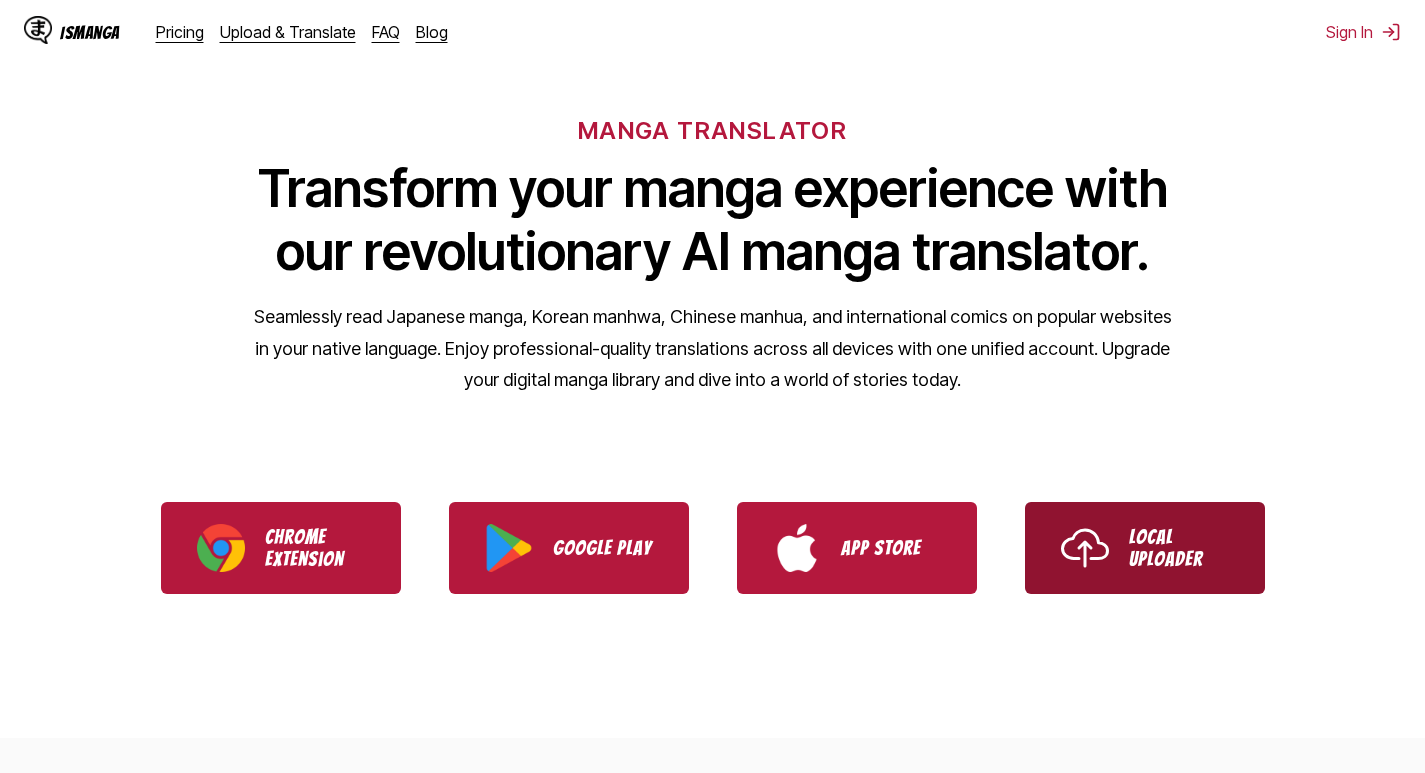 click on "Local Uploader" at bounding box center (1179, 548) 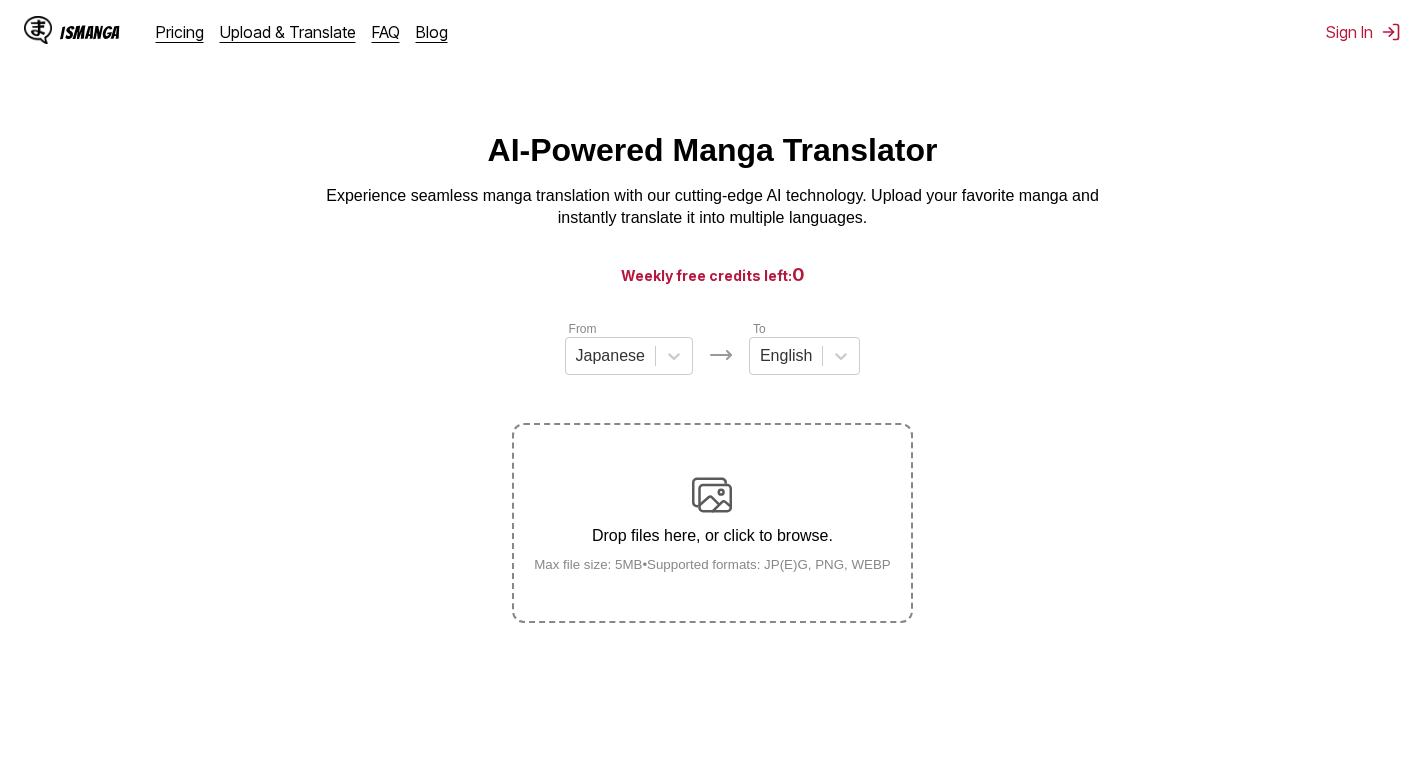 scroll, scrollTop: 0, scrollLeft: 0, axis: both 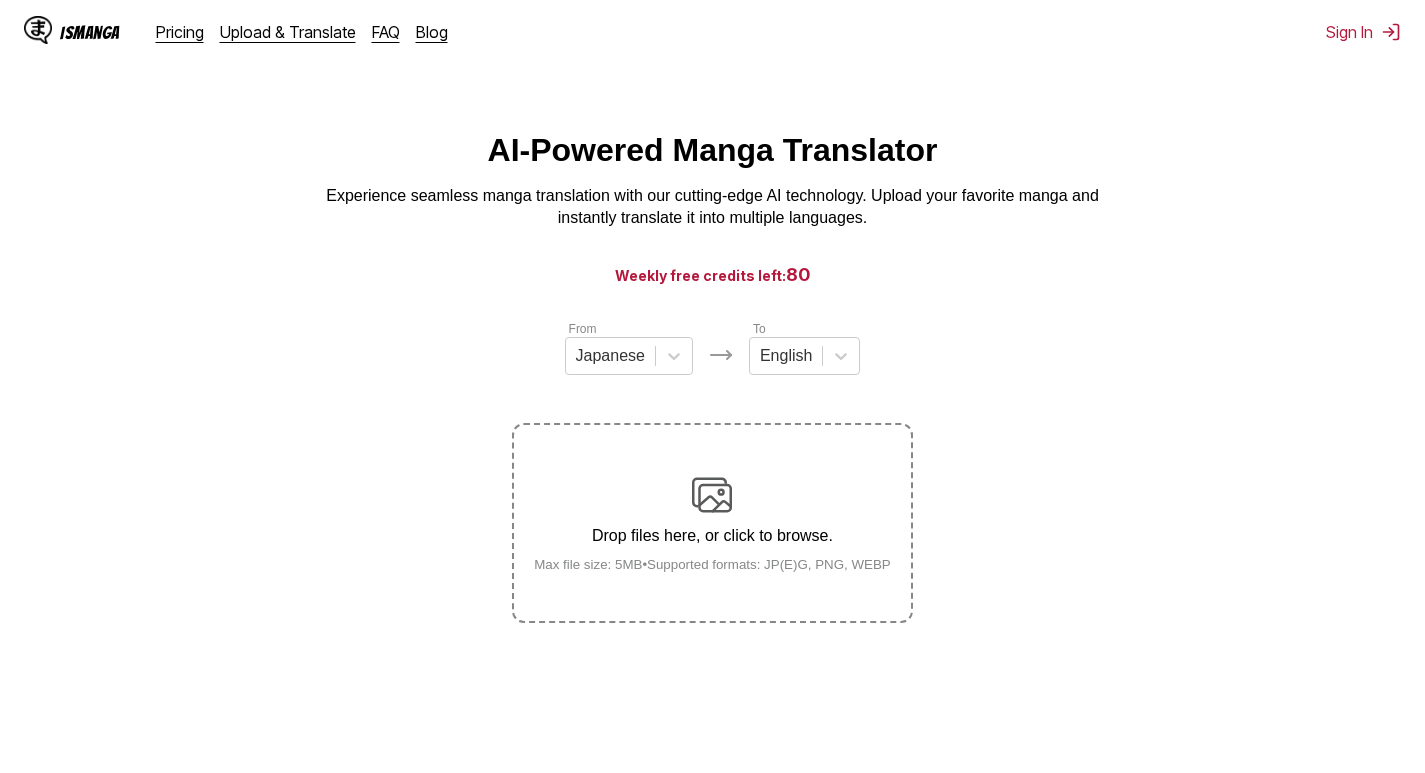 click at bounding box center [712, 495] 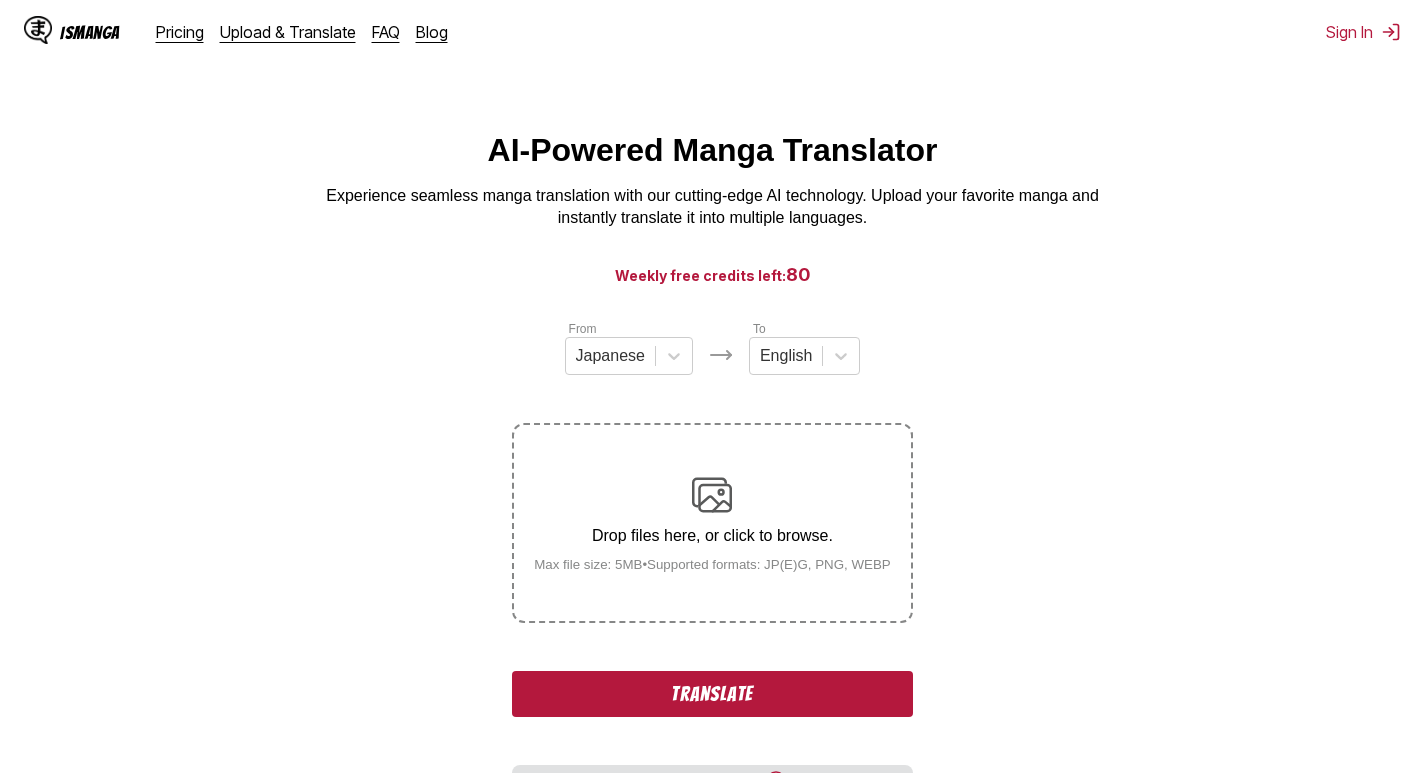 click on "Drop files here, or click to browse. Max file size: 5MB  •  Supported formats: JP(E)G, PNG, WEBP" at bounding box center [712, 523] 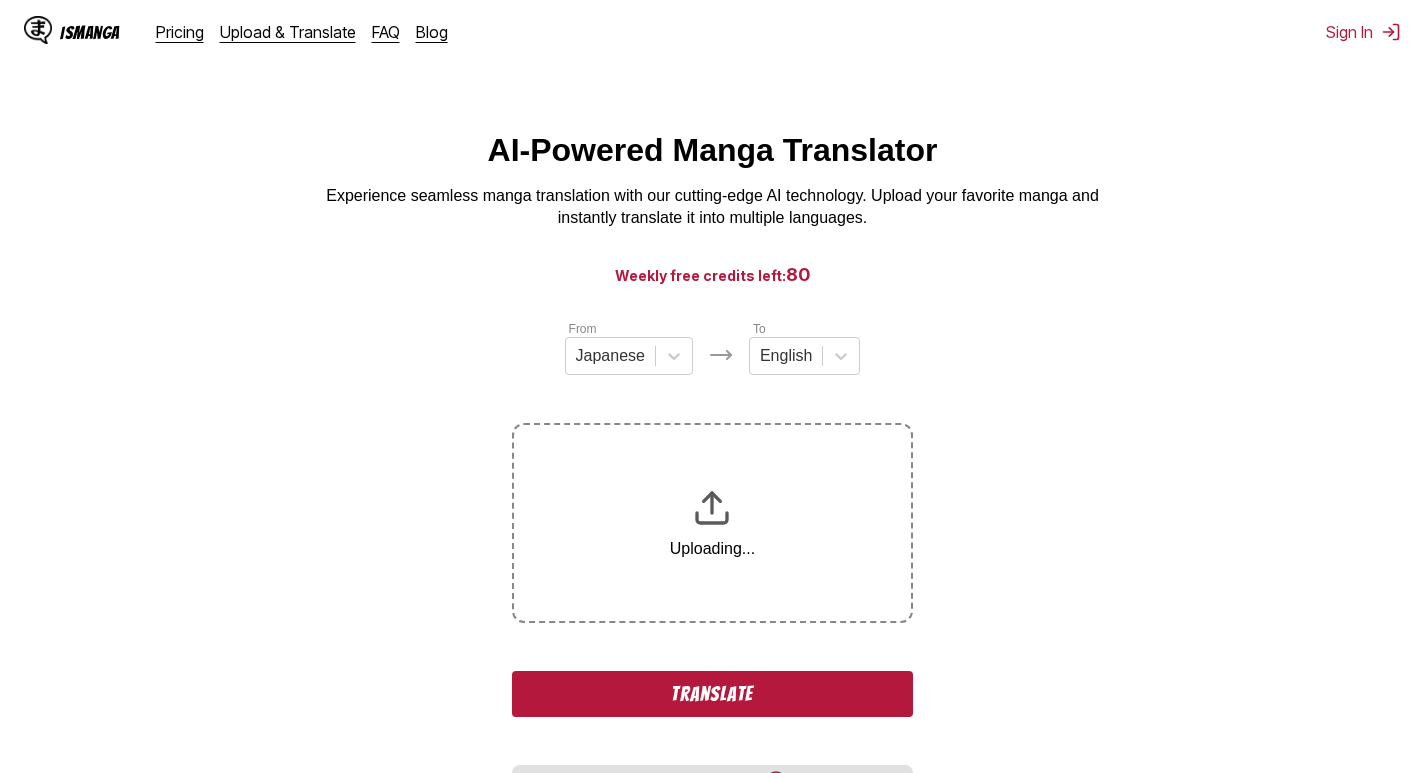 click on "Translate" at bounding box center (712, 694) 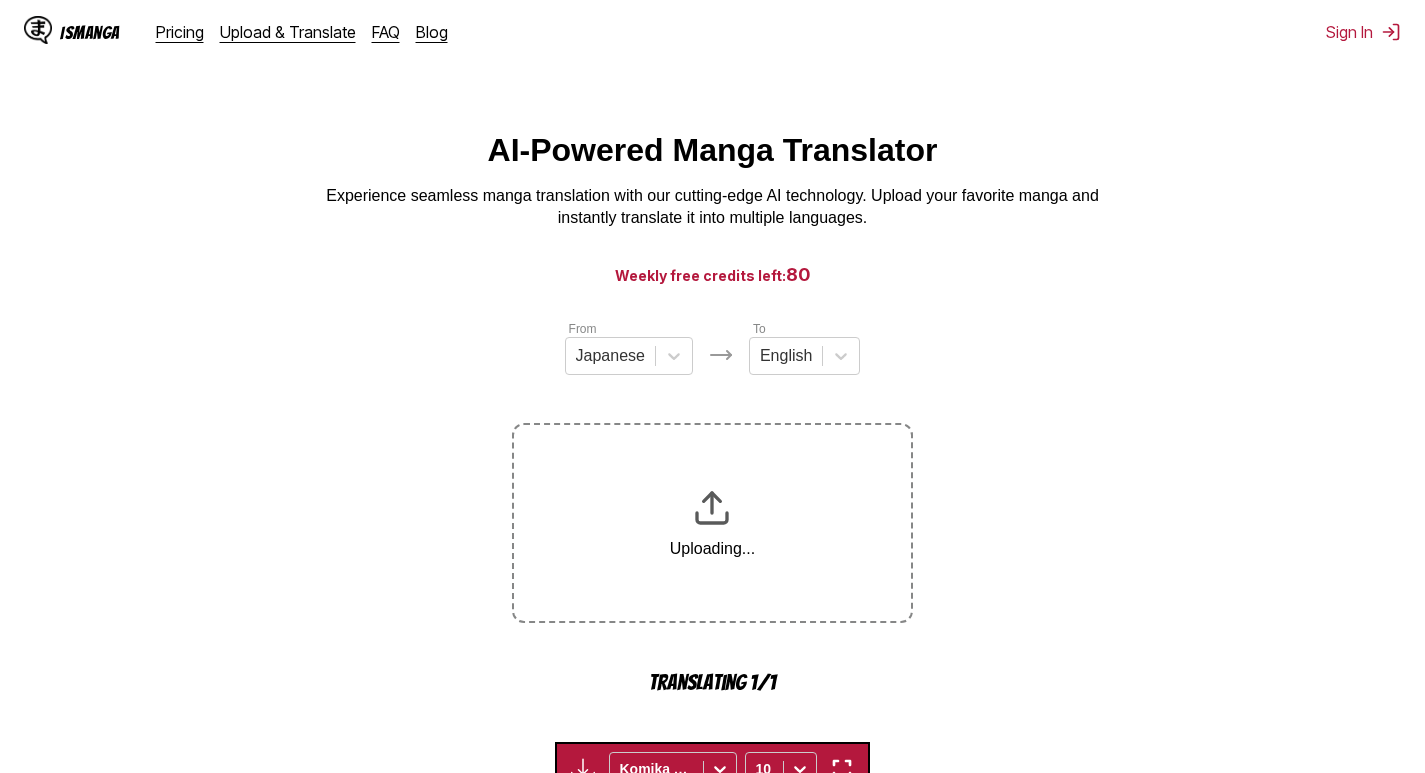 scroll, scrollTop: 1134, scrollLeft: 0, axis: vertical 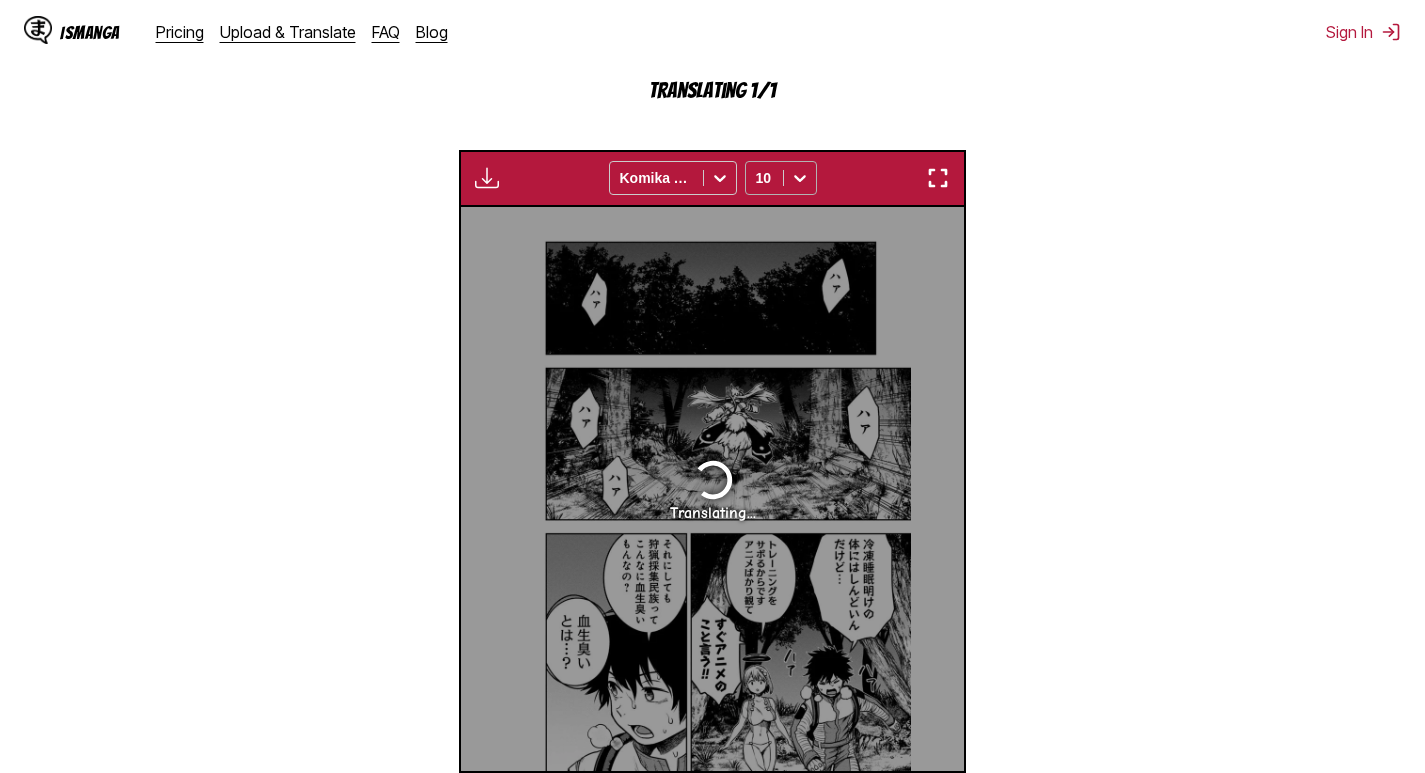 click at bounding box center (800, 178) 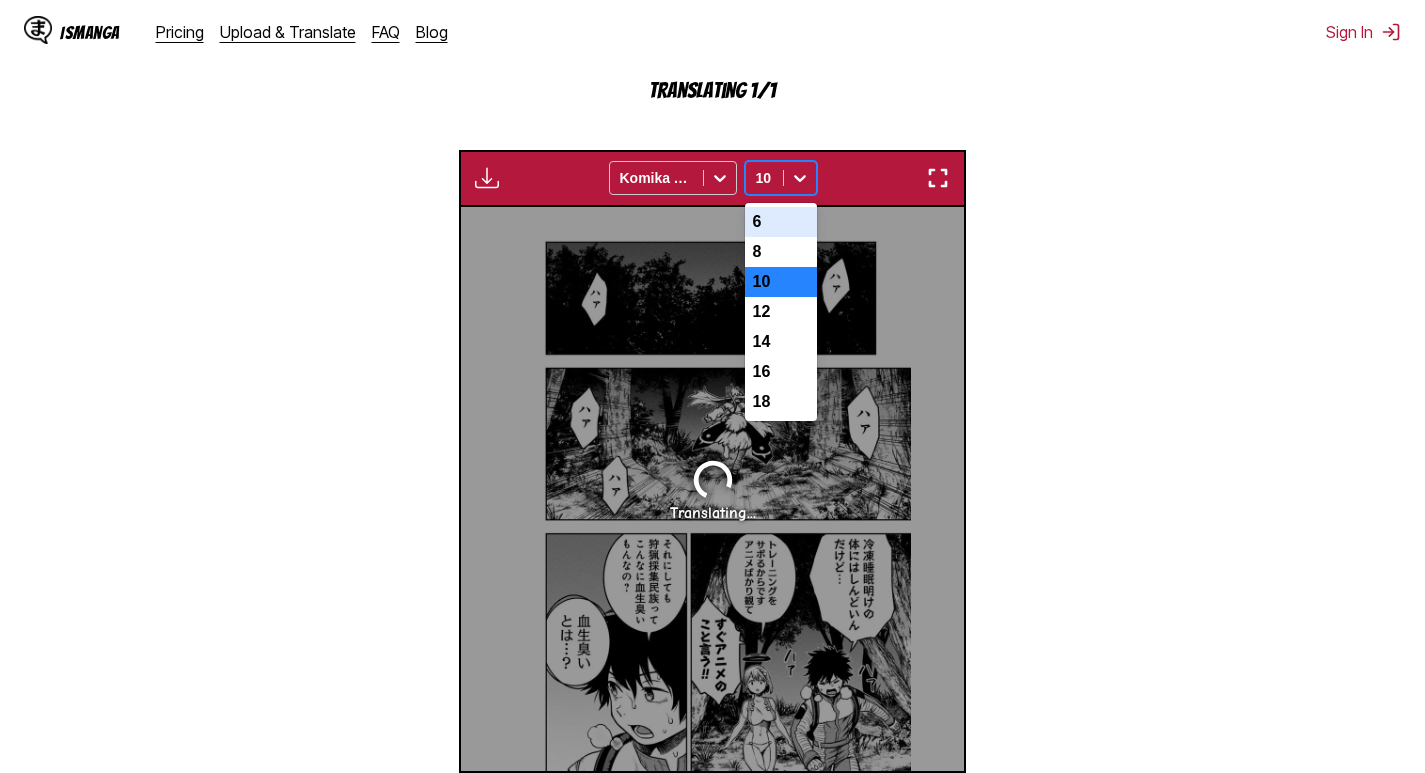 click at bounding box center [764, 178] 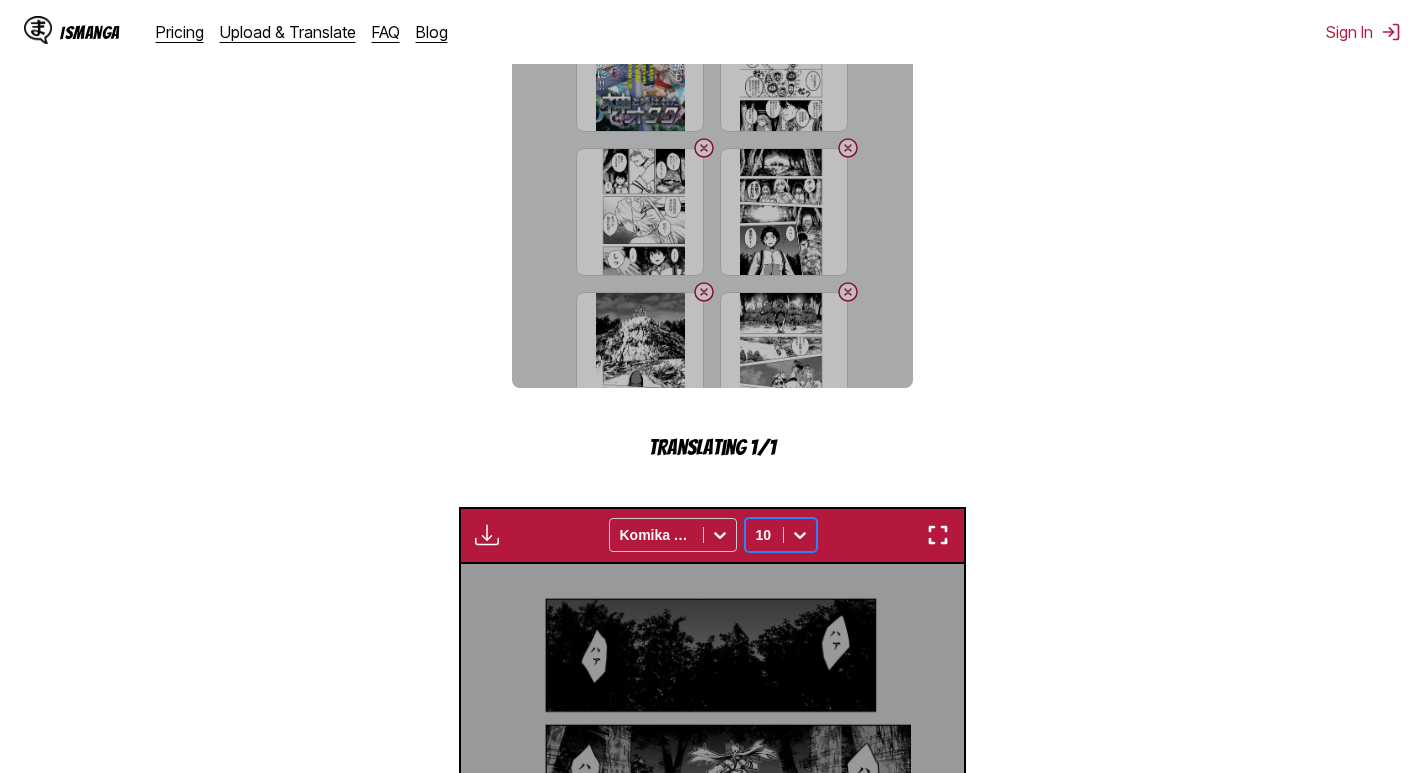 scroll, scrollTop: 577, scrollLeft: 0, axis: vertical 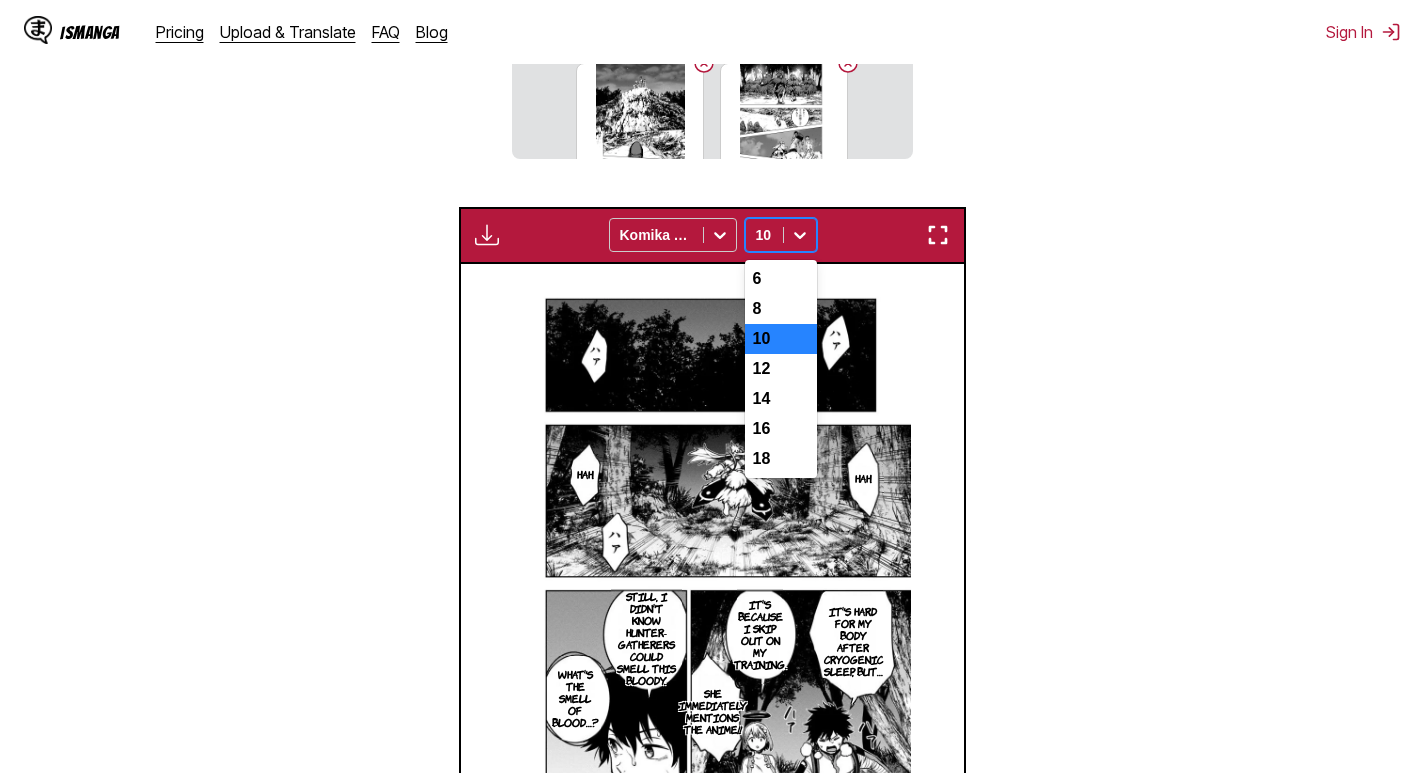 click 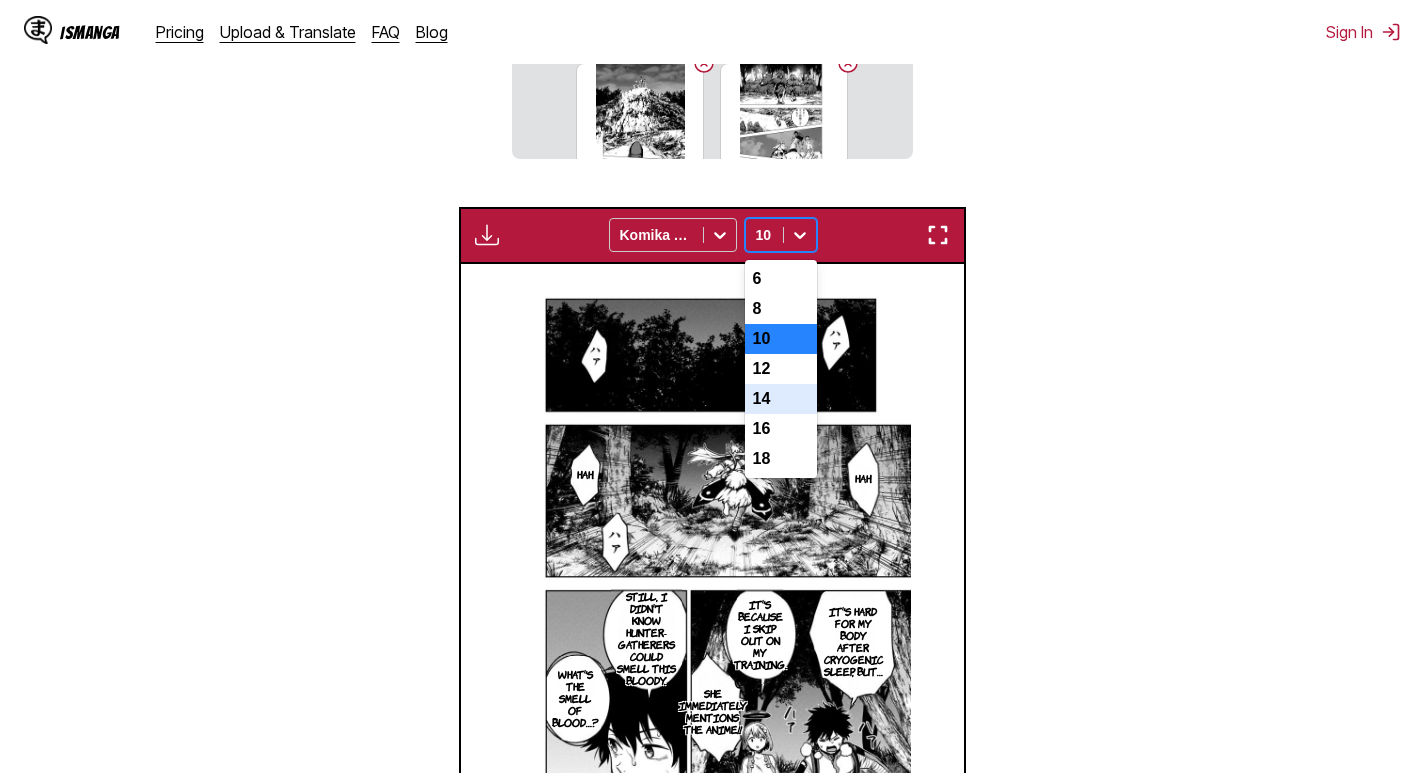 click on "14" at bounding box center [781, 399] 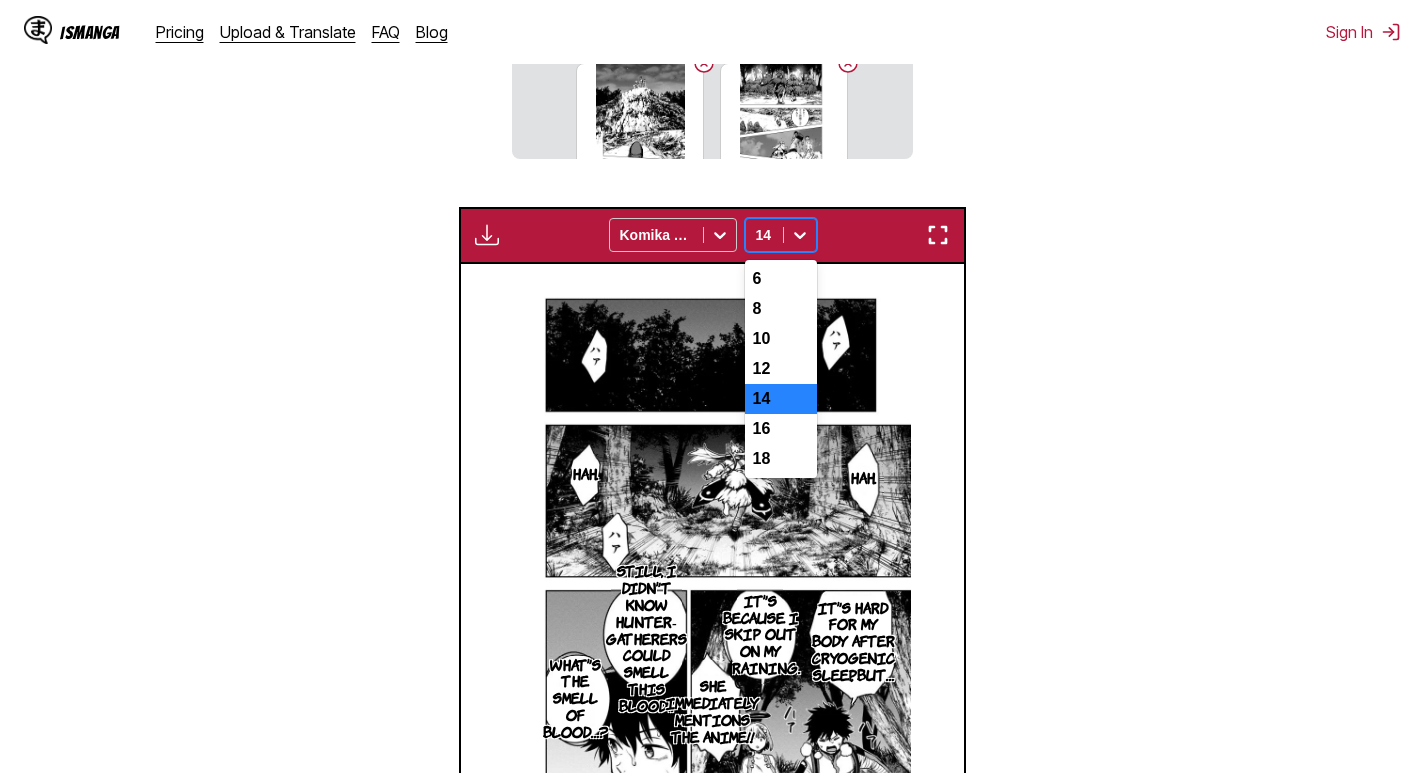 click at bounding box center [800, 235] 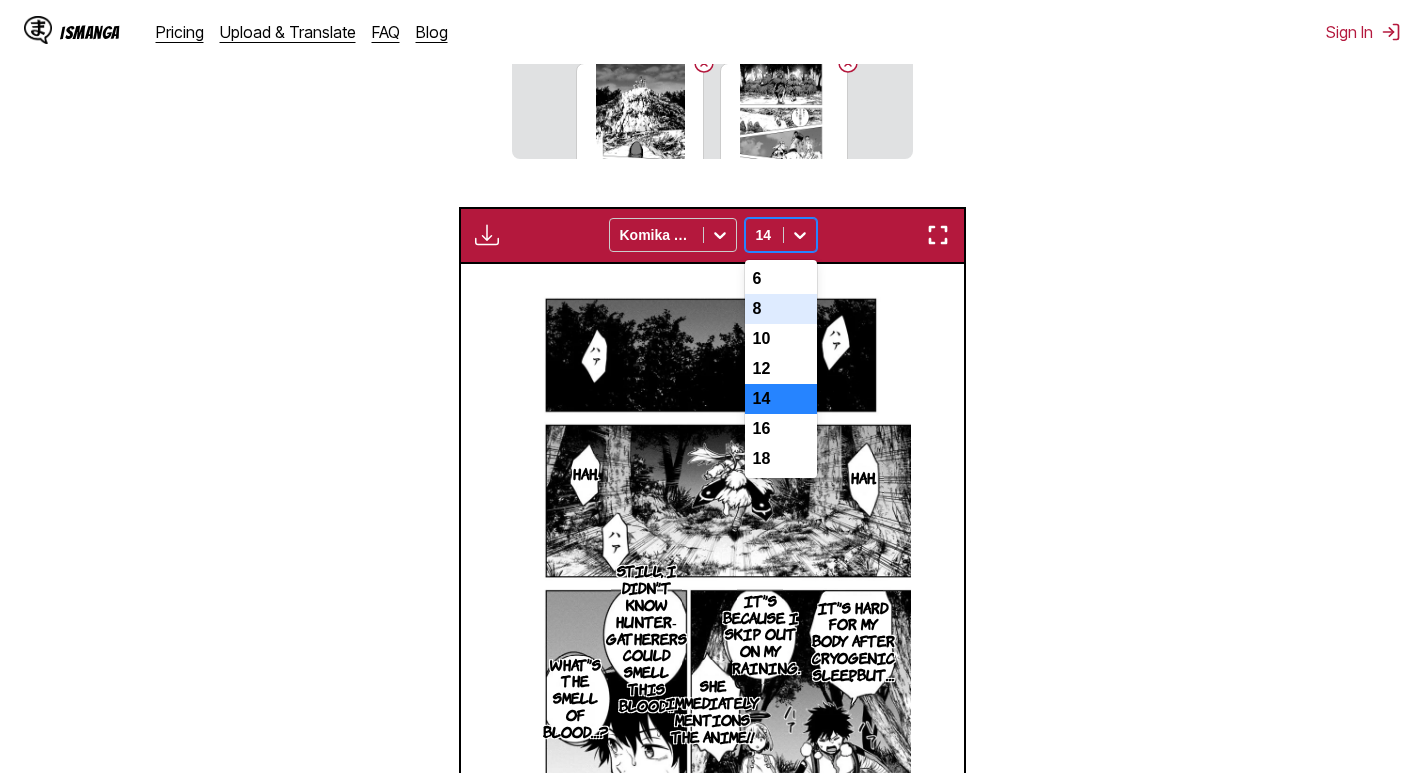 click on "8" at bounding box center (781, 309) 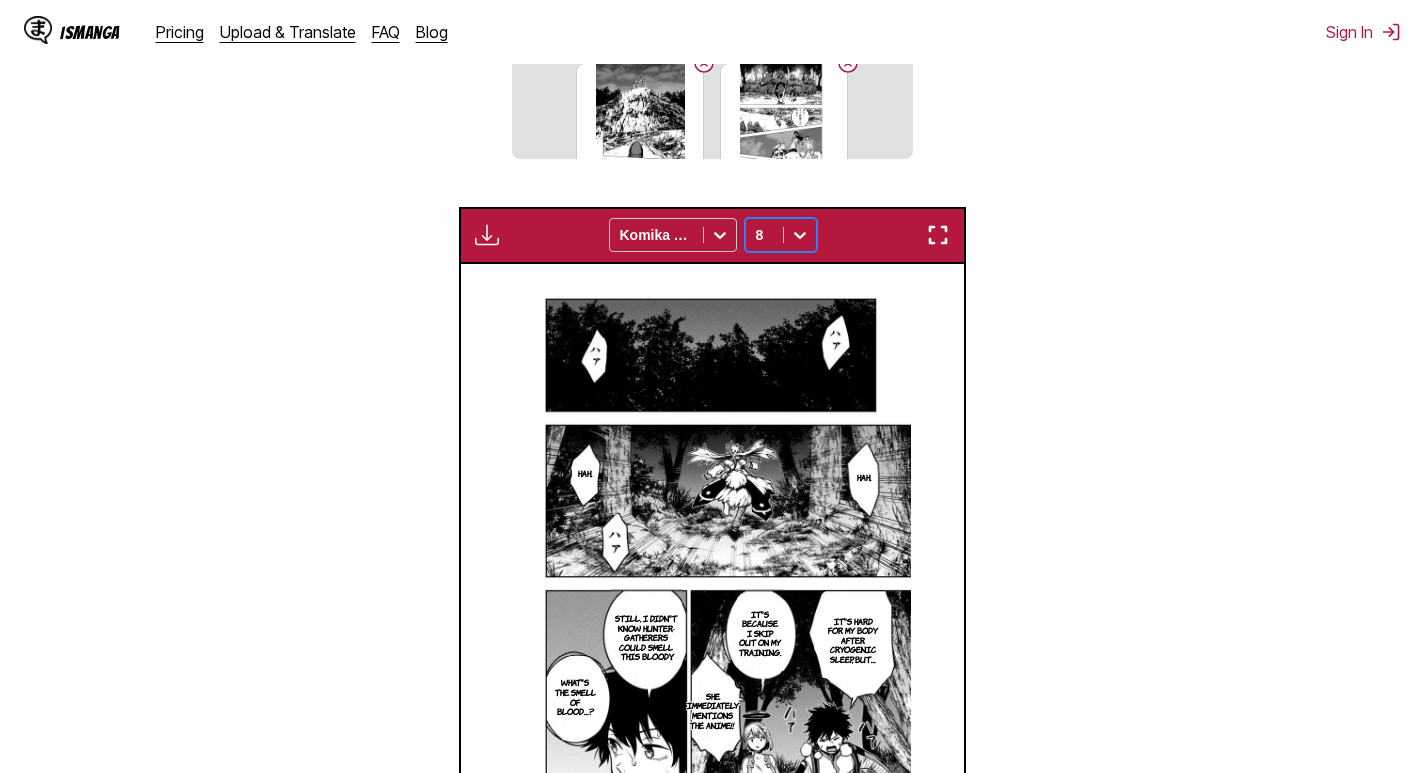 click 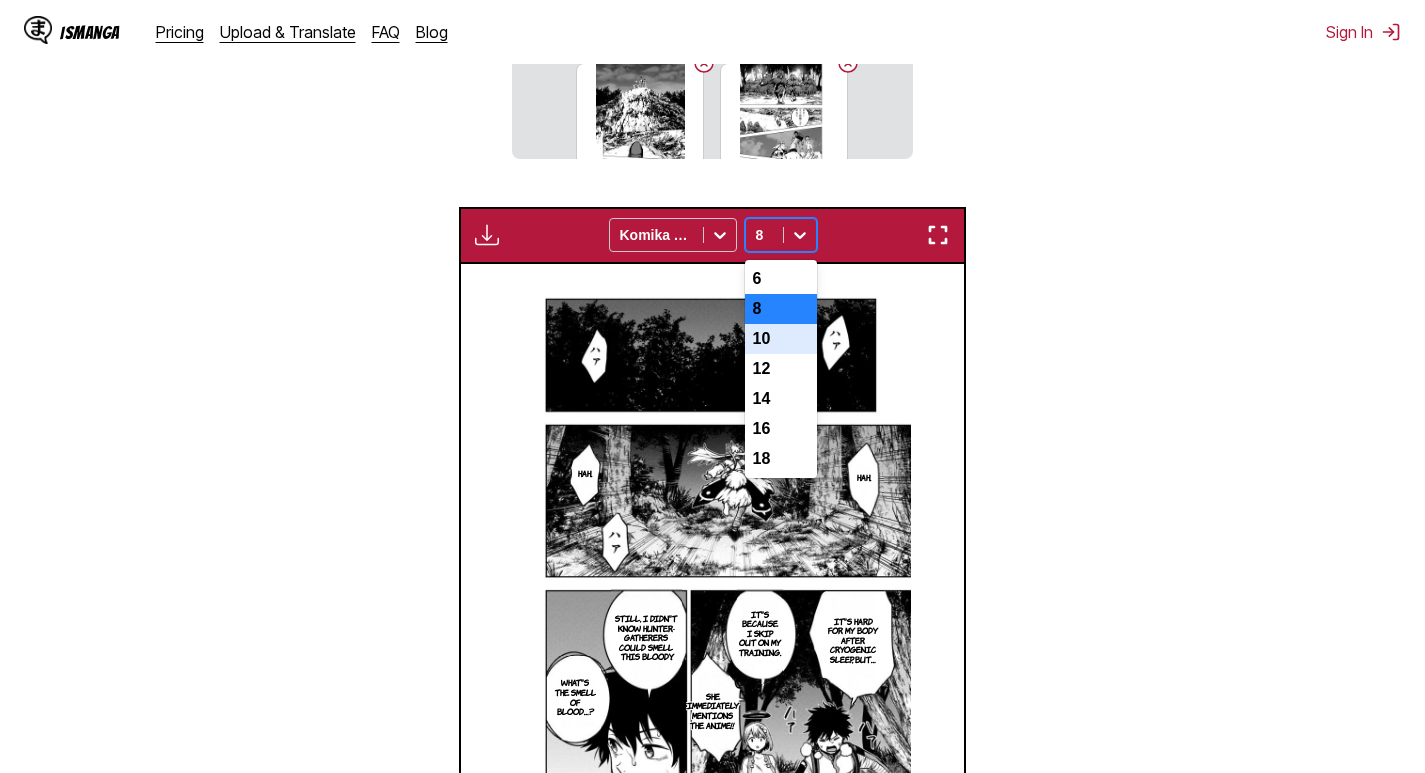 click on "10" at bounding box center [781, 339] 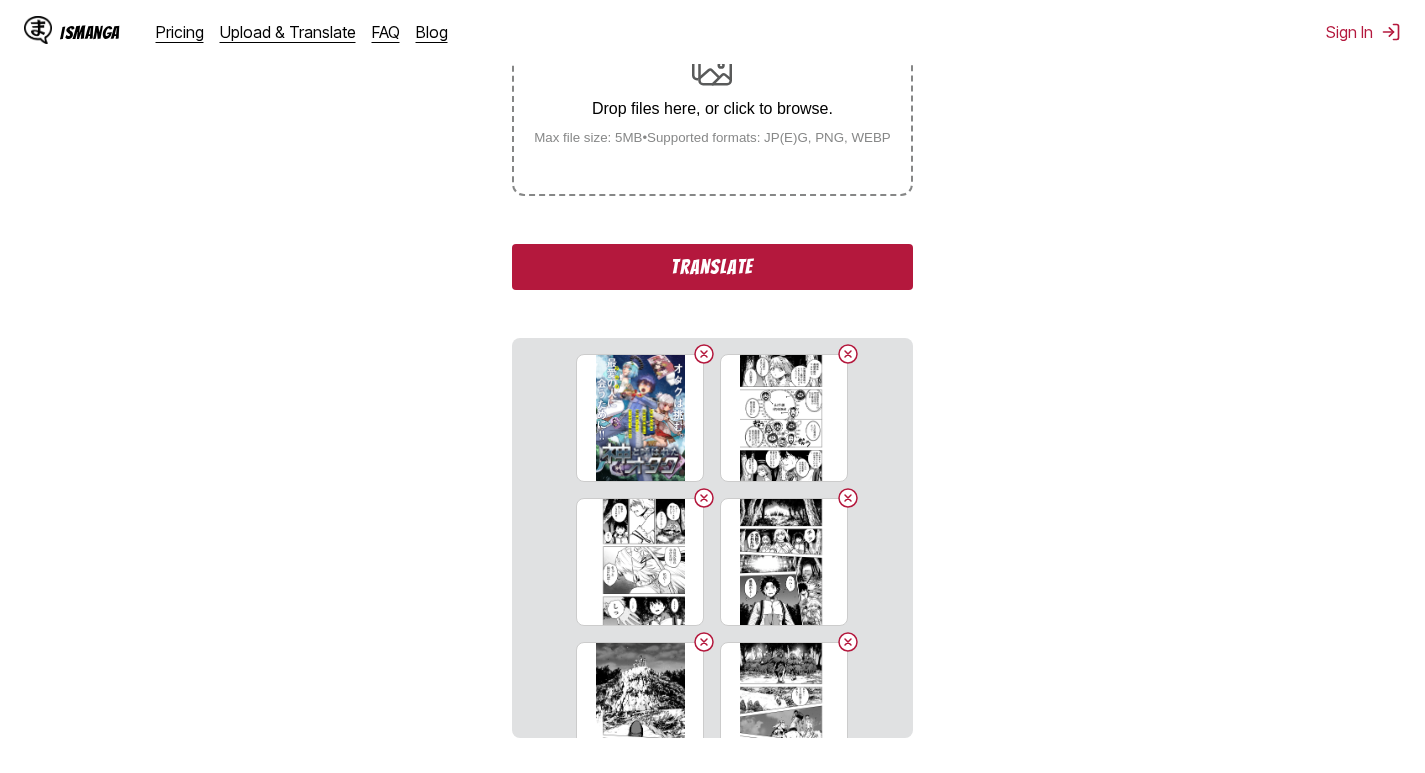 scroll, scrollTop: 406, scrollLeft: 0, axis: vertical 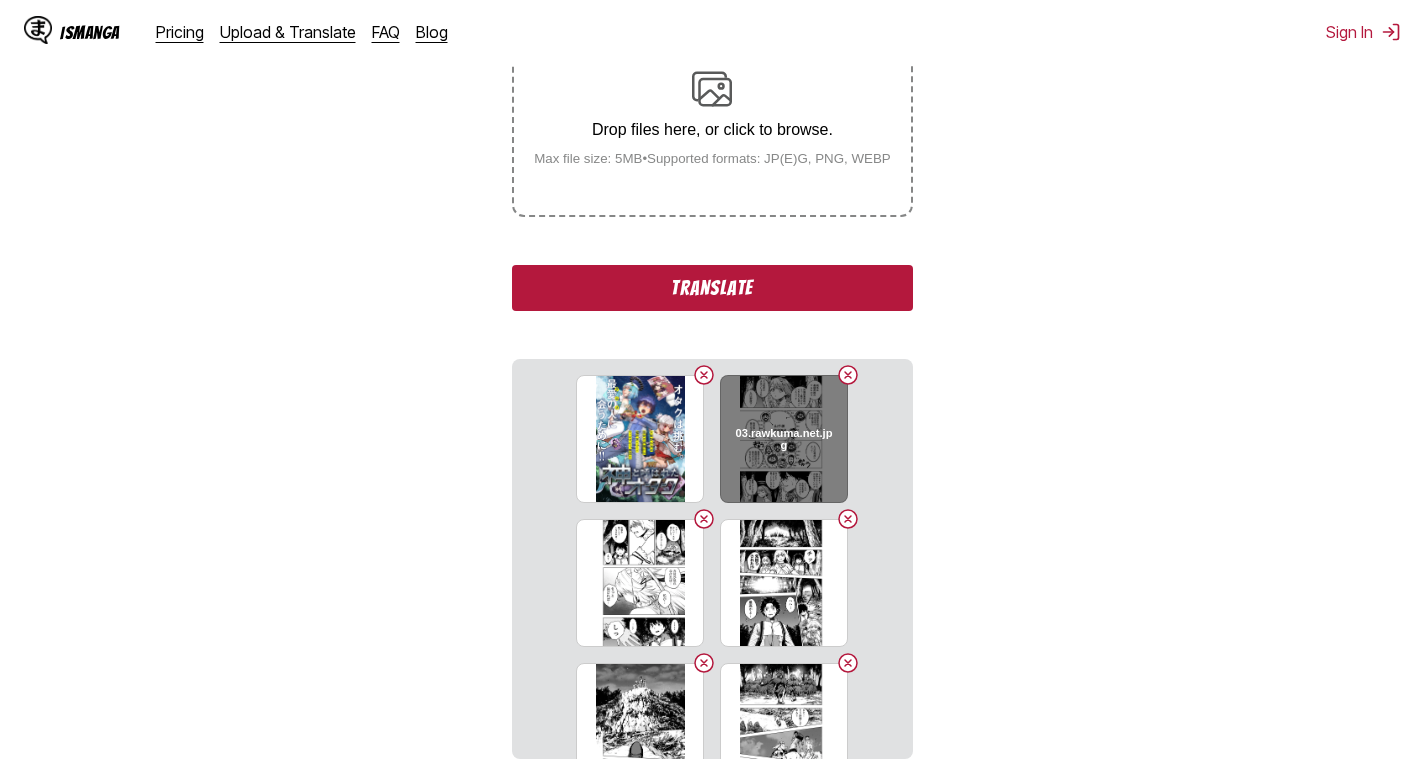 click on "03.rawkuma.net.jpg" at bounding box center (784, 439) 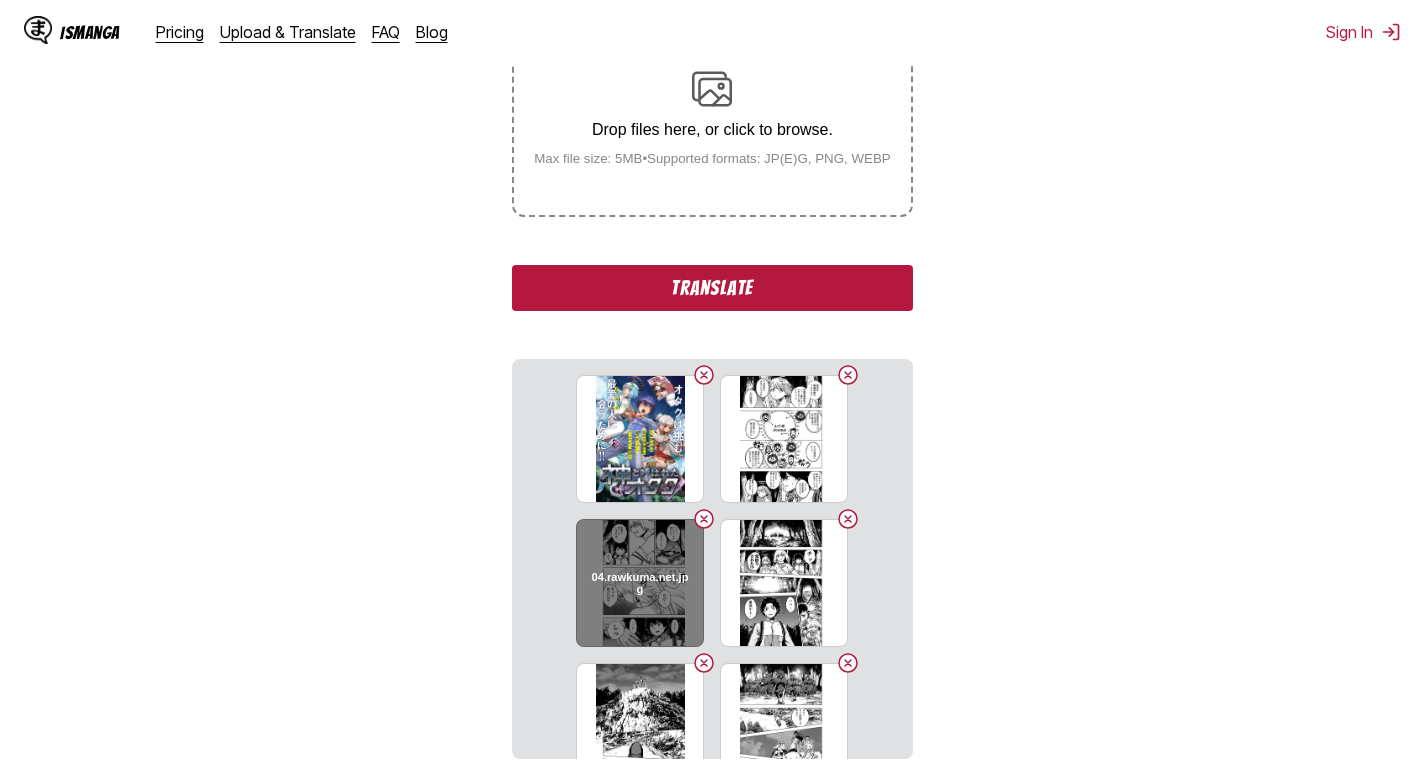 click on "04.rawkuma.net.jpg" at bounding box center [640, 583] 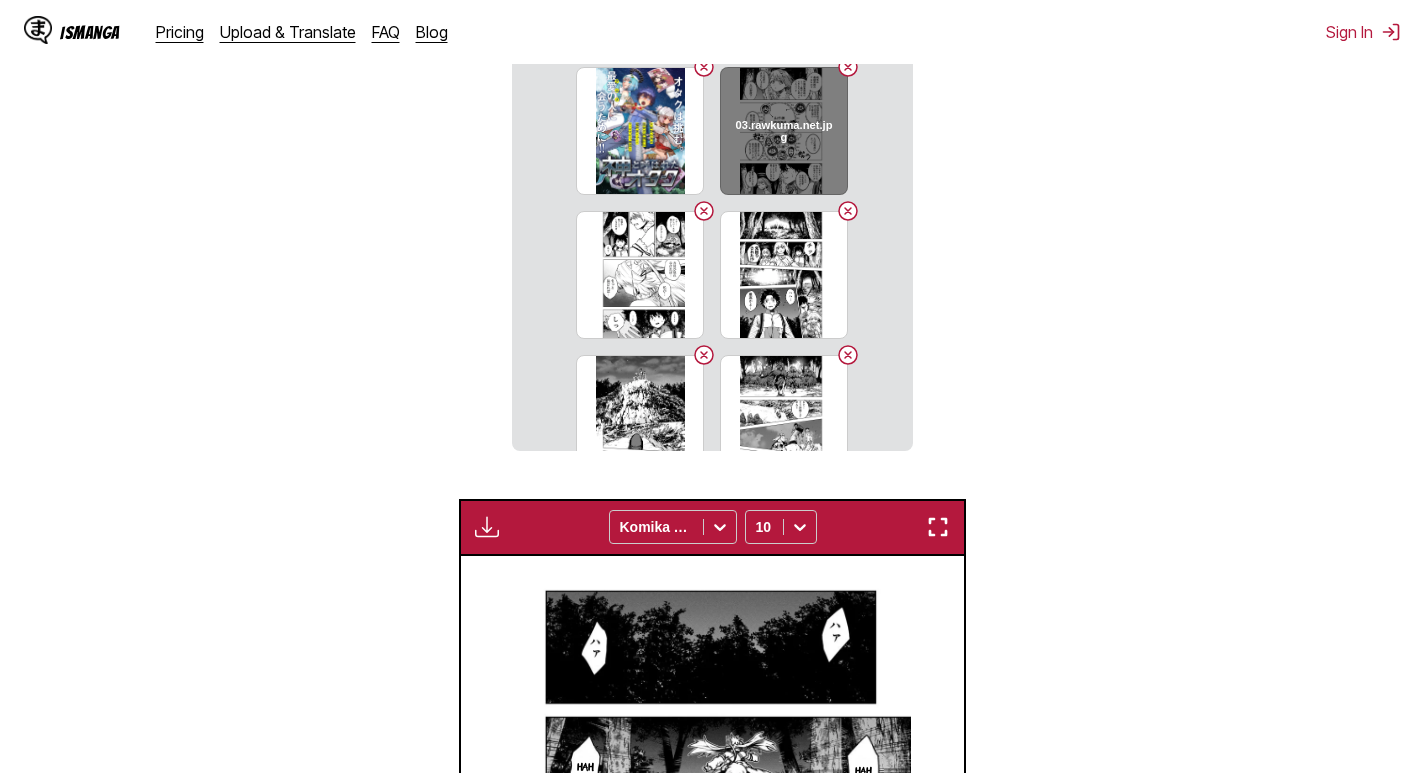 scroll, scrollTop: 500, scrollLeft: 0, axis: vertical 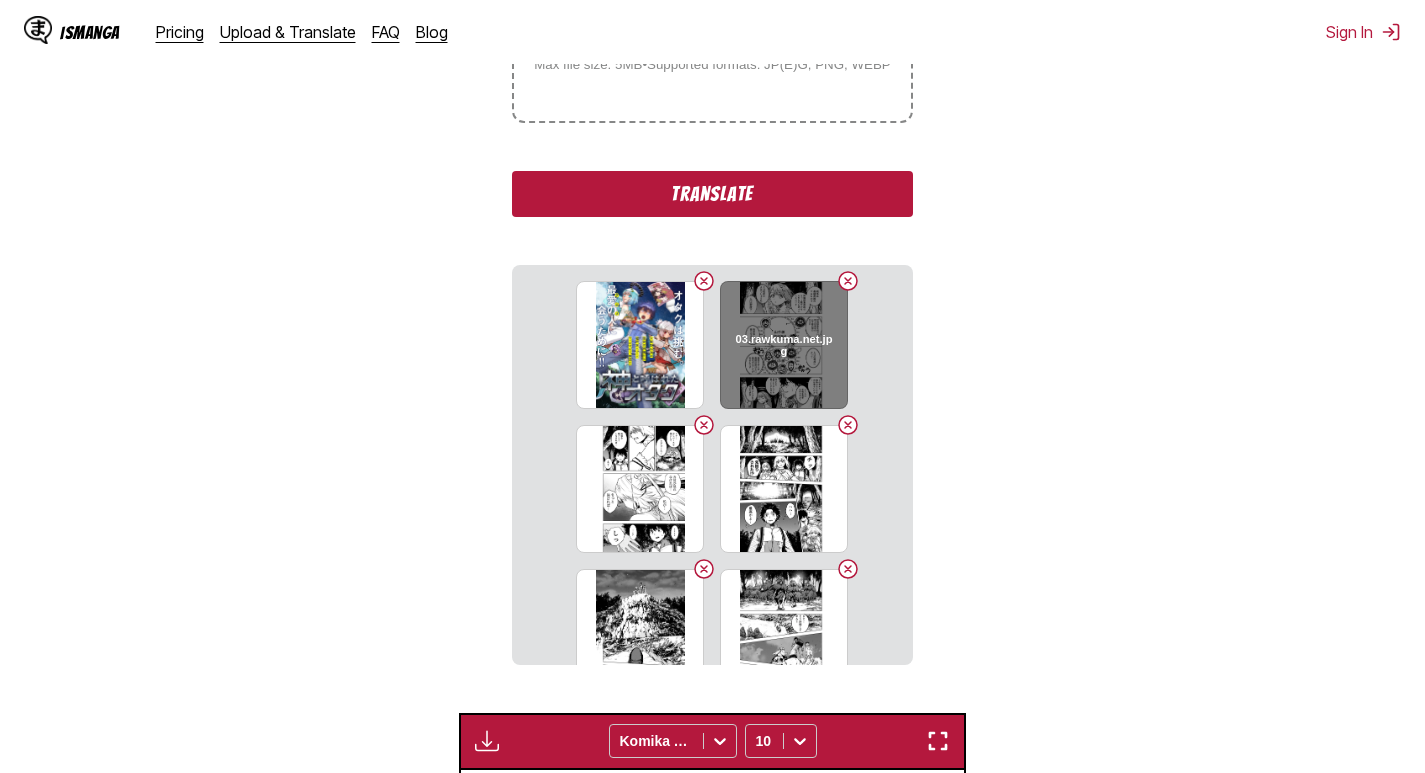 click on "03.rawkuma.net.jpg" at bounding box center (784, 345) 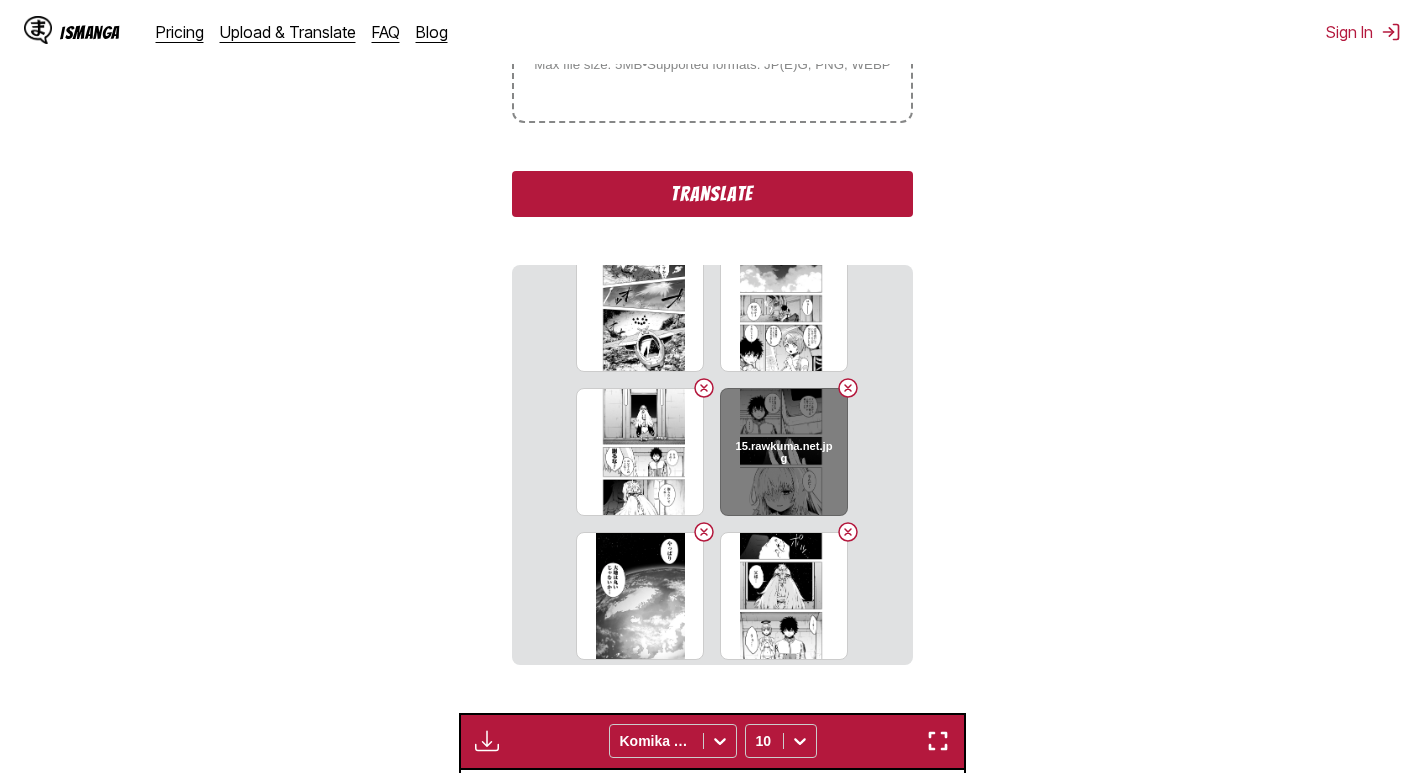scroll, scrollTop: 912, scrollLeft: 0, axis: vertical 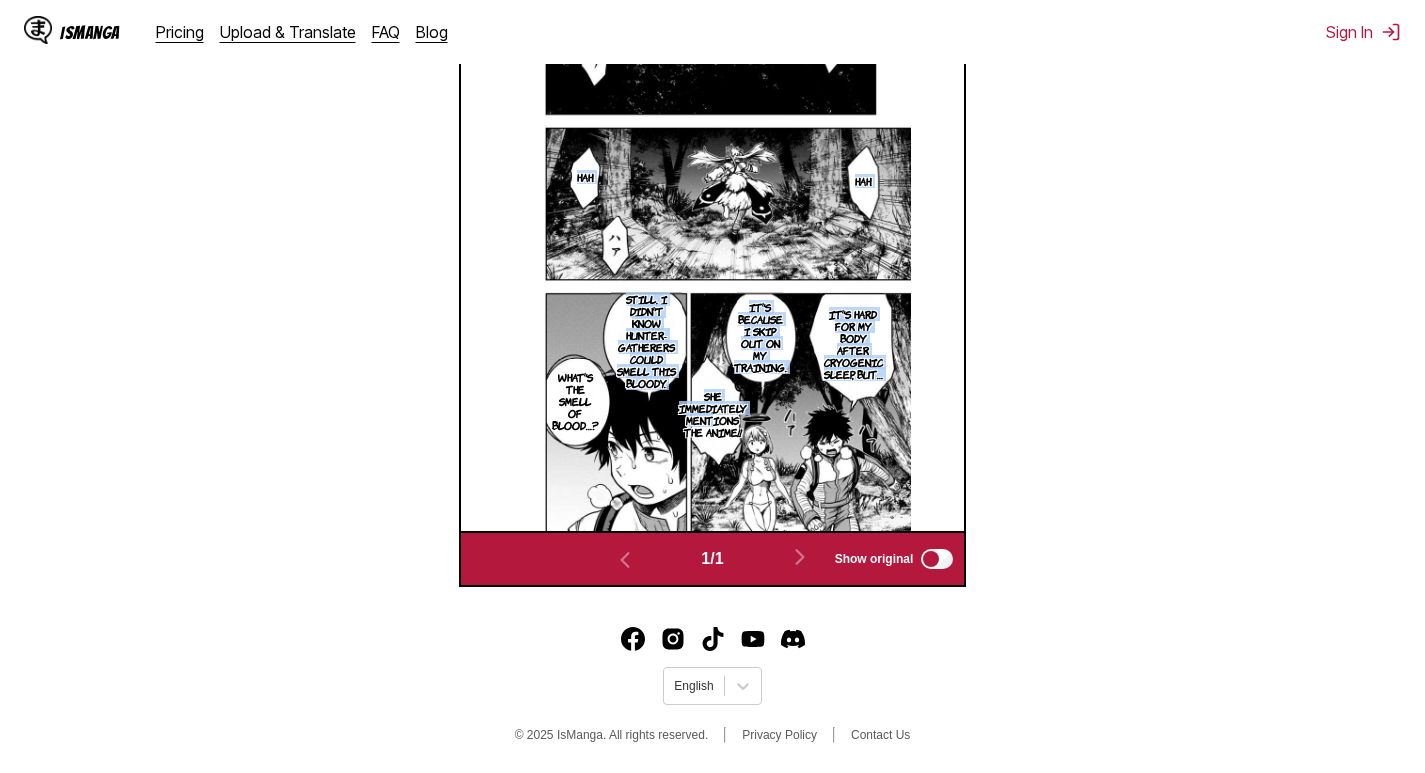 drag, startPoint x: 711, startPoint y: 426, endPoint x: 747, endPoint y: 461, distance: 50.20956 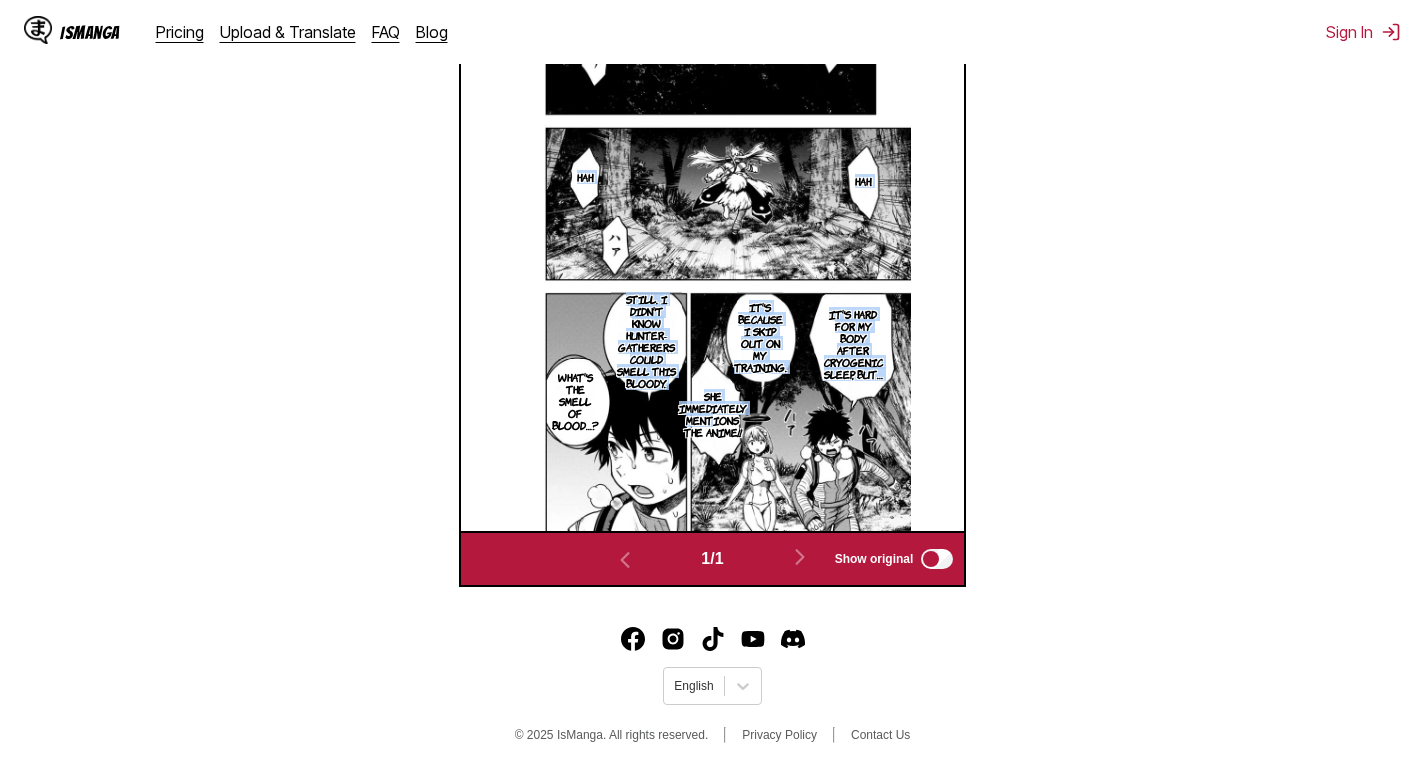 click on "She immediately mentions the anime!!" at bounding box center (713, 414) 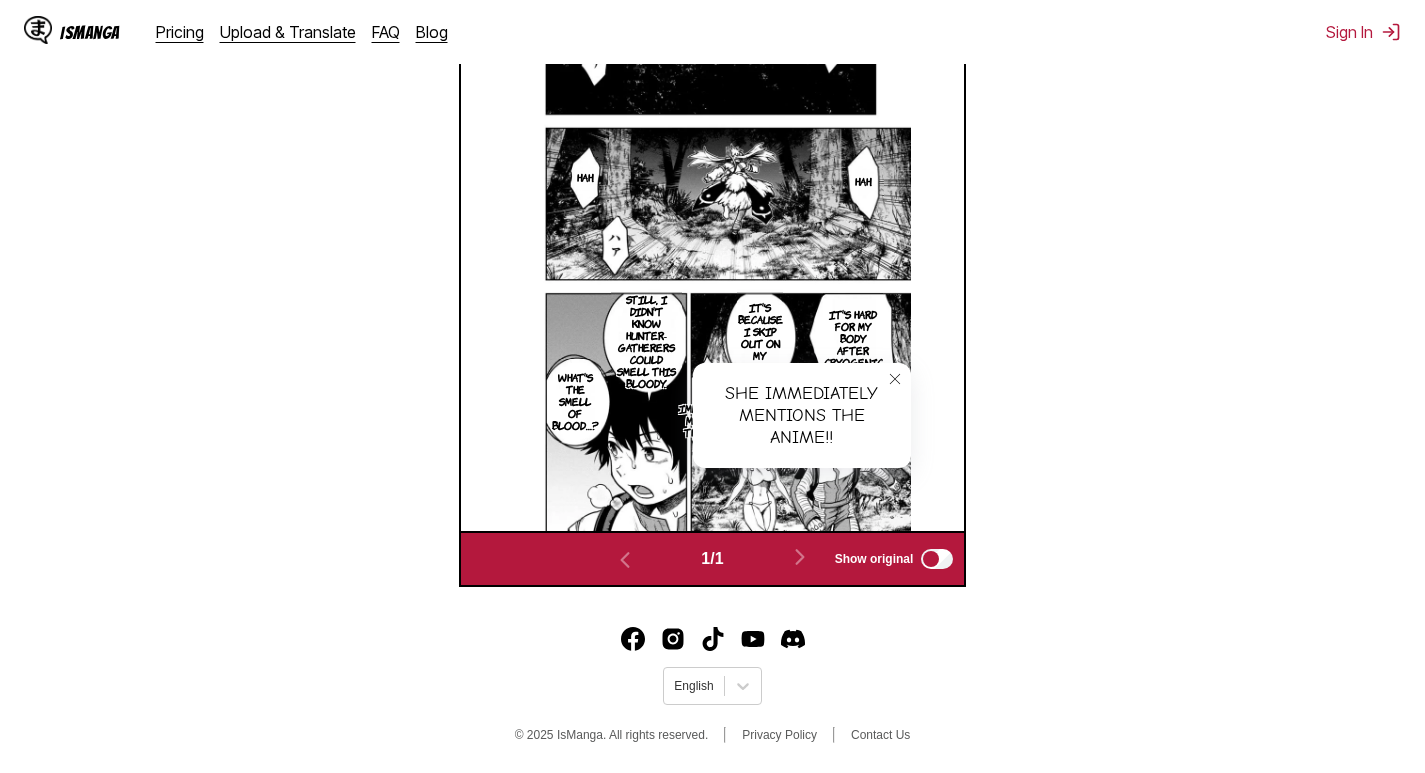 click 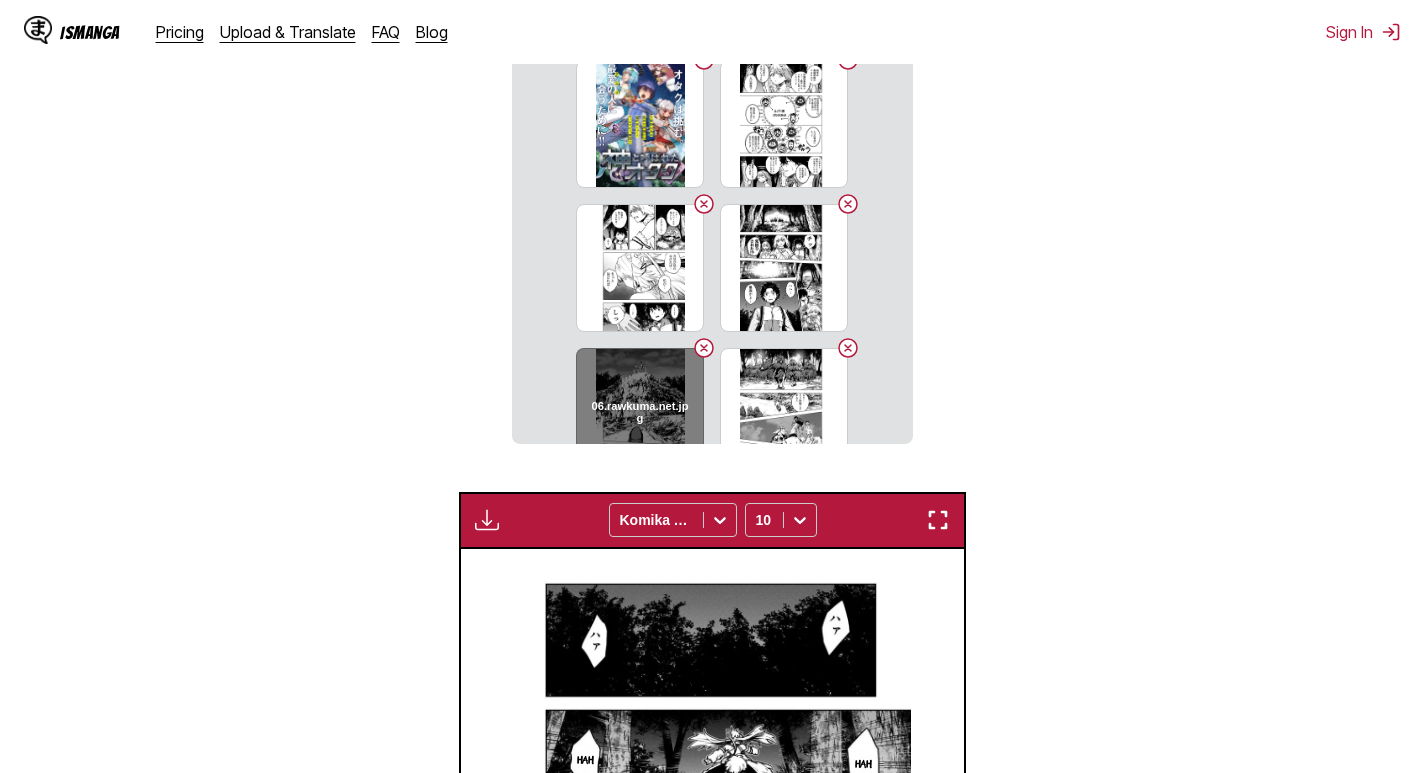 scroll, scrollTop: 706, scrollLeft: 0, axis: vertical 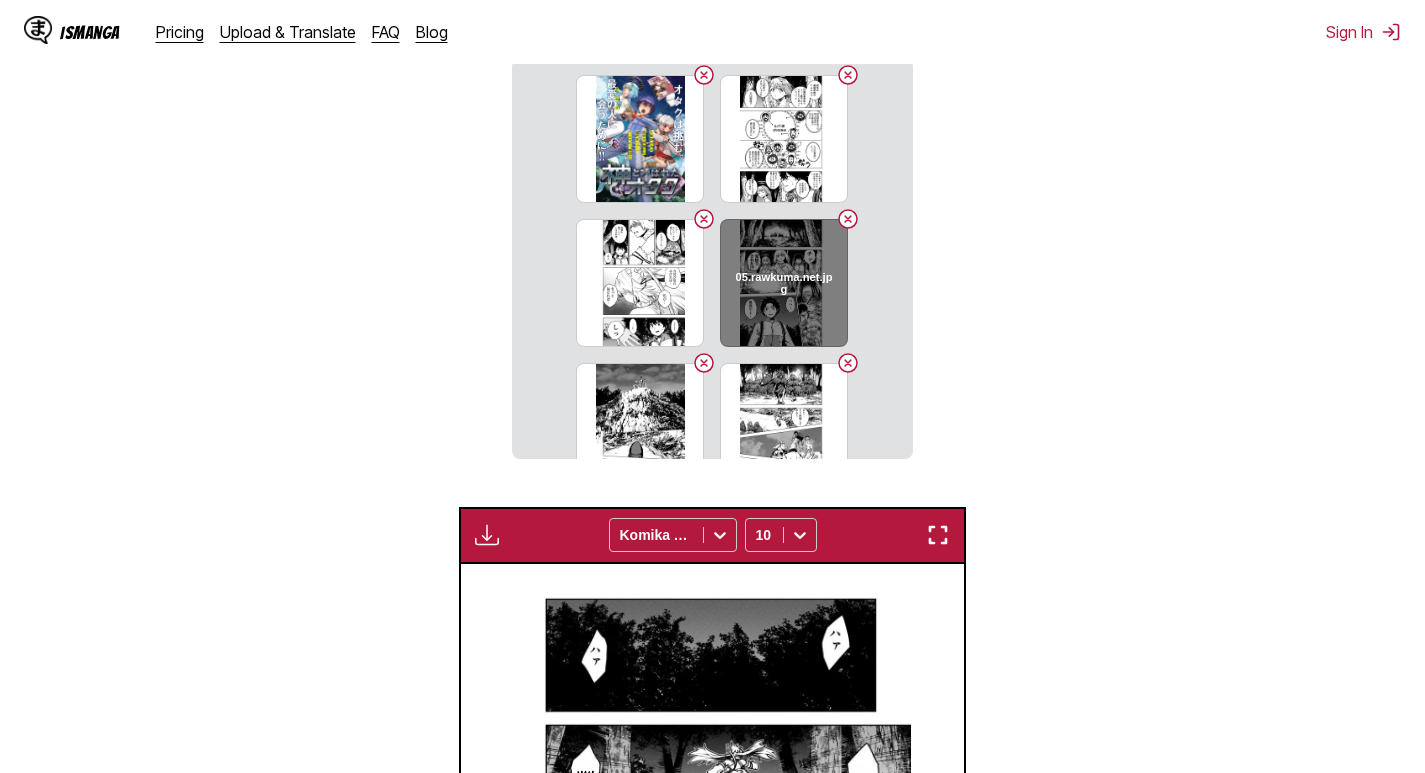 click on "05.rawkuma.net.jpg" at bounding box center (784, 283) 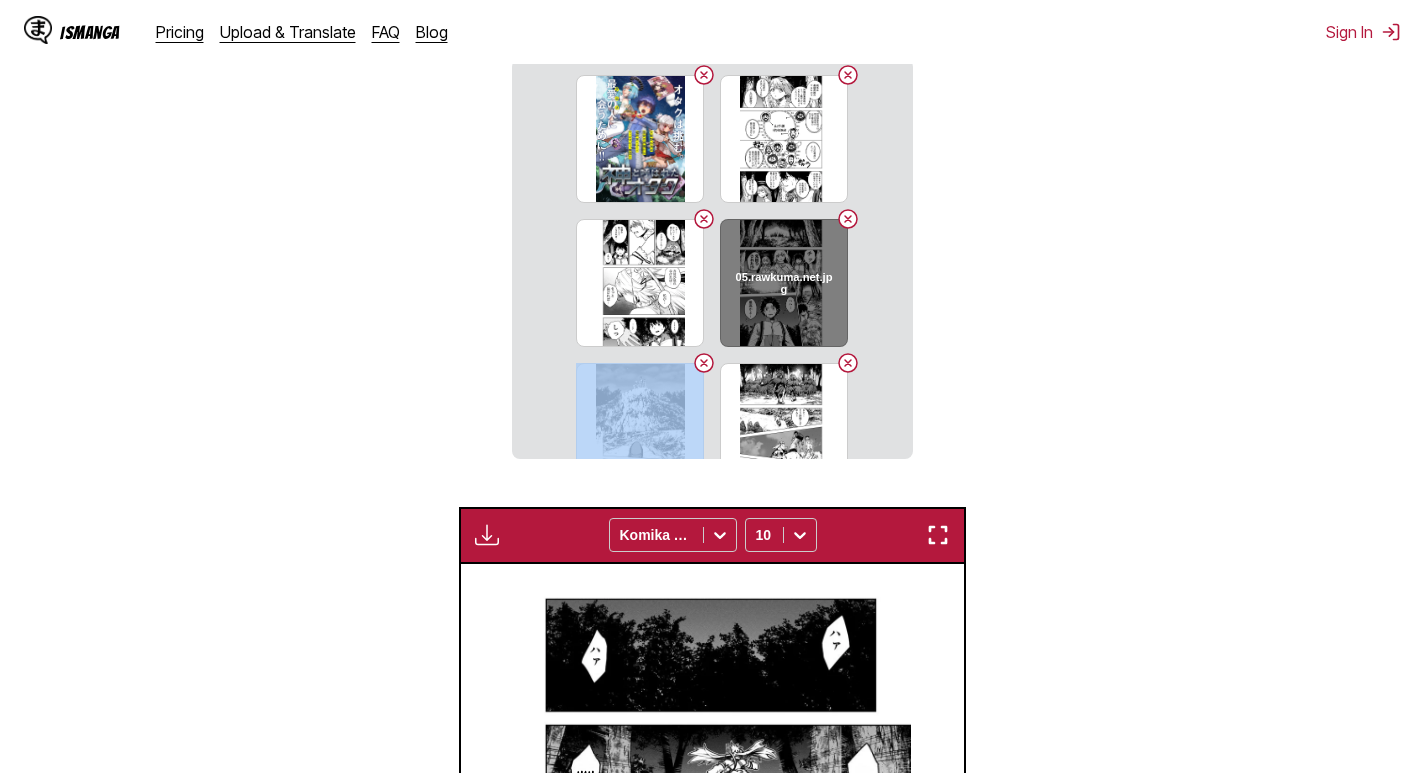 click on "05.rawkuma.net.jpg" at bounding box center (784, 283) 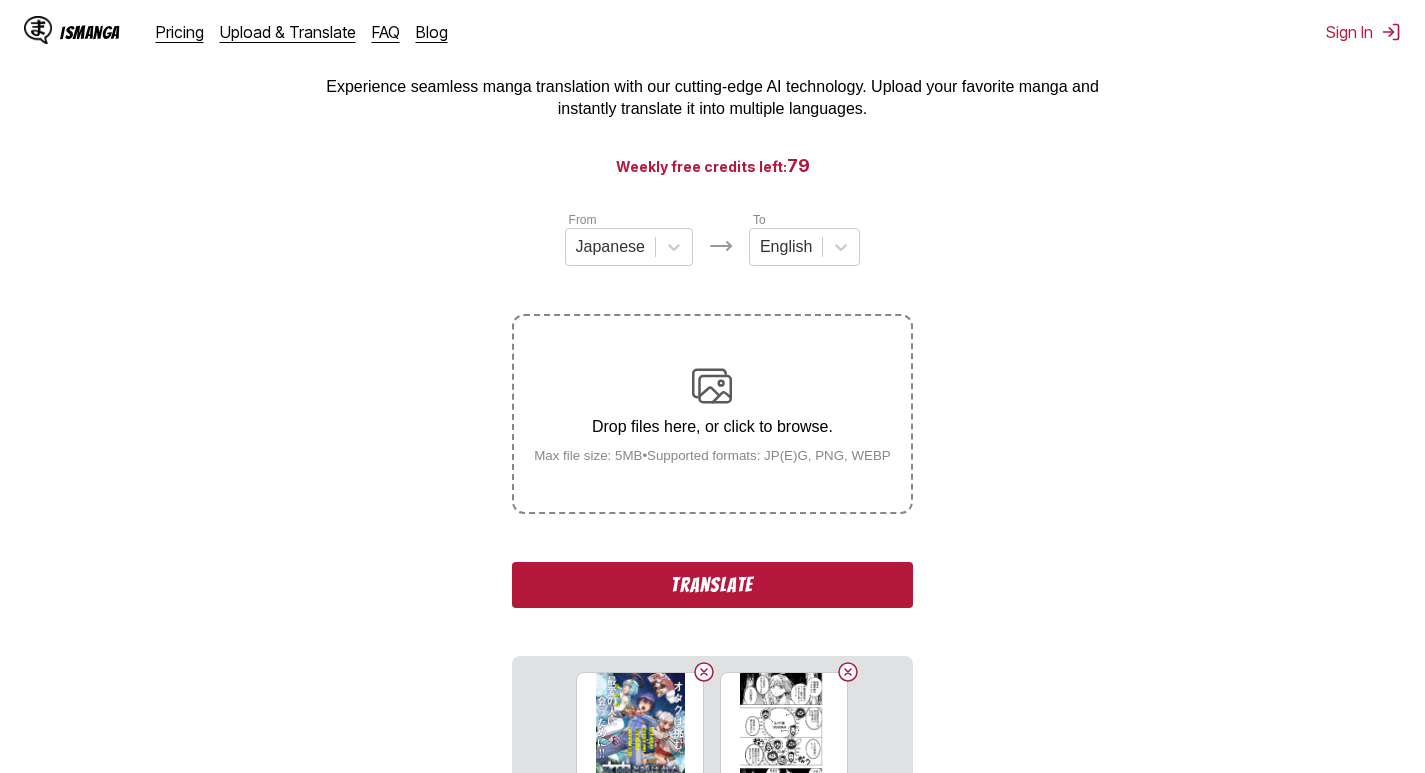 scroll, scrollTop: 106, scrollLeft: 0, axis: vertical 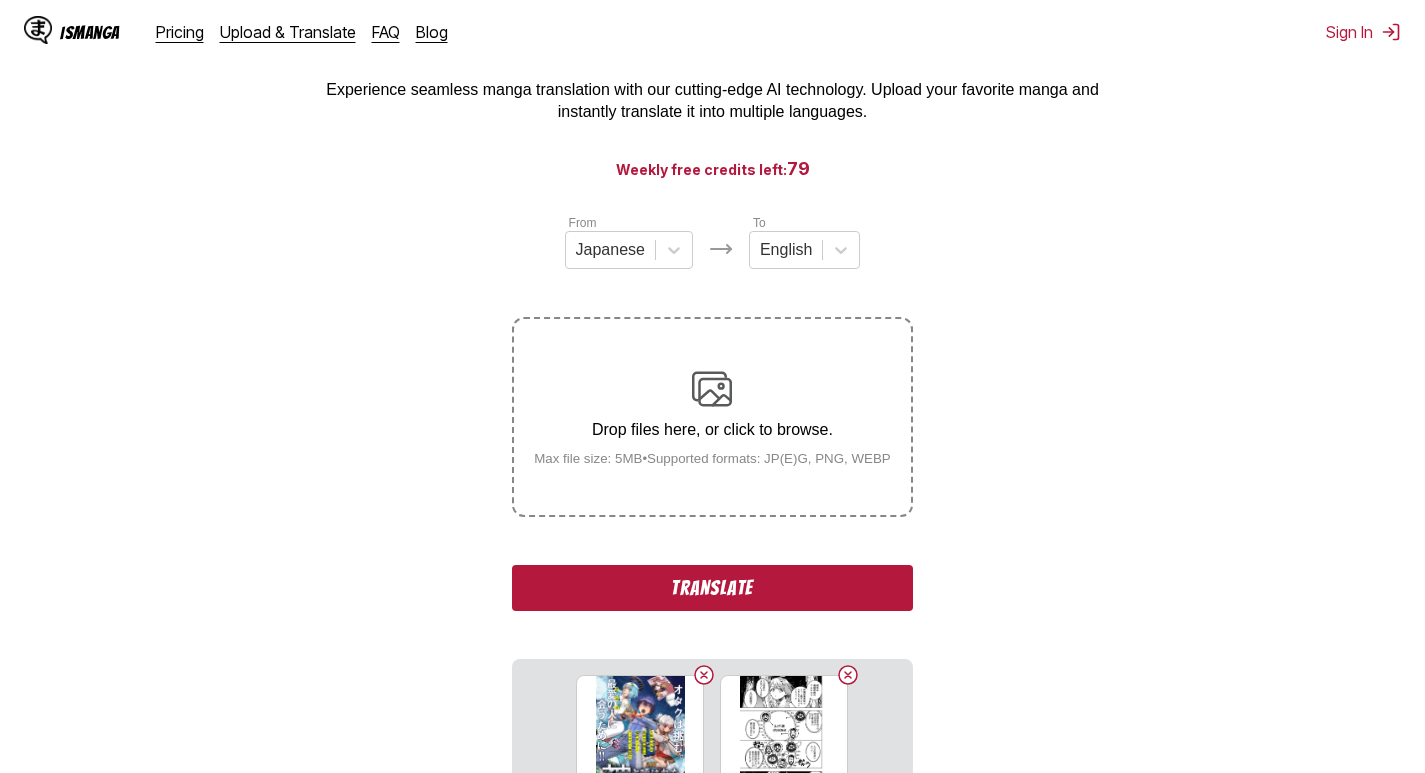 click on "Translate" at bounding box center (712, 588) 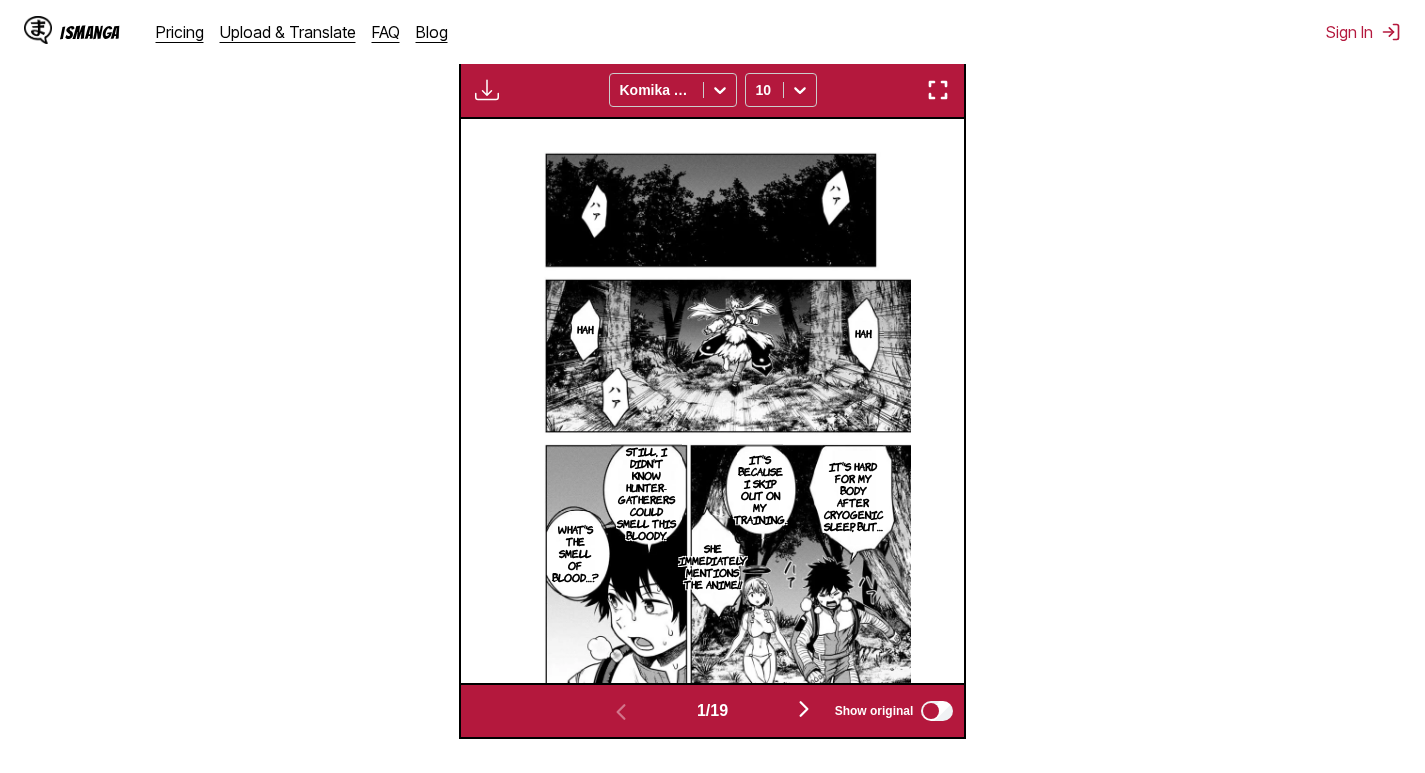 scroll, scrollTop: 835, scrollLeft: 0, axis: vertical 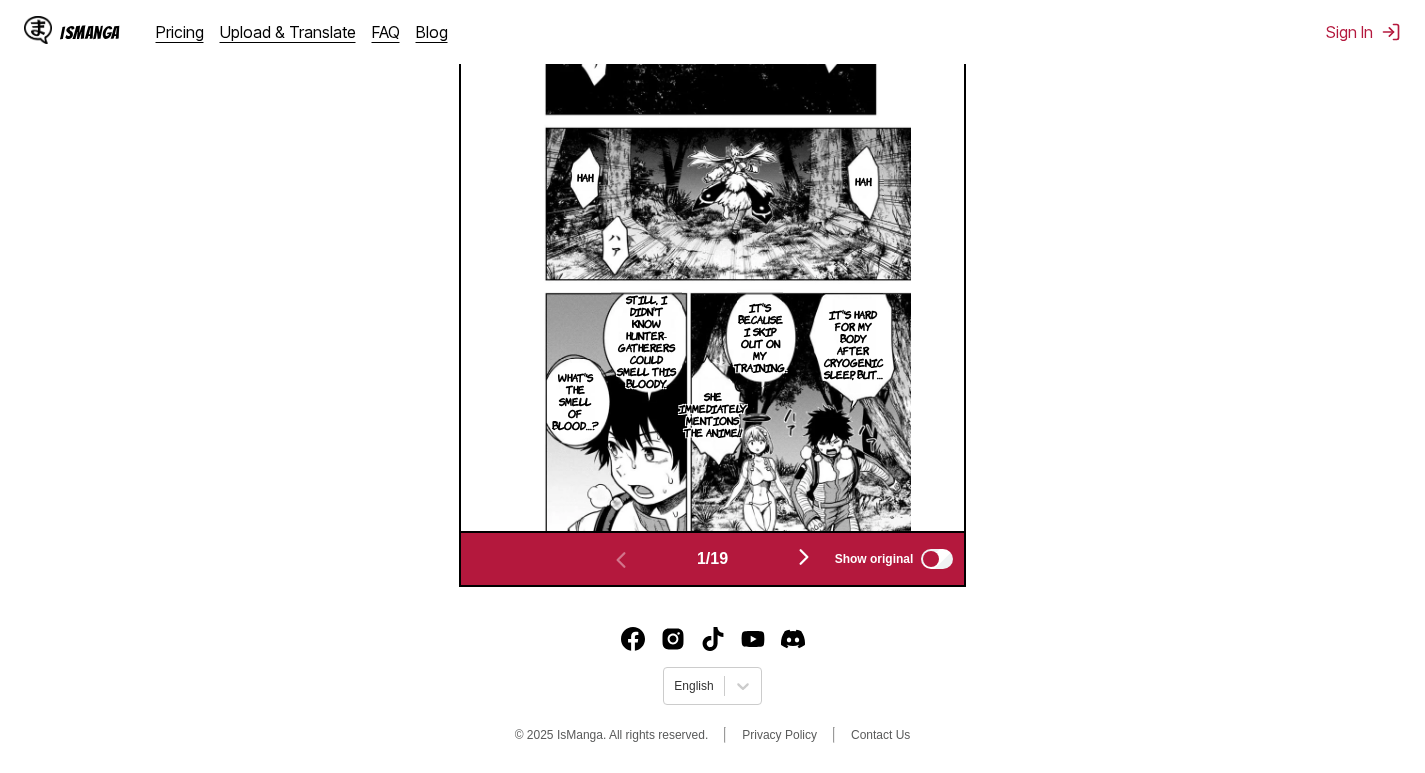 click at bounding box center [804, 558] 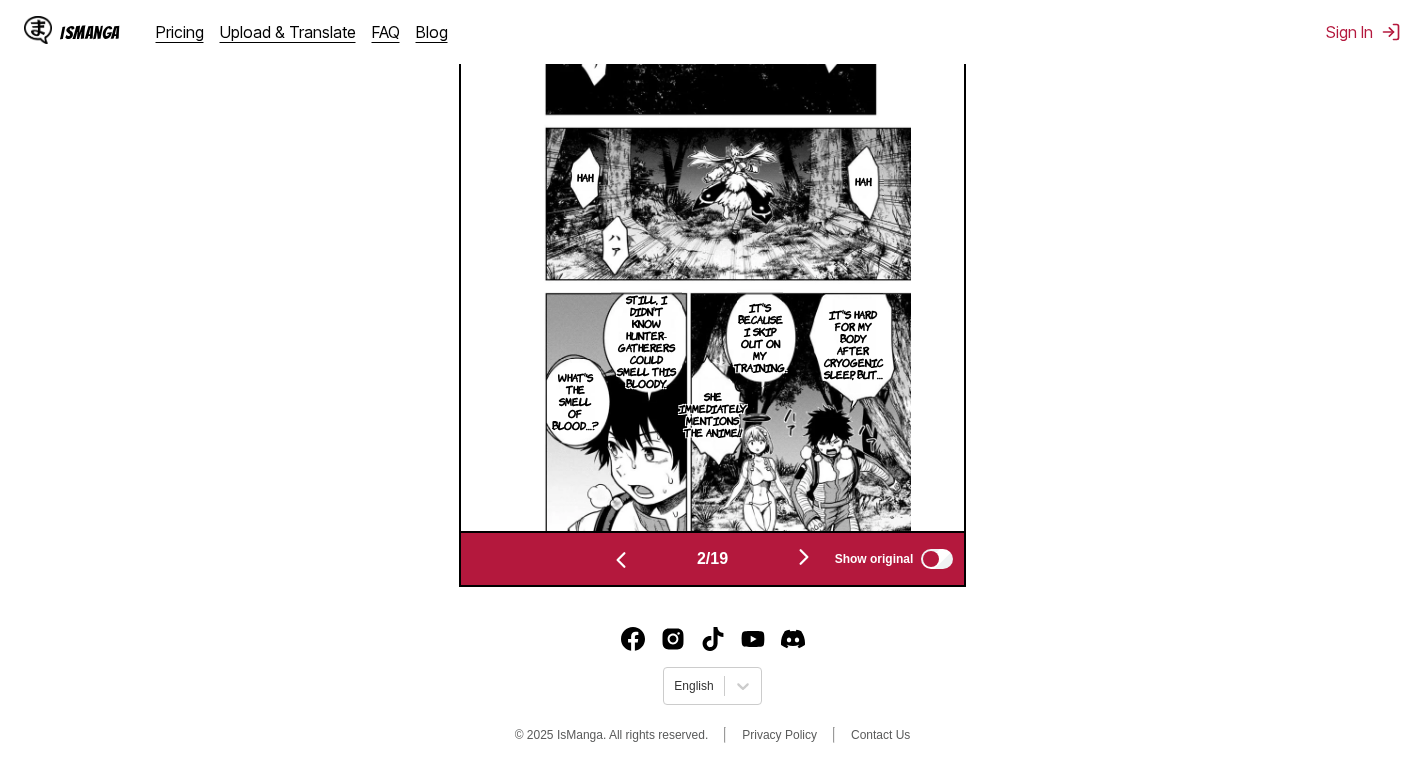 scroll, scrollTop: 802, scrollLeft: 0, axis: vertical 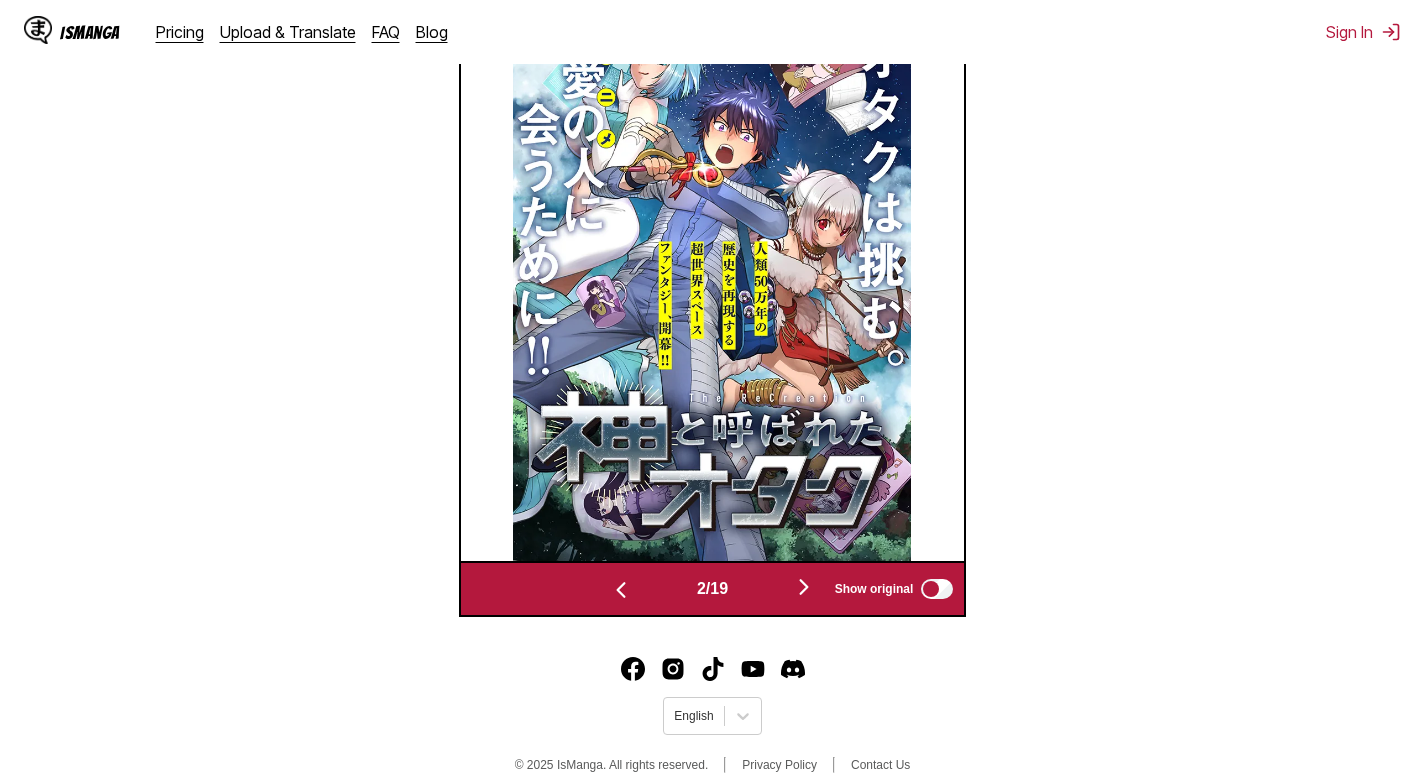 click at bounding box center [804, 587] 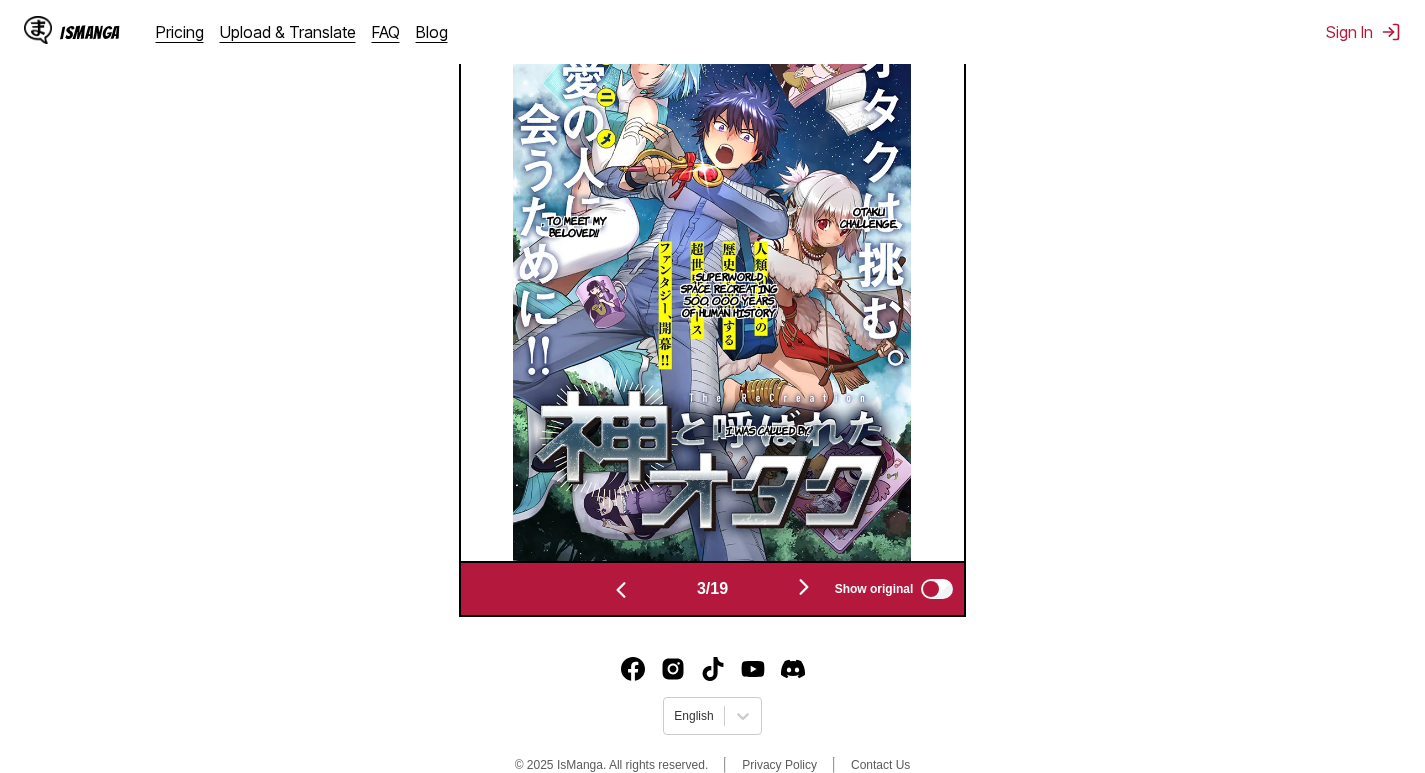 scroll, scrollTop: 0, scrollLeft: 1008, axis: horizontal 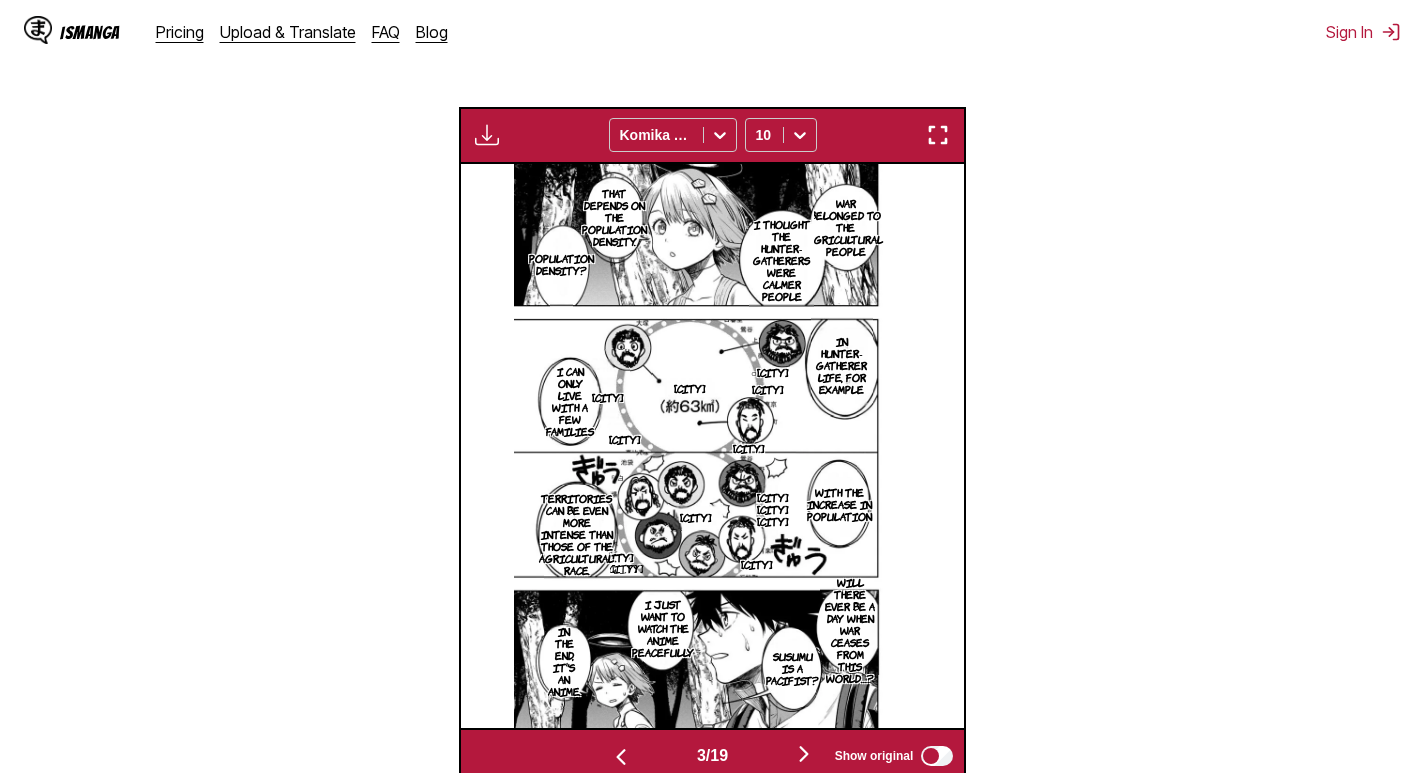 click on "War belonged to the agricultural people" at bounding box center (845, 227) 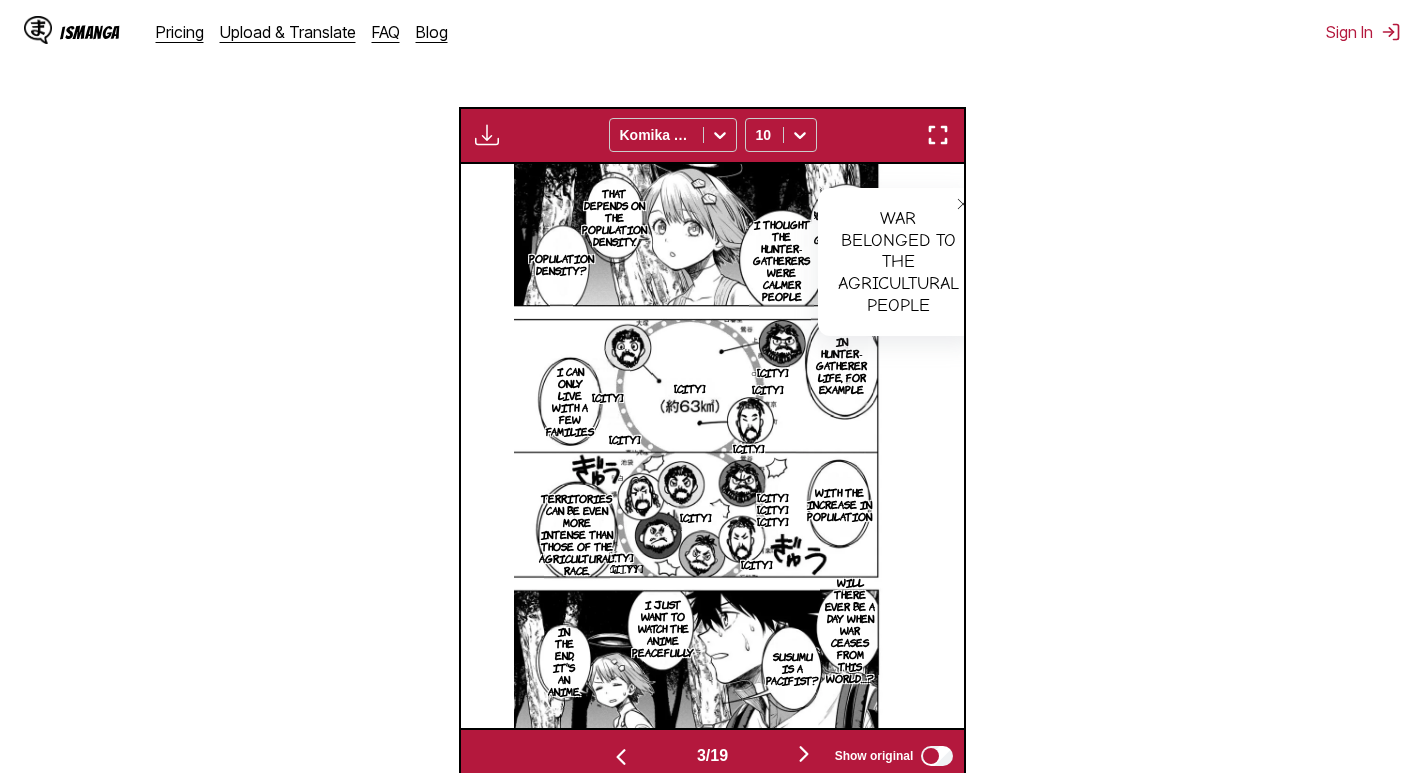 click on "War belonged to the agricultural people War belonged to the agricultural people That depends on the population density. I thought the hunter-gatherers were calmer people Population density? In hunter-gatherer life, for example ○Akihabara Kanda Yamatesen Takadanumashimokuboshinjukuyogihara I can only live with a few families Shibuya Hamamatsuchō With the increase in population Kachimachi-Akihabara Kanda Tokyo Tesen Harajuku Shinbashi Tani Shibu Territories can be even more intense than those of the agricultural race. Will there ever be a day when war ceases from this world…? I just want to watch the anime peacefully Susumu is a pacifist? In the end, it's an anime." at bounding box center (712, 446) 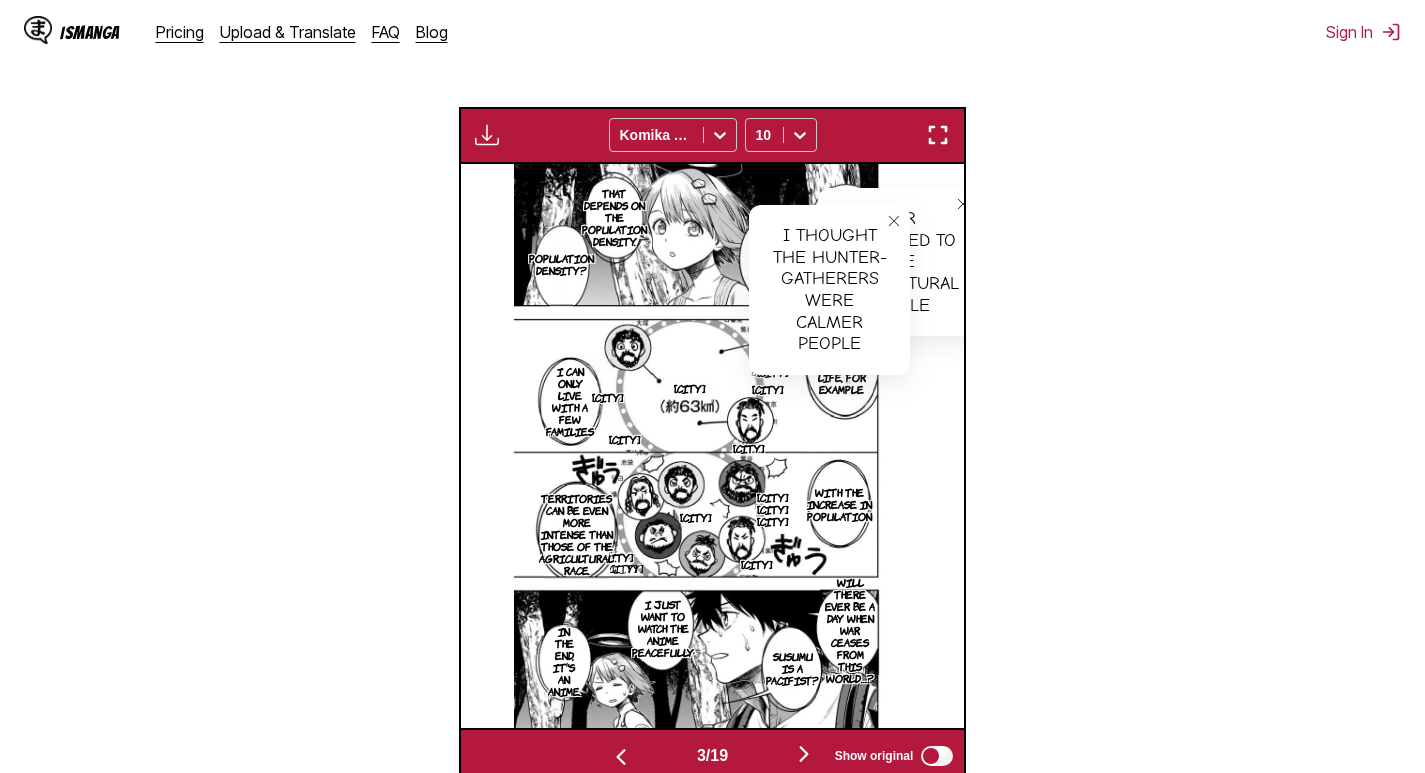 click on "War belonged to the agricultural people War belonged to the agricultural people That depends on the population density. I thought the hunter-gatherers were calmer people I thought the hunter-gatherers were calmer people Population density? In hunter-gatherer life, for example ○Akihabara Kanda Yamatesen Takadanumashimokuboshinjukuyogihara I can only live with a few families Shibuya Hamamatsuchō With the increase in population Kachimachi-Akihabara Kanda Tokyo Tesen Harajuku Shinbashi Tani Shibu Territories can be even more intense than those of the agricultural race. Will there ever be a day when war ceases from this world…? I just want to watch the anime peacefully Susumu is a pacifist? In the end, it's an anime." at bounding box center [712, 446] 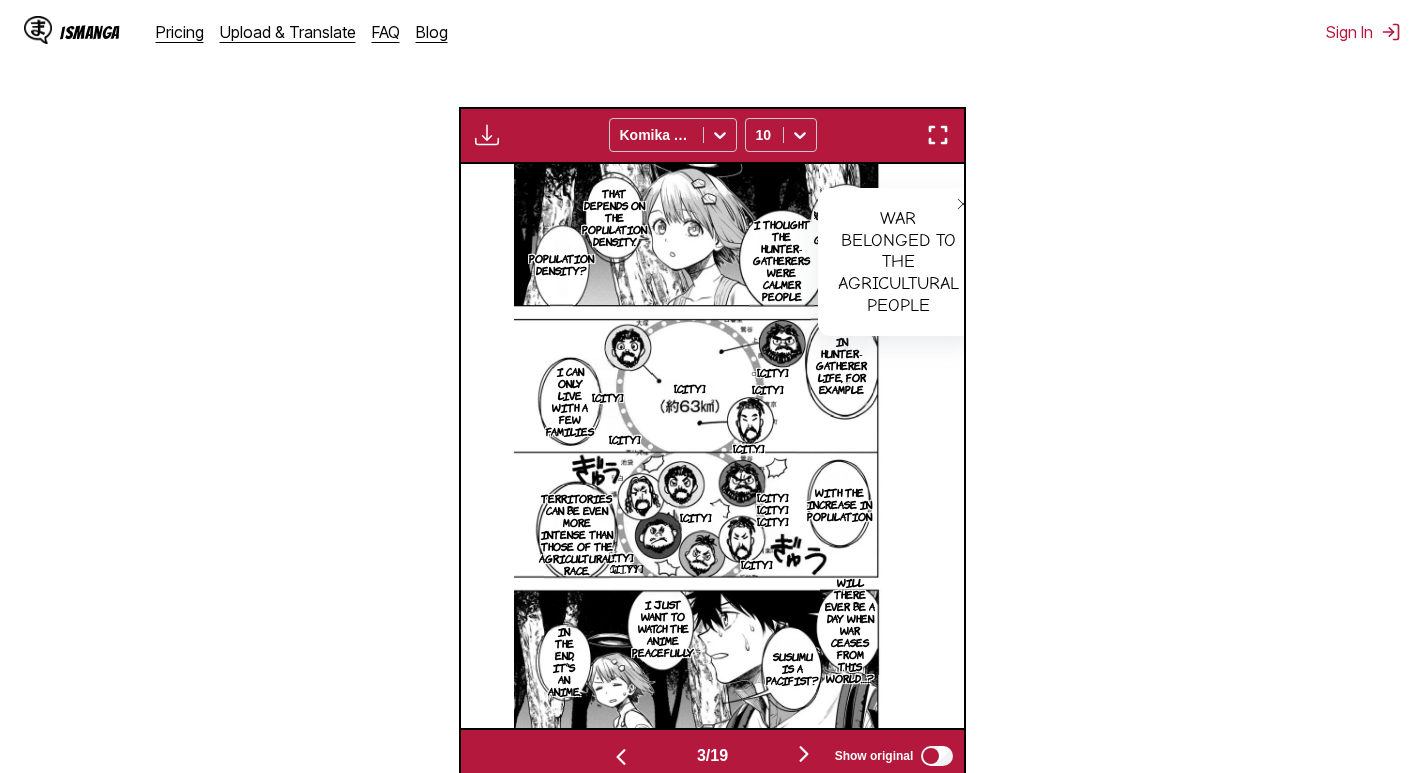 click 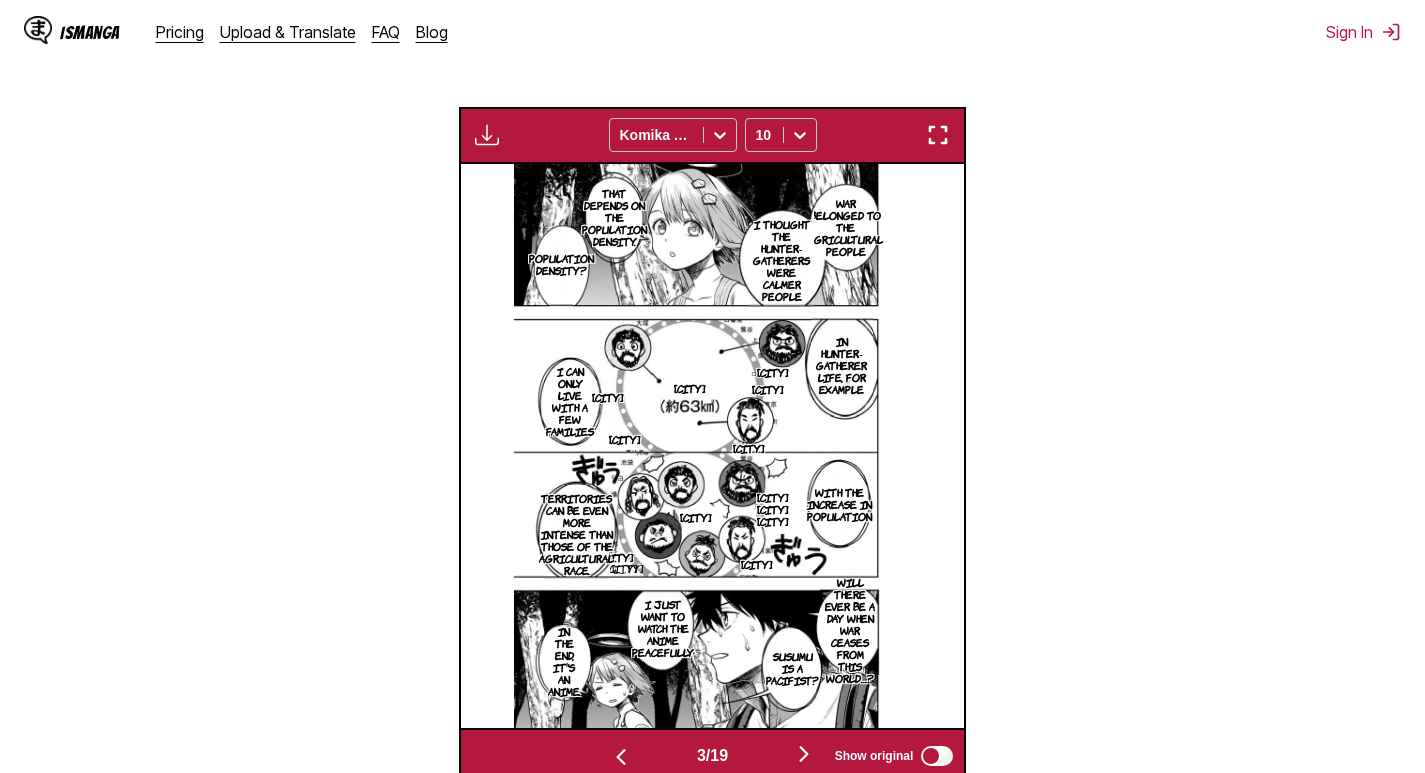 click at bounding box center [938, 135] 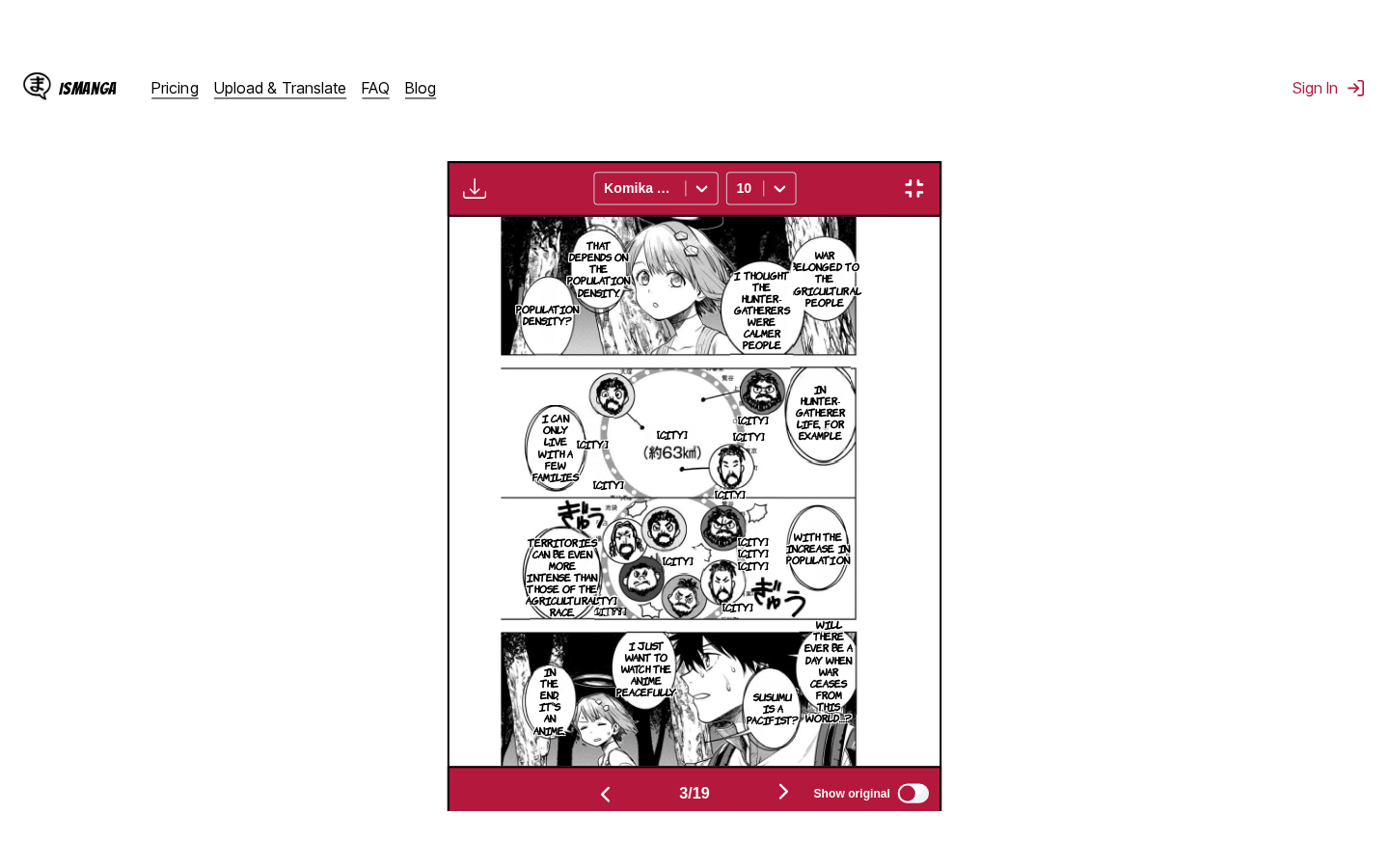 scroll, scrollTop: 220, scrollLeft: 0, axis: vertical 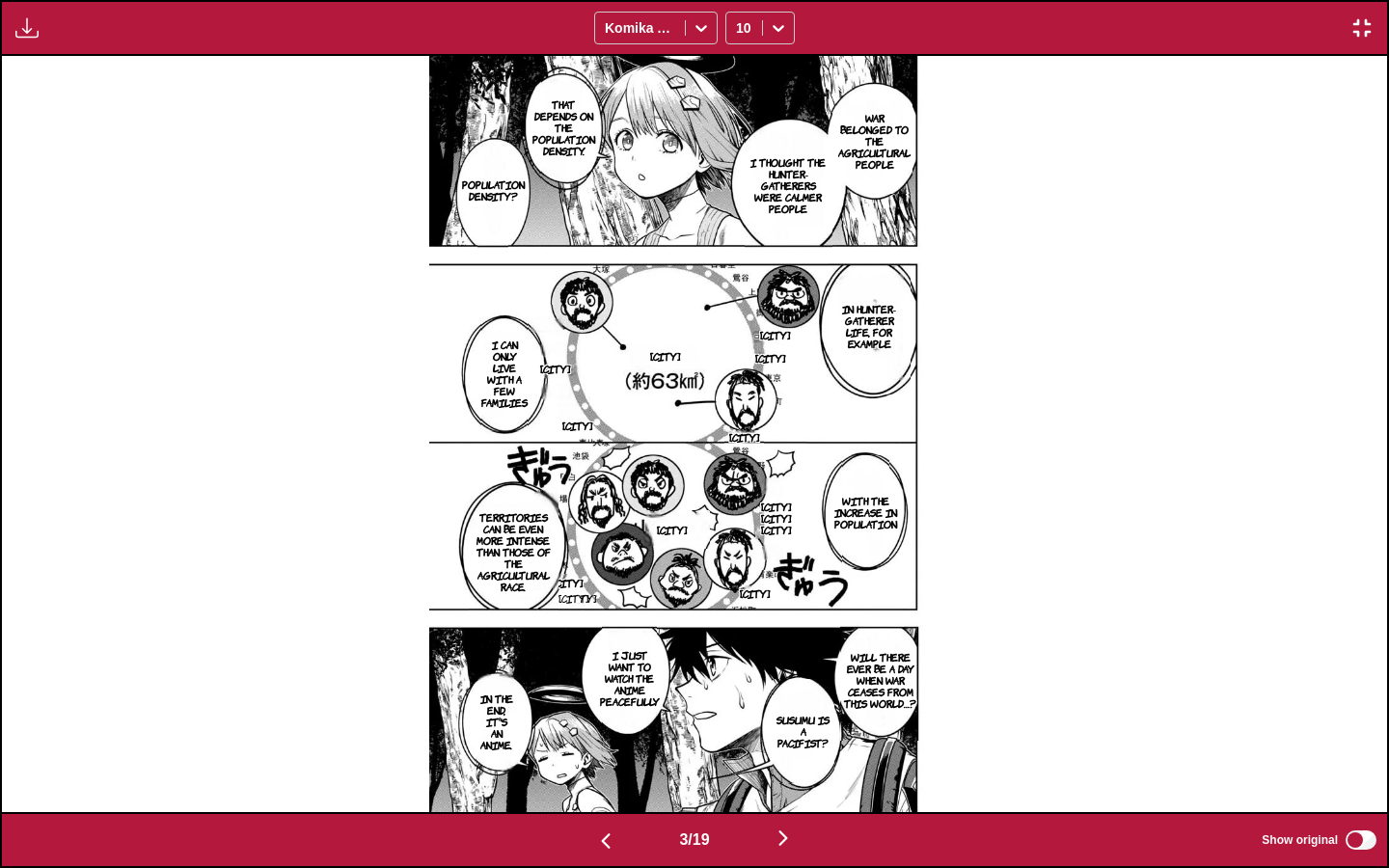 click at bounding box center (783, 838) 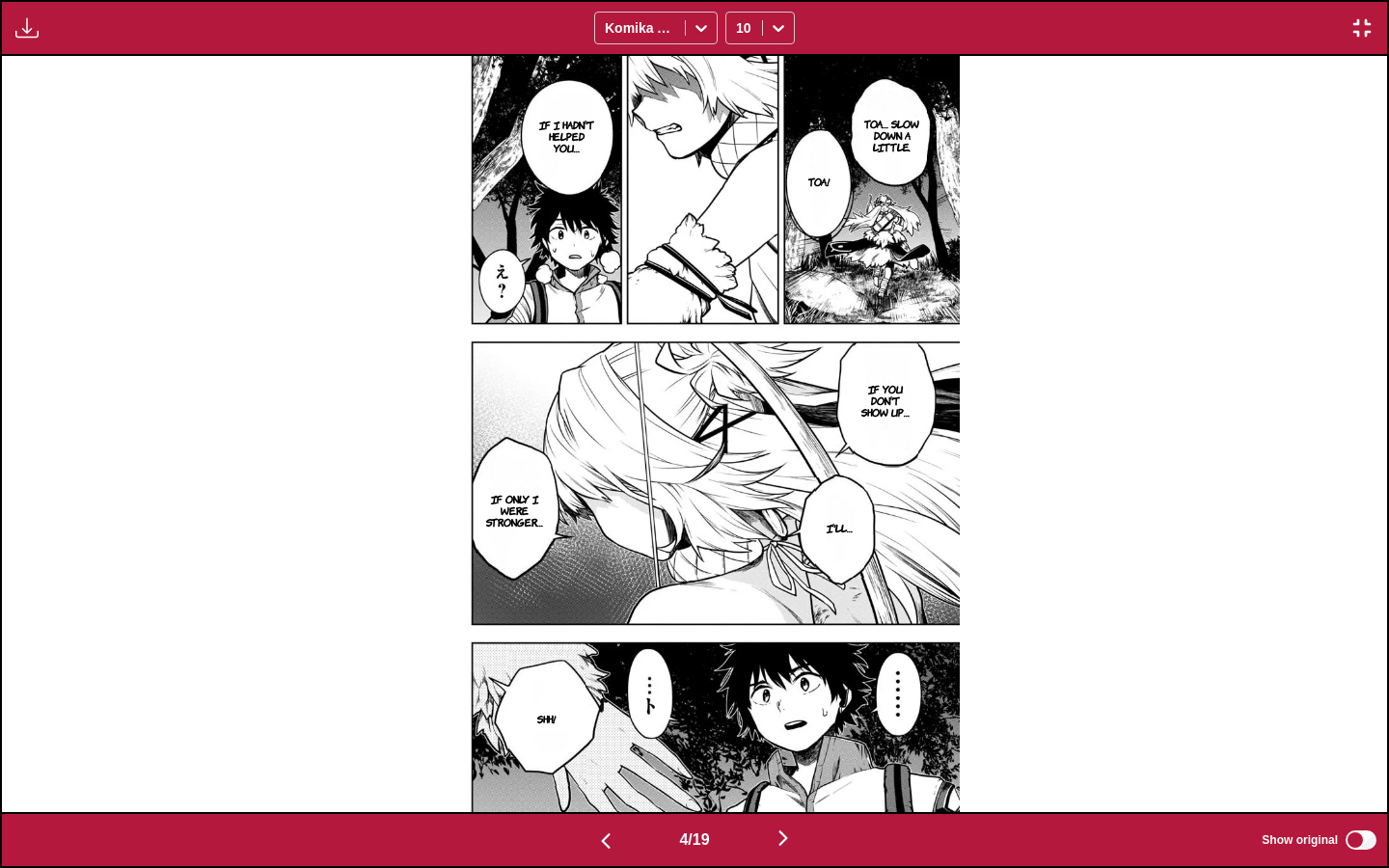click at bounding box center [783, 838] 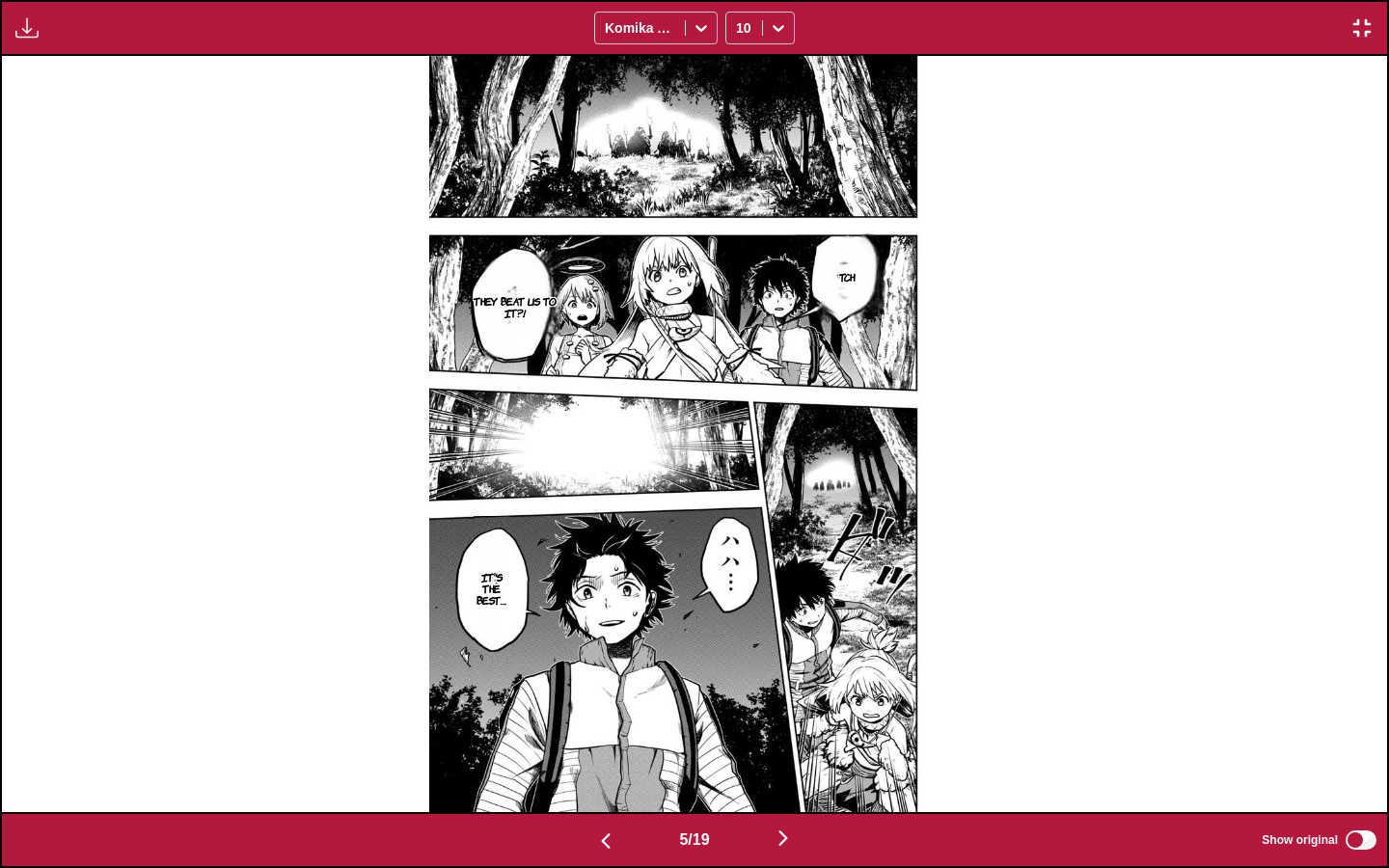 click at bounding box center (783, 838) 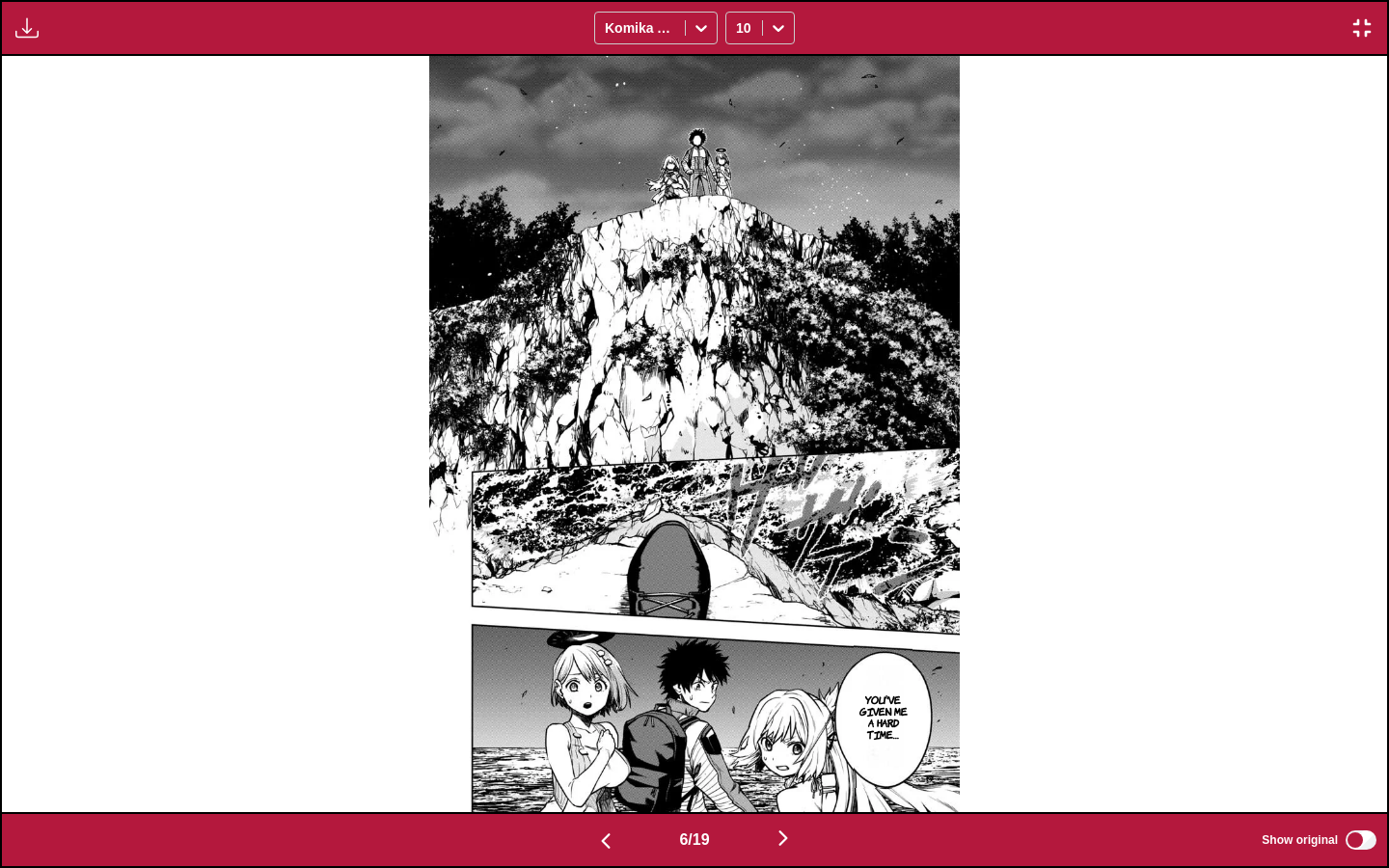 click at bounding box center (783, 838) 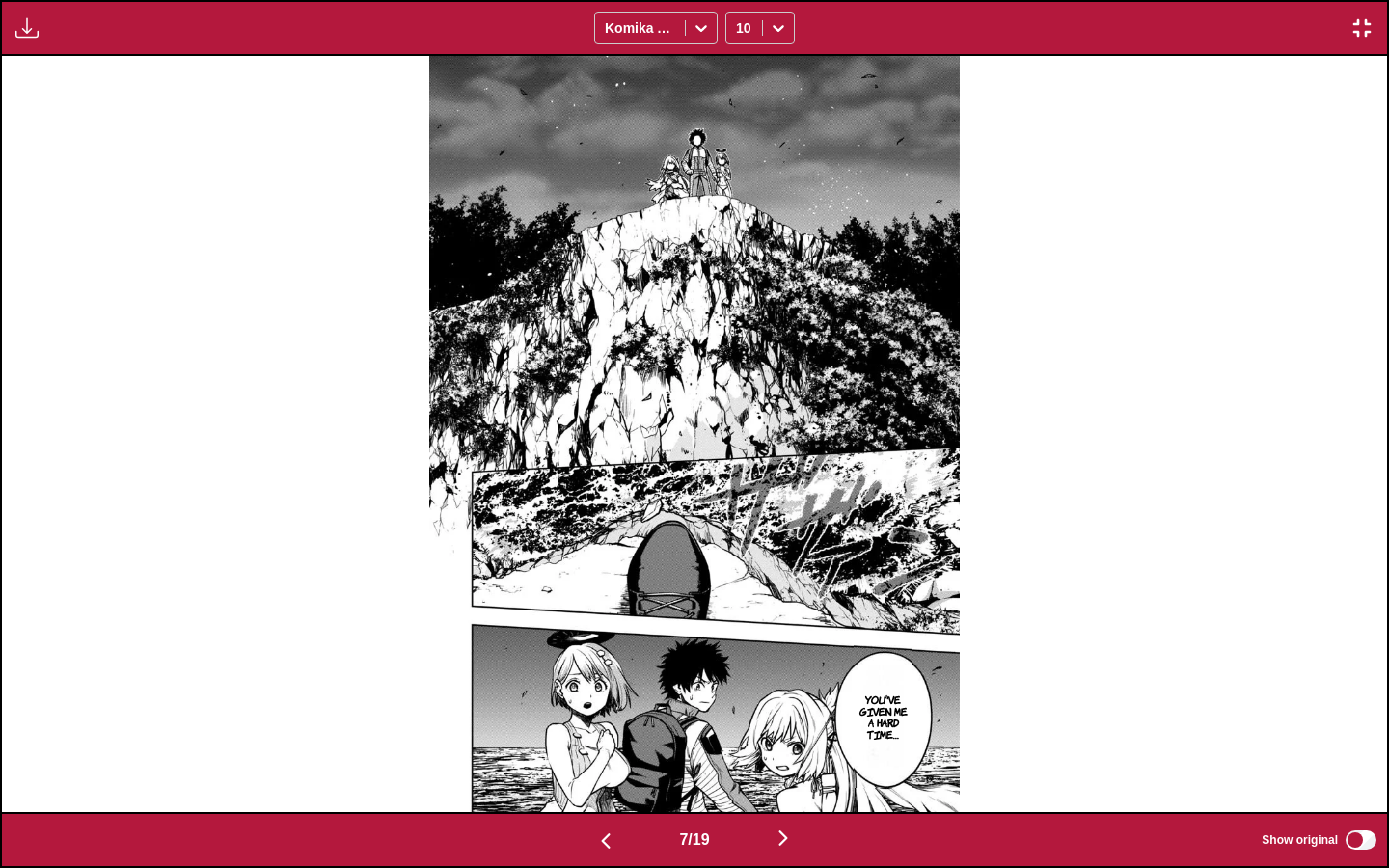 scroll, scrollTop: 0, scrollLeft: 8311, axis: horizontal 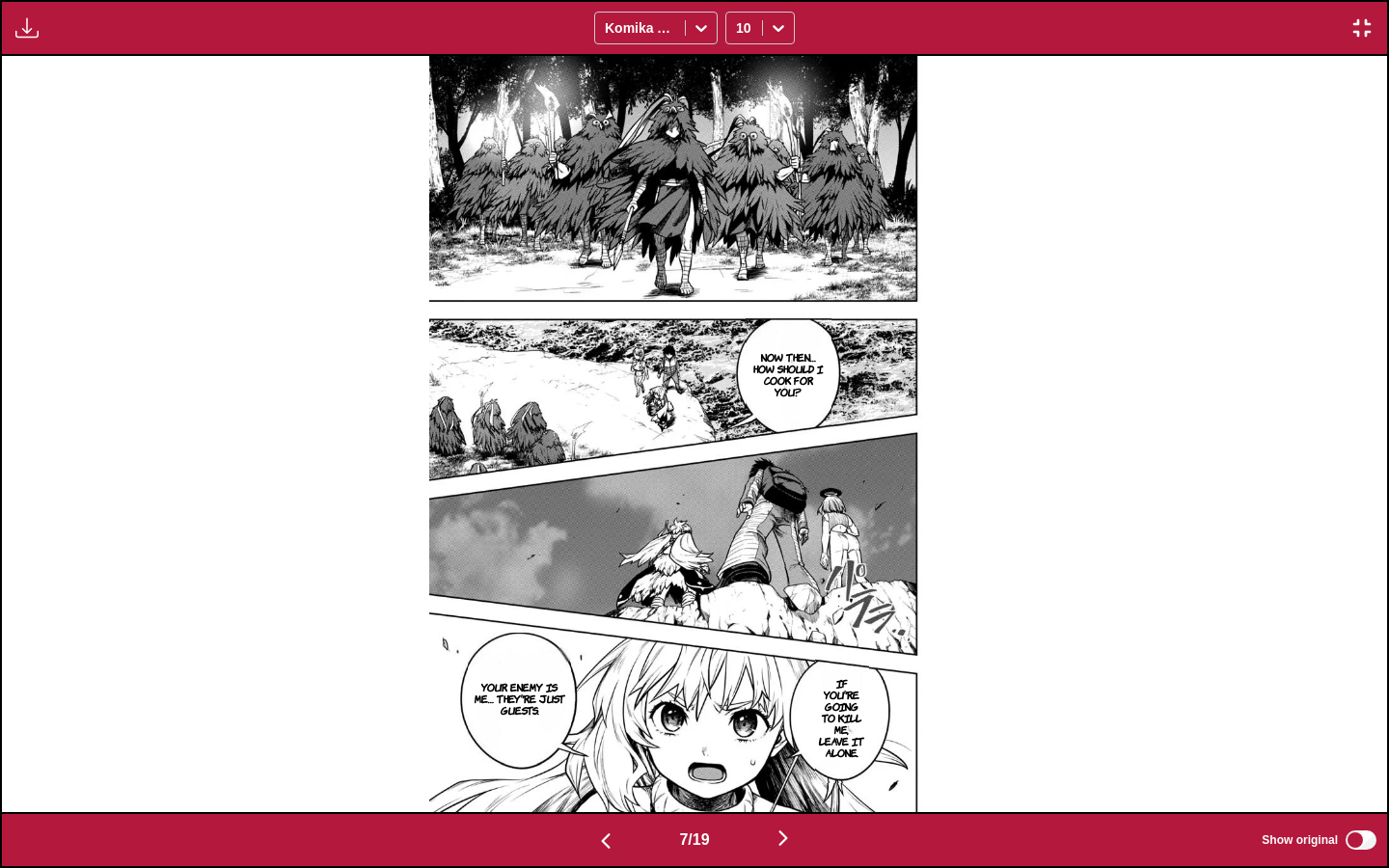 click at bounding box center [783, 838] 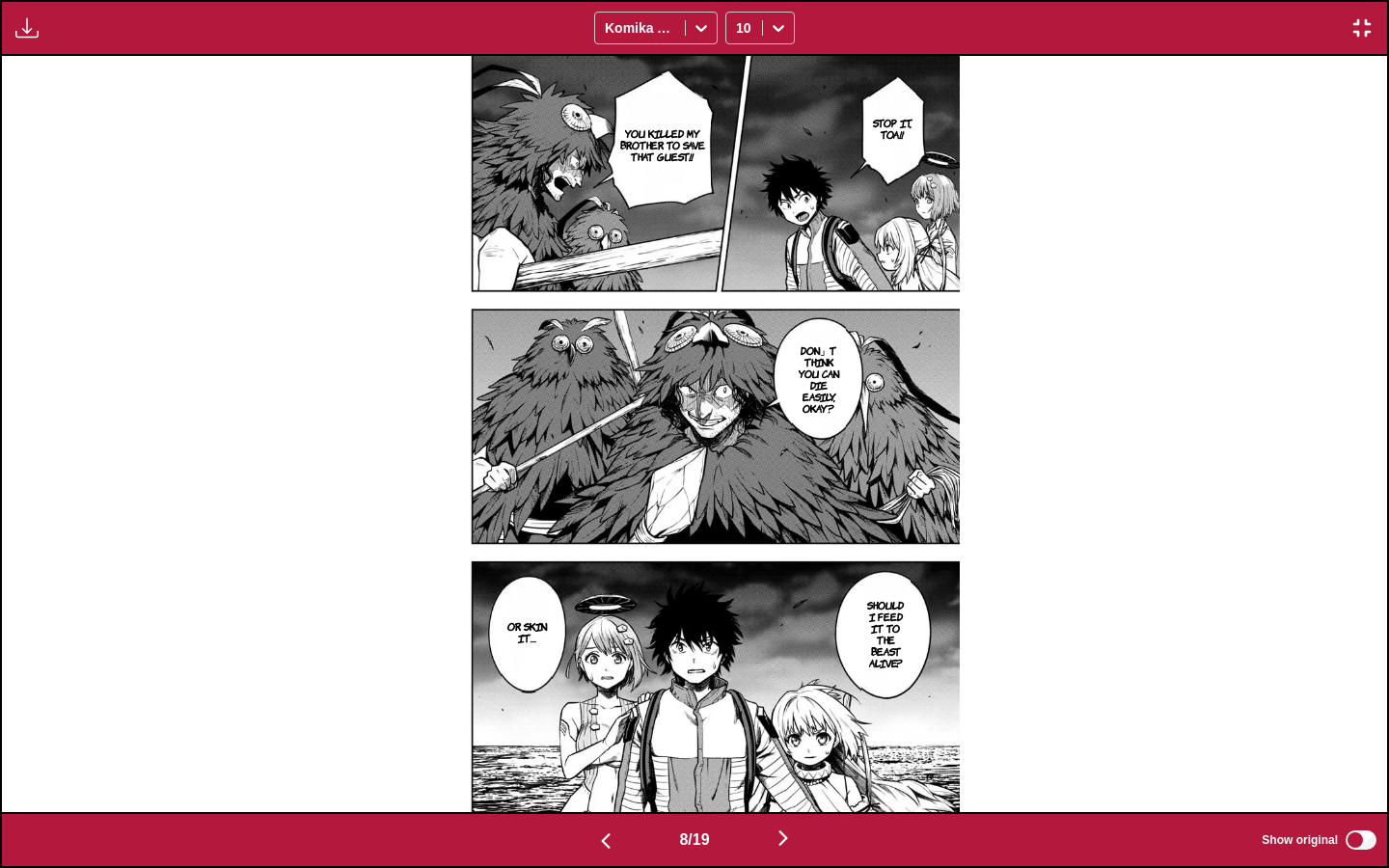 click at bounding box center (783, 838) 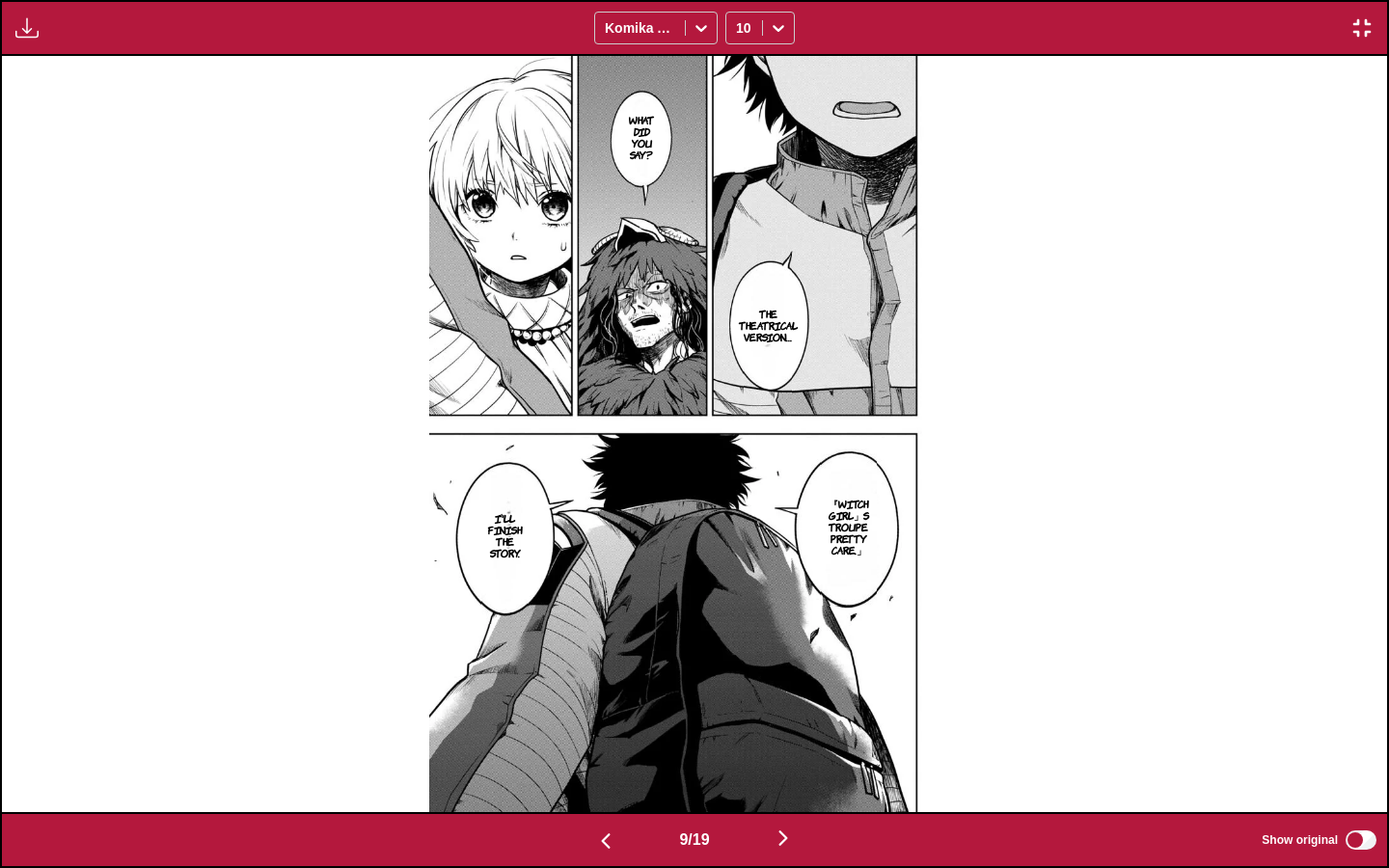 click at bounding box center (783, 838) 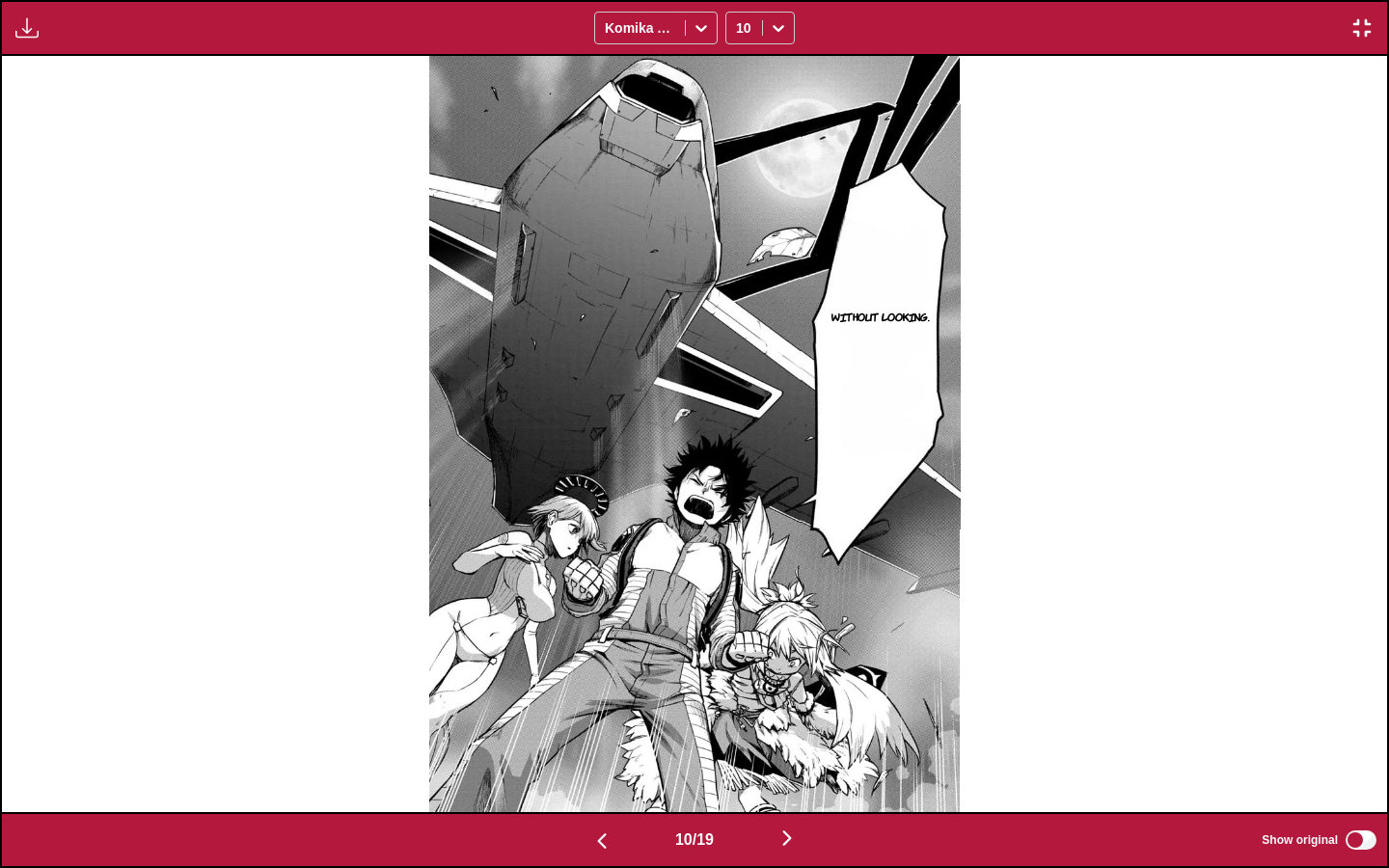click at bounding box center (787, 838) 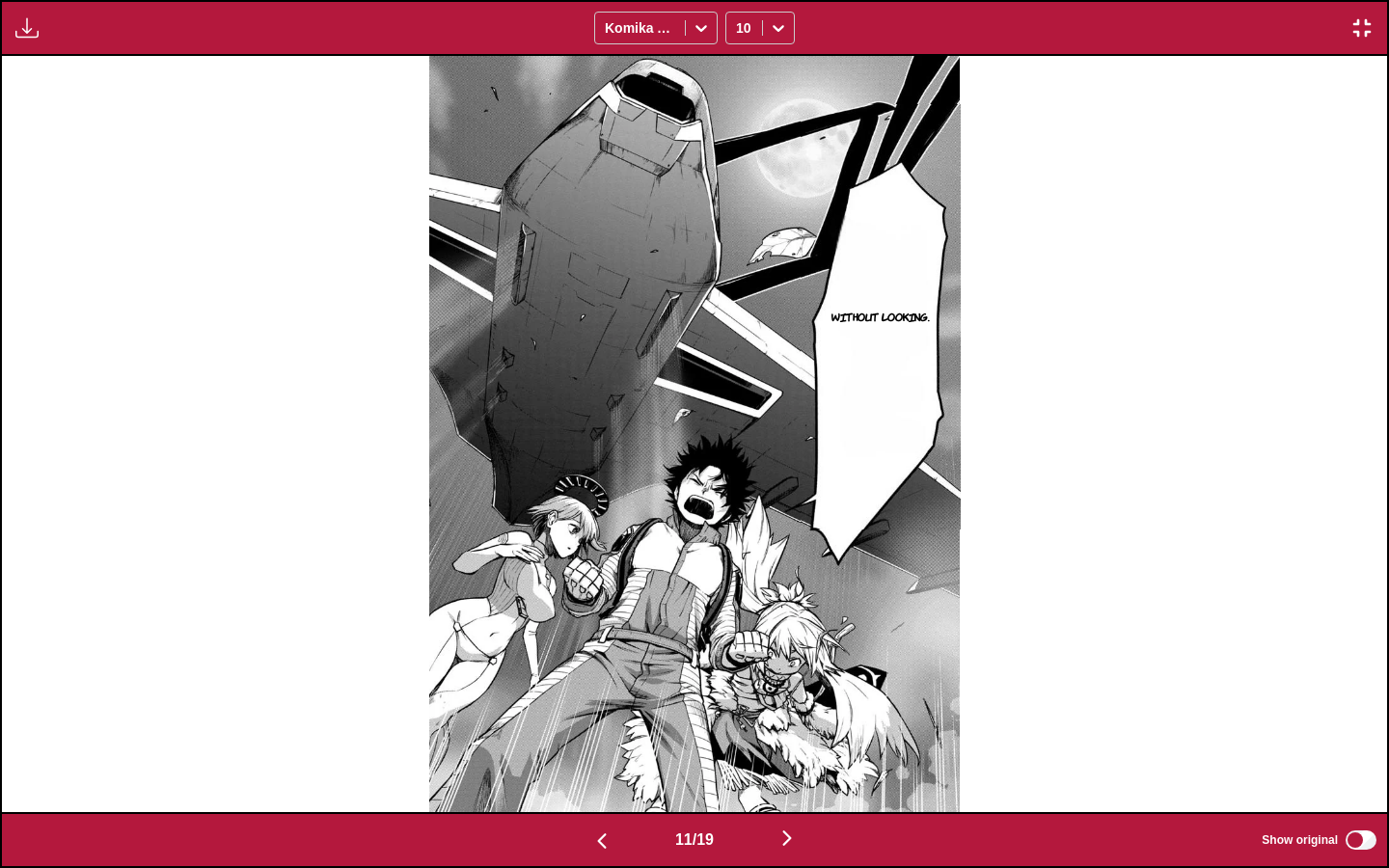 scroll, scrollTop: 0, scrollLeft: 13851, axis: horizontal 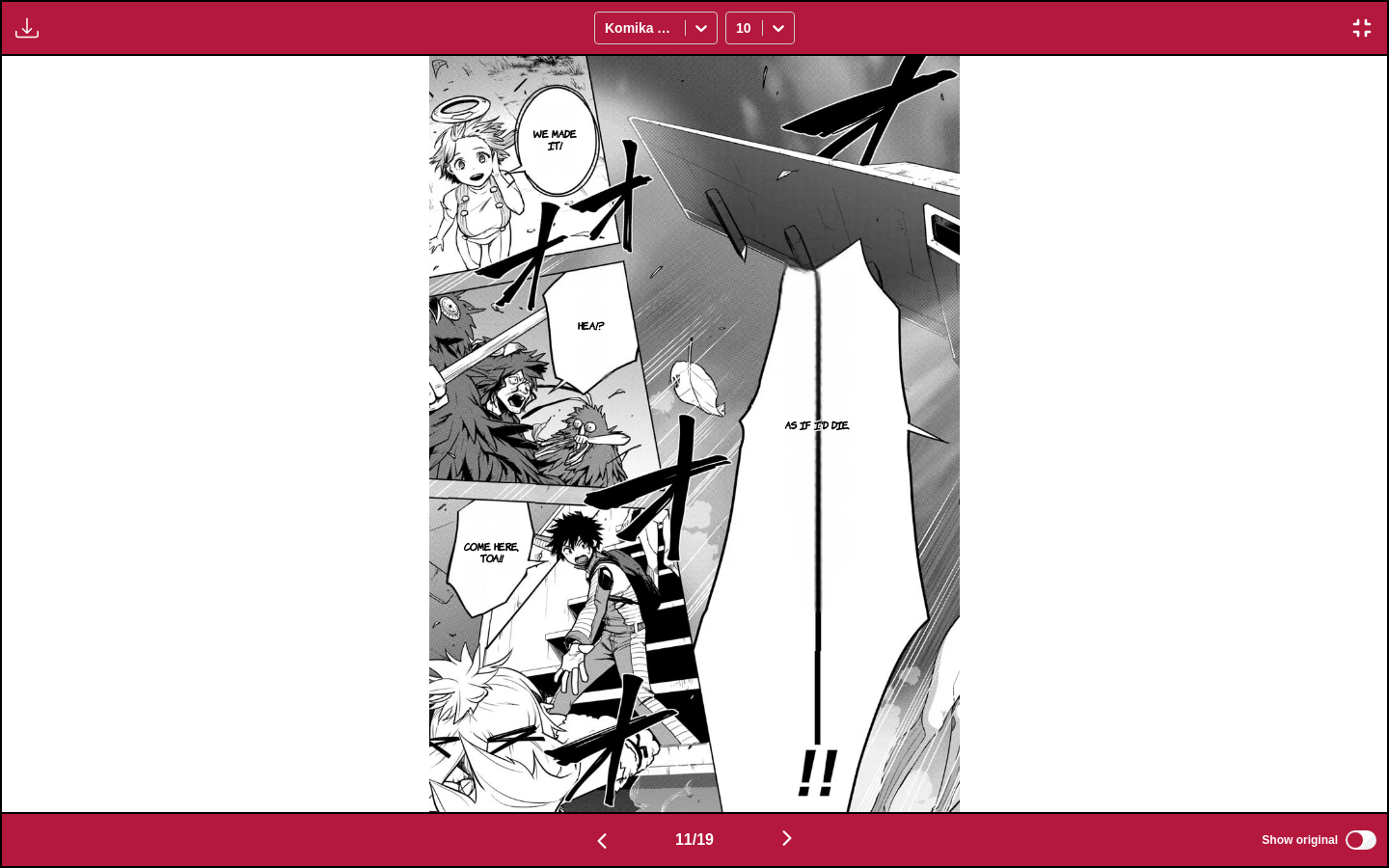 click at bounding box center [787, 838] 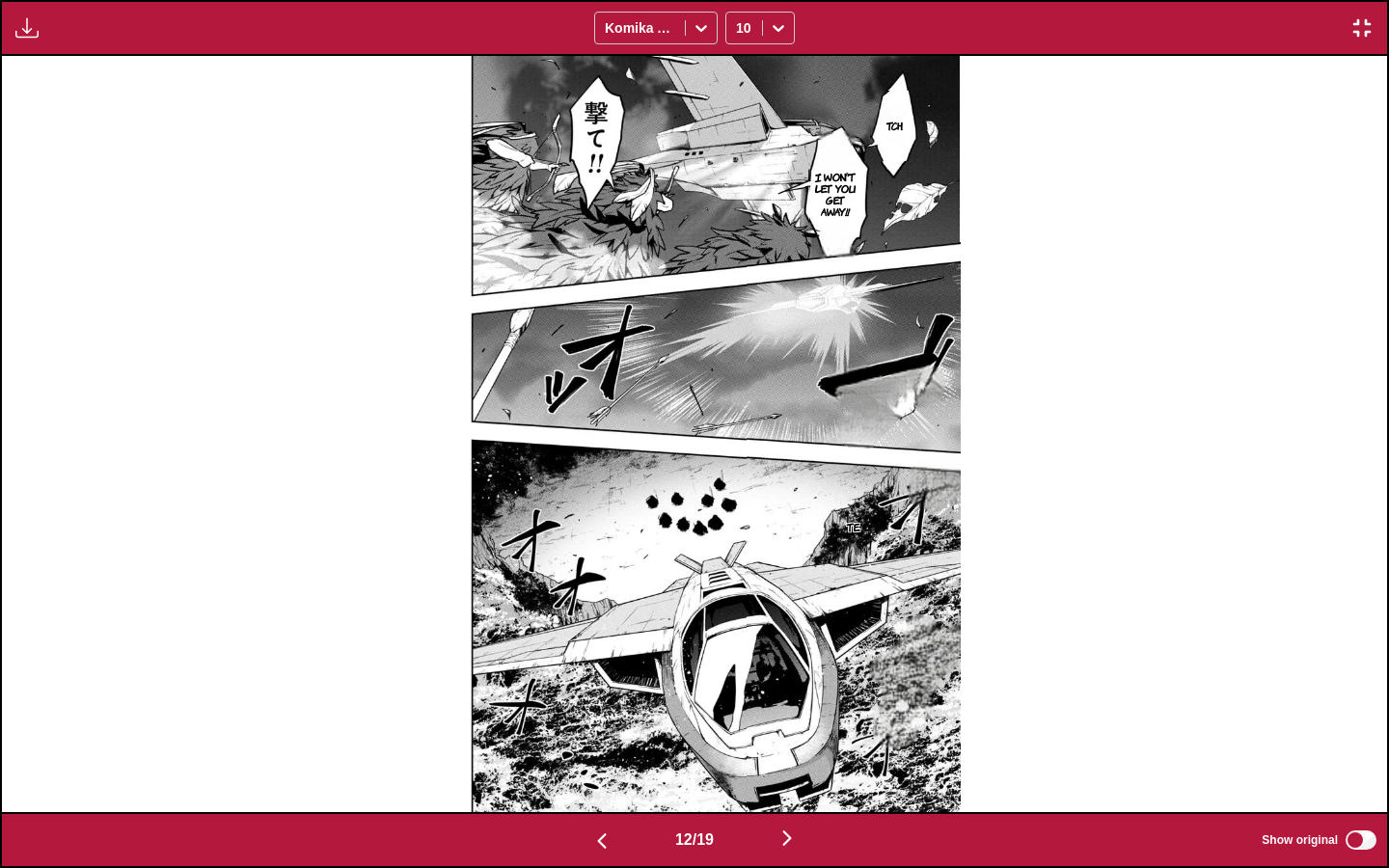 click at bounding box center [787, 838] 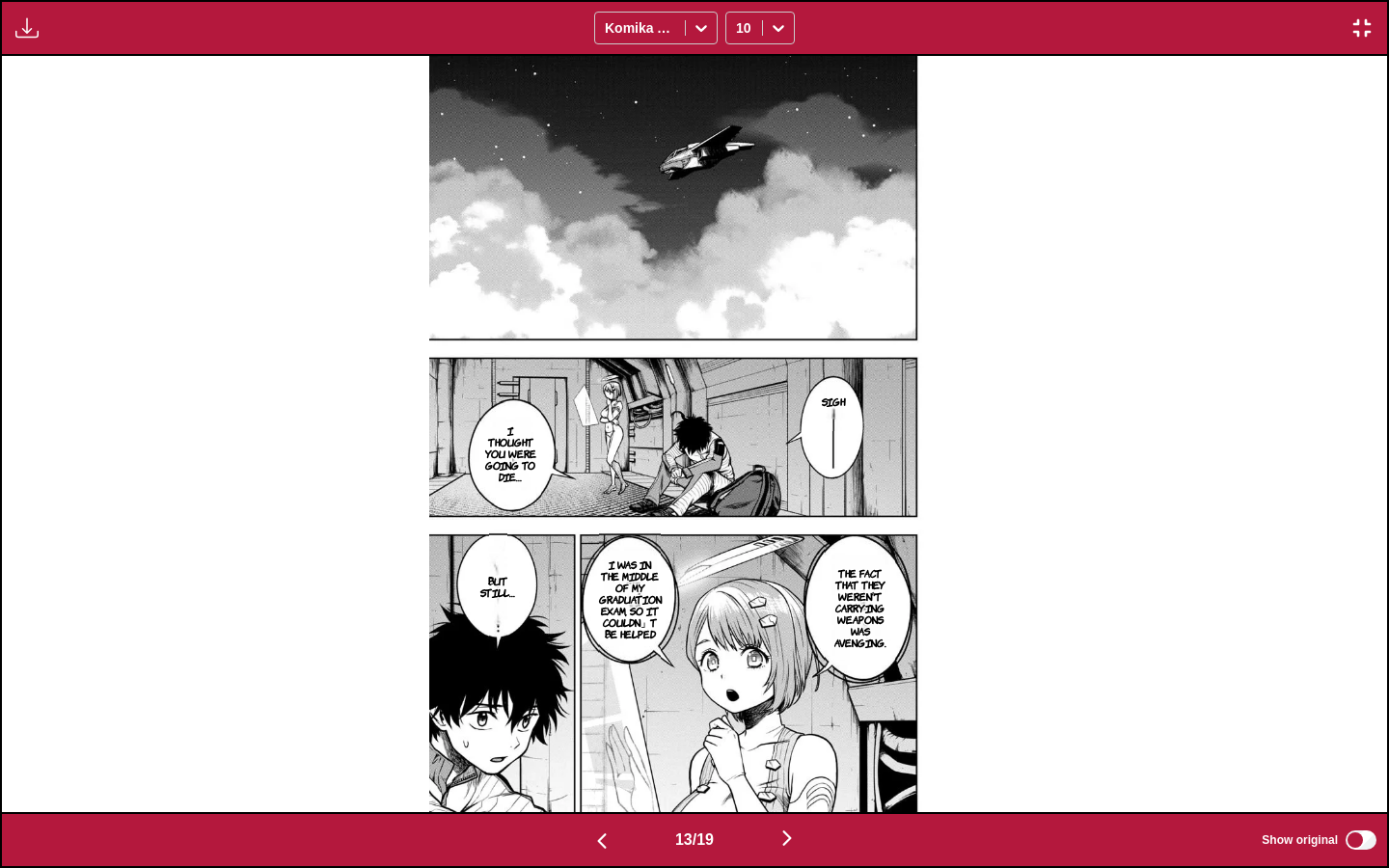 click at bounding box center [602, 841] 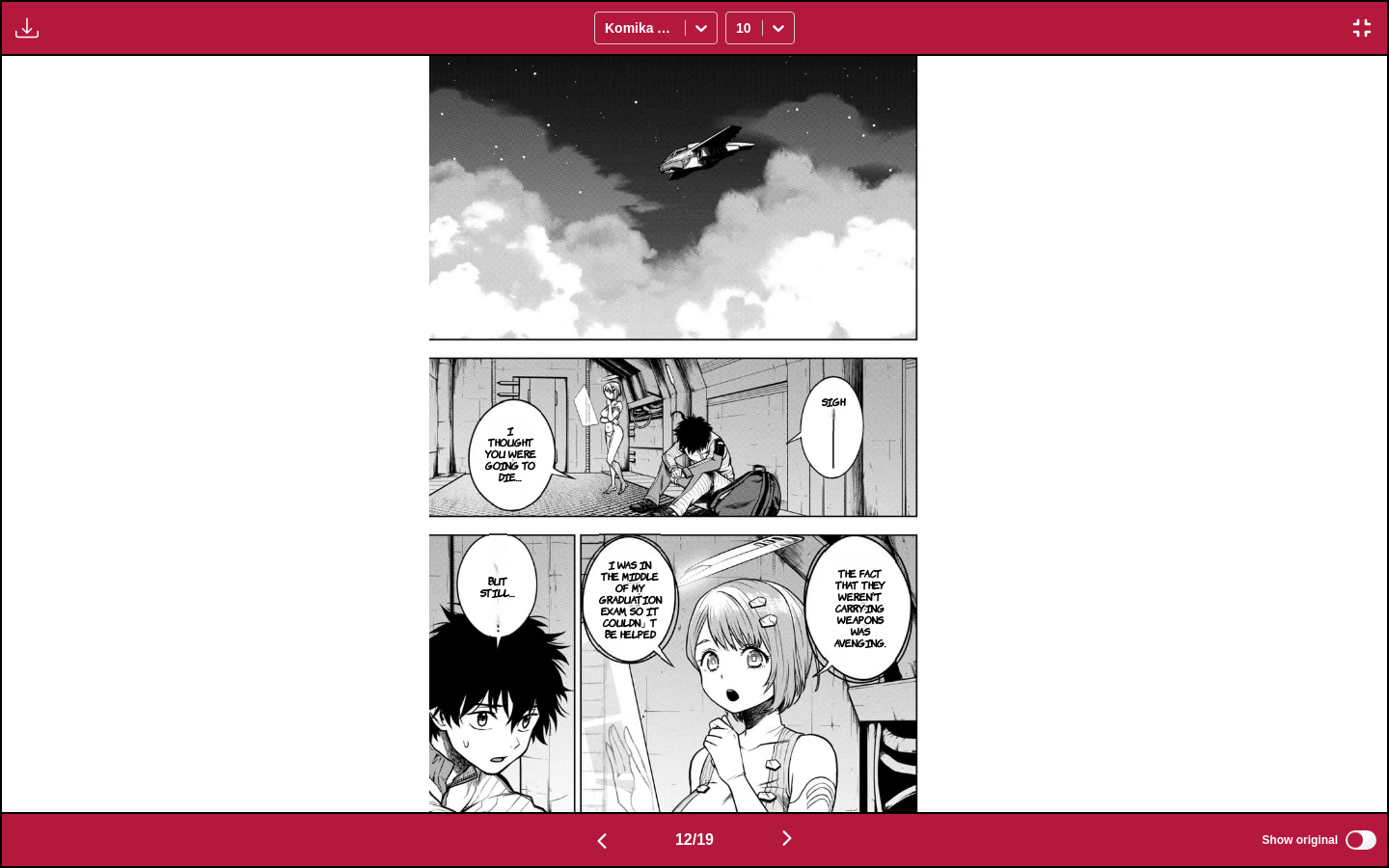 scroll, scrollTop: 0, scrollLeft: 15237, axis: horizontal 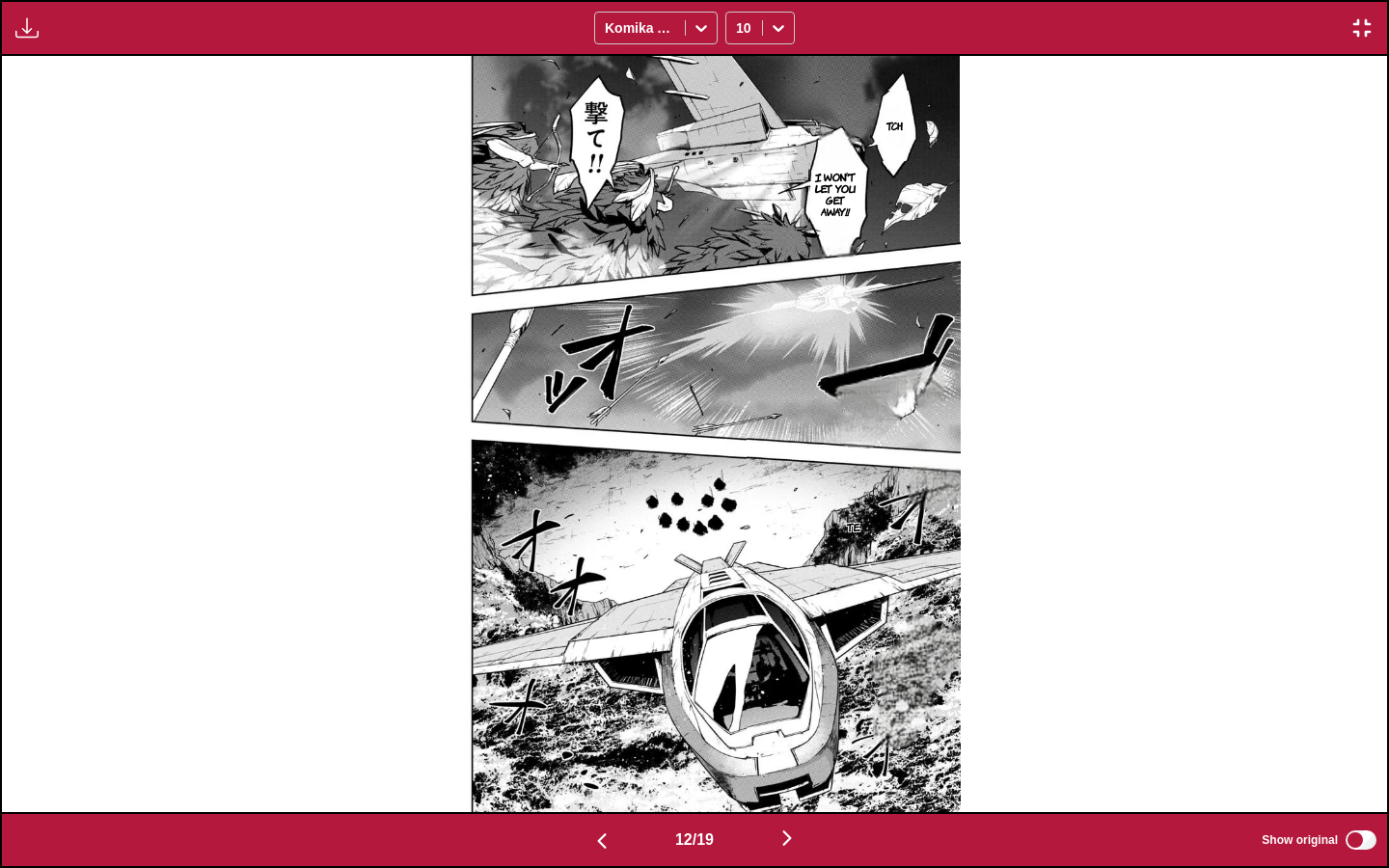 click at bounding box center (787, 838) 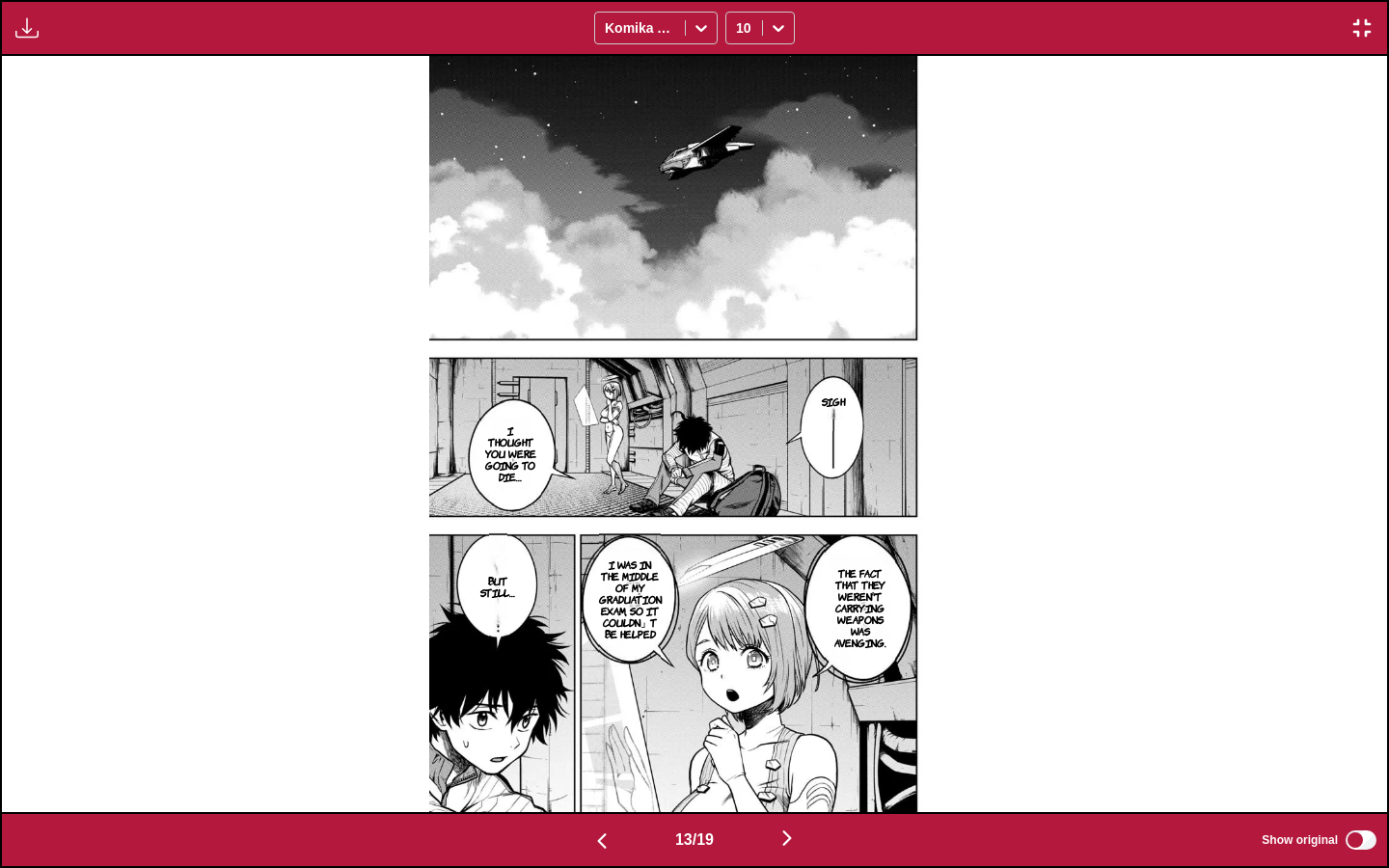 click at bounding box center [787, 838] 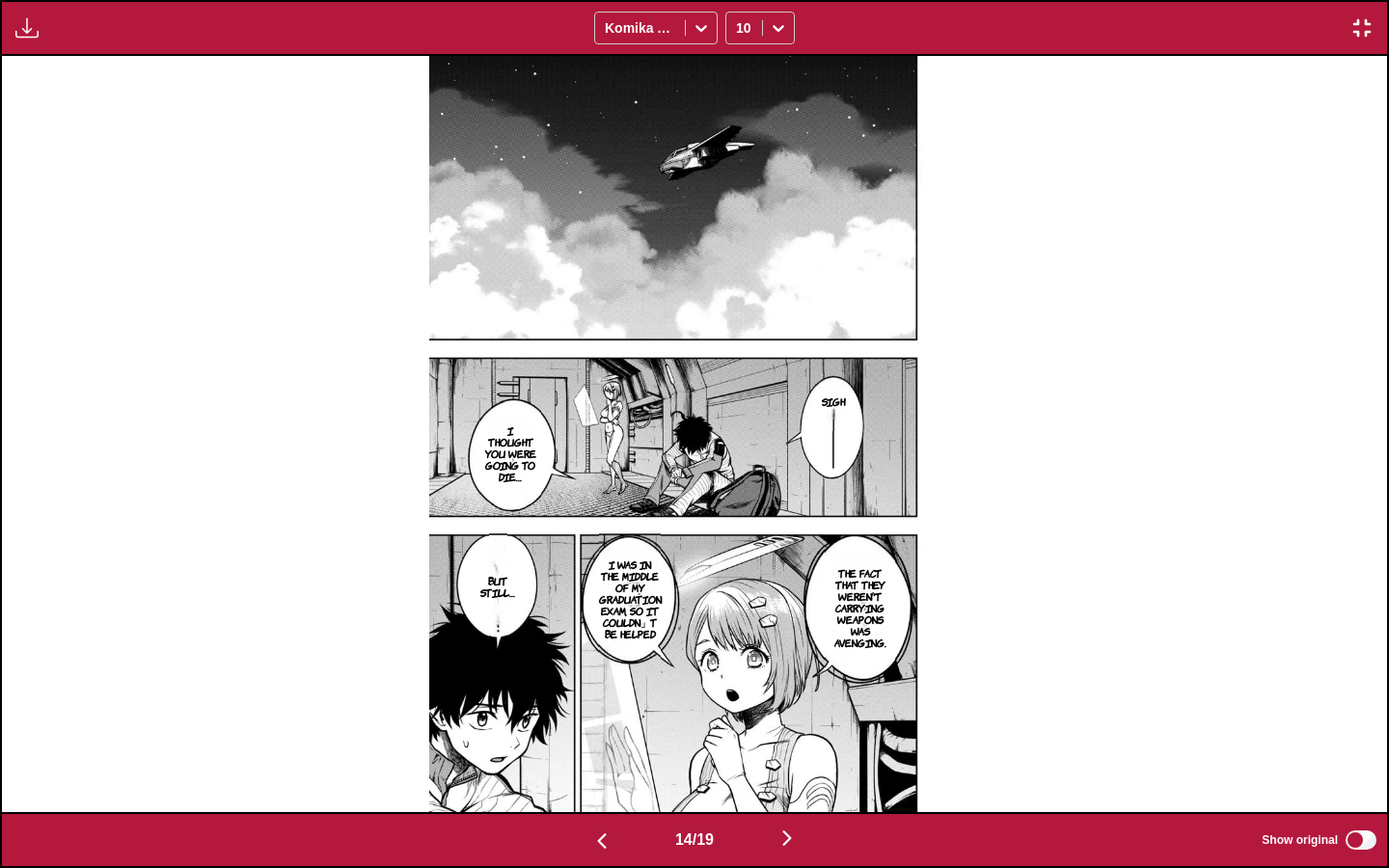 scroll, scrollTop: 0, scrollLeft: 18007, axis: horizontal 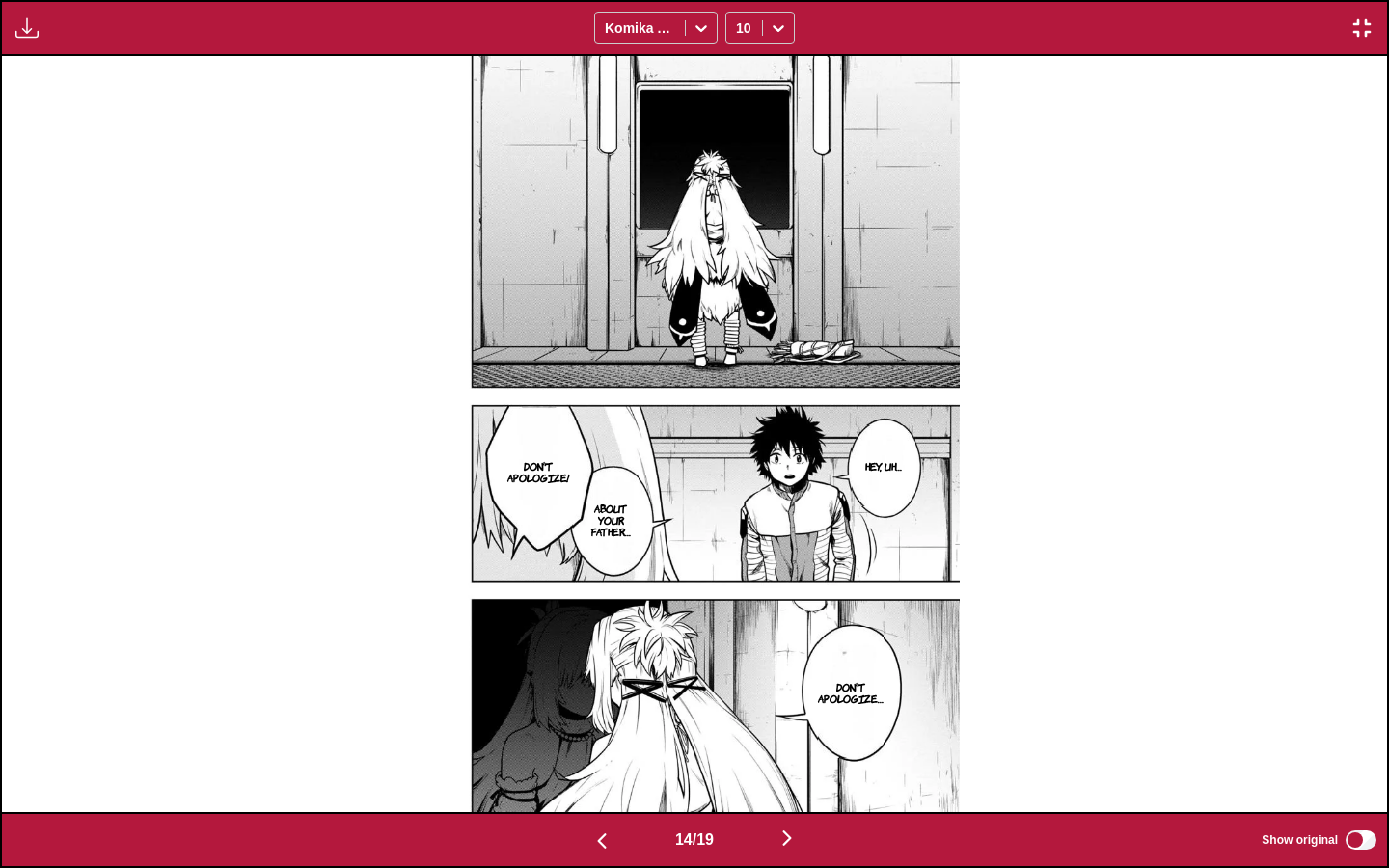 click at bounding box center [787, 838] 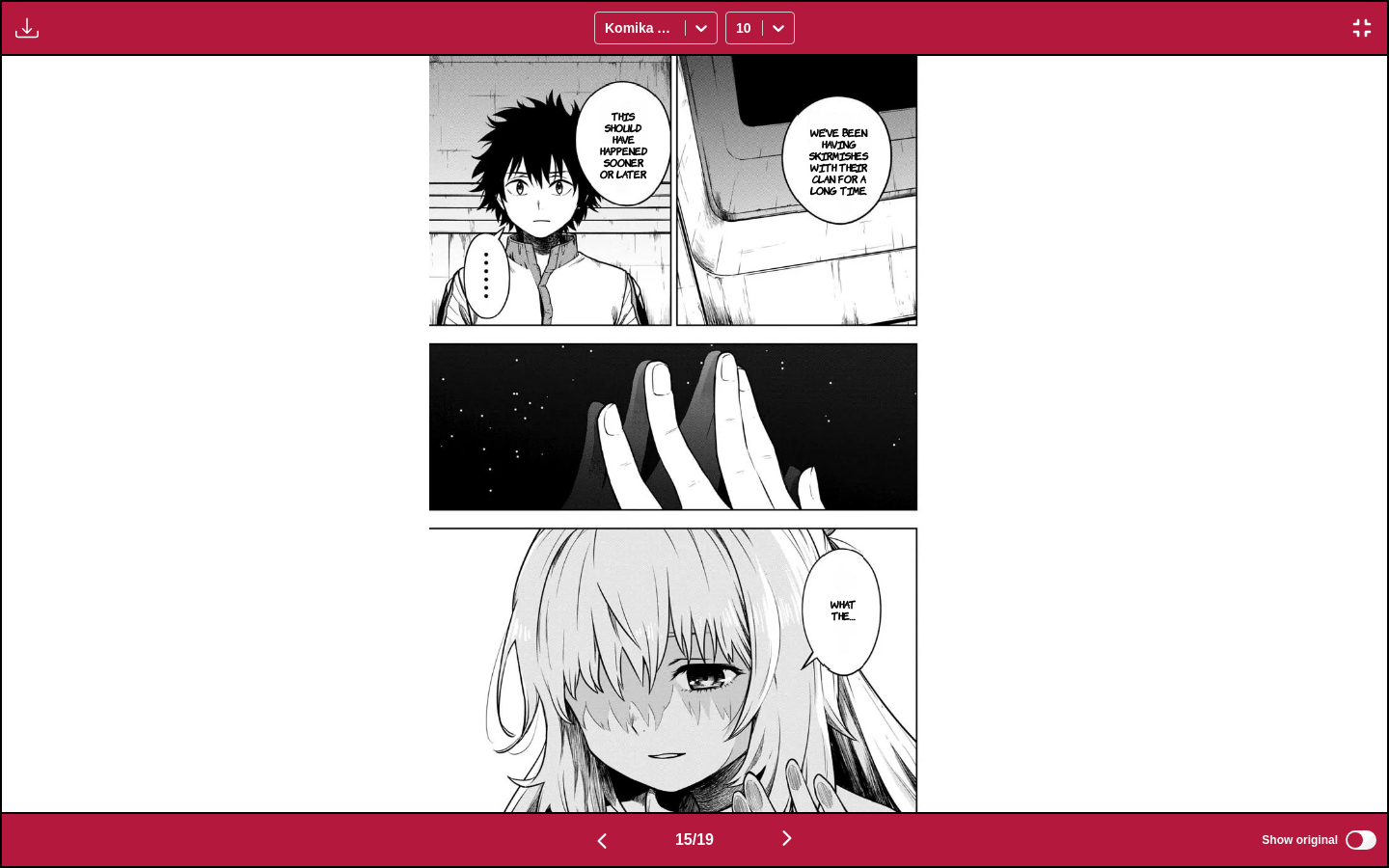 click at bounding box center [787, 838] 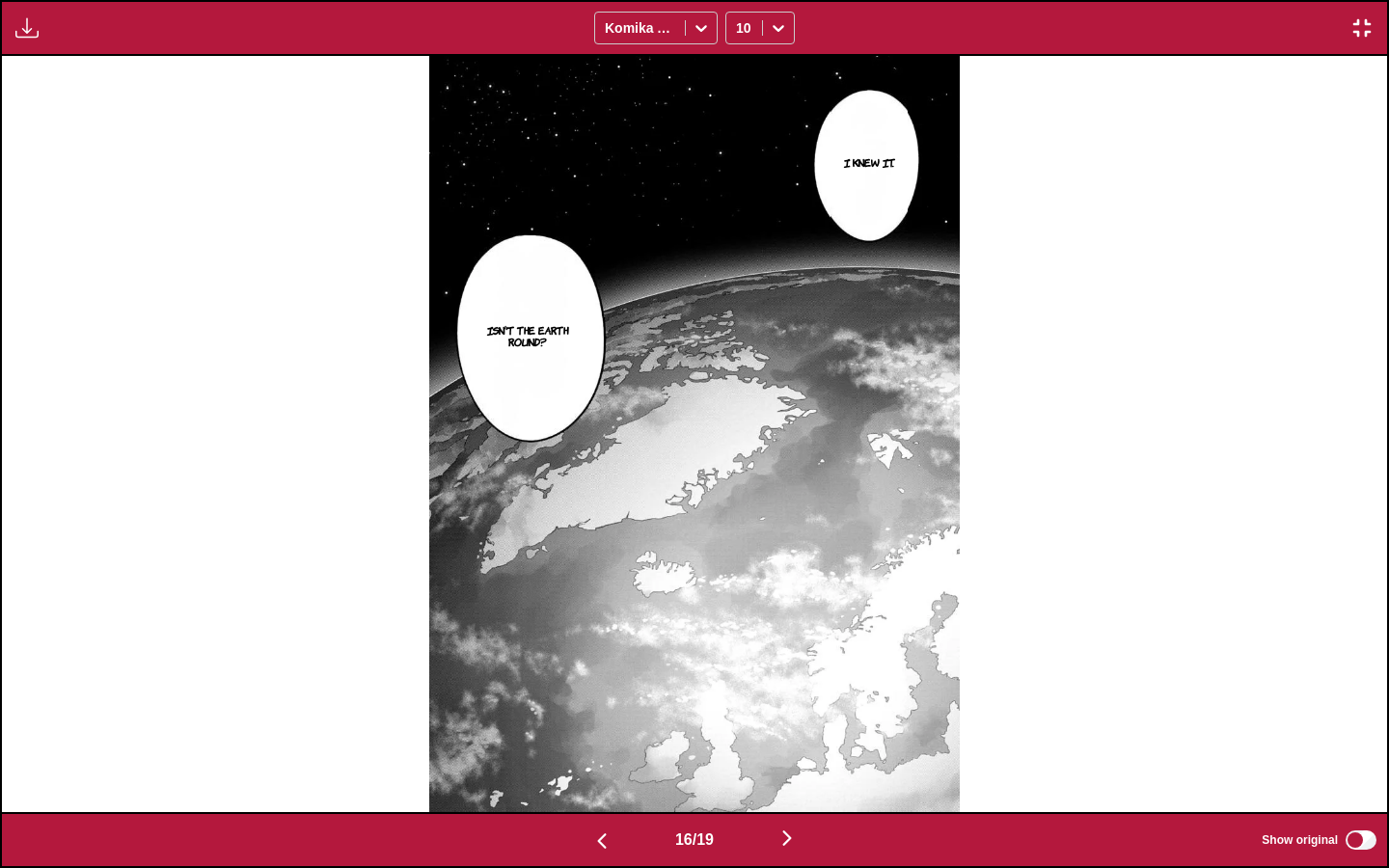 click at bounding box center [787, 838] 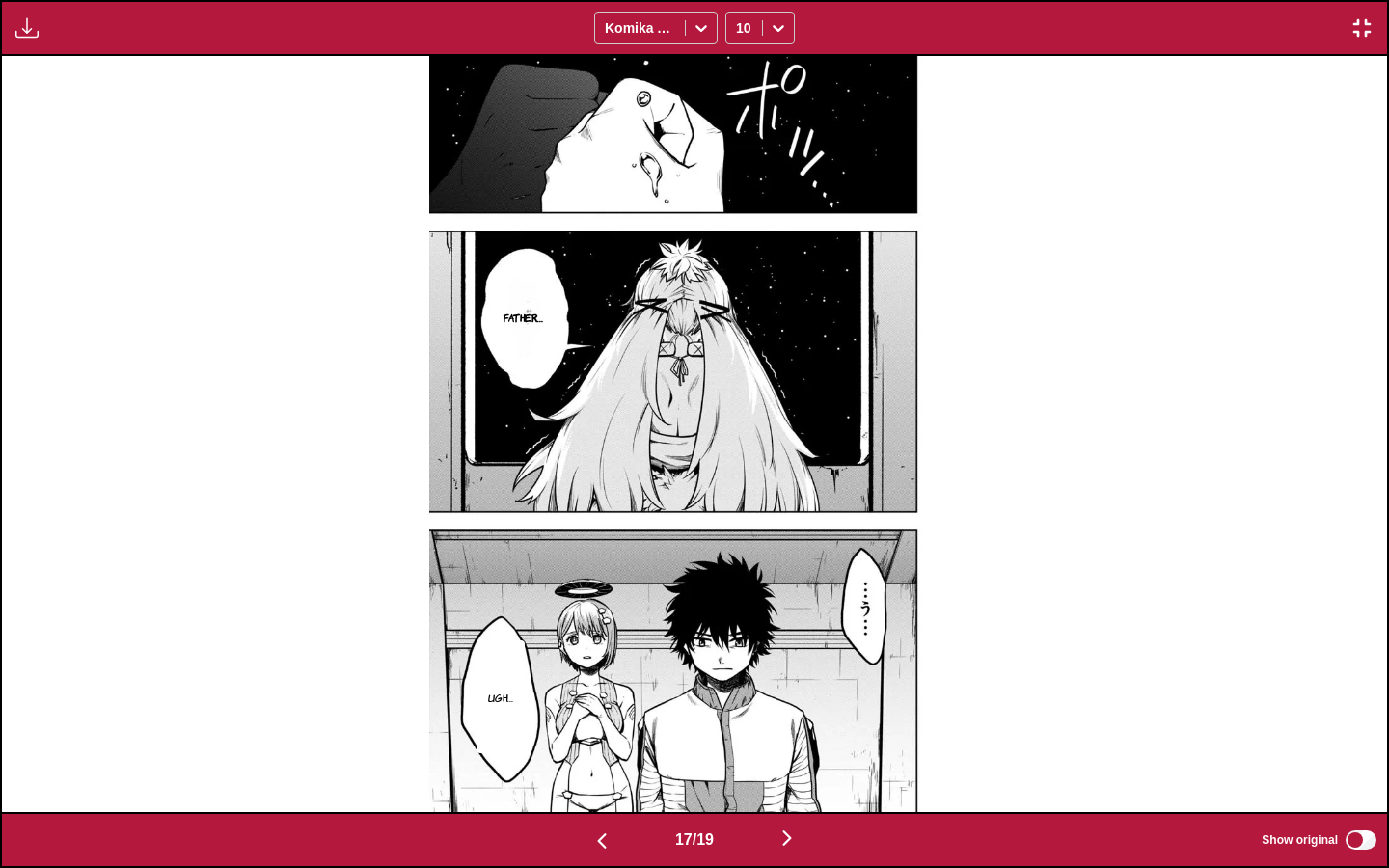 click at bounding box center [787, 838] 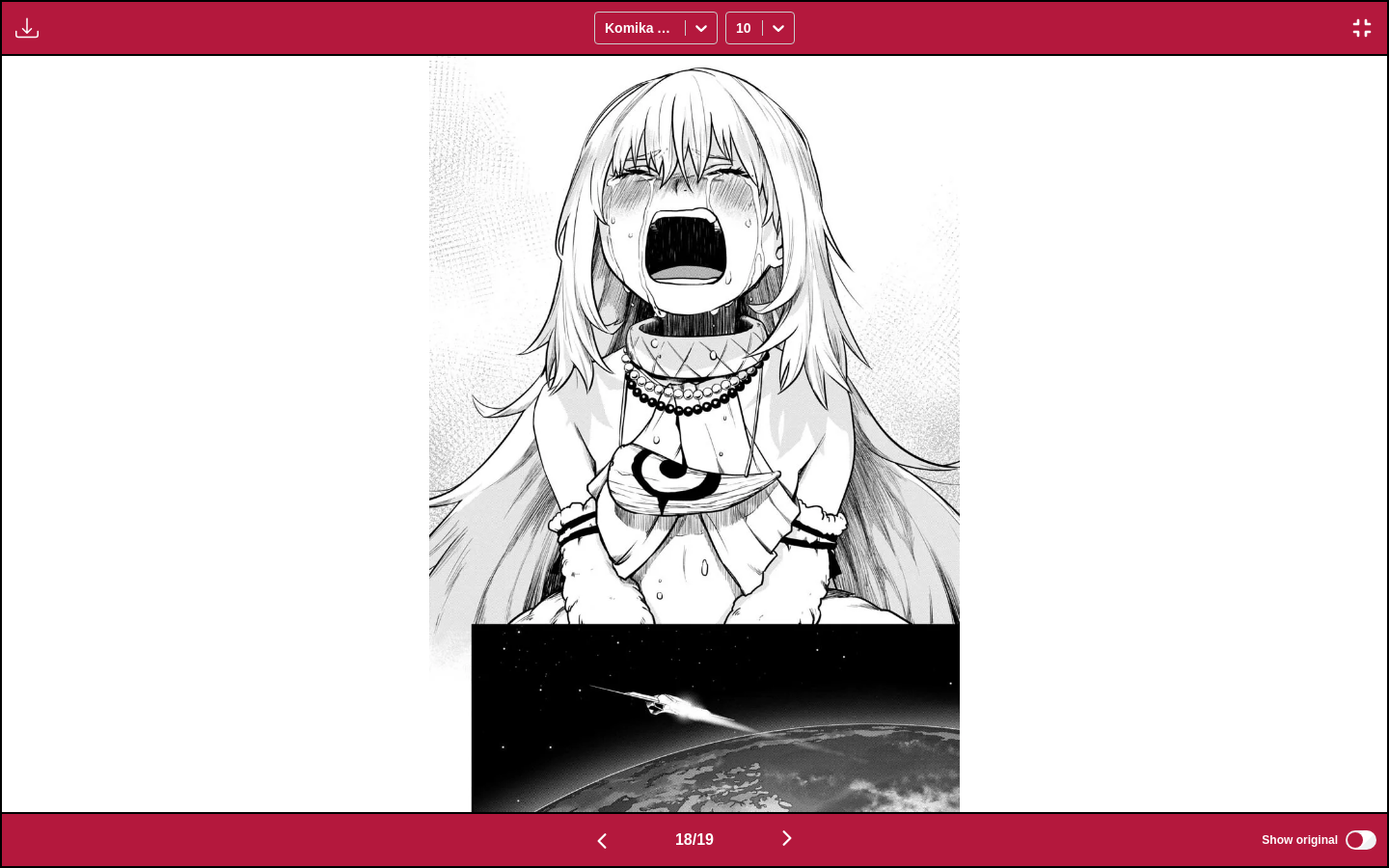 click at bounding box center (787, 838) 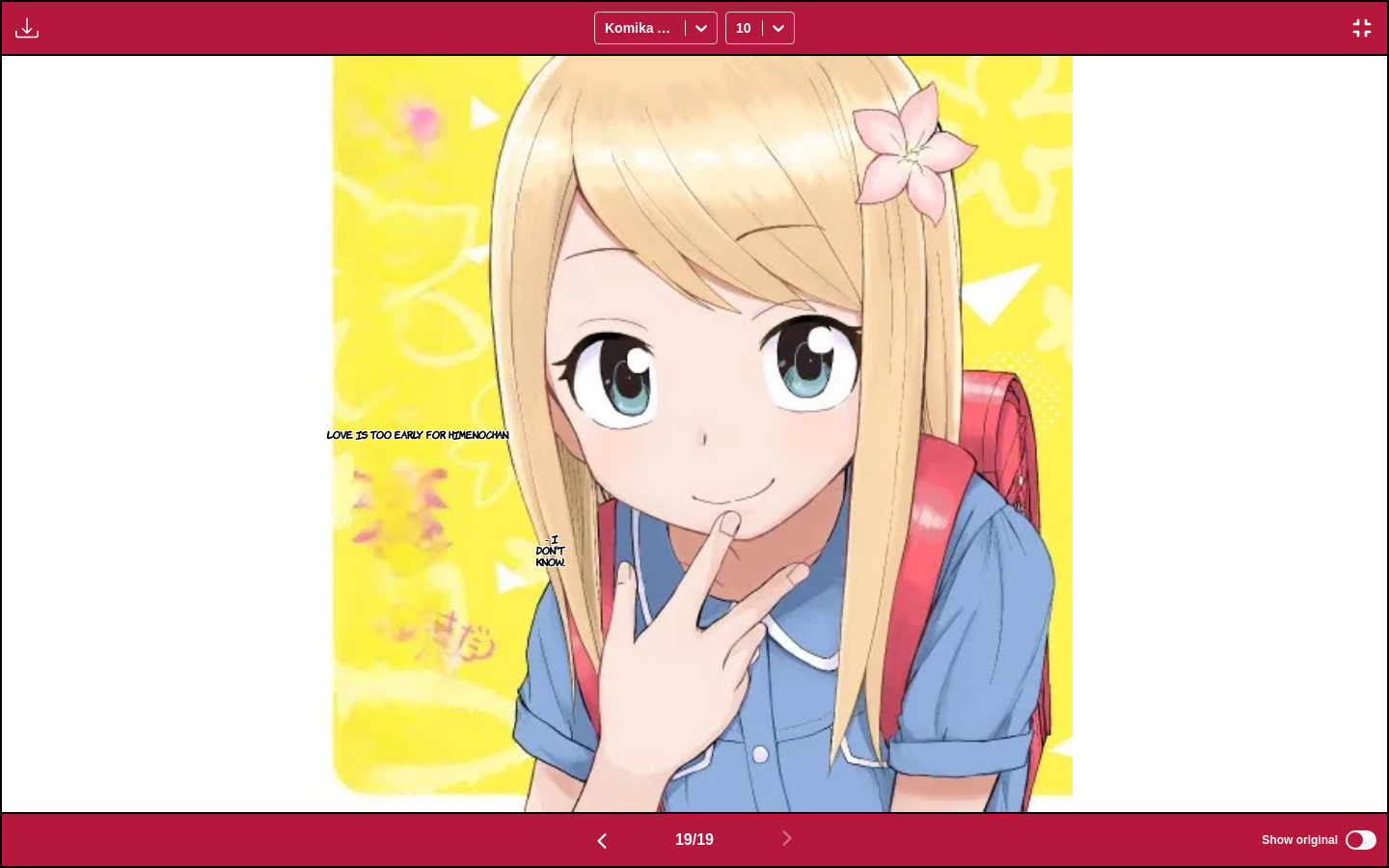 click at bounding box center (1362, 28) 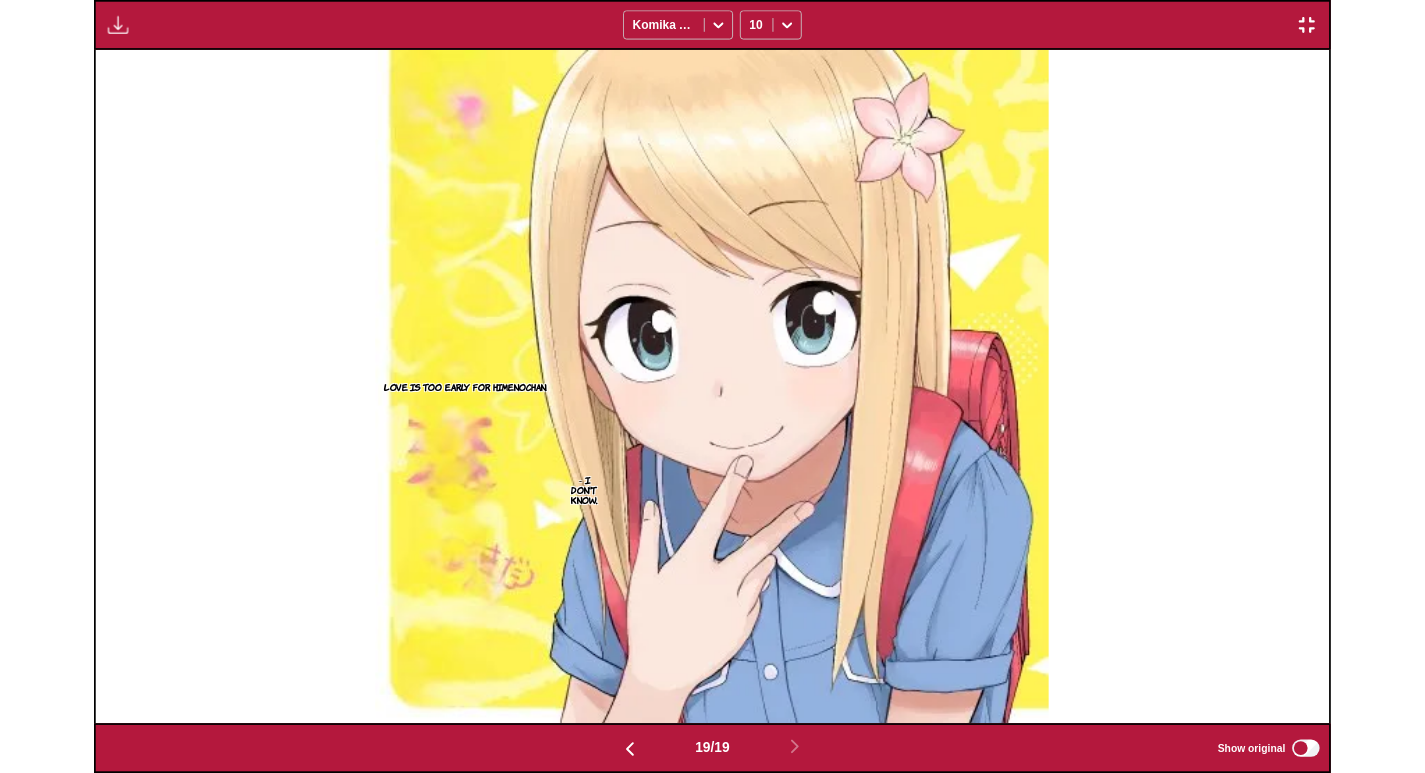 scroll, scrollTop: 521, scrollLeft: 0, axis: vertical 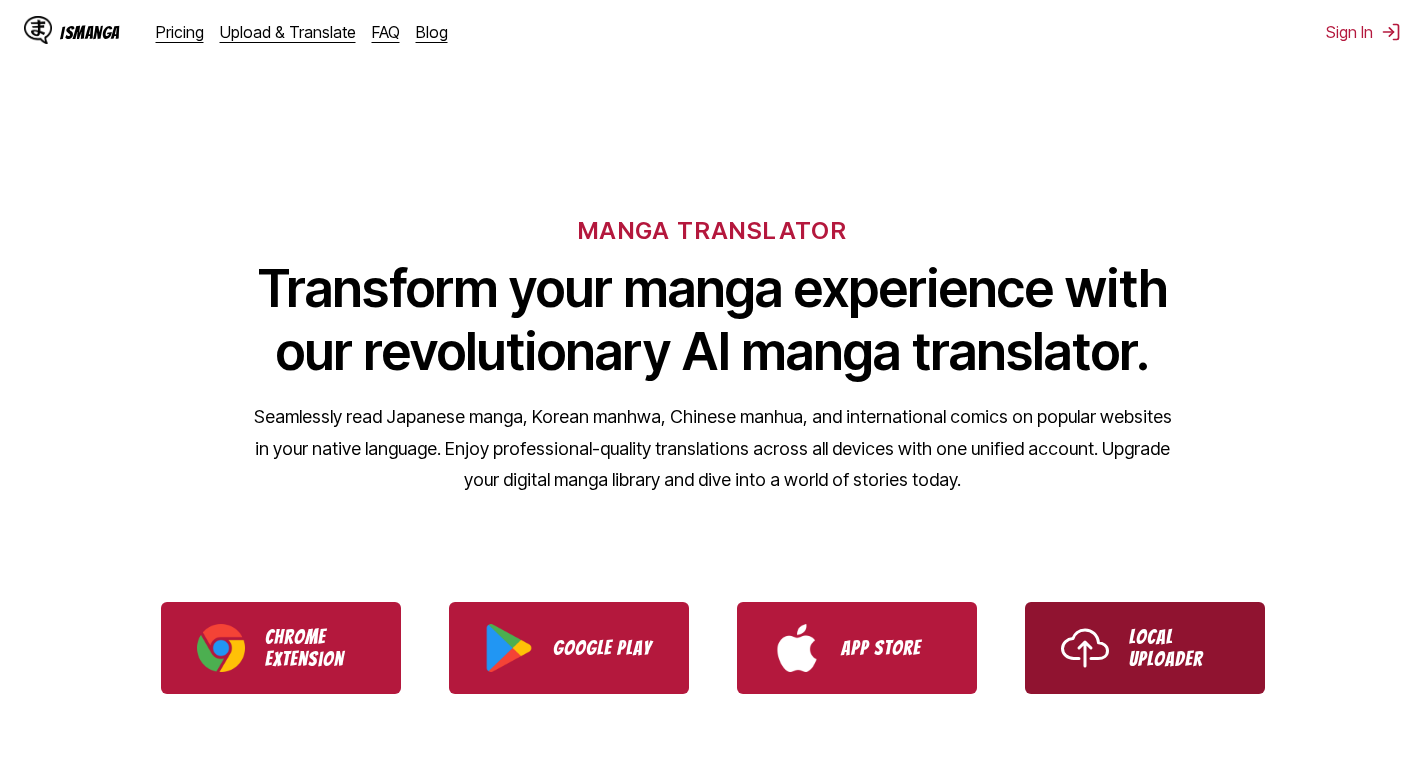 click on "Local Uploader" at bounding box center [1179, 648] 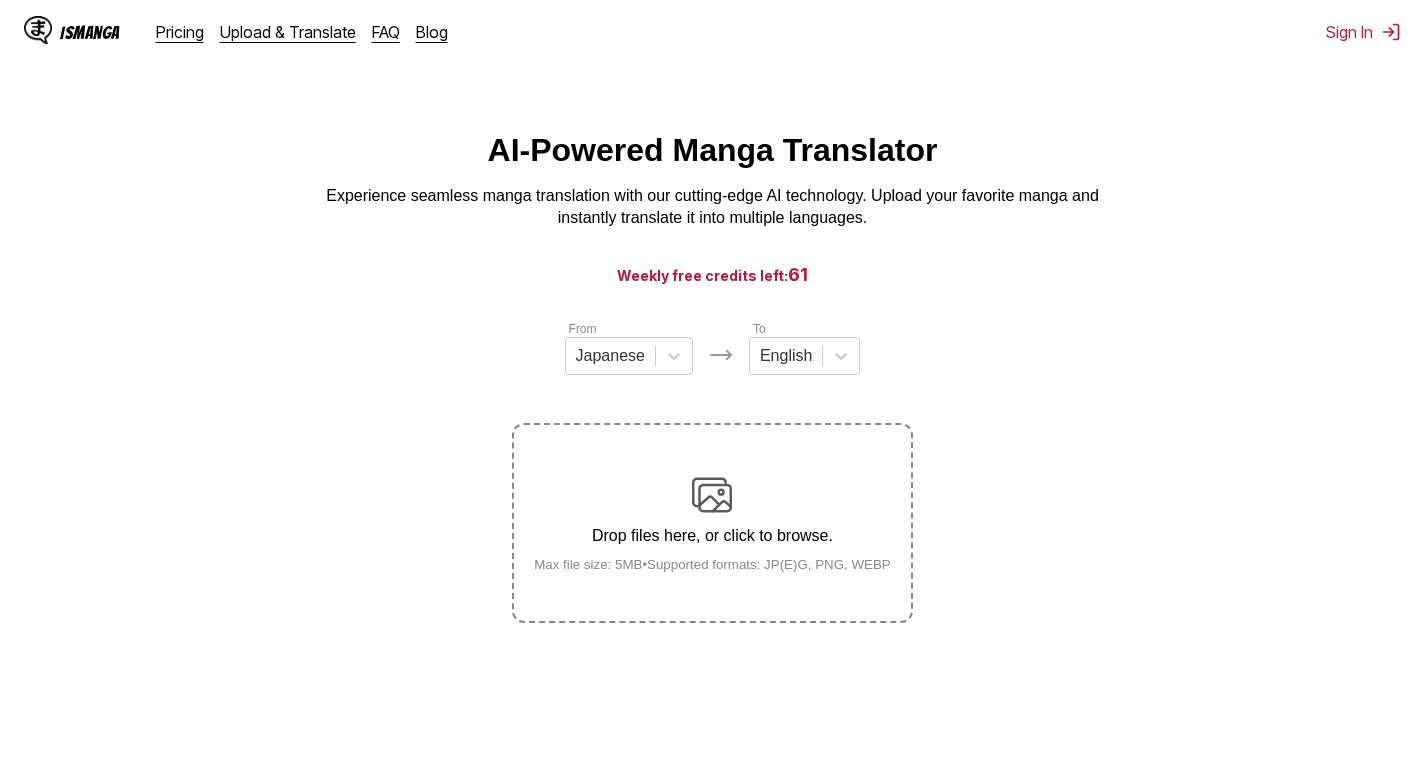 scroll, scrollTop: 0, scrollLeft: 0, axis: both 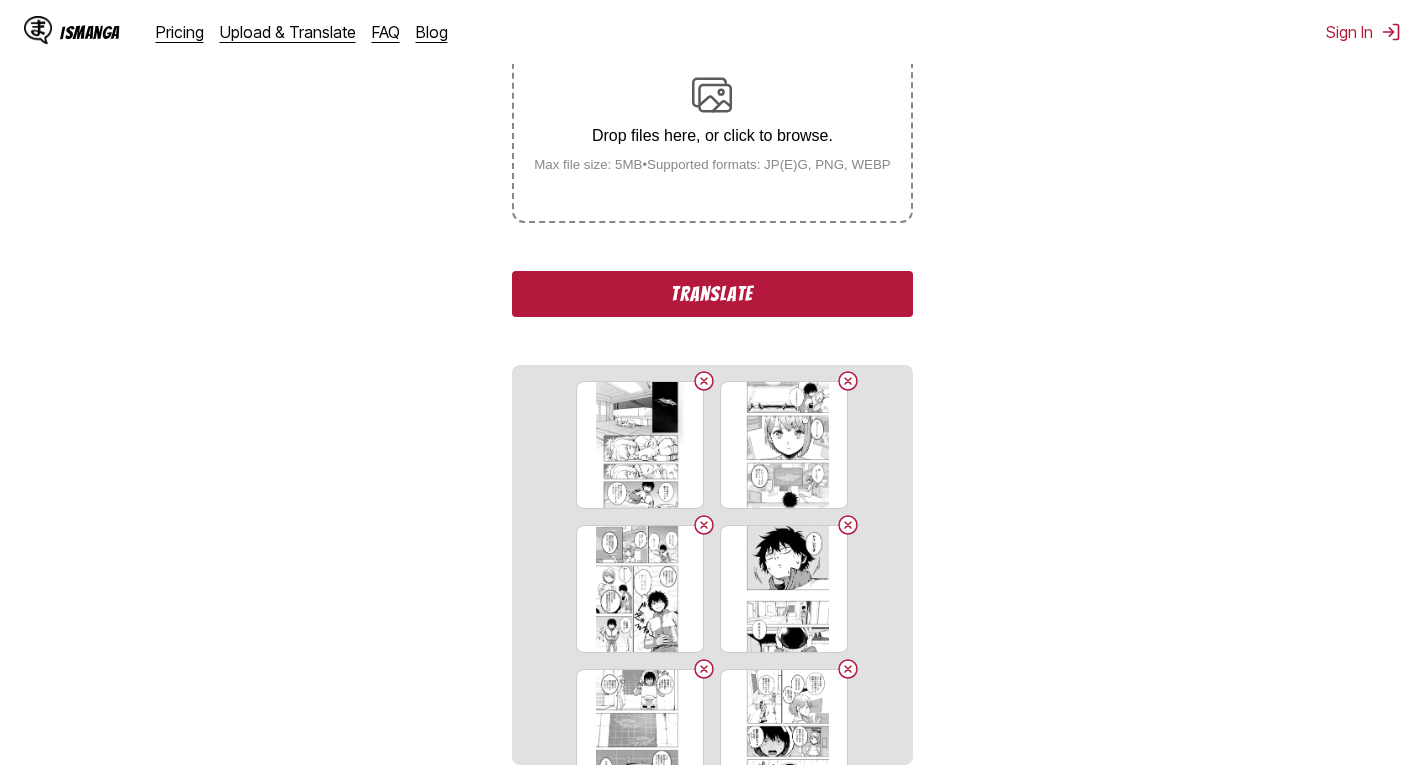 click on "Translate" at bounding box center (712, 294) 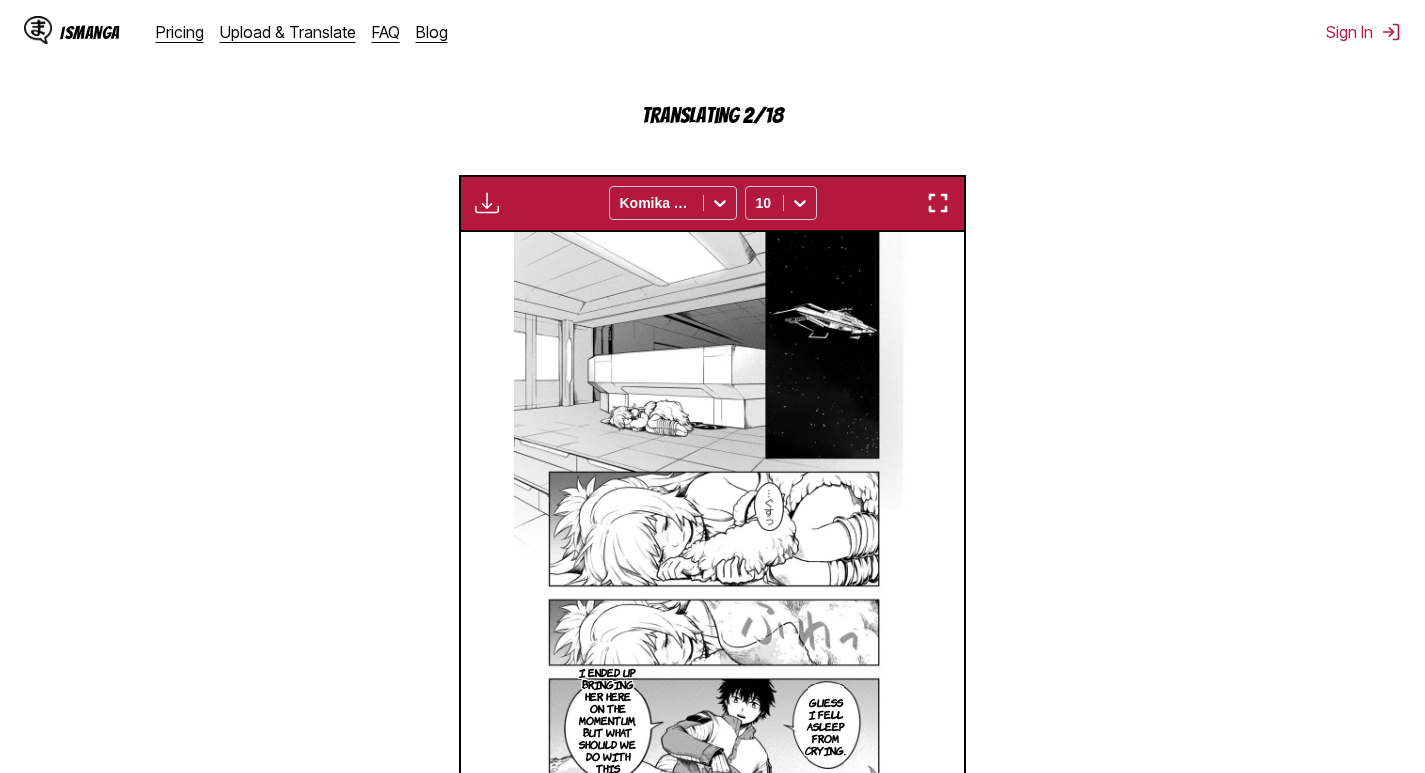 scroll, scrollTop: 400, scrollLeft: 0, axis: vertical 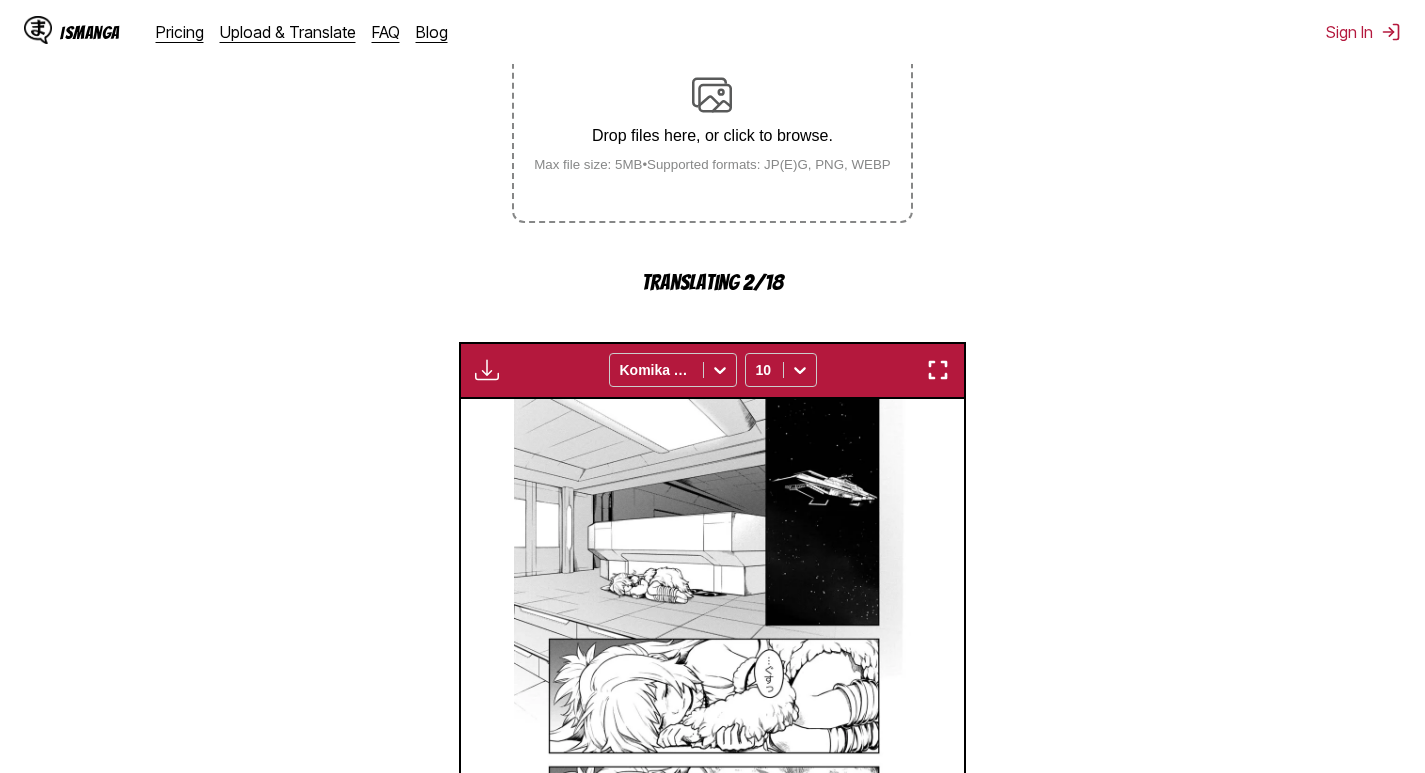 click on "Translating 2/18" at bounding box center (712, 282) 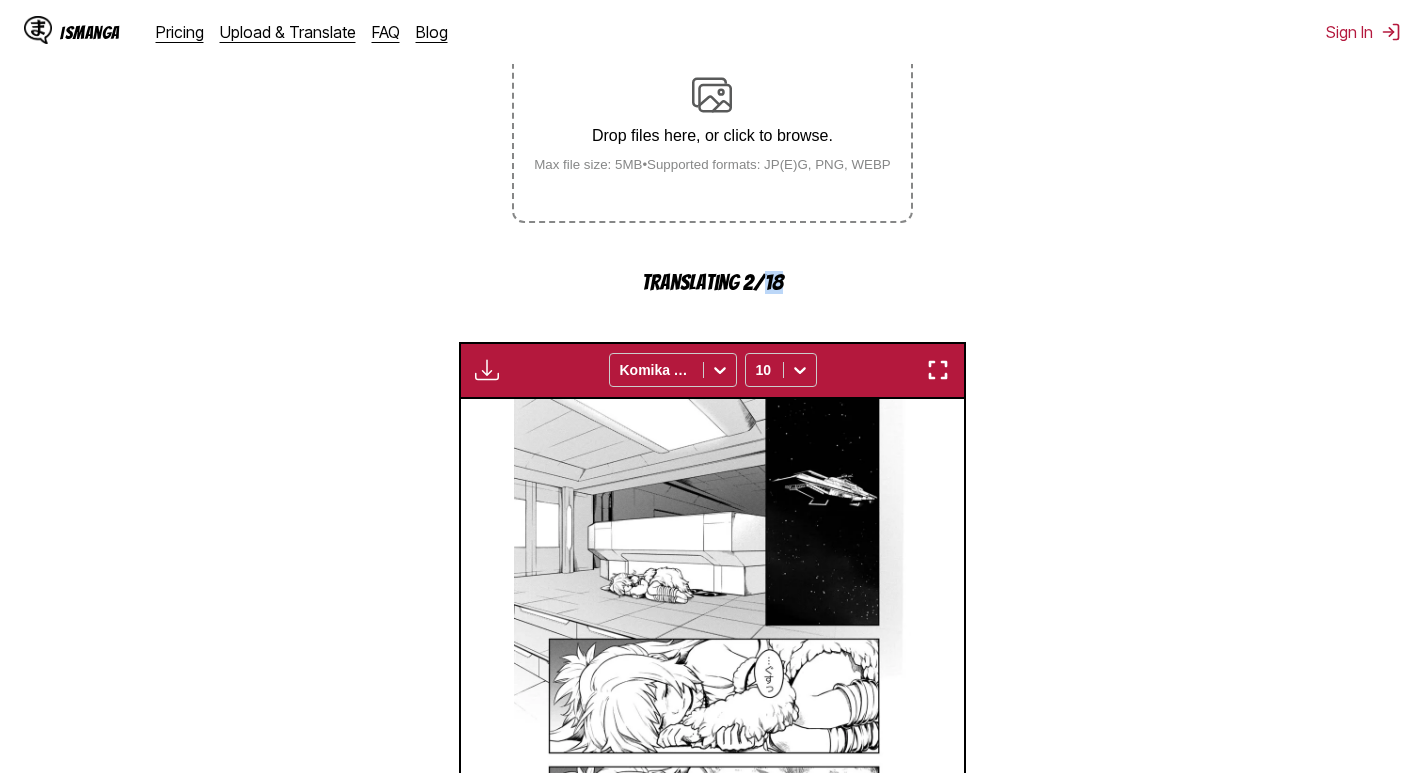 click on "Translating 2/18" at bounding box center (712, 282) 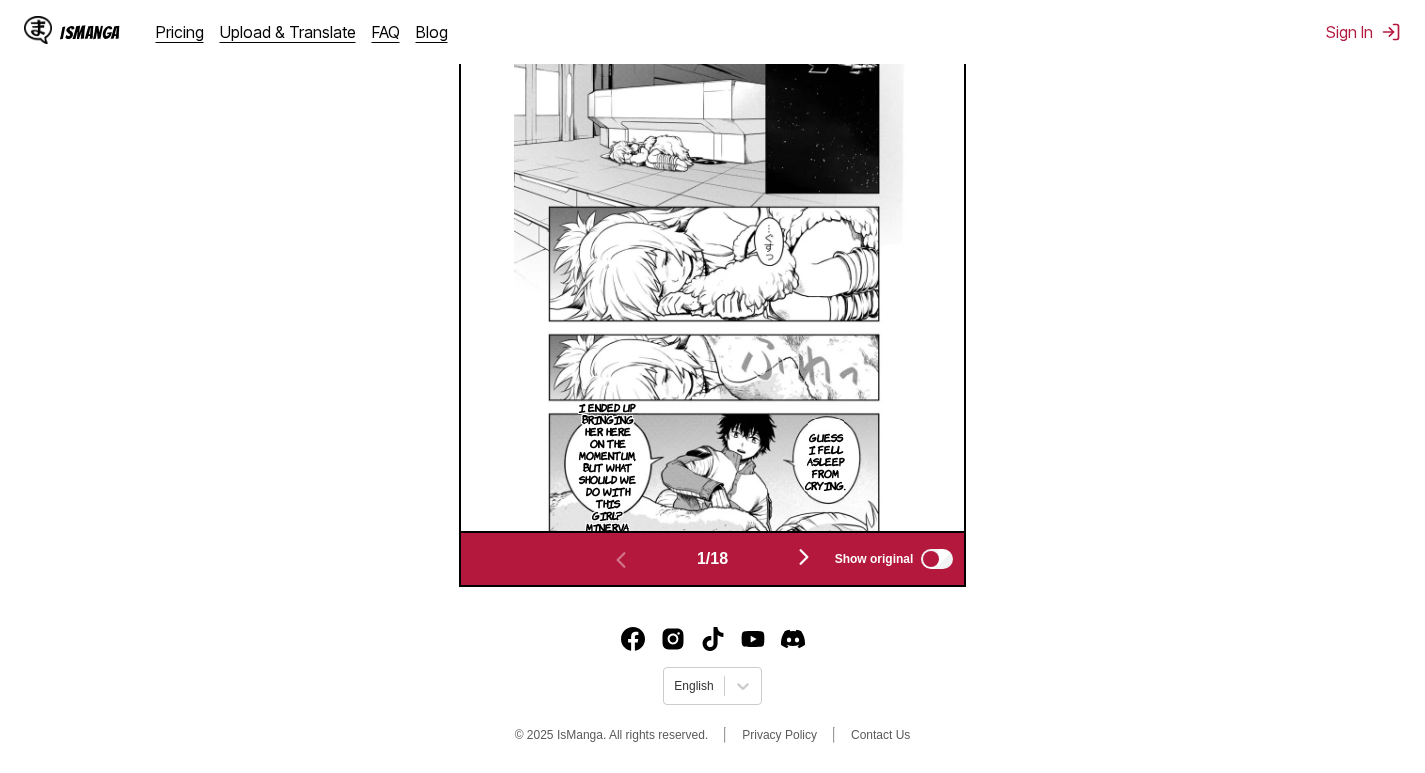 scroll, scrollTop: 535, scrollLeft: 0, axis: vertical 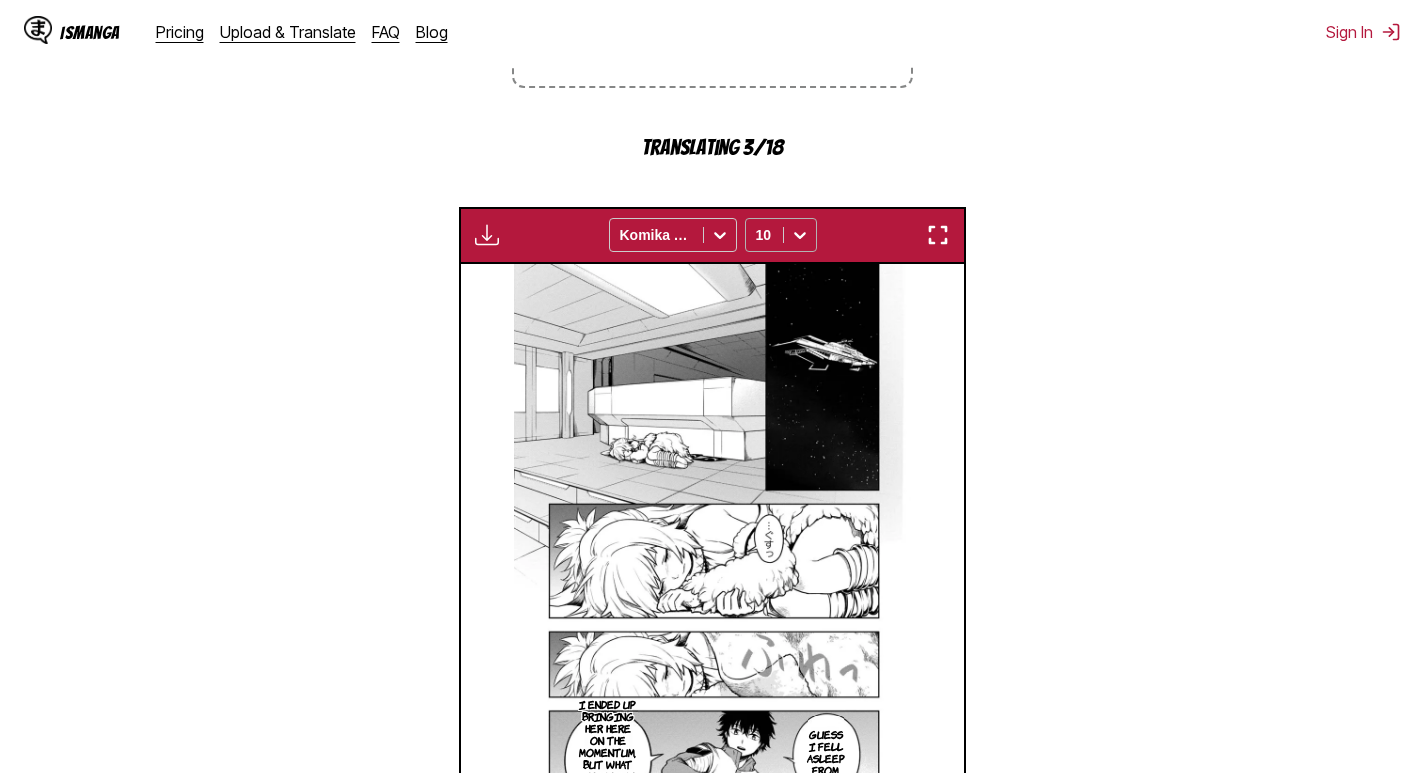 click 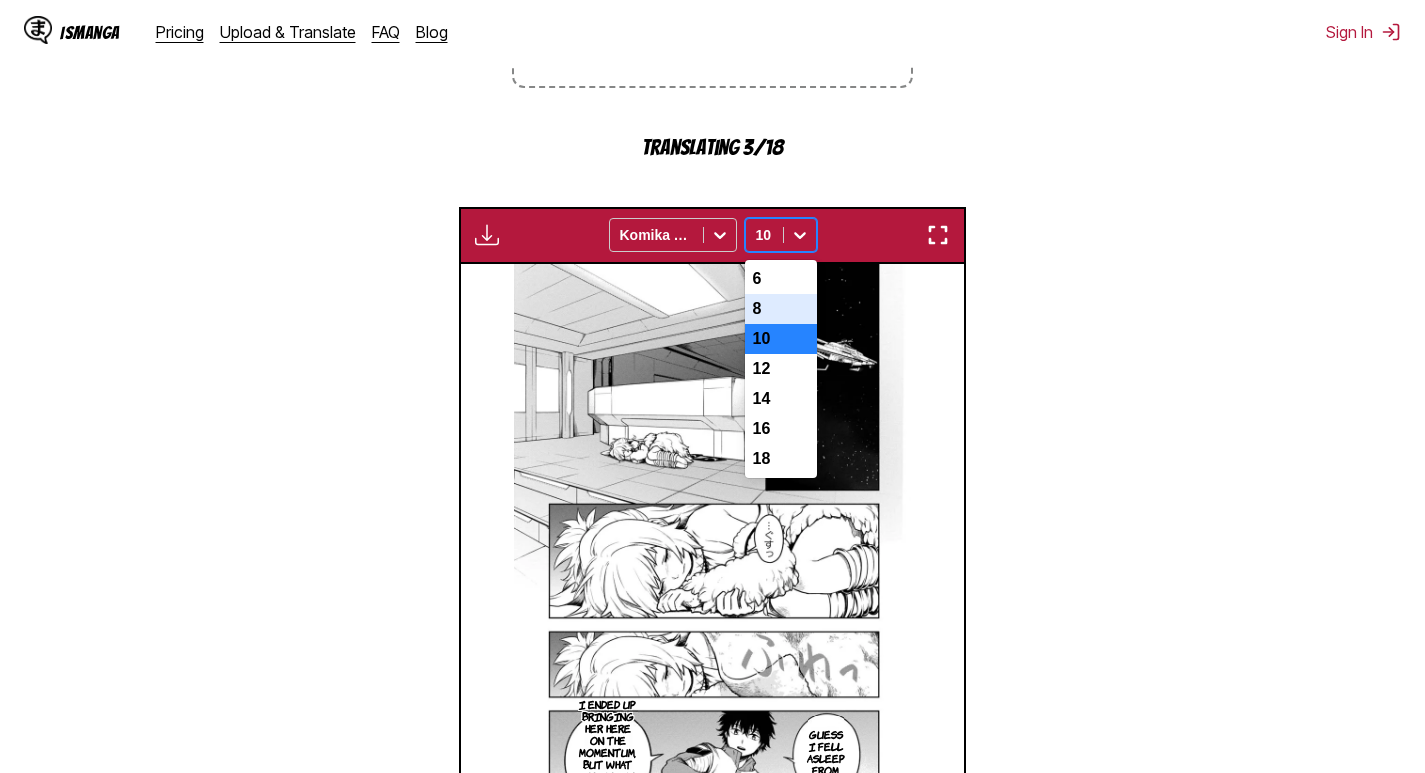 click on "8" at bounding box center [781, 309] 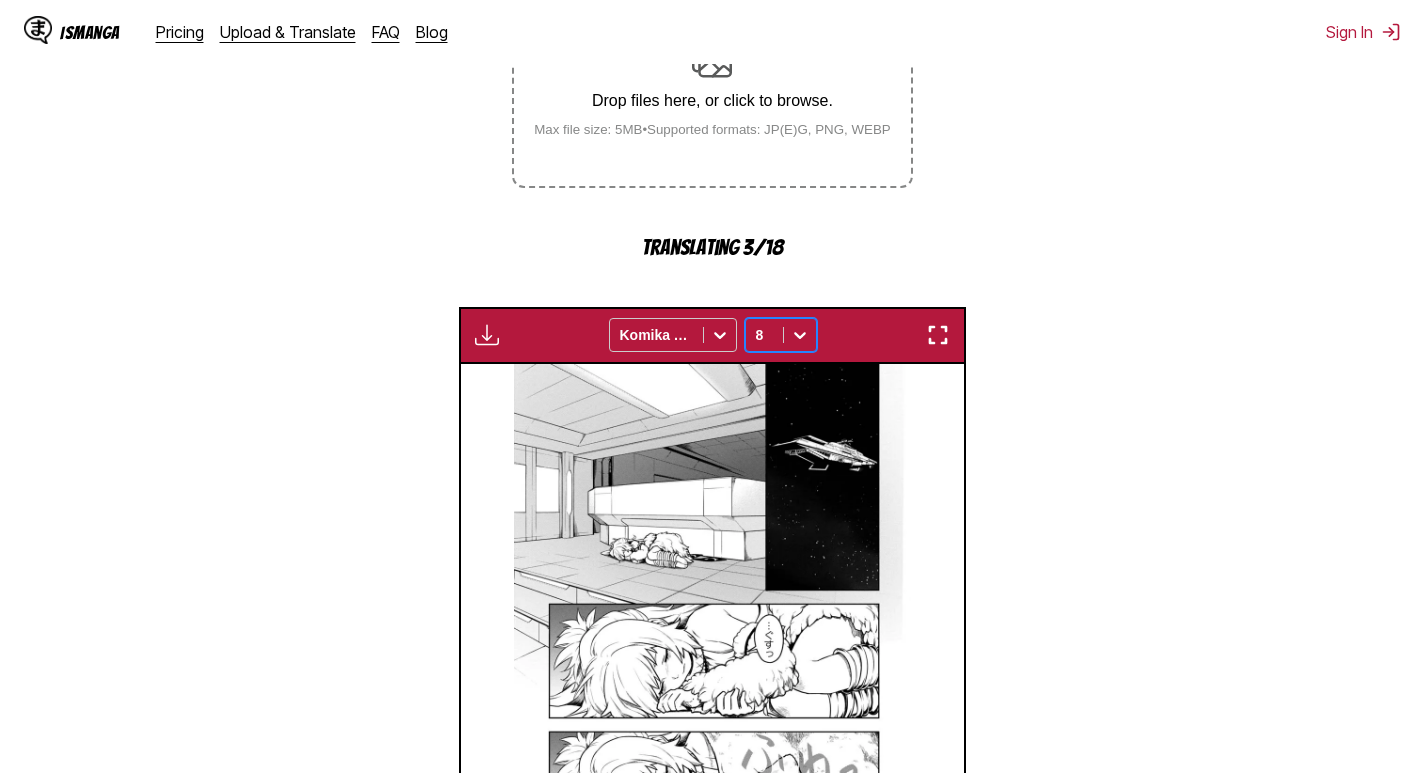 click at bounding box center [938, 335] 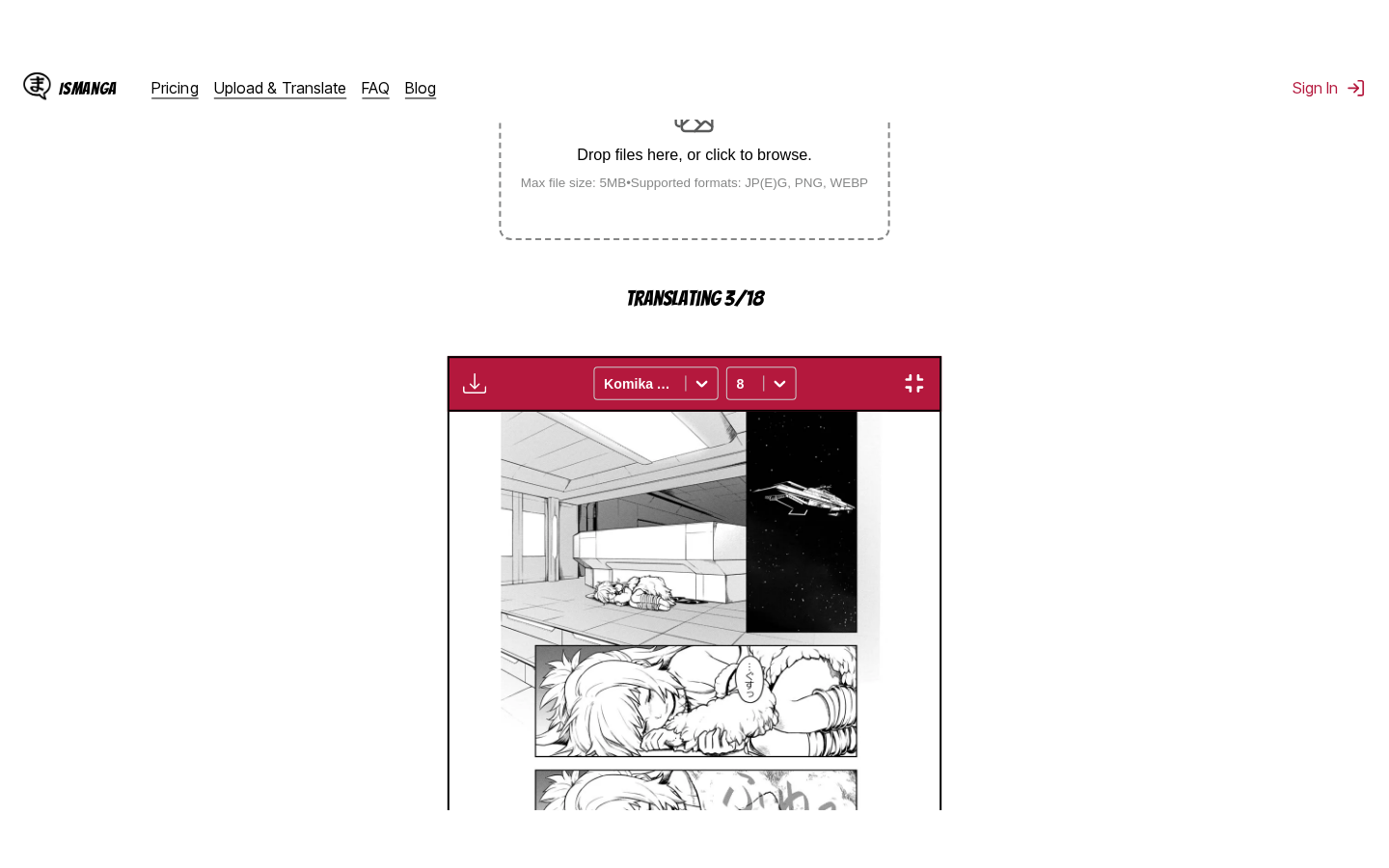 scroll, scrollTop: 220, scrollLeft: 0, axis: vertical 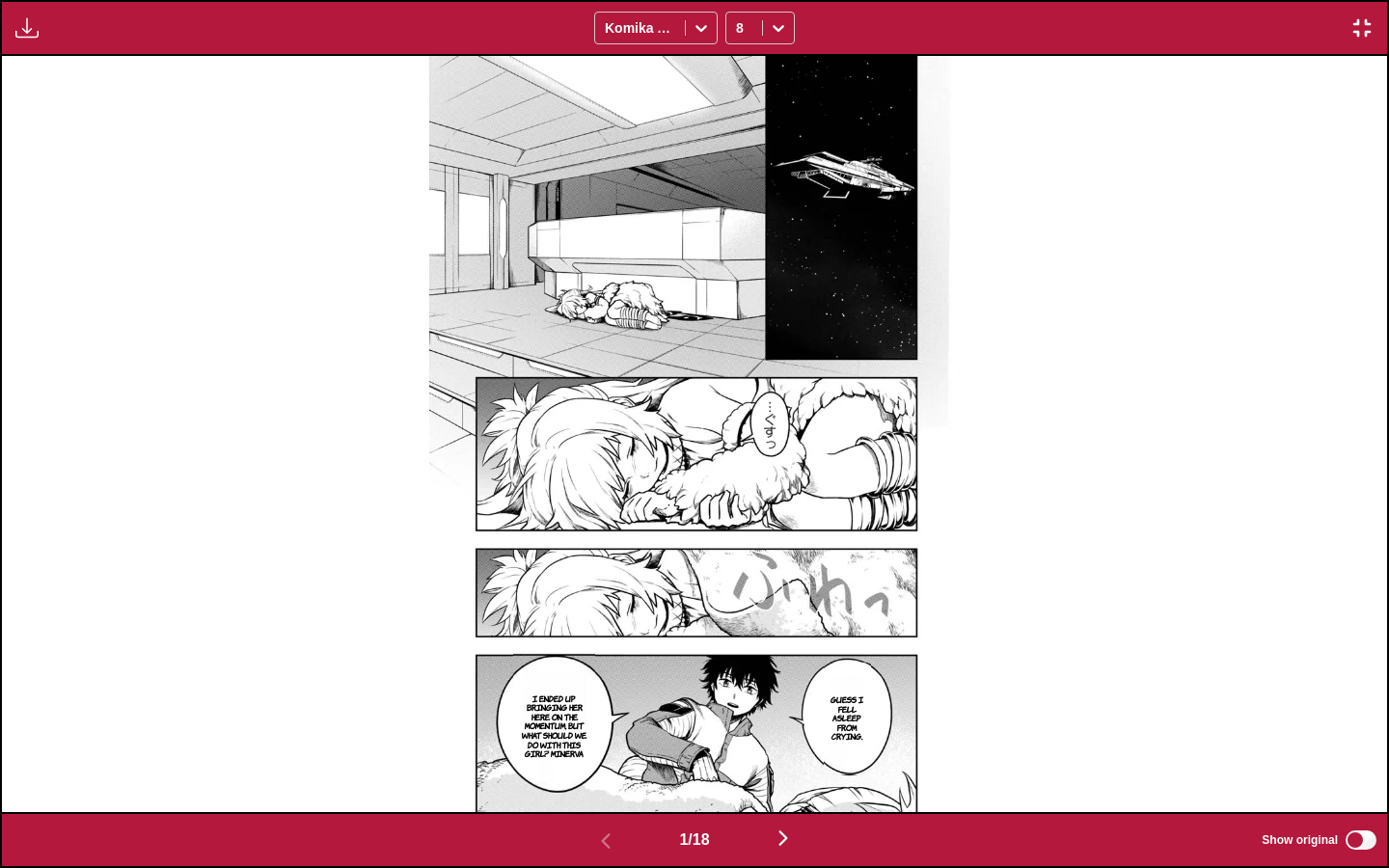 click at bounding box center (783, 838) 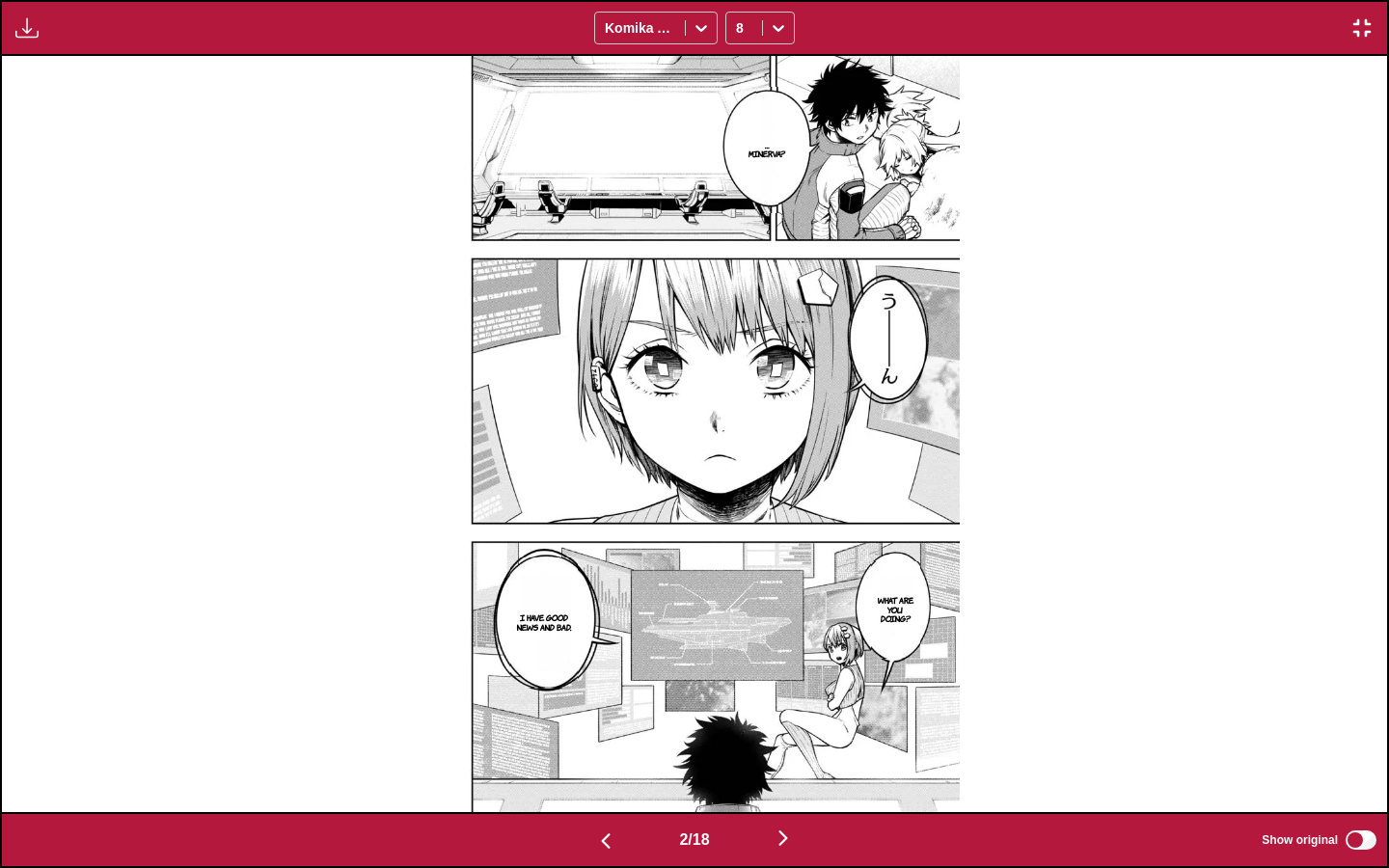 click at bounding box center [783, 838] 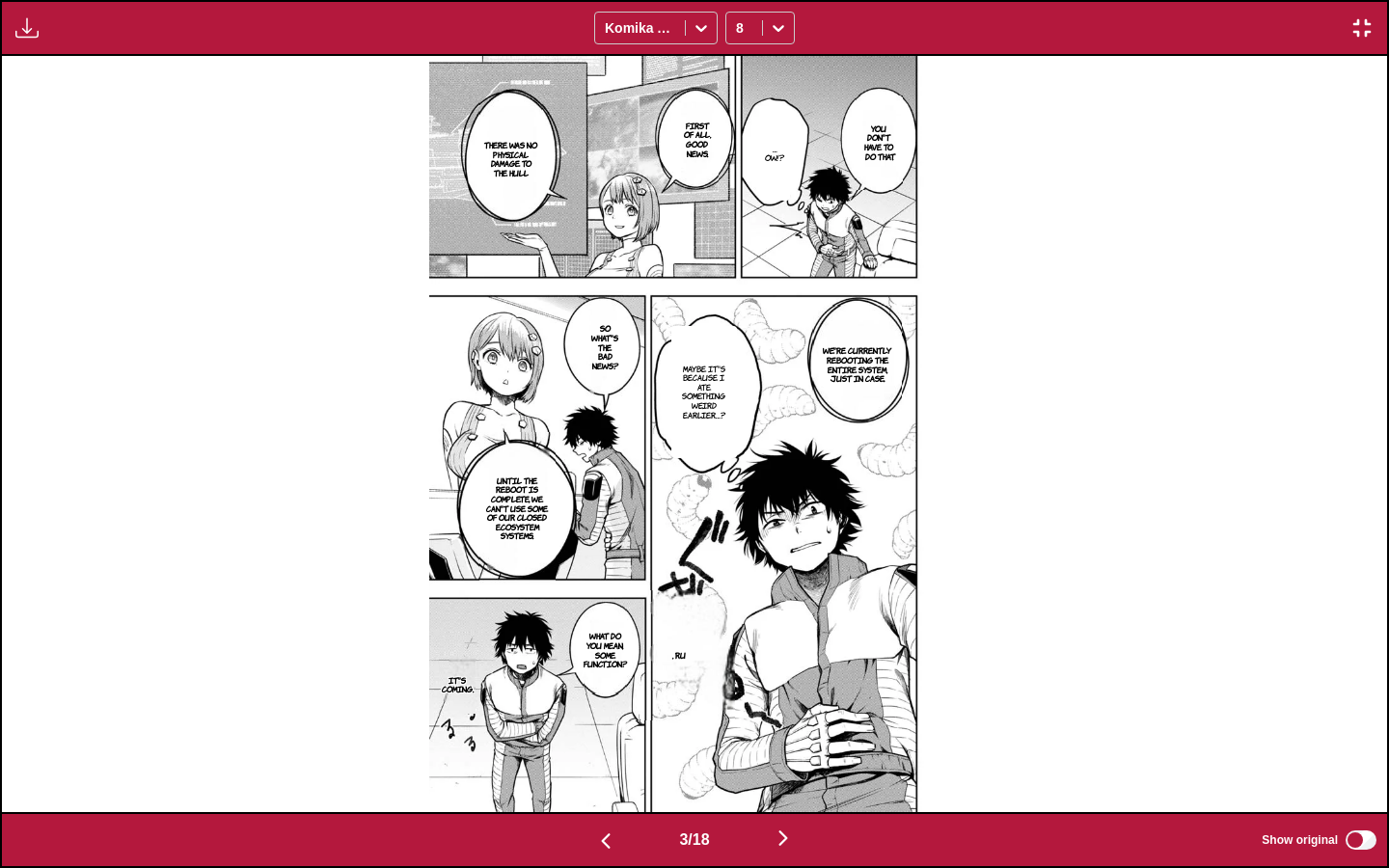 click at bounding box center (783, 838) 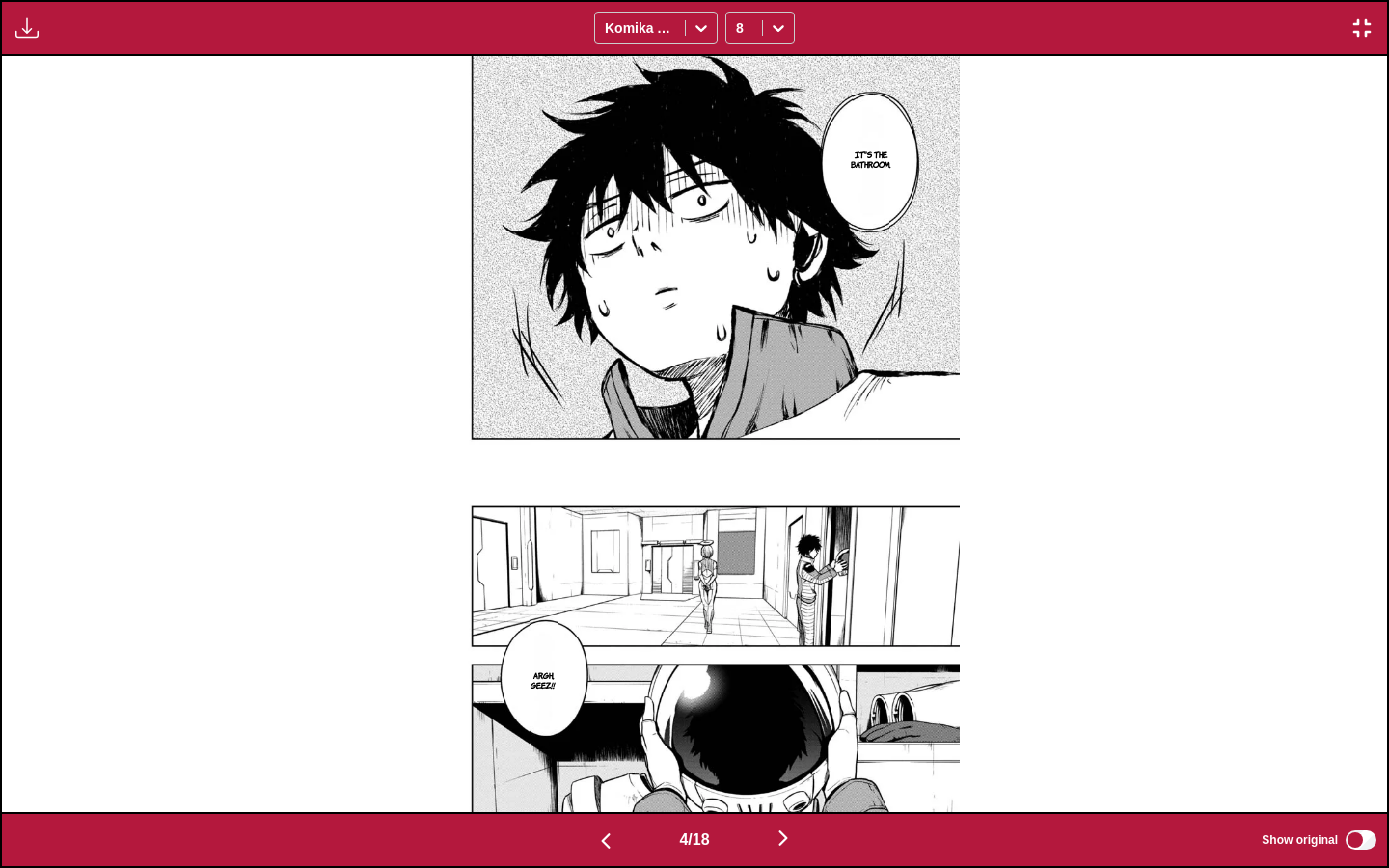 click at bounding box center [783, 838] 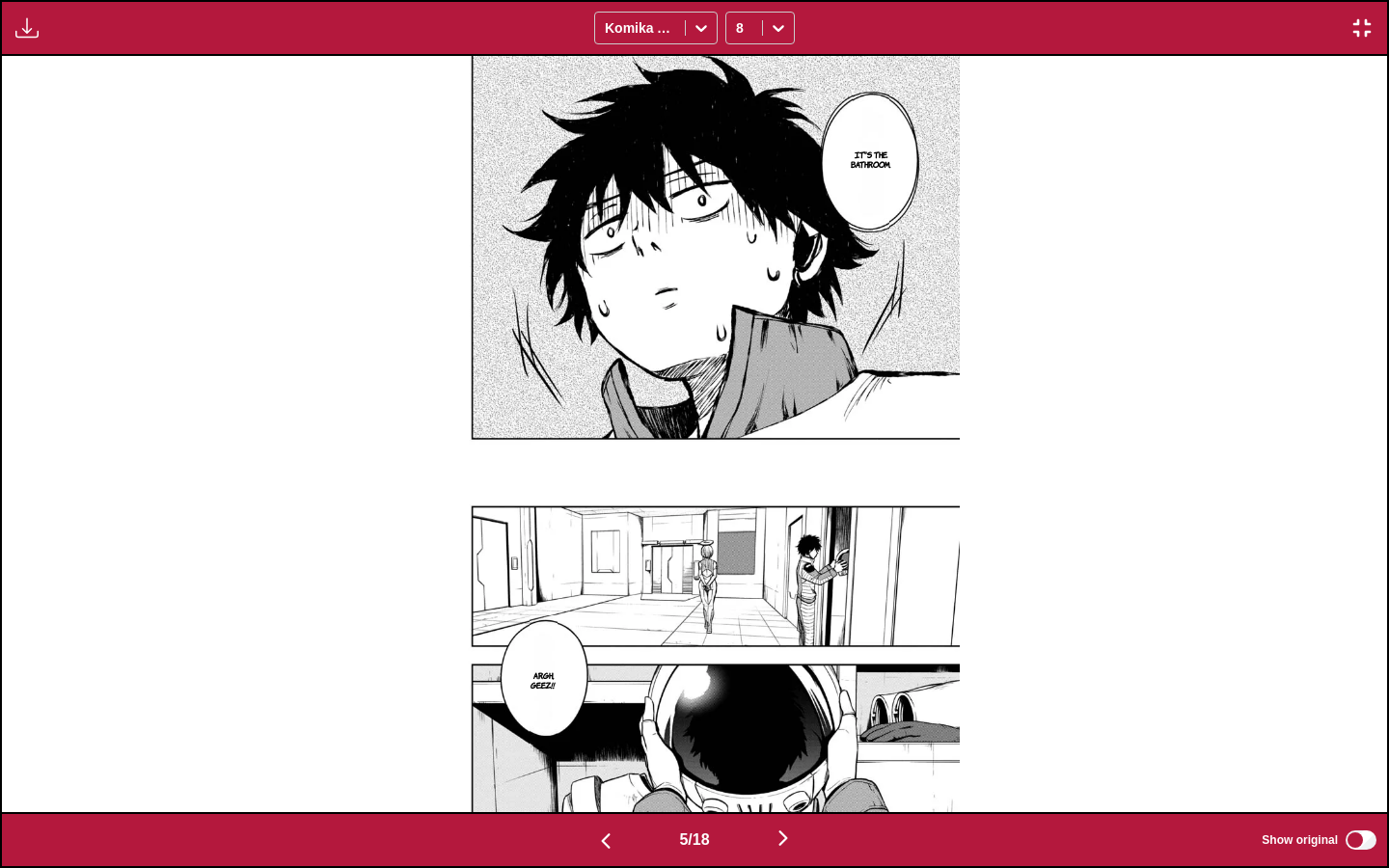 scroll, scrollTop: 0, scrollLeft: 5541, axis: horizontal 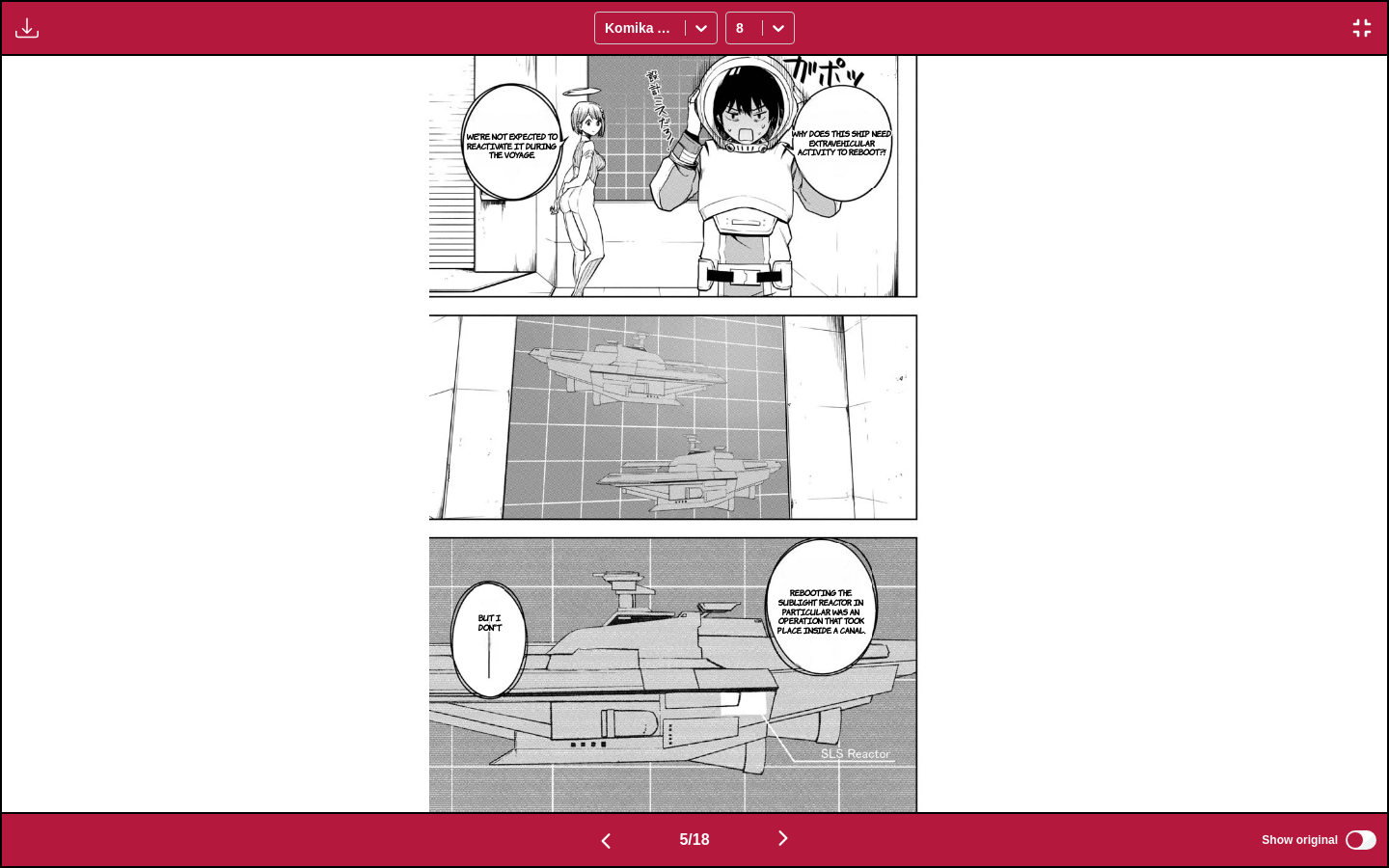 click at bounding box center (783, 838) 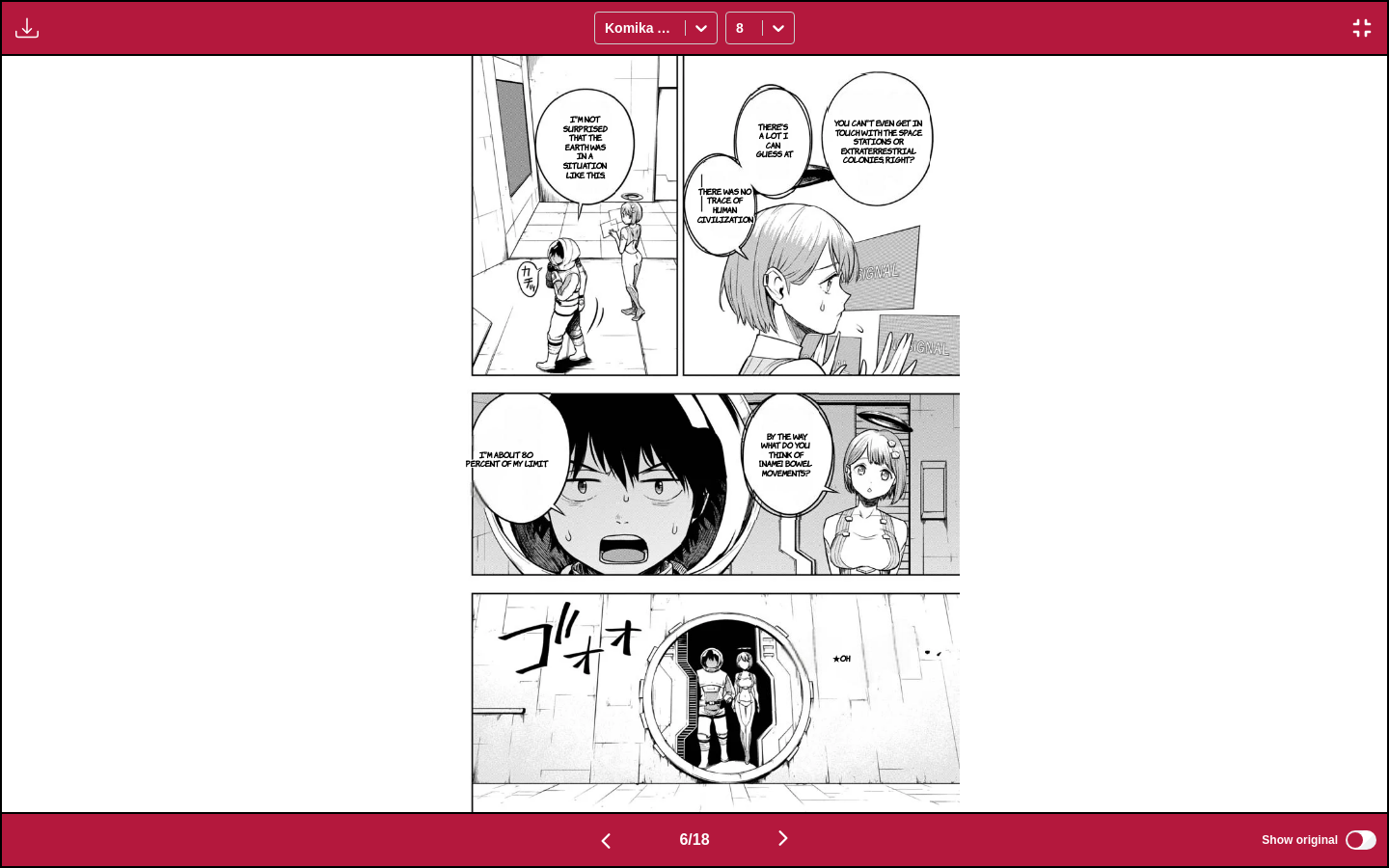 click at bounding box center [783, 838] 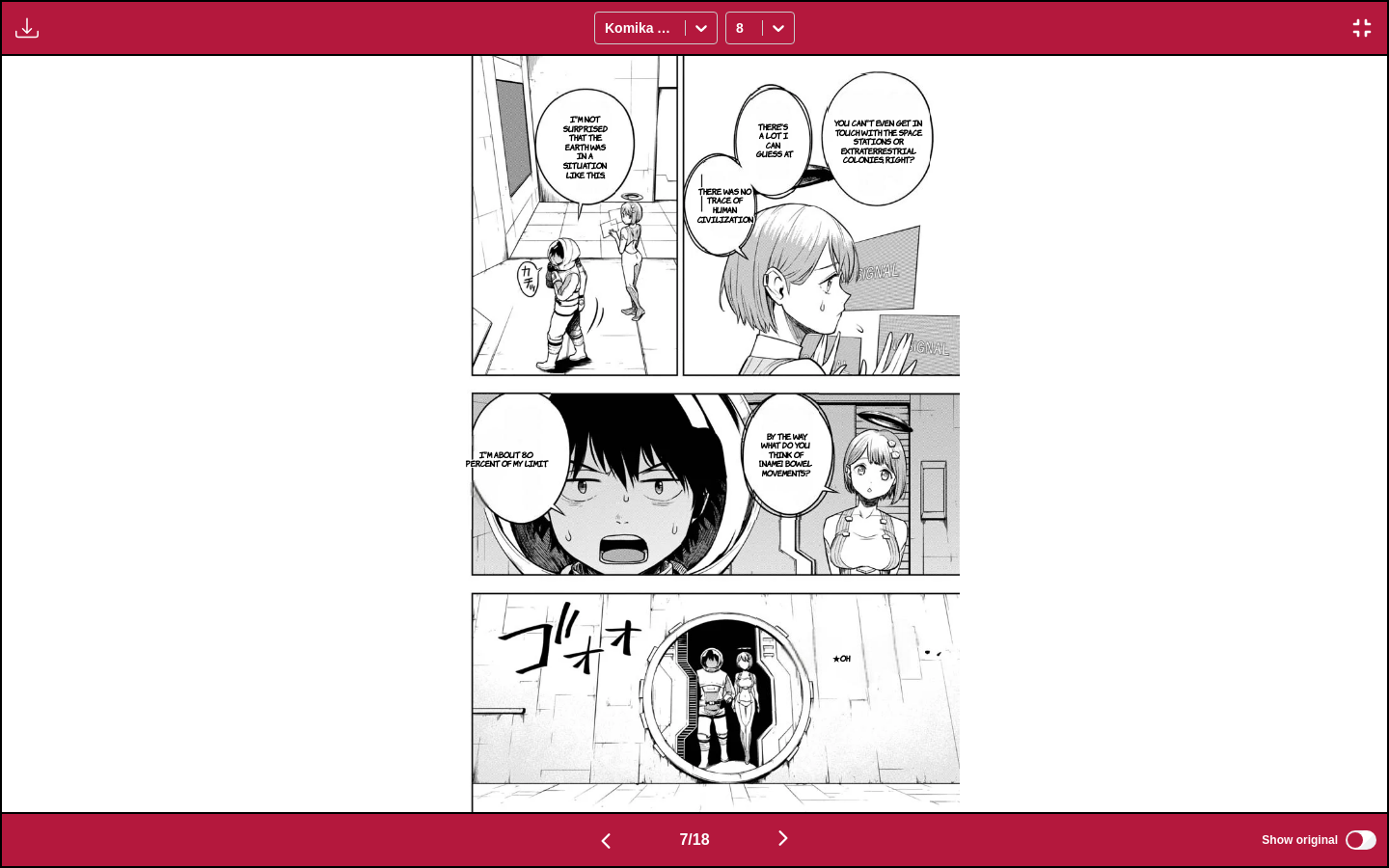 scroll, scrollTop: 0, scrollLeft: 8311, axis: horizontal 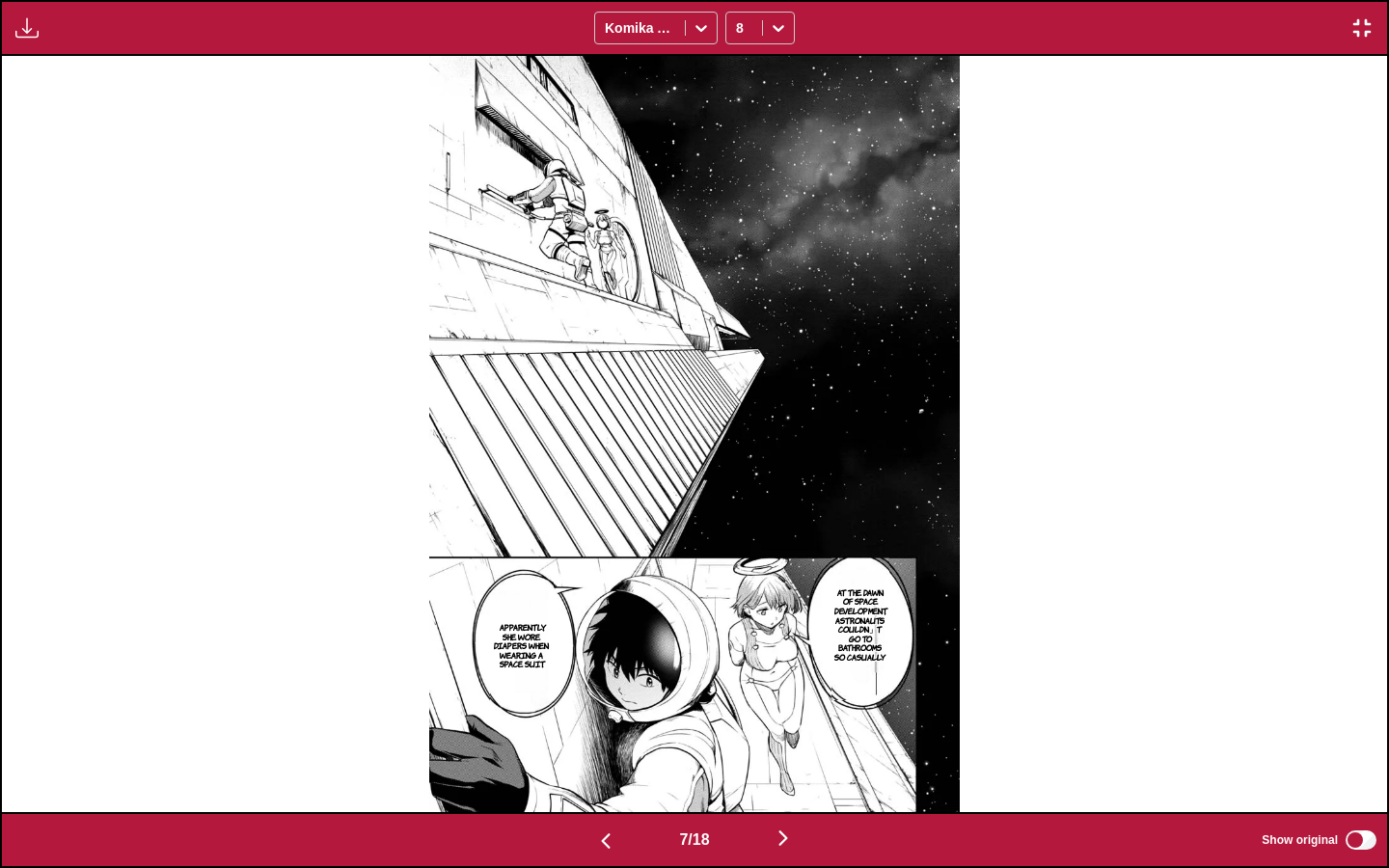 click at bounding box center (783, 838) 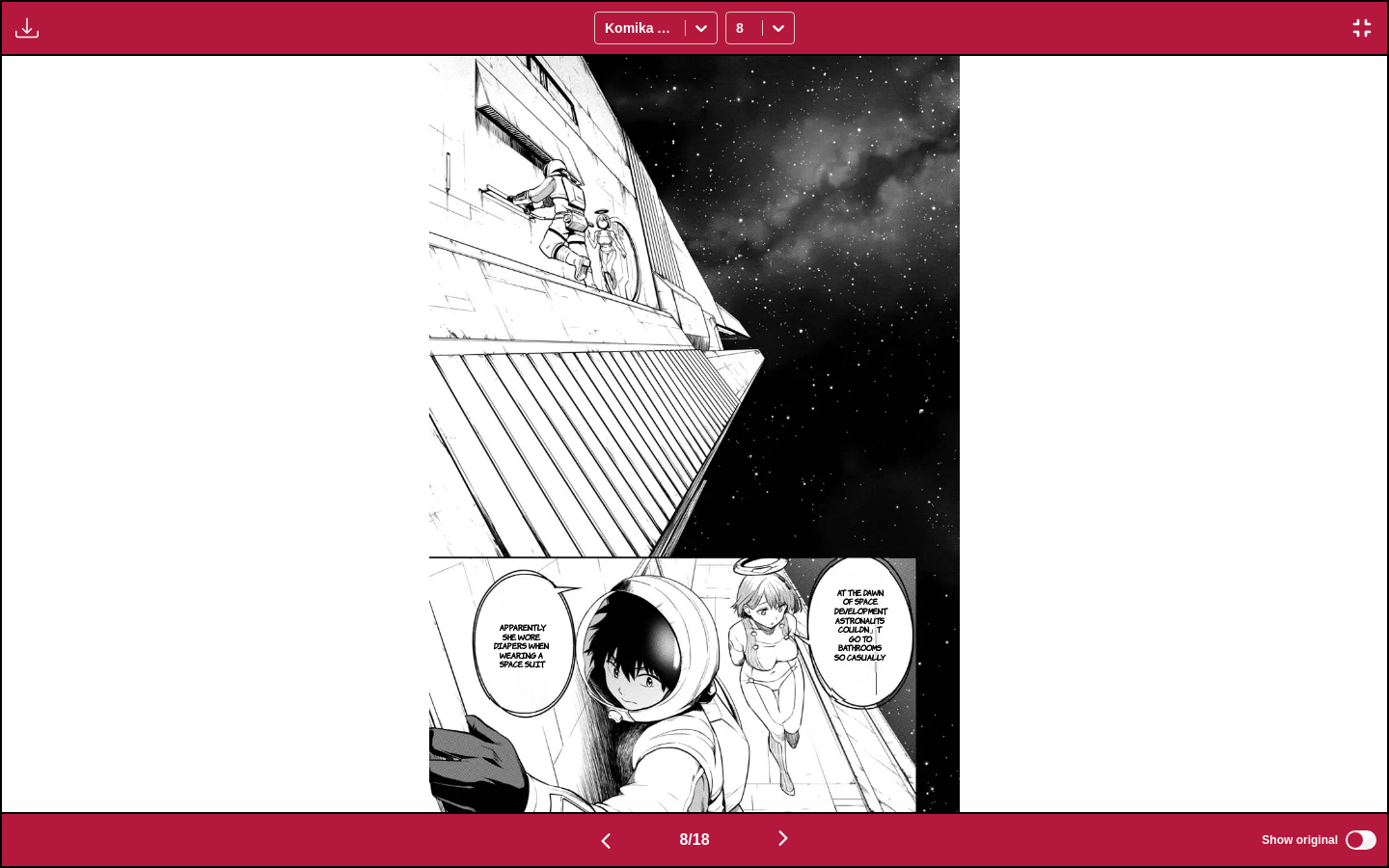 scroll, scrollTop: 0, scrollLeft: 9696, axis: horizontal 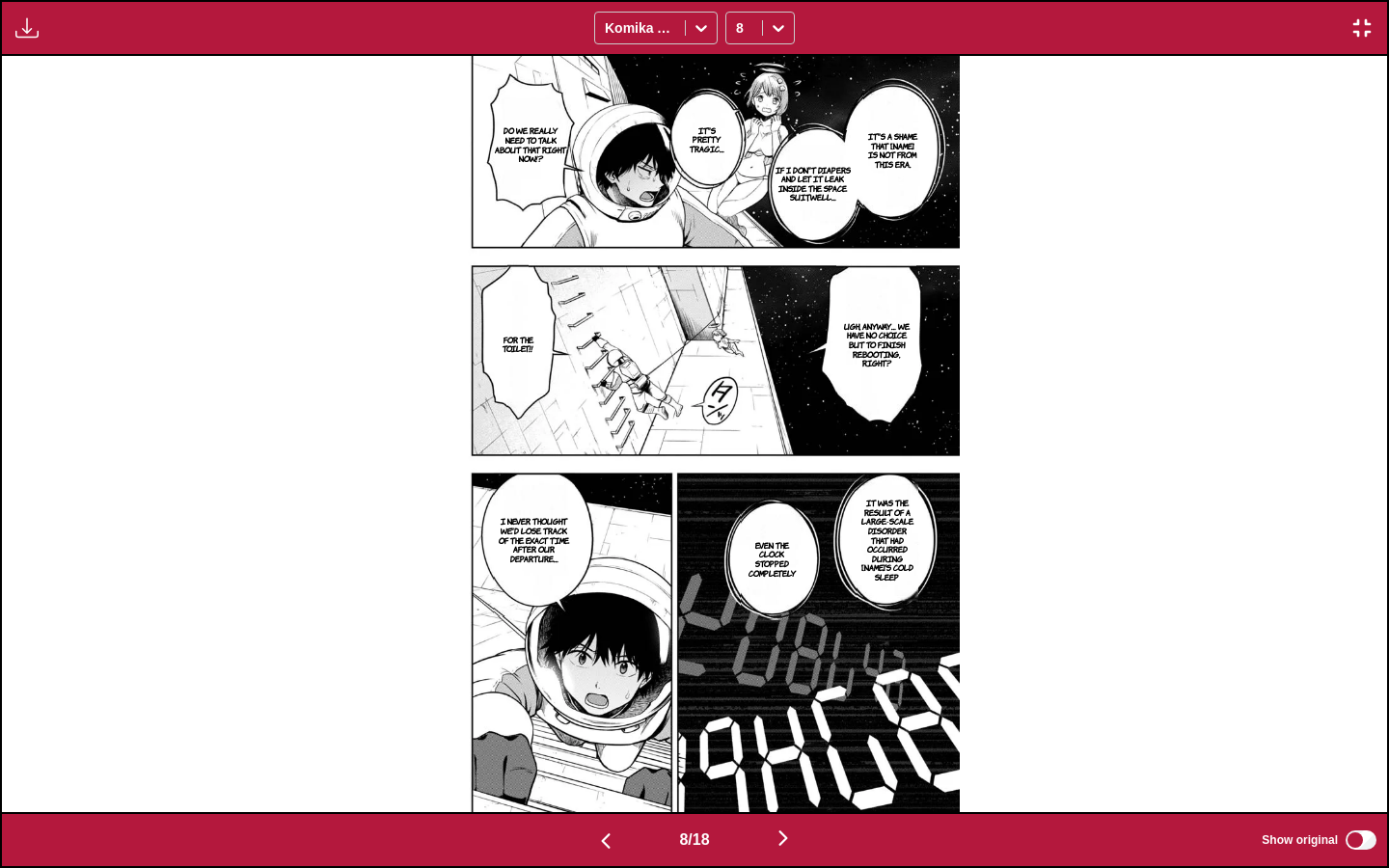 click at bounding box center [783, 838] 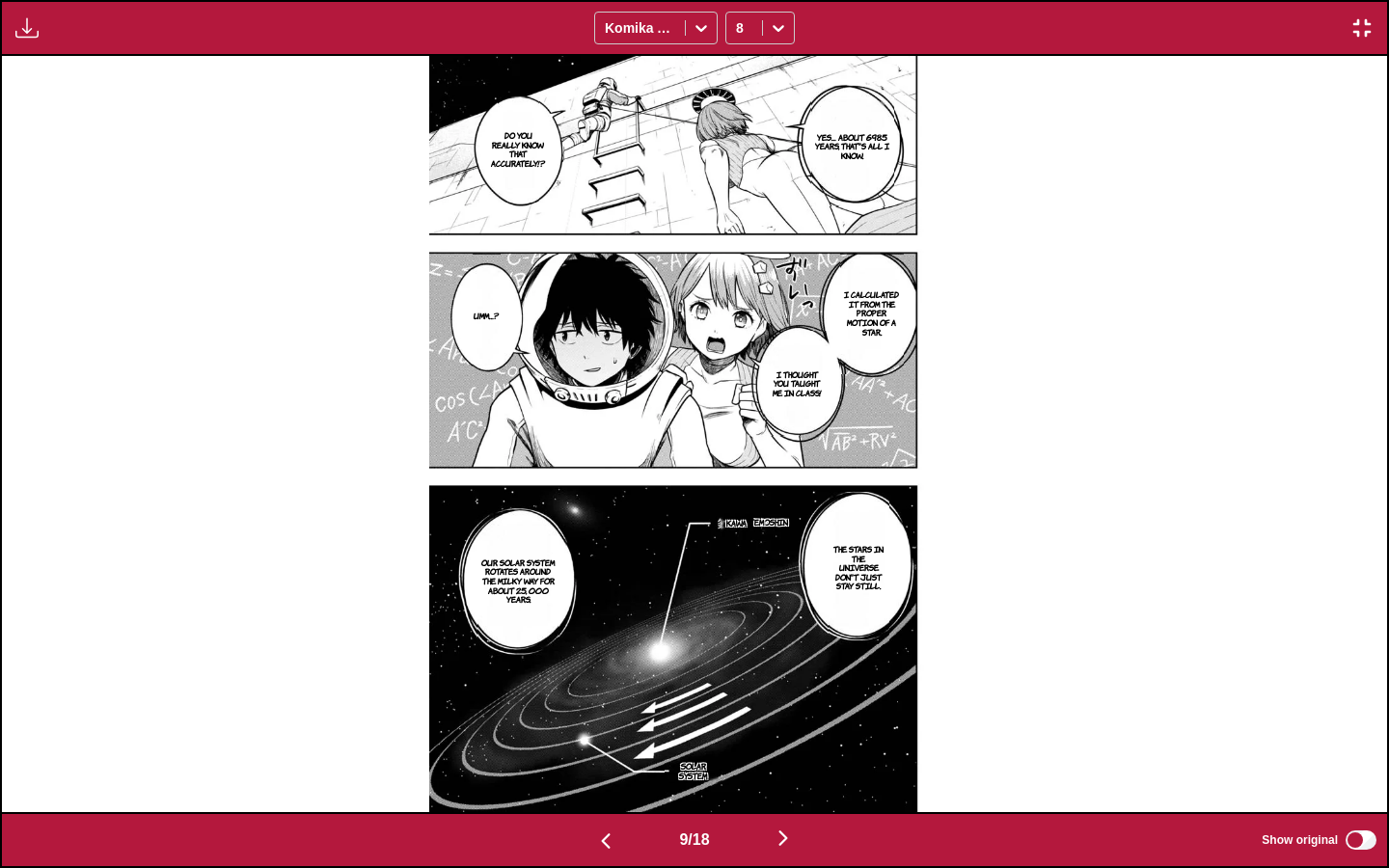 click at bounding box center (783, 838) 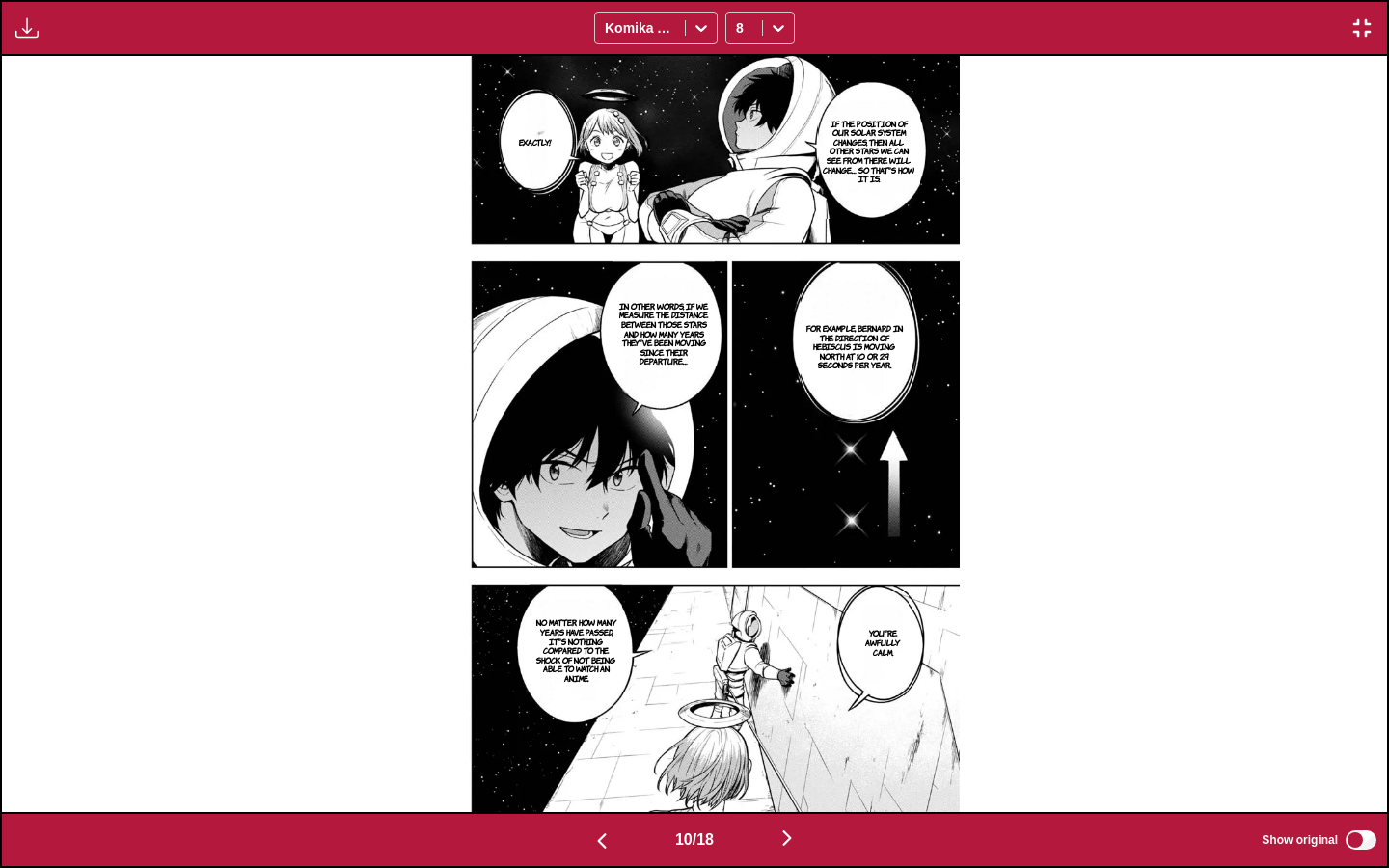 click at bounding box center (787, 838) 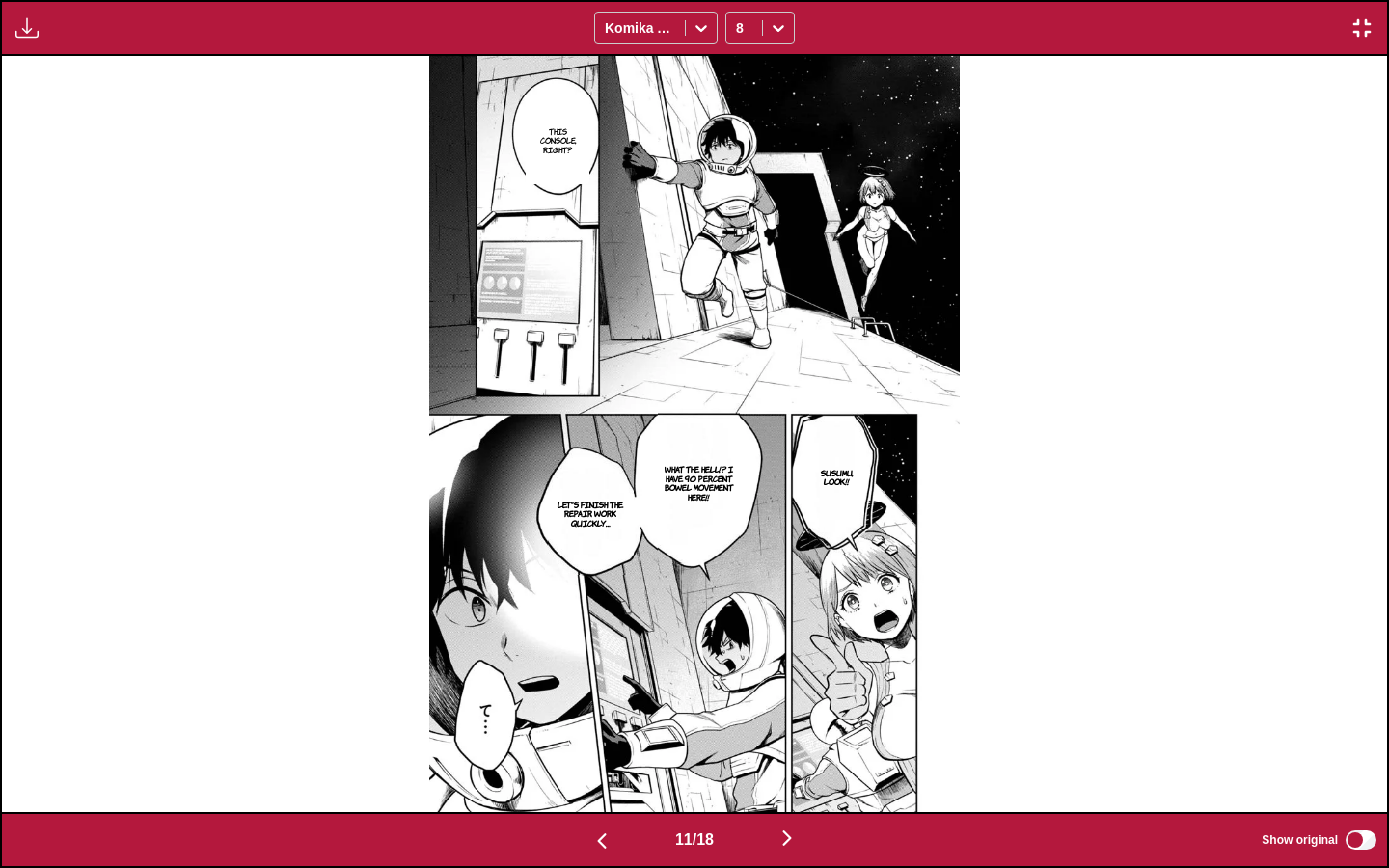 click at bounding box center (787, 838) 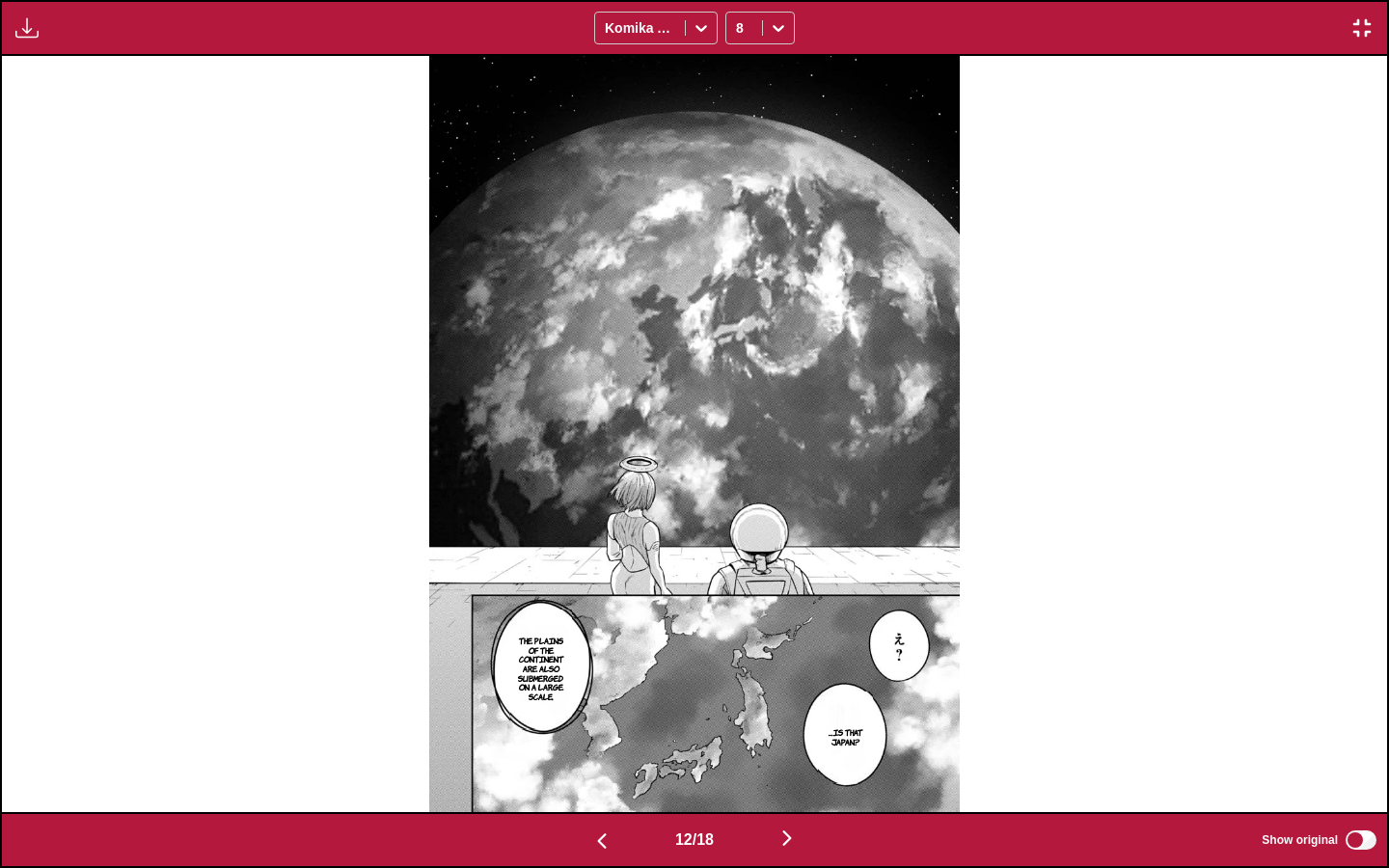 click at bounding box center (602, 841) 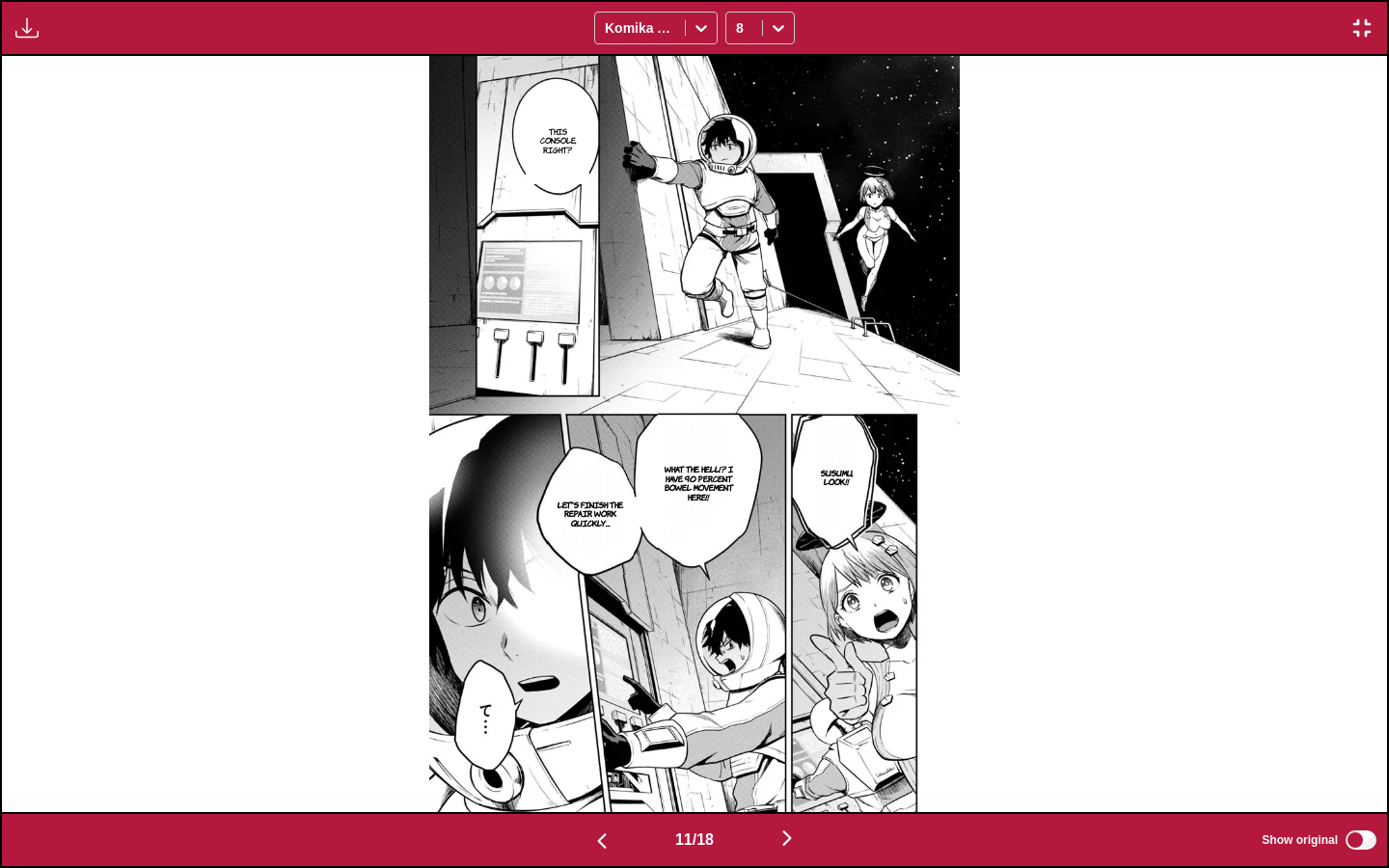 click at bounding box center [787, 838] 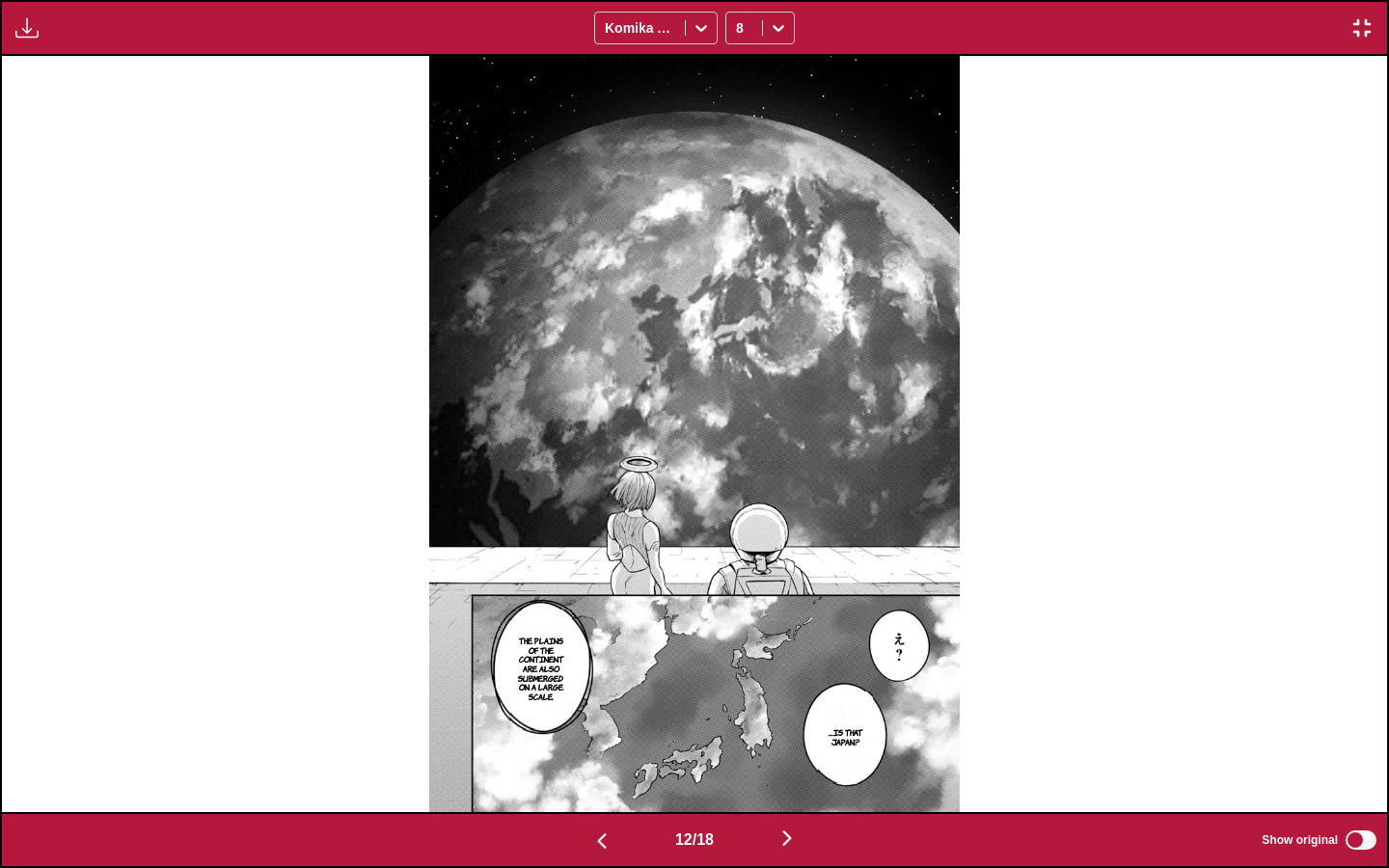 click at bounding box center [787, 838] 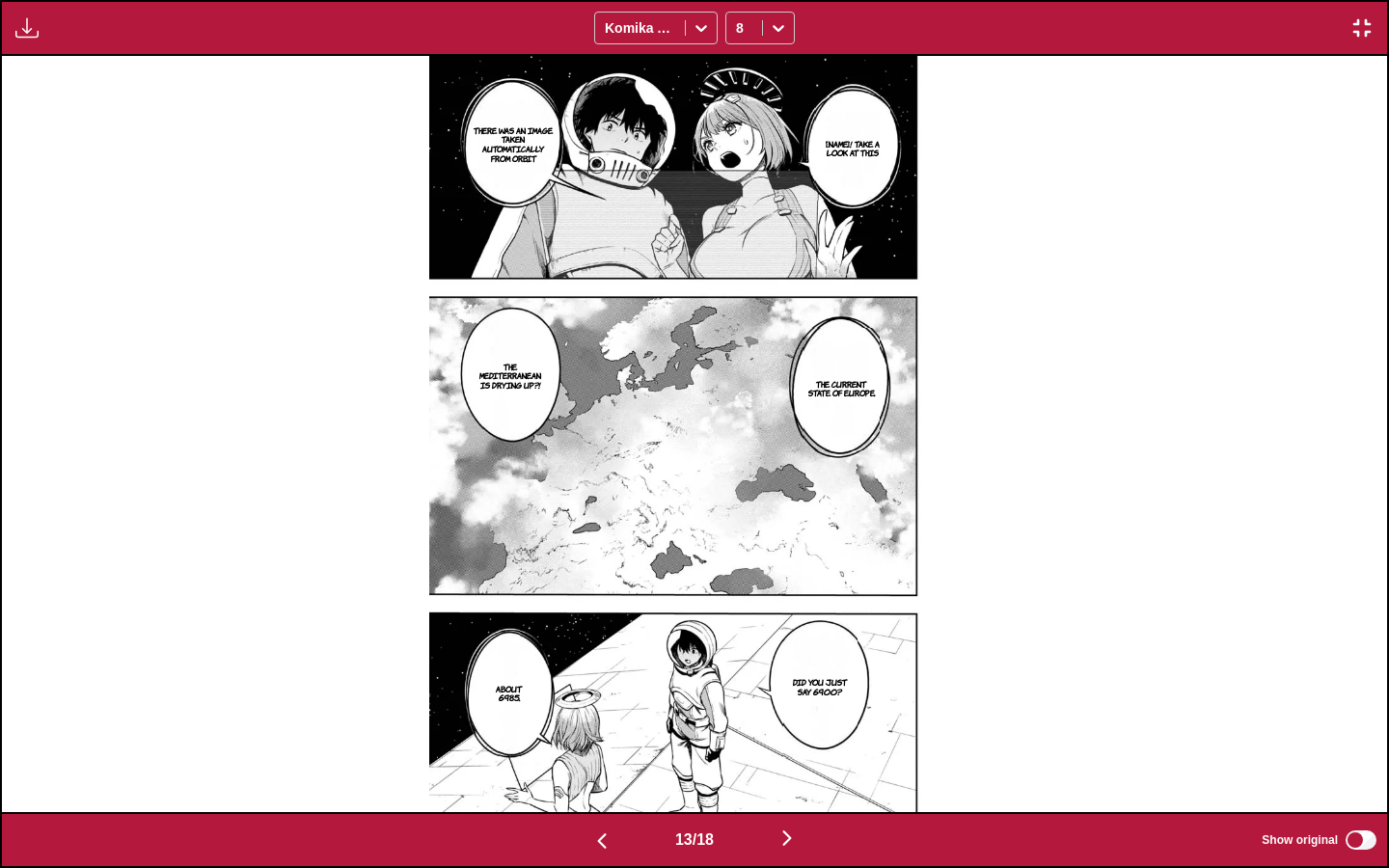 click at bounding box center [787, 838] 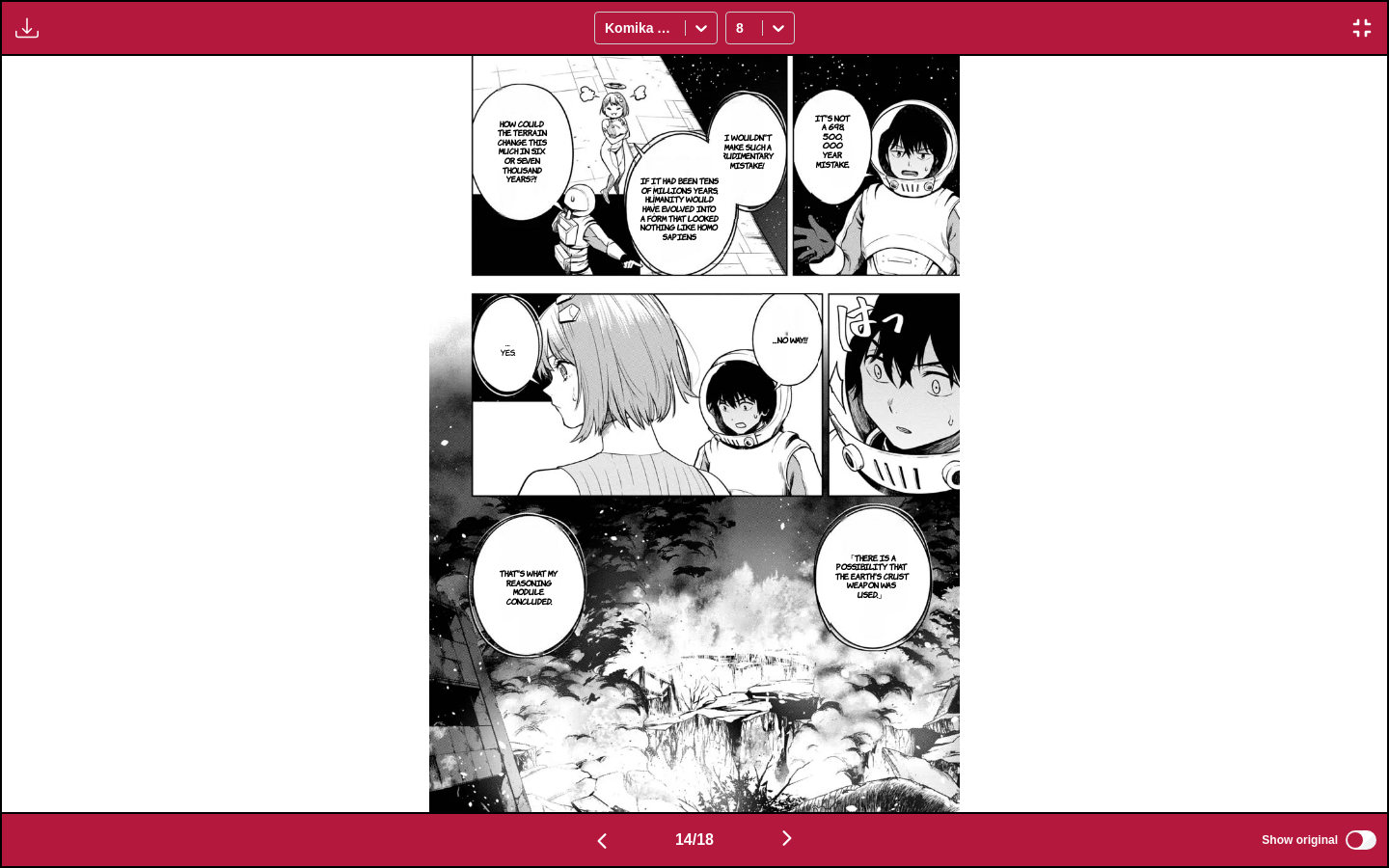 click at bounding box center (787, 838) 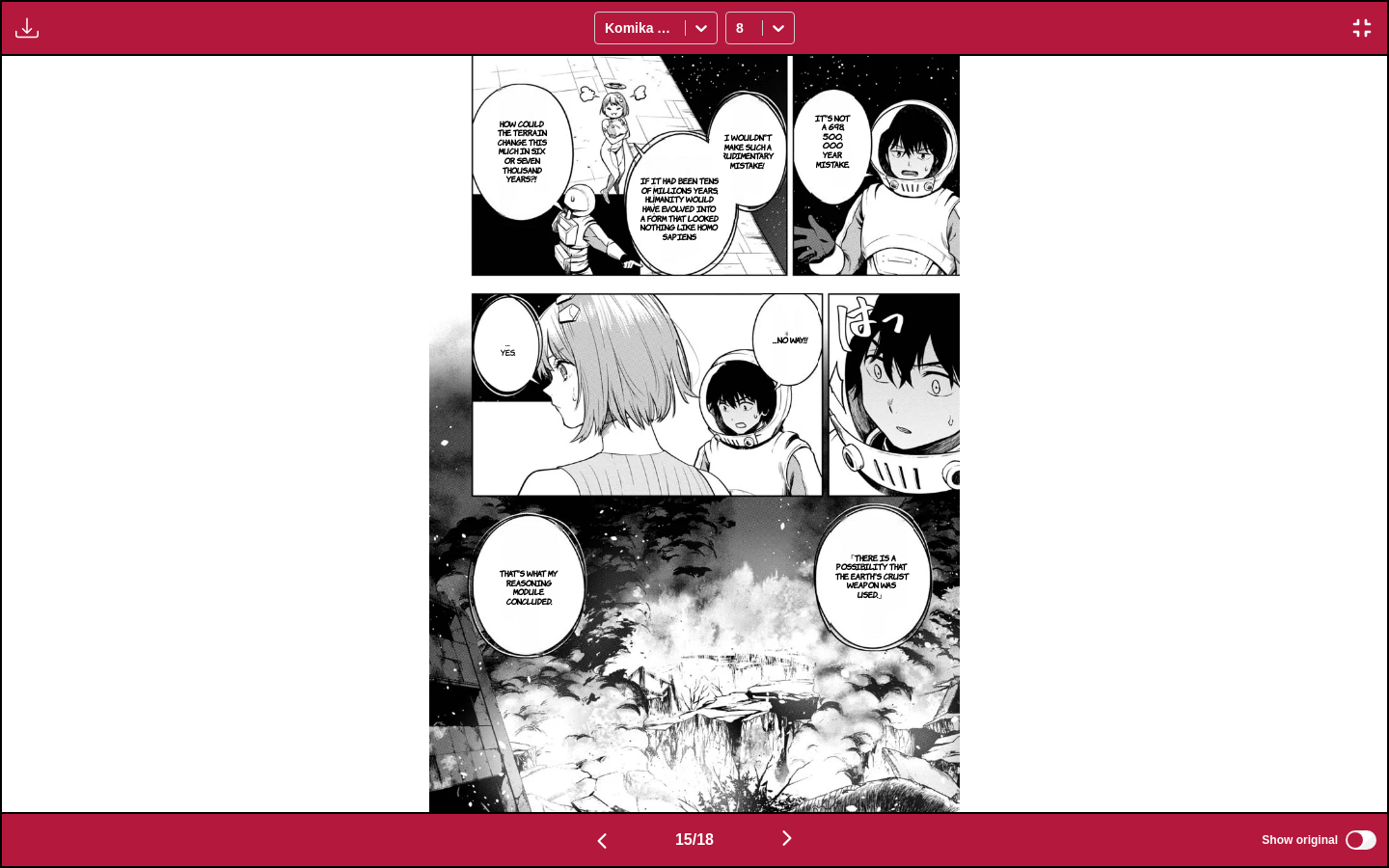 scroll, scrollTop: 0, scrollLeft: 19392, axis: horizontal 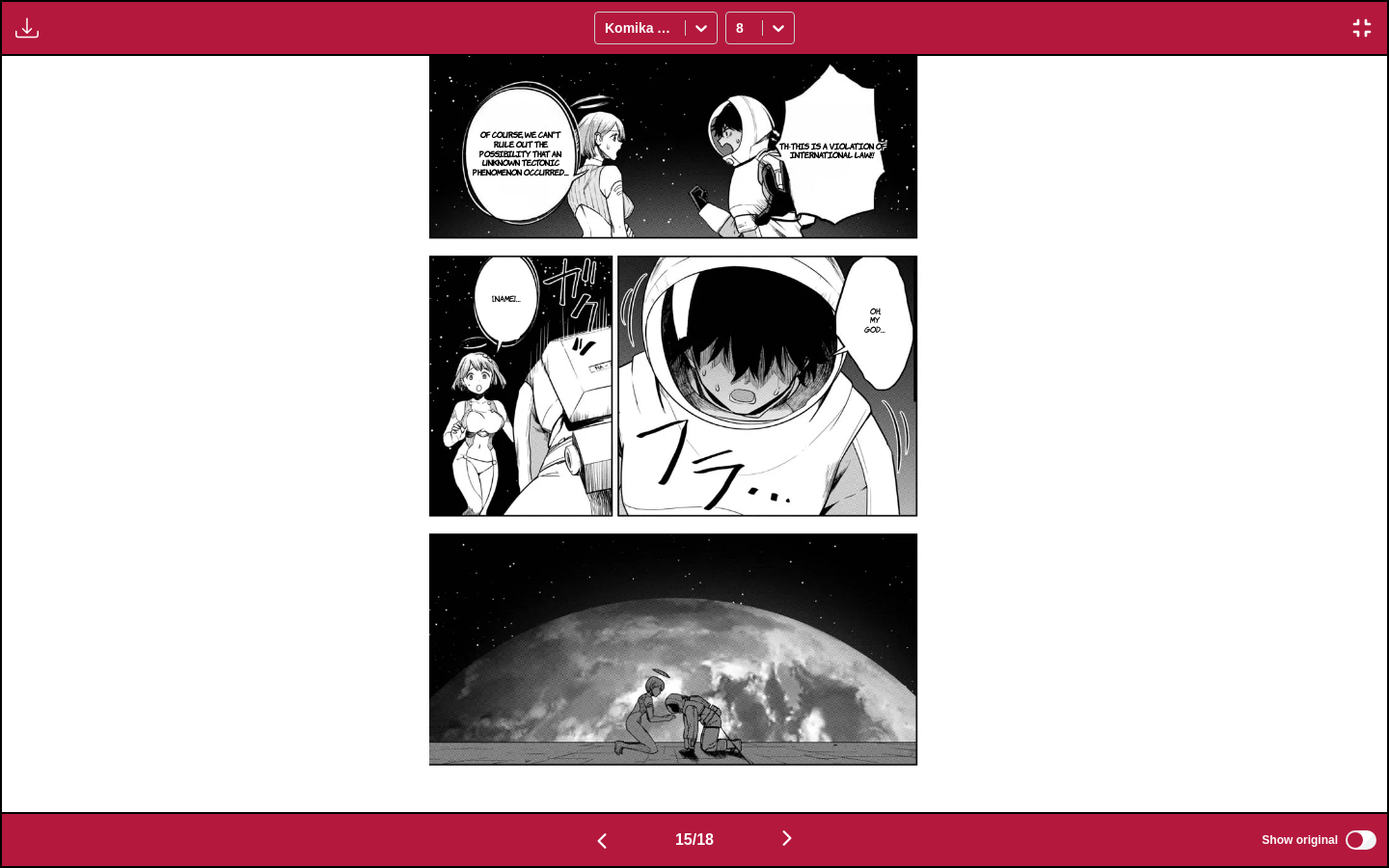 click at bounding box center [787, 838] 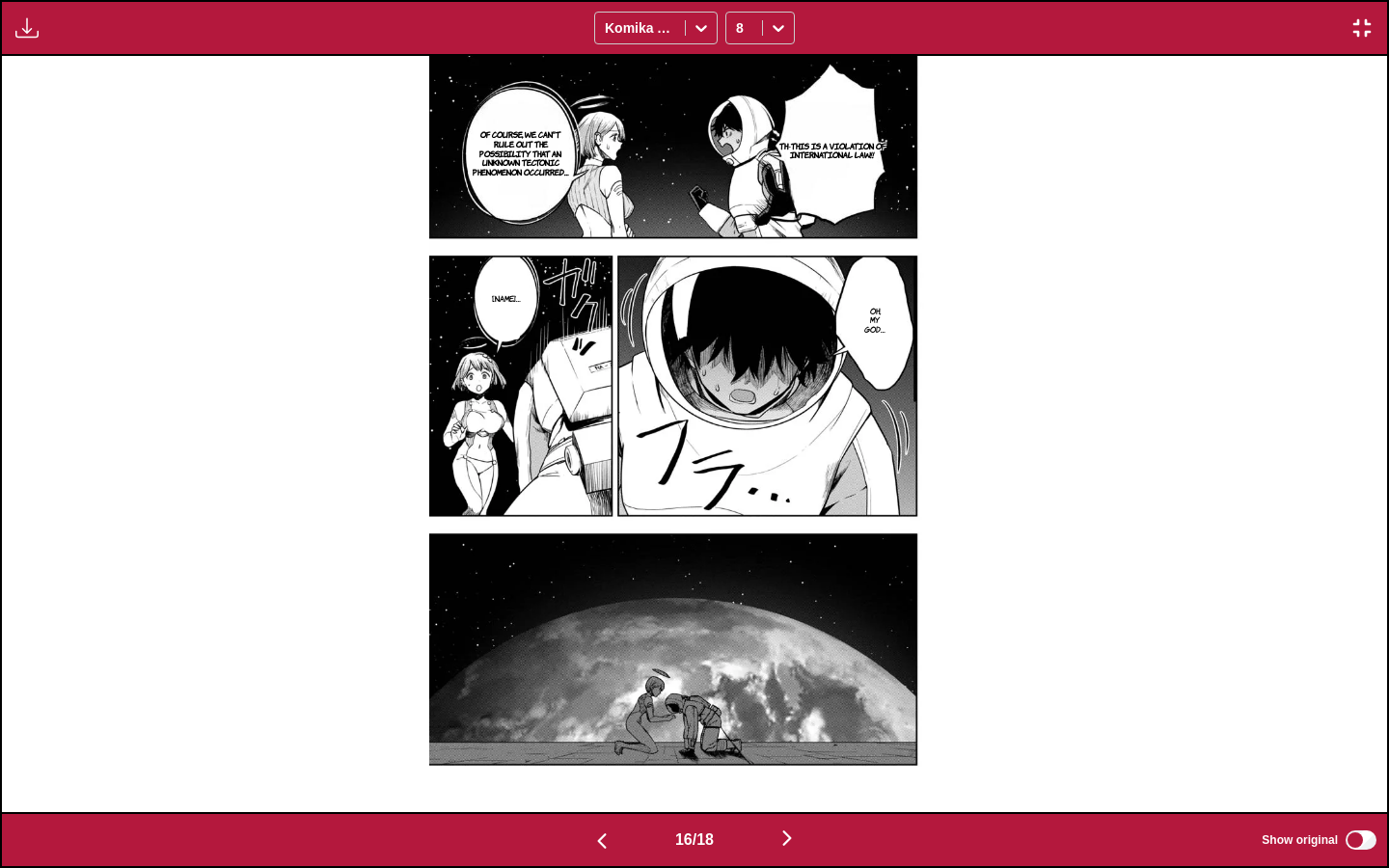 scroll, scrollTop: 0, scrollLeft: 20777, axis: horizontal 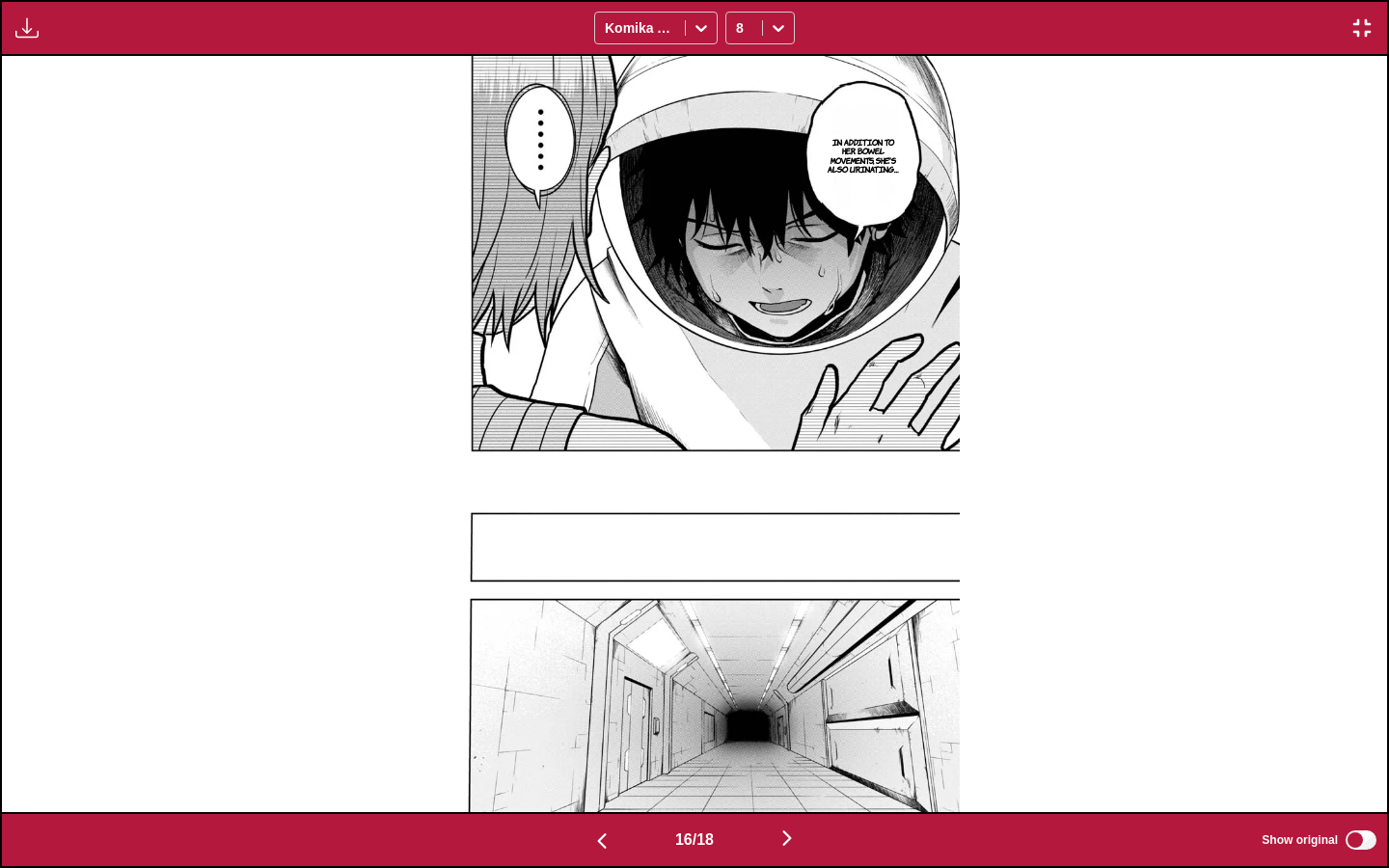 click at bounding box center [787, 838] 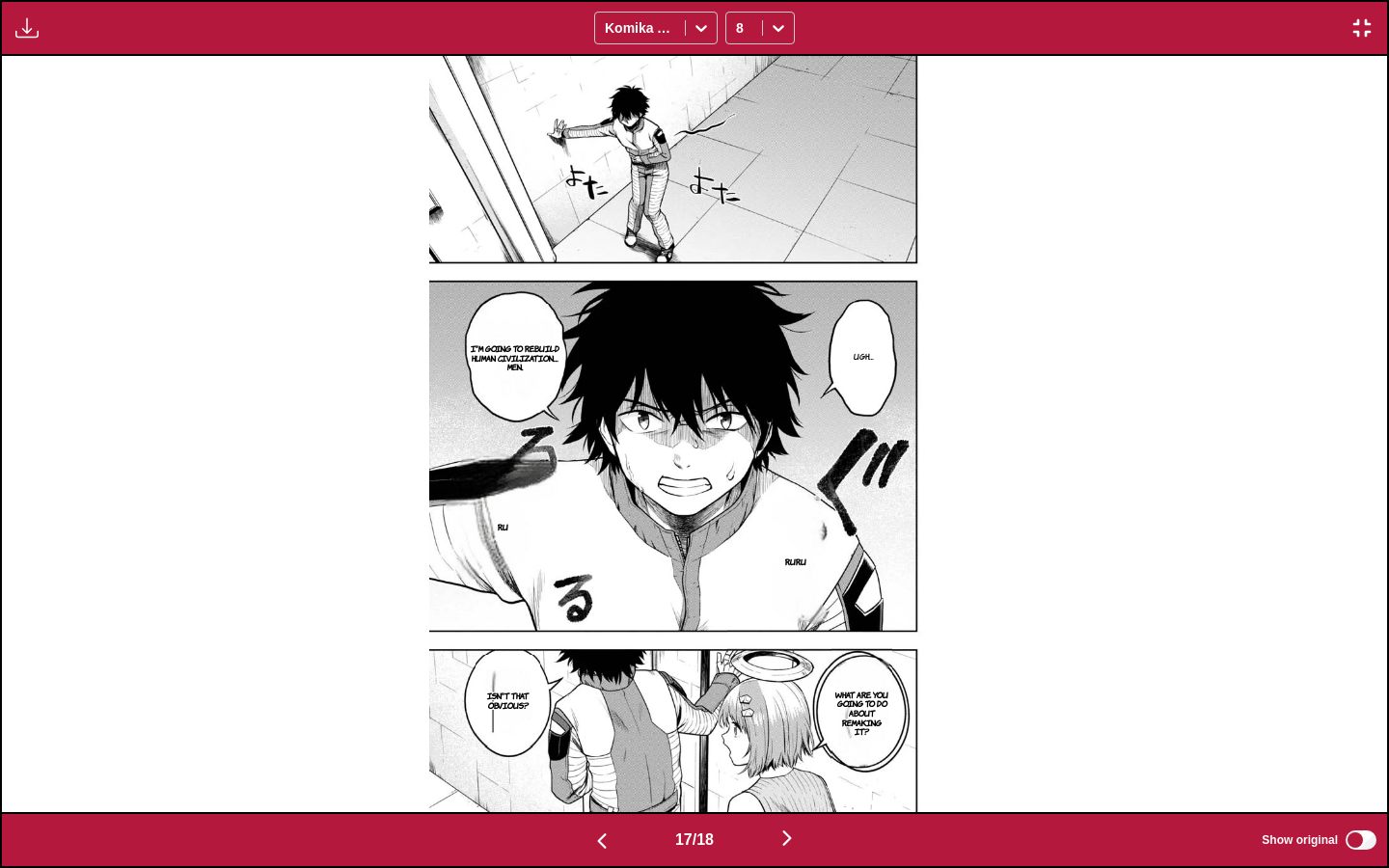click at bounding box center [787, 838] 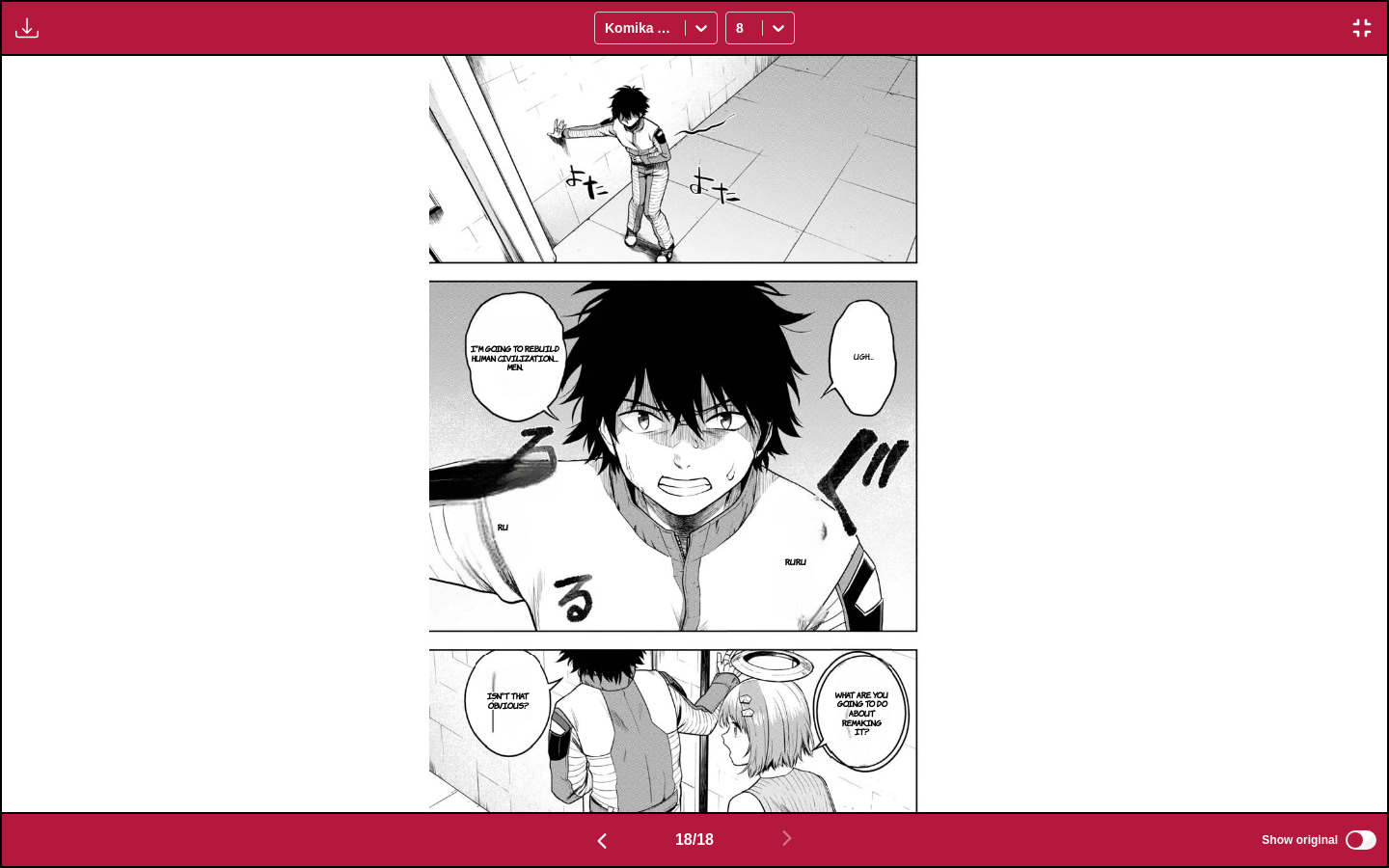 scroll, scrollTop: 0, scrollLeft: 23547, axis: horizontal 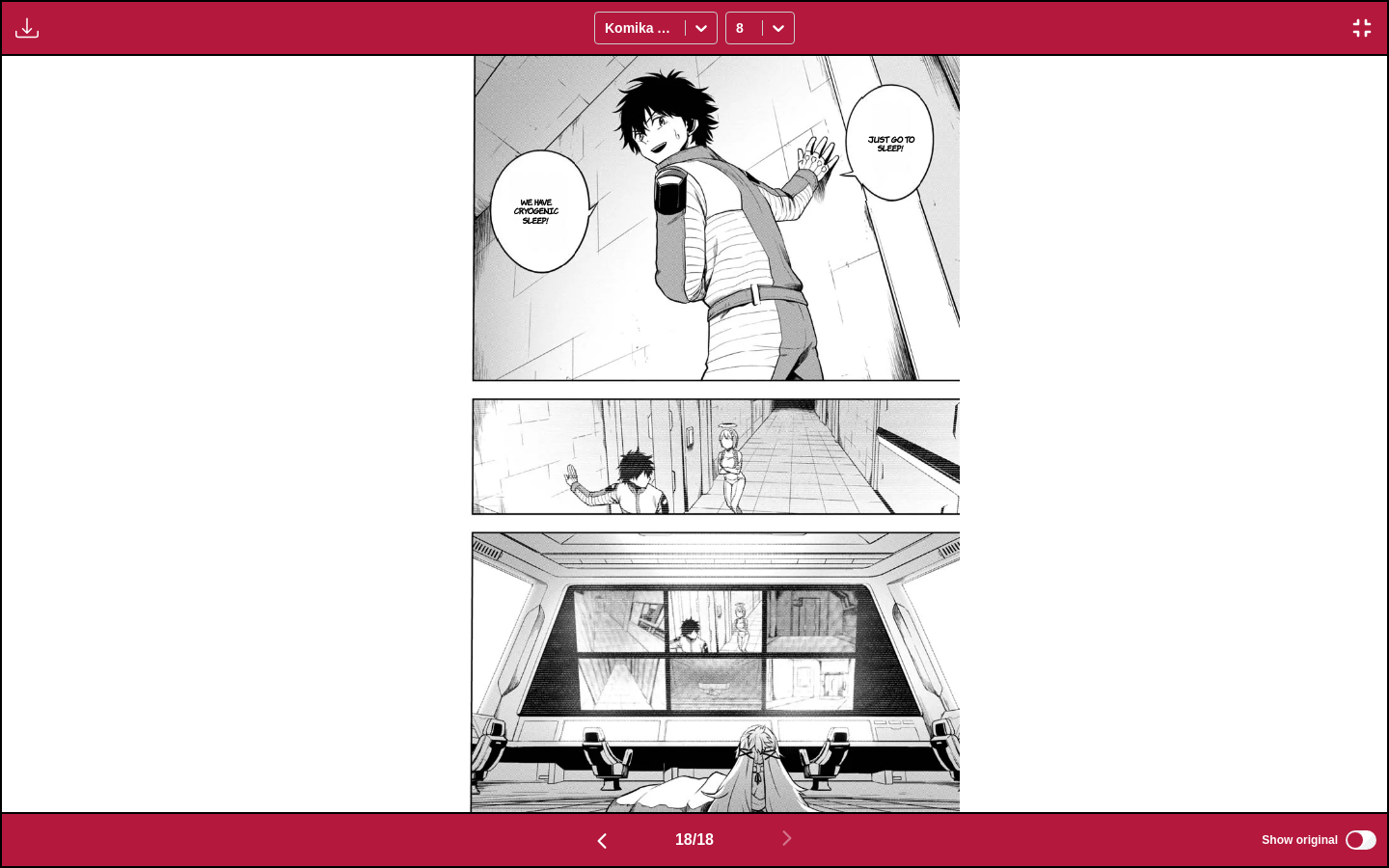 click at bounding box center (1362, 28) 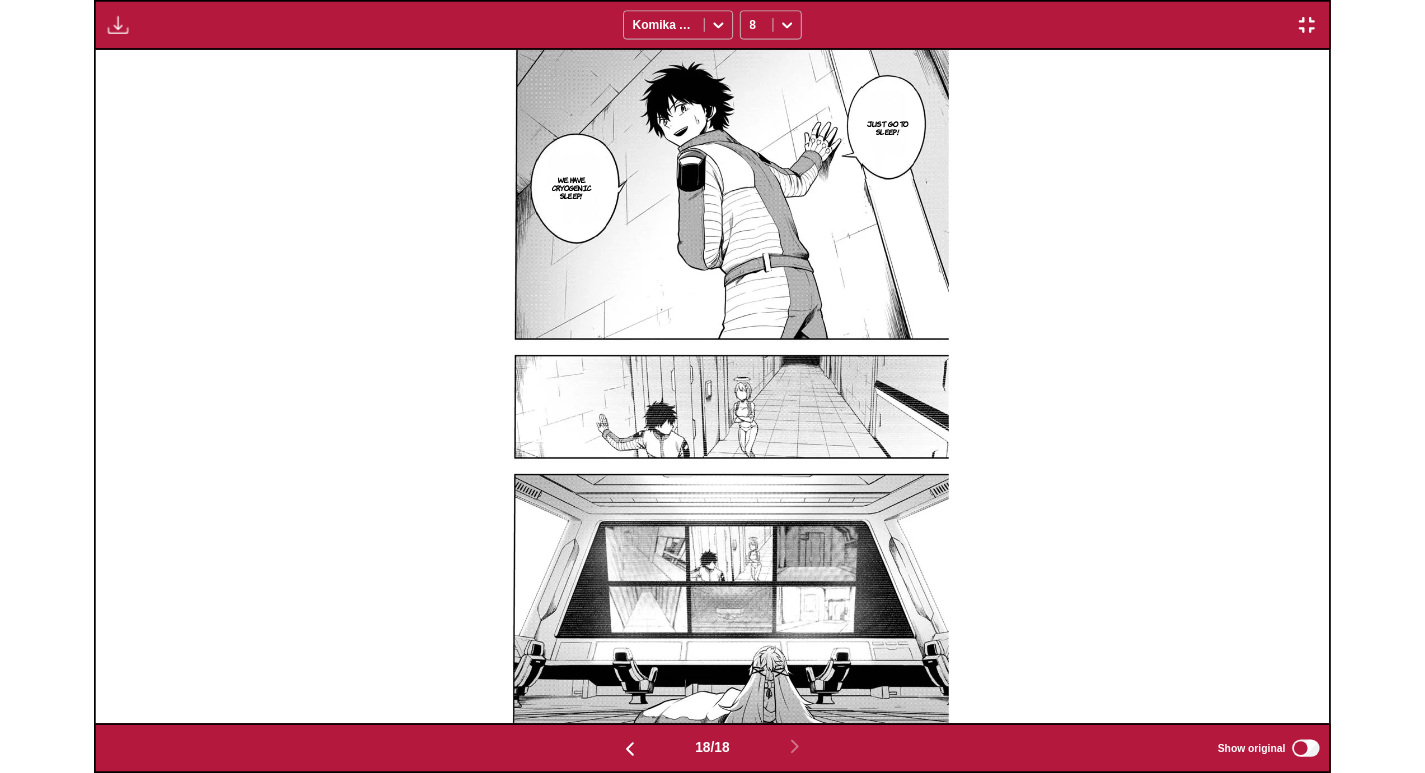 scroll, scrollTop: 521, scrollLeft: 0, axis: vertical 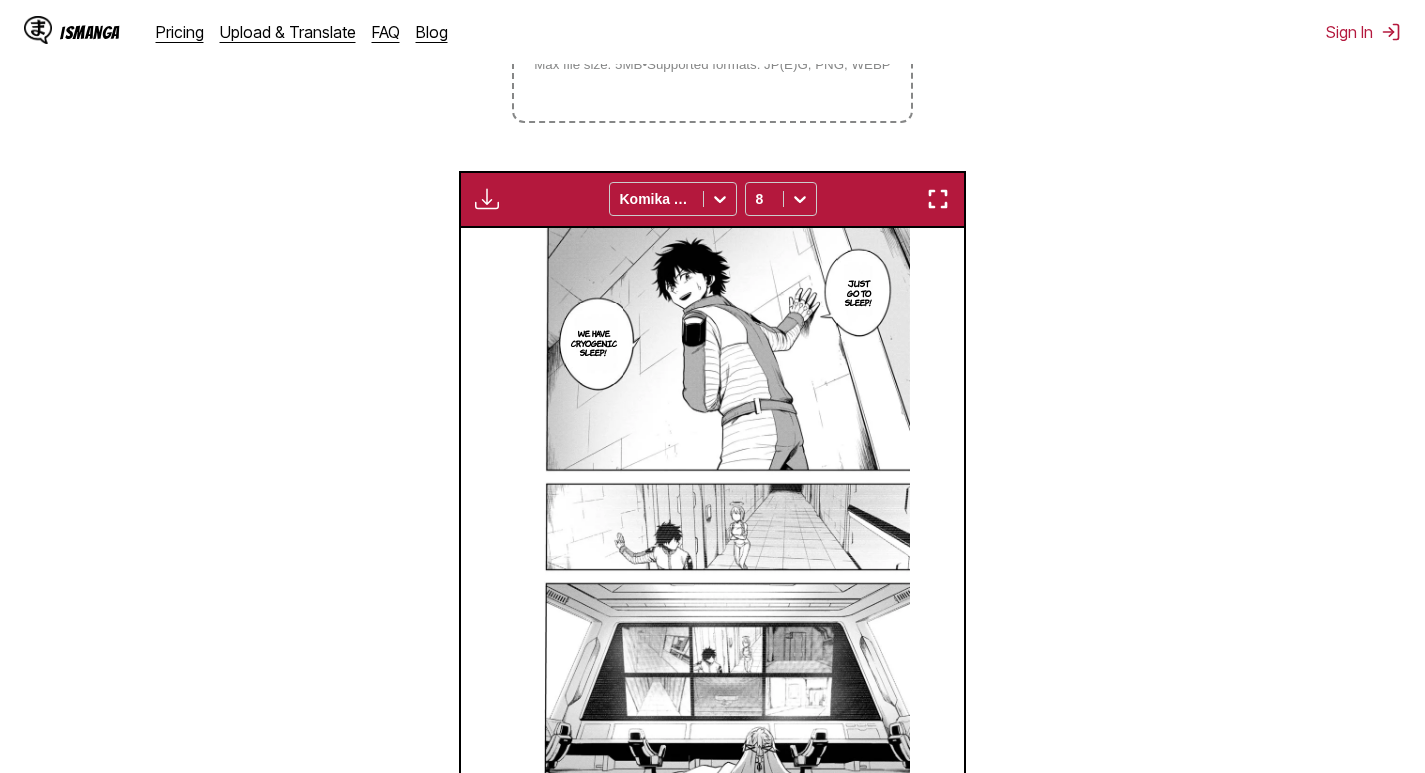 click on "We have cryogenic sleep!" at bounding box center (594, 343) 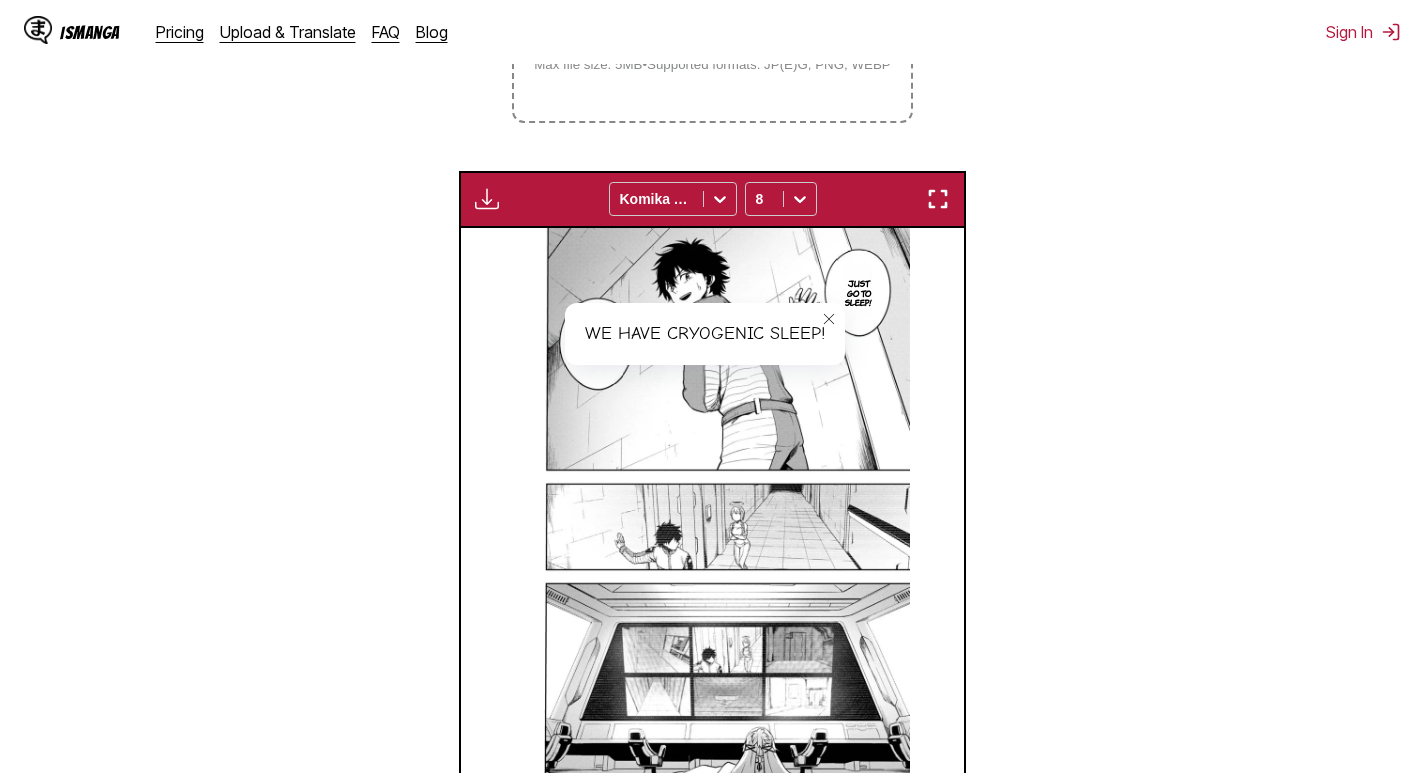 click on "We have cryogenic sleep!" at bounding box center (705, 334) 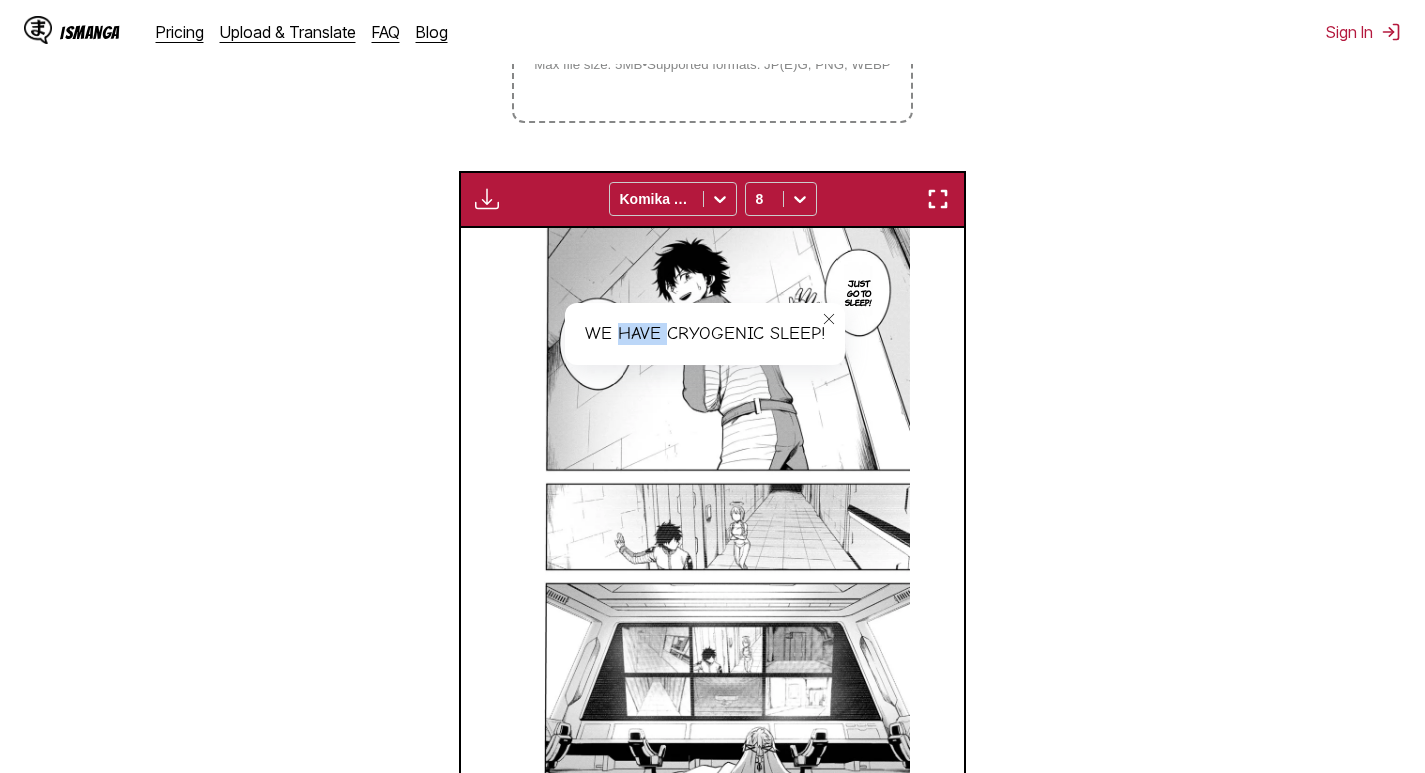 click on "We have cryogenic sleep!" at bounding box center [705, 334] 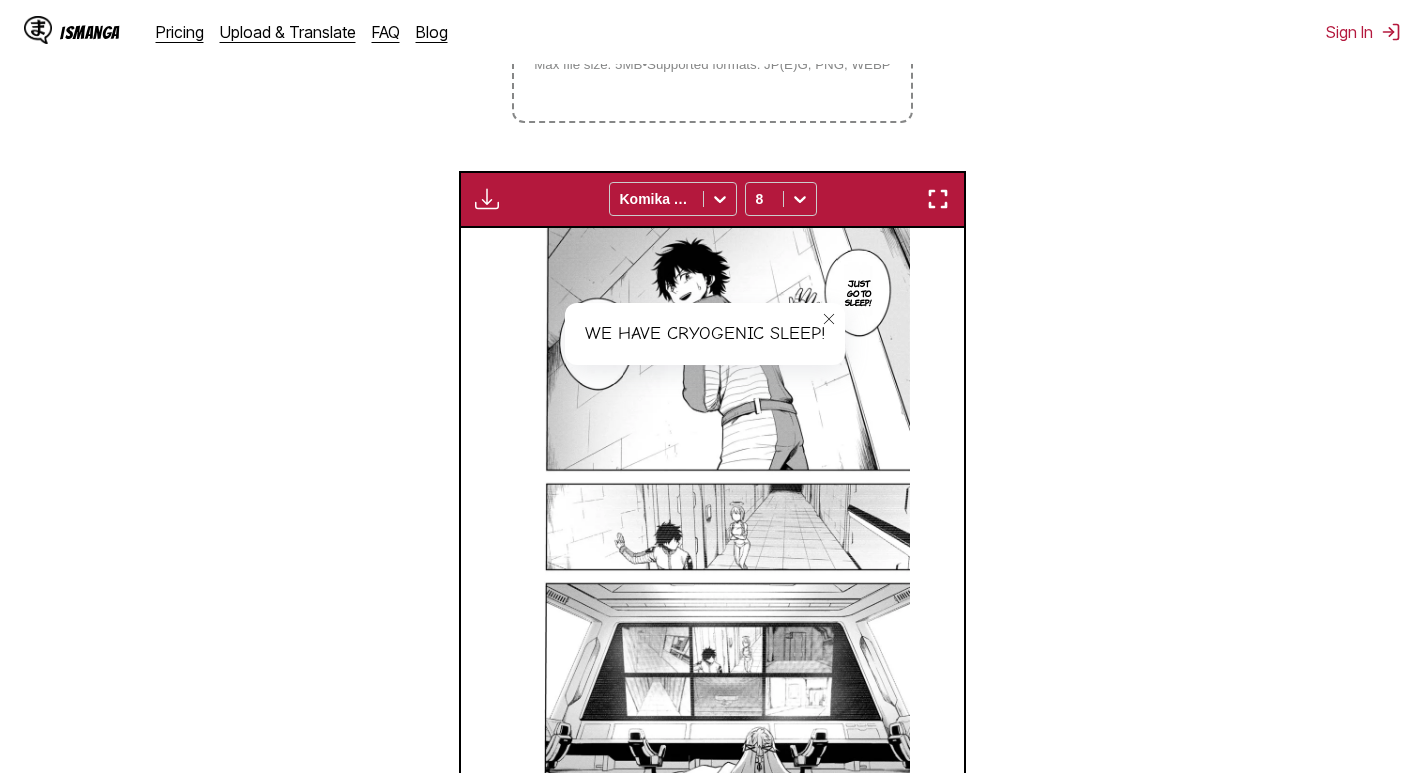 click on "We have cryogenic sleep!" at bounding box center [705, 334] 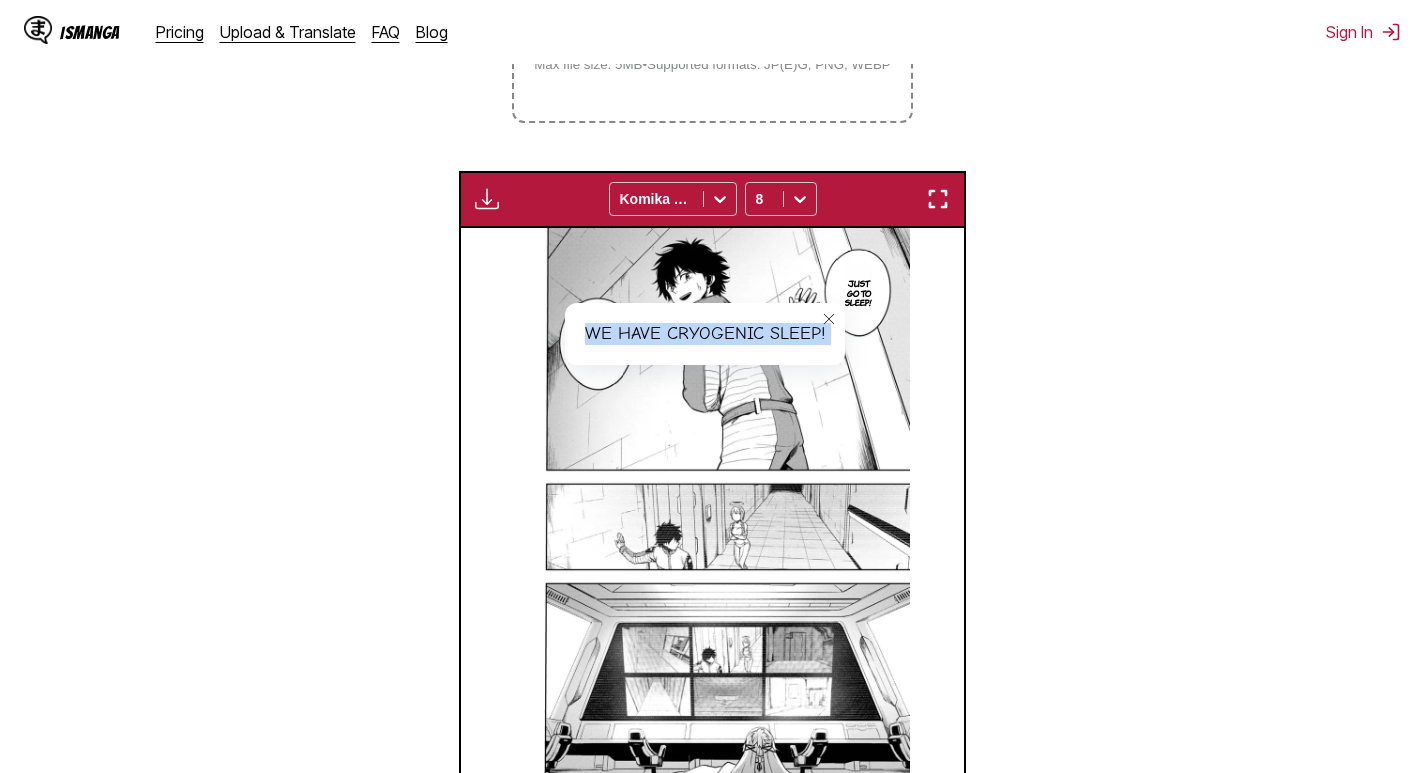 click on "We have cryogenic sleep!" at bounding box center [705, 334] 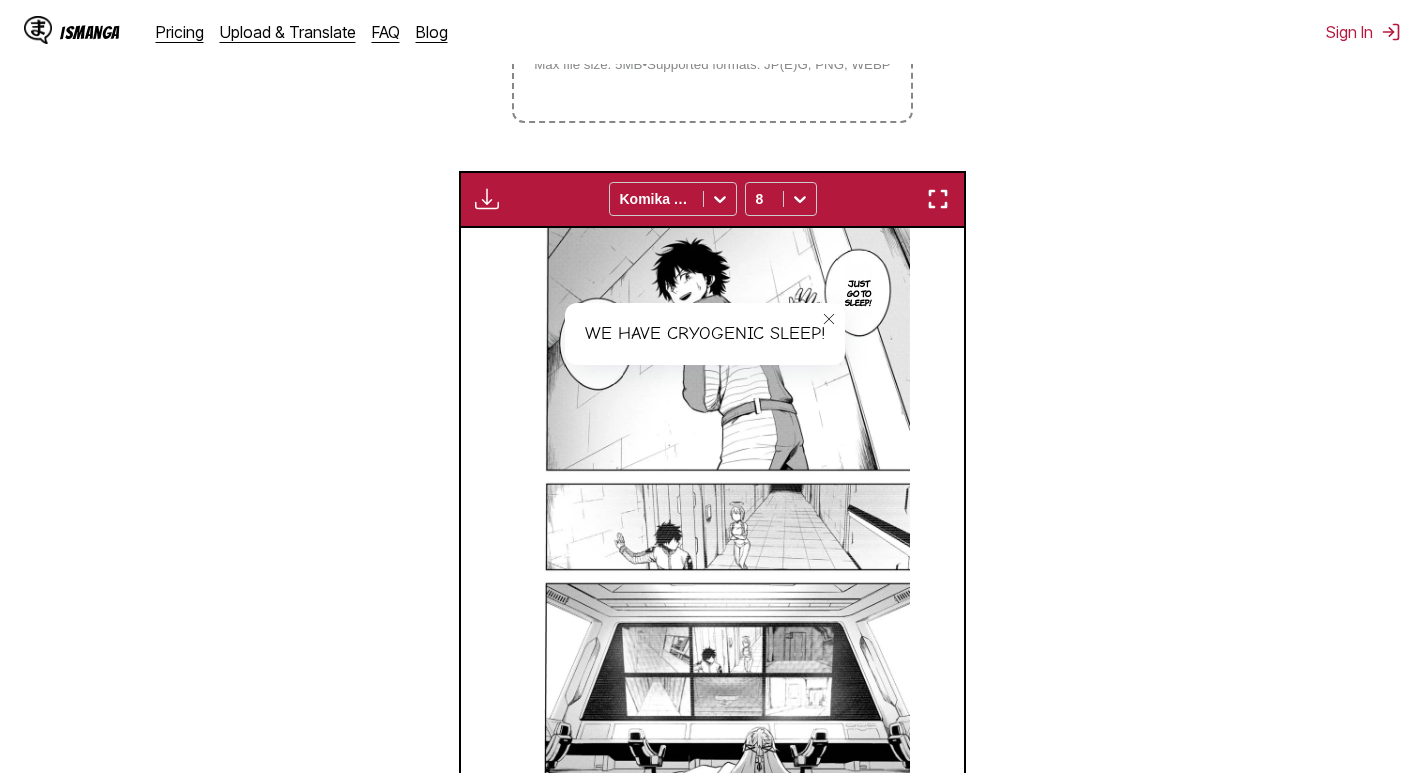 click on "We have cryogenic sleep!" at bounding box center (705, 334) 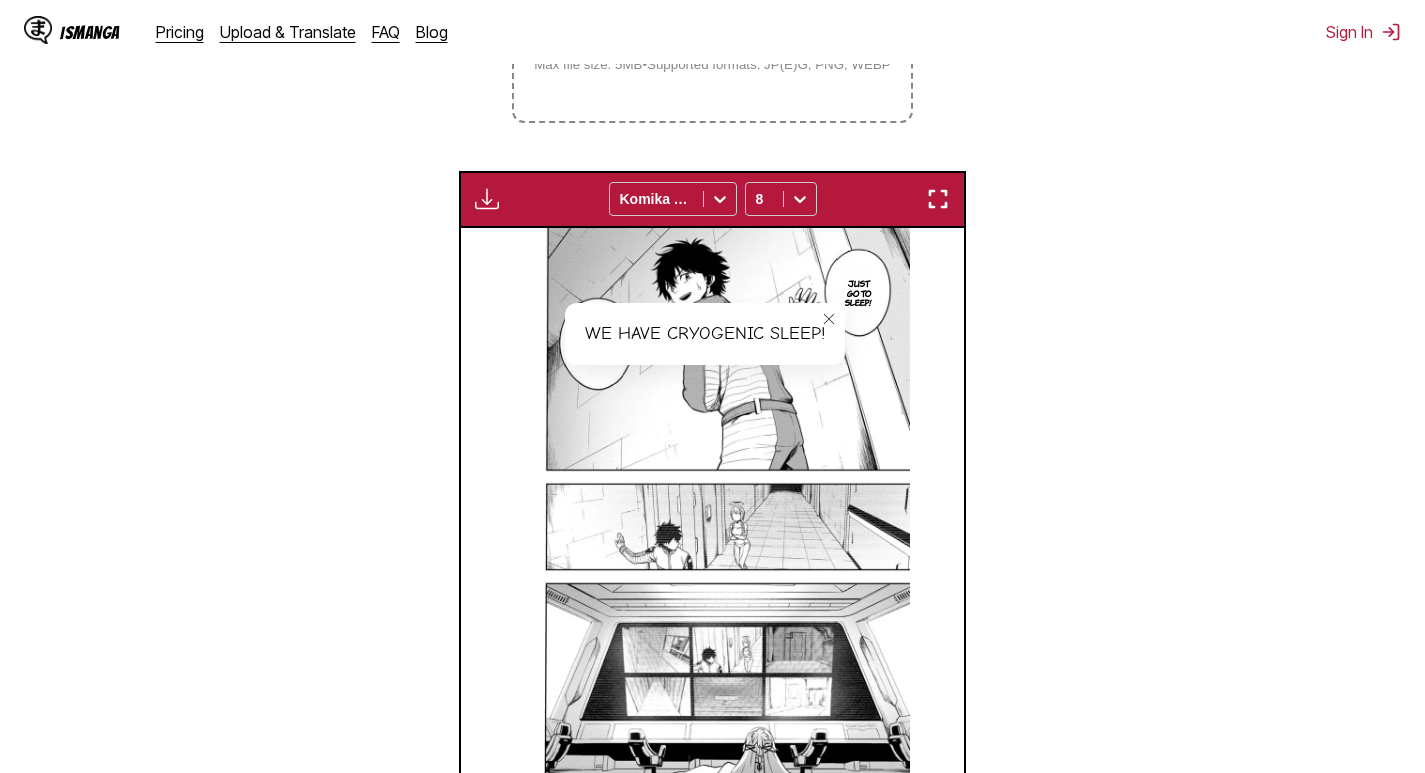 click 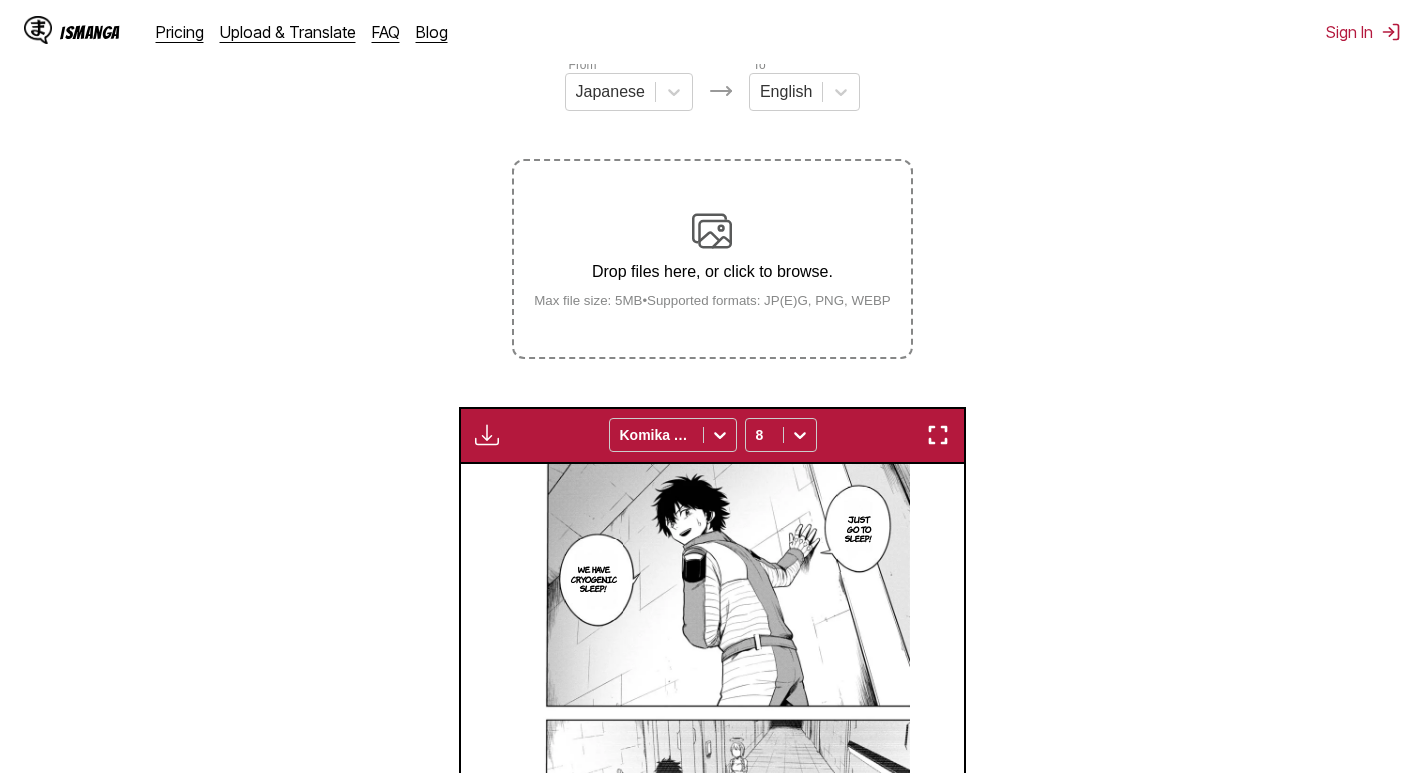 scroll, scrollTop: 0, scrollLeft: 0, axis: both 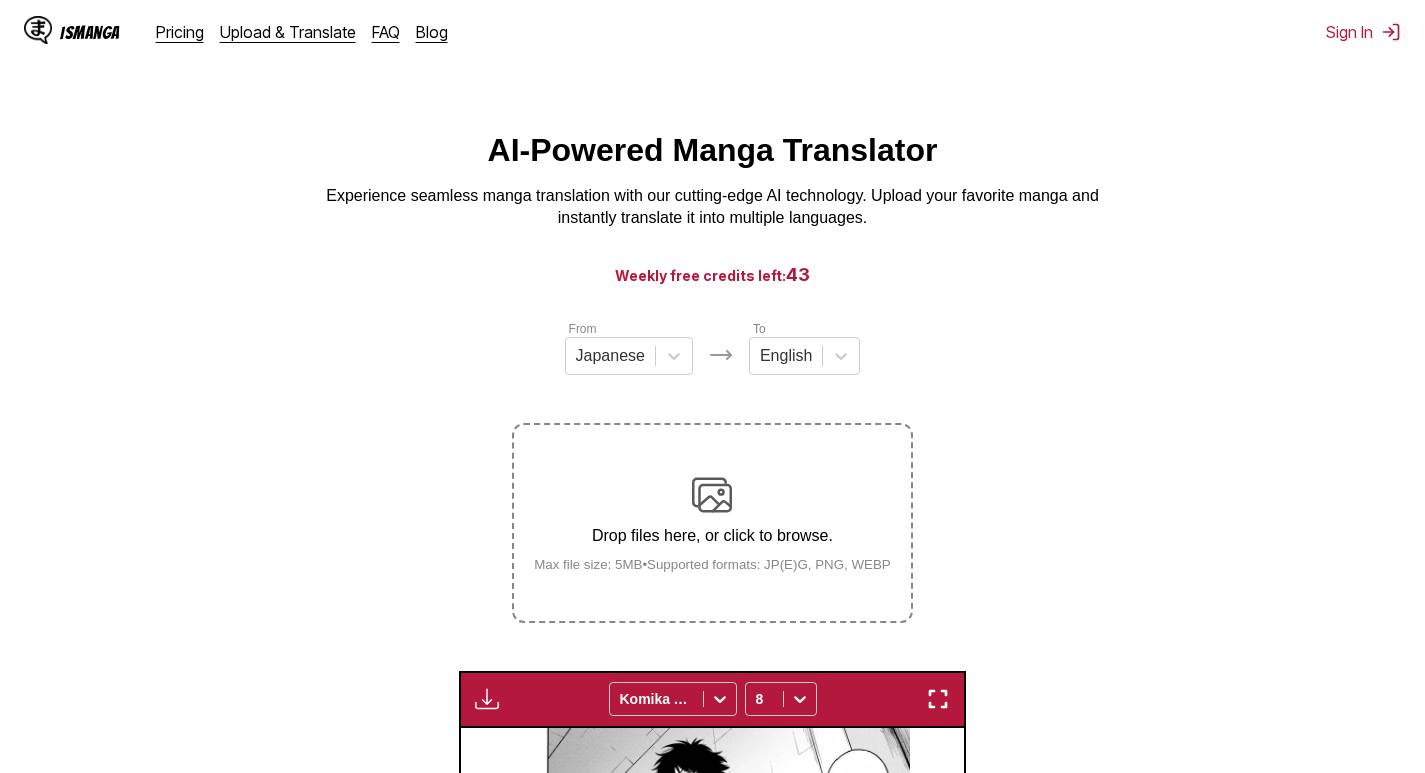 click on "Drop files here, or click to browse. Max file size: 5MB  •  Supported formats: JP(E)G, PNG, WEBP" at bounding box center [712, 523] 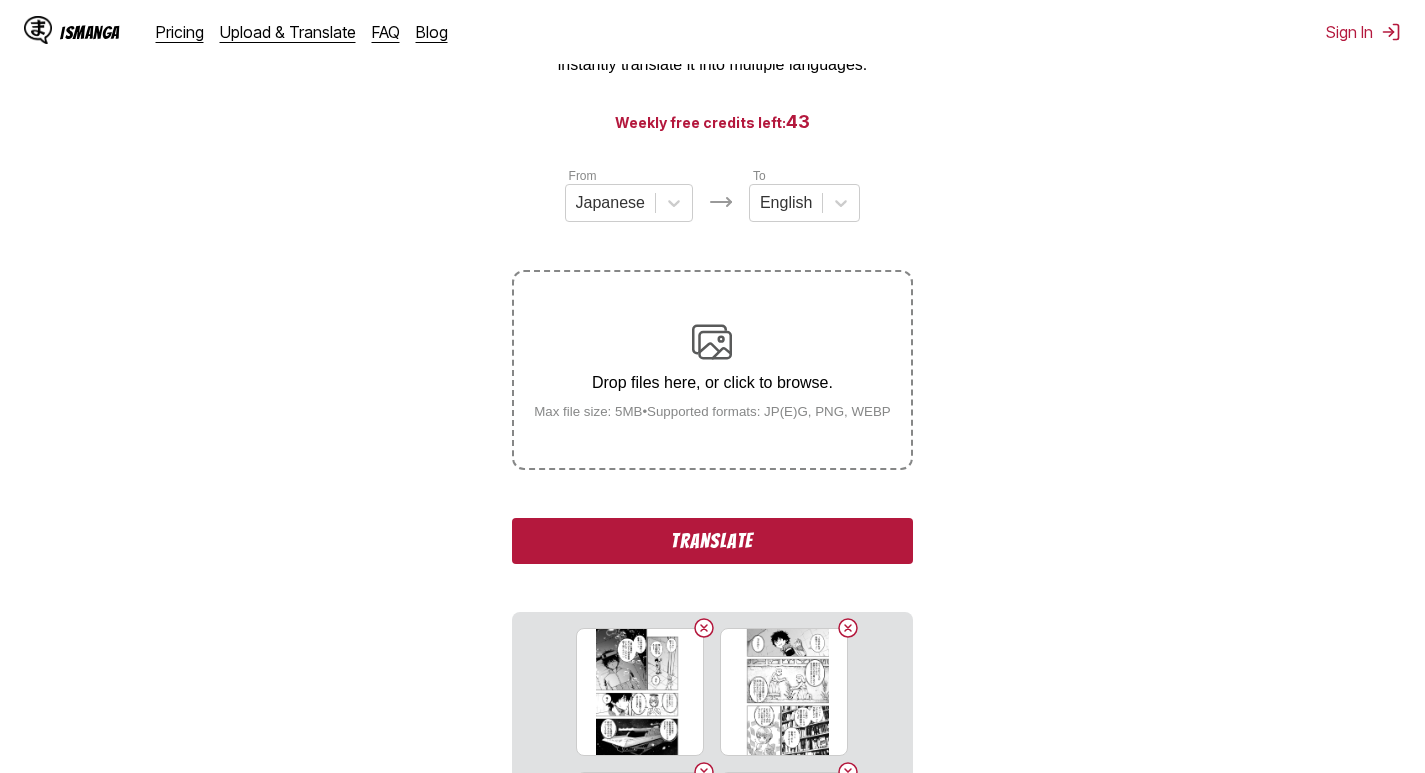 scroll, scrollTop: 400, scrollLeft: 0, axis: vertical 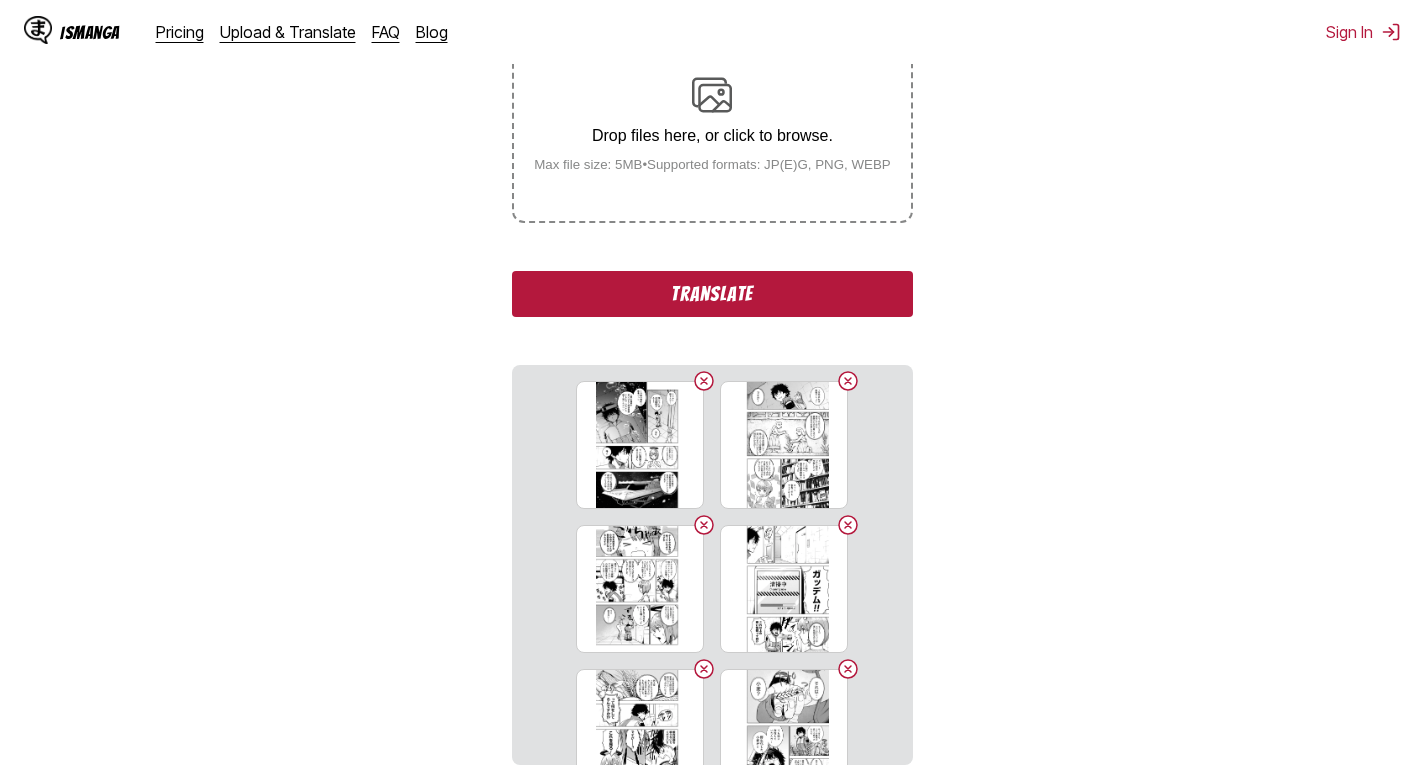 click on "Translate" at bounding box center [712, 294] 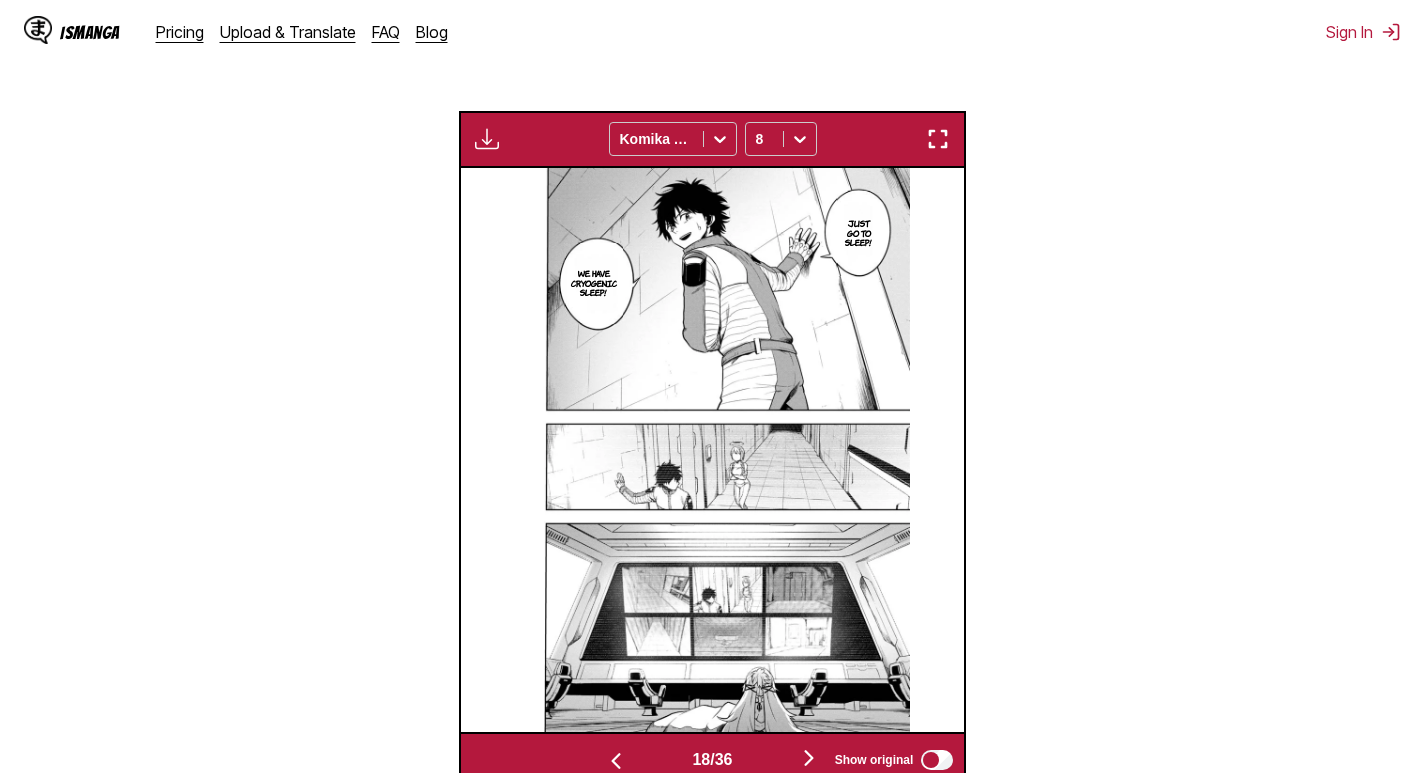 scroll, scrollTop: 700, scrollLeft: 0, axis: vertical 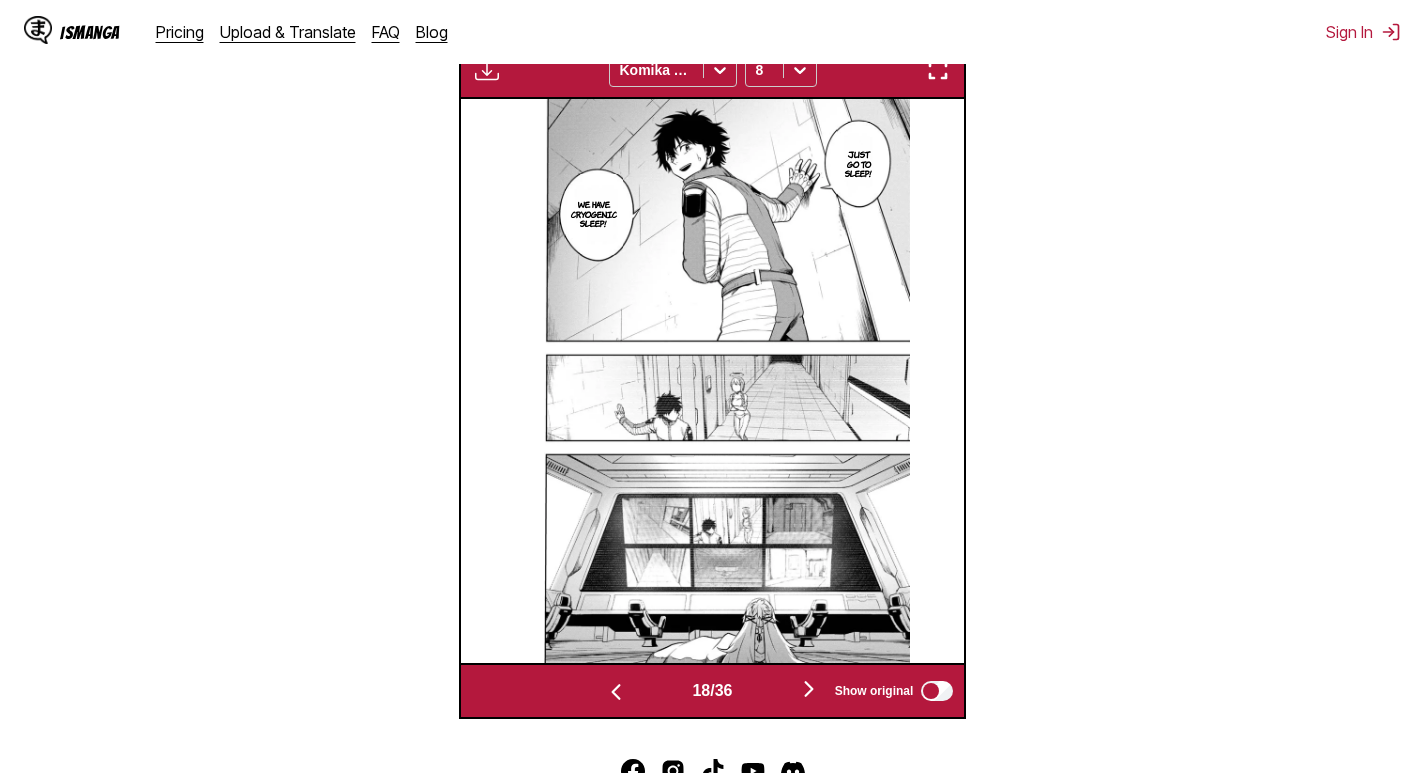 click at bounding box center [809, 689] 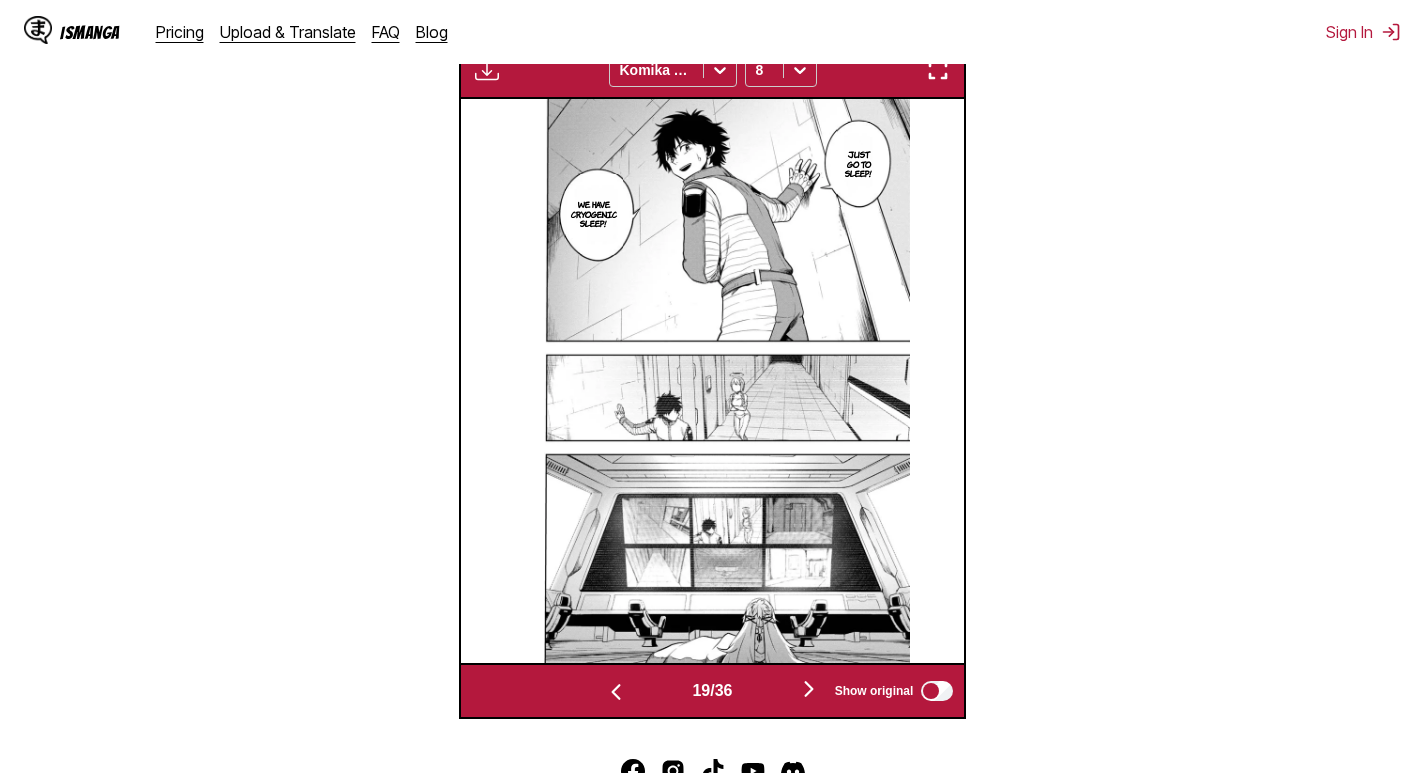 scroll, scrollTop: 0, scrollLeft: 9068, axis: horizontal 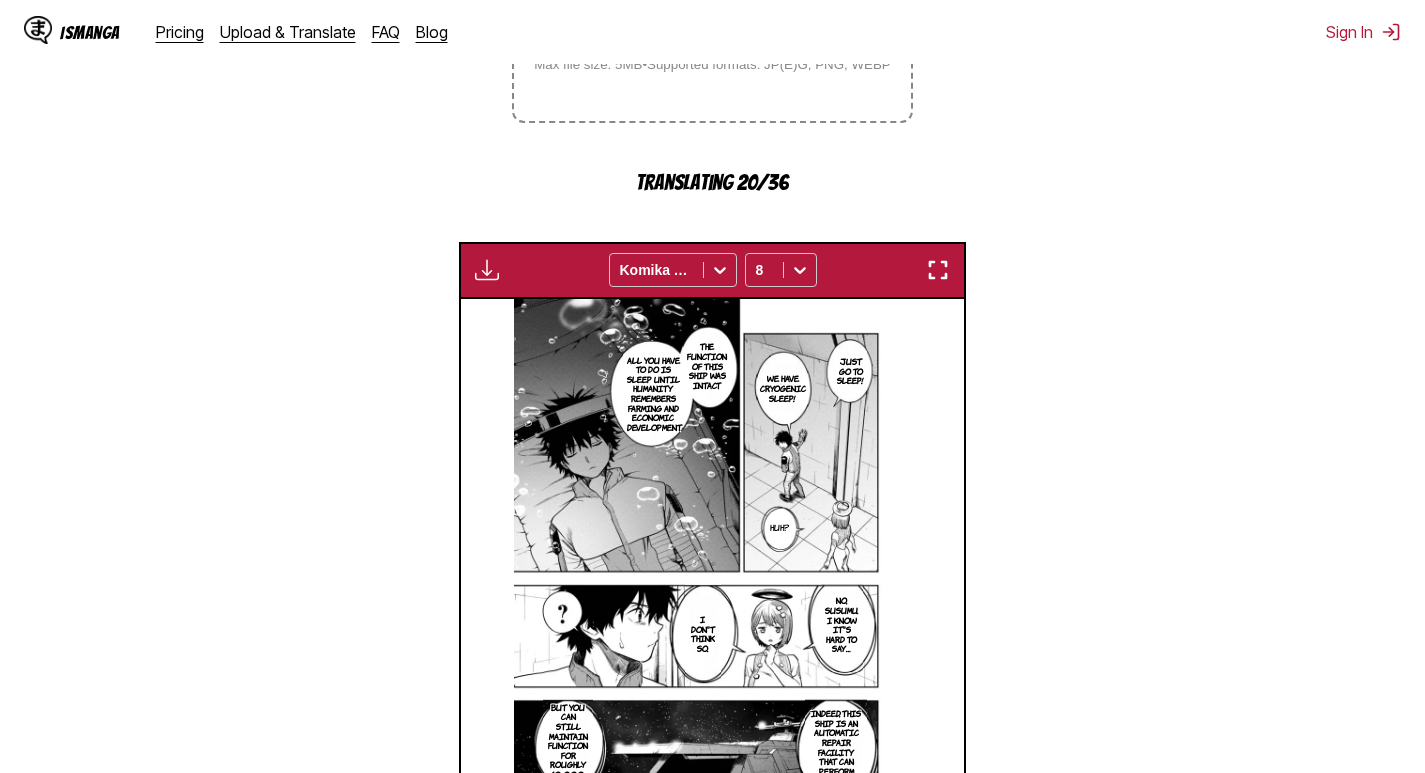 click at bounding box center (938, 270) 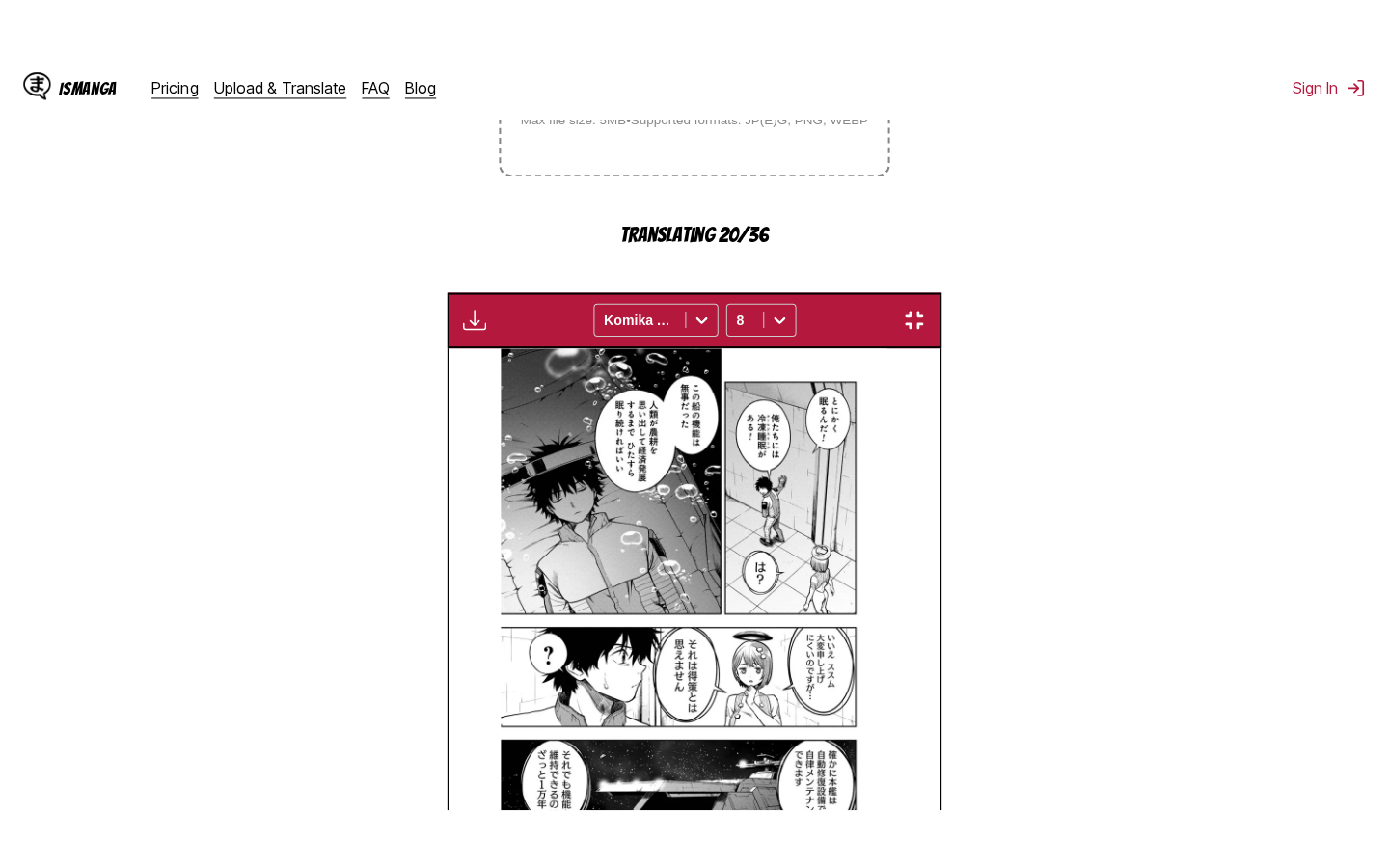 scroll, scrollTop: 220, scrollLeft: 0, axis: vertical 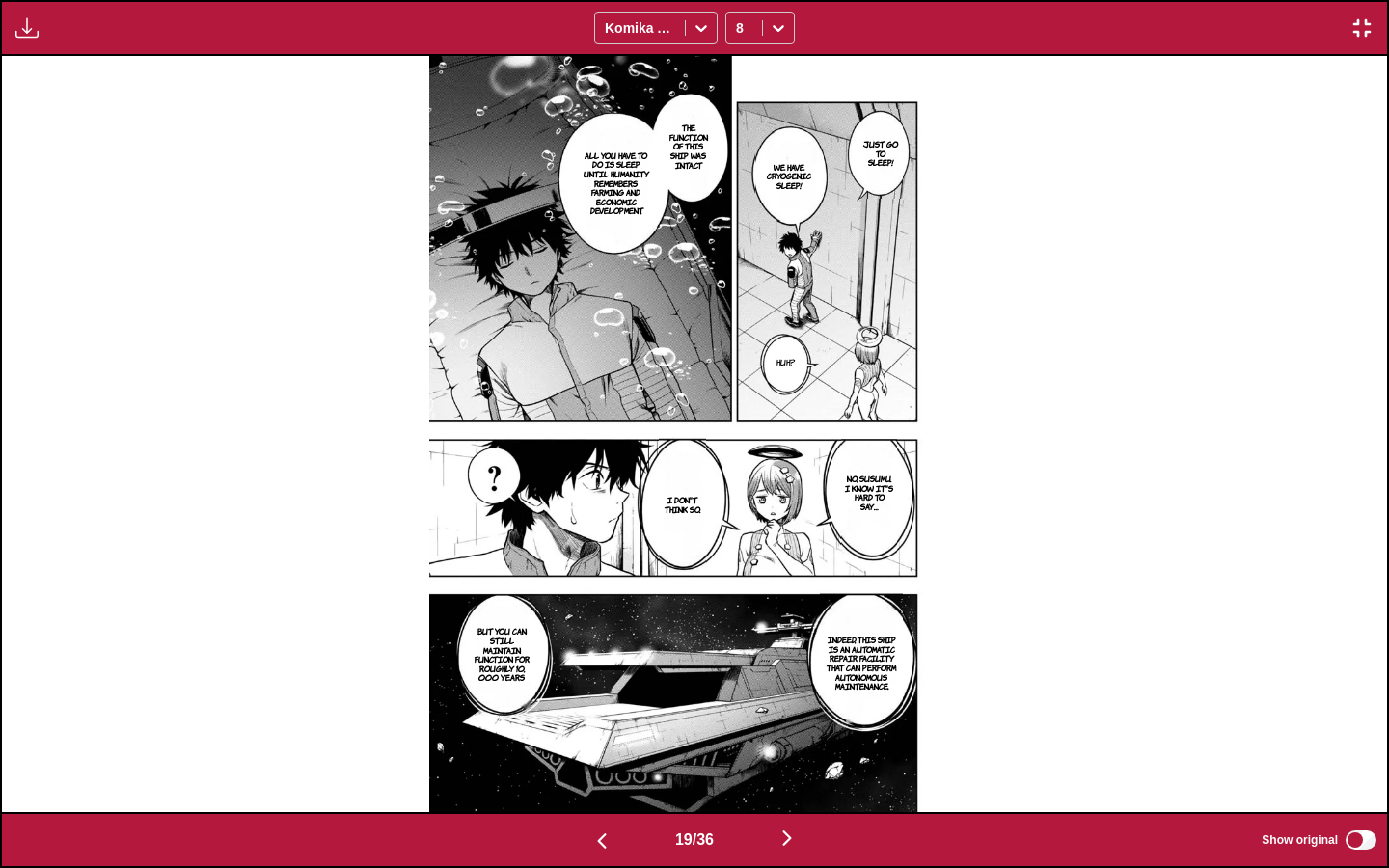 click at bounding box center [787, 838] 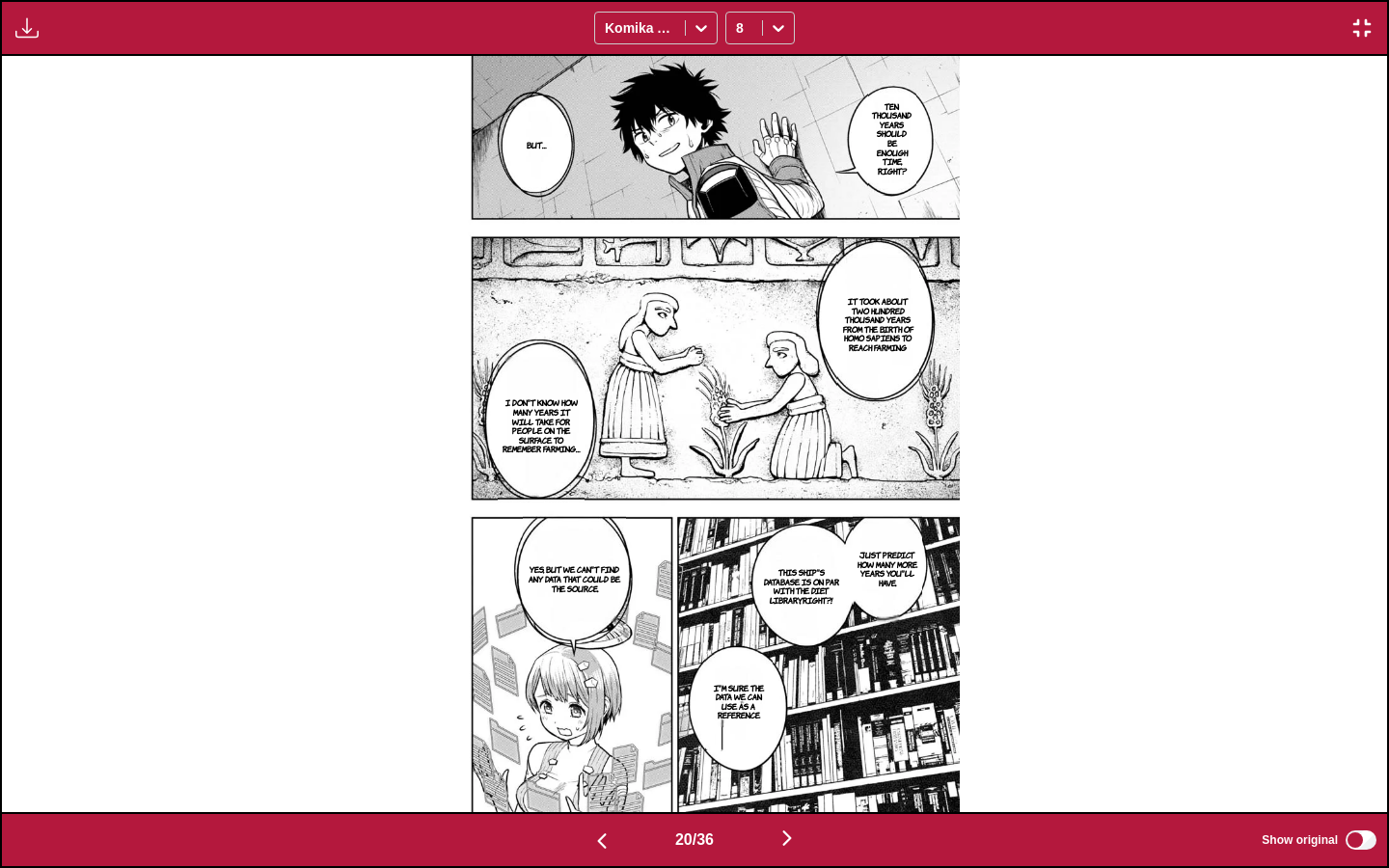 click at bounding box center [787, 838] 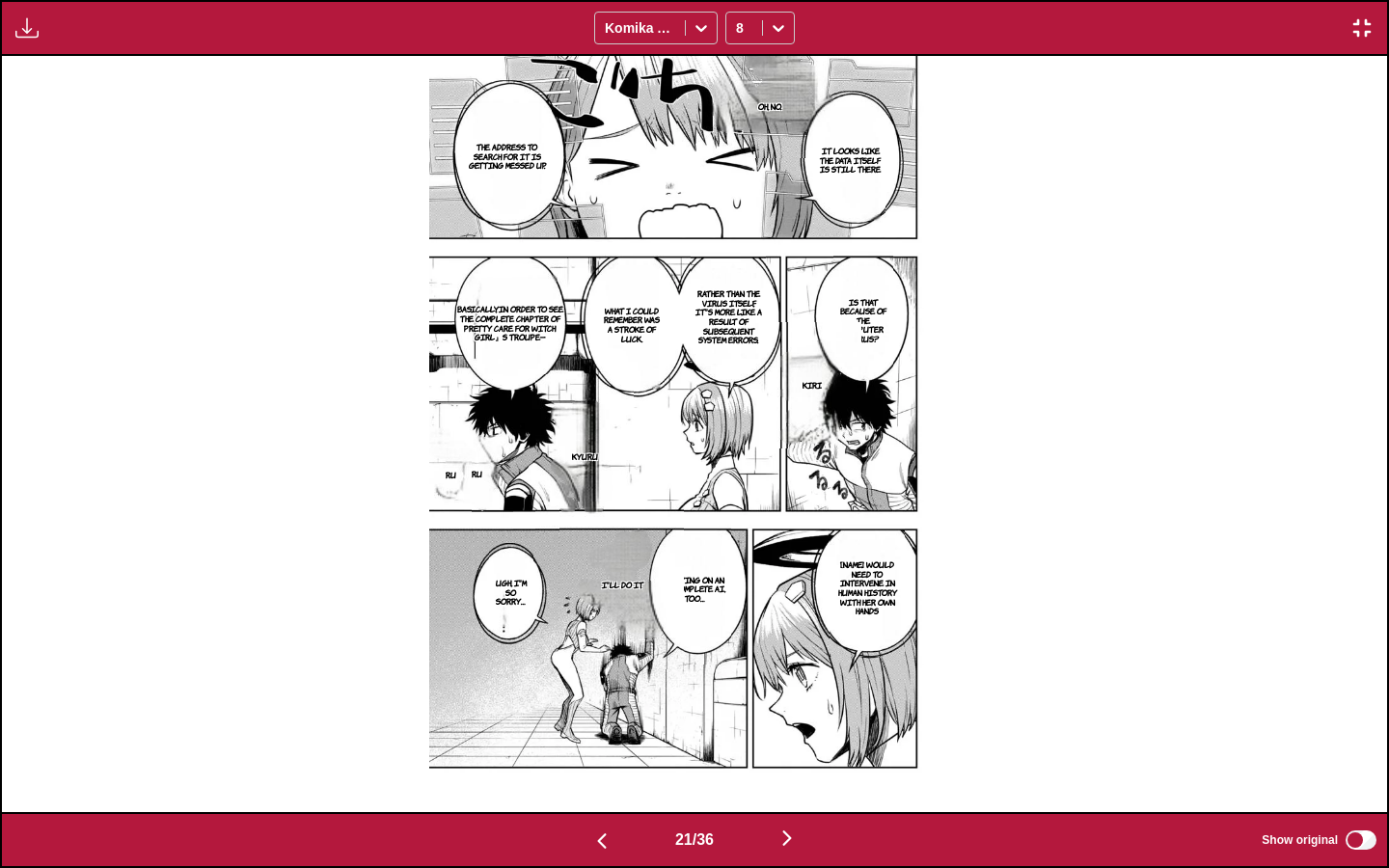 click on "Kiri" at bounding box center (812, 386) 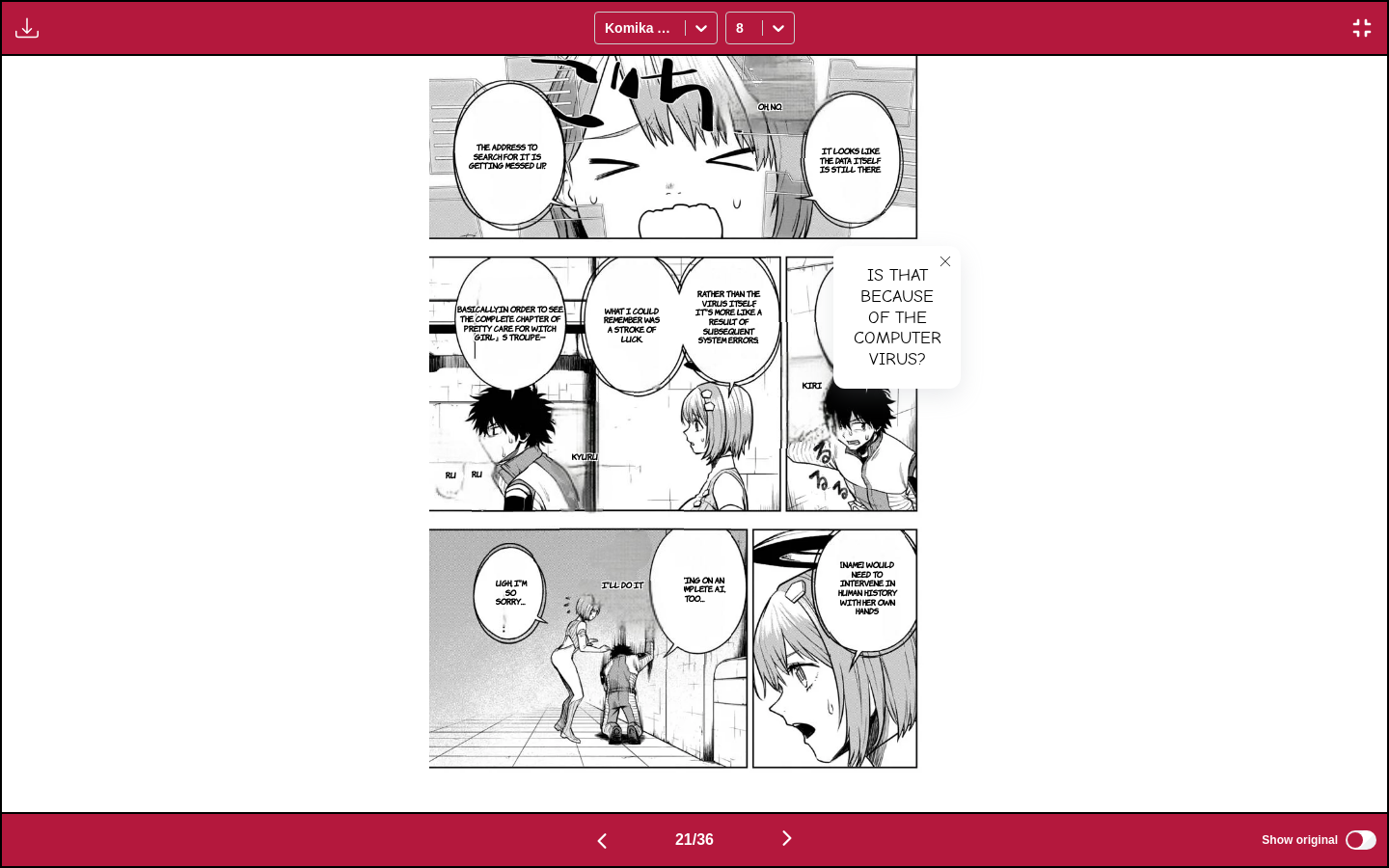 click 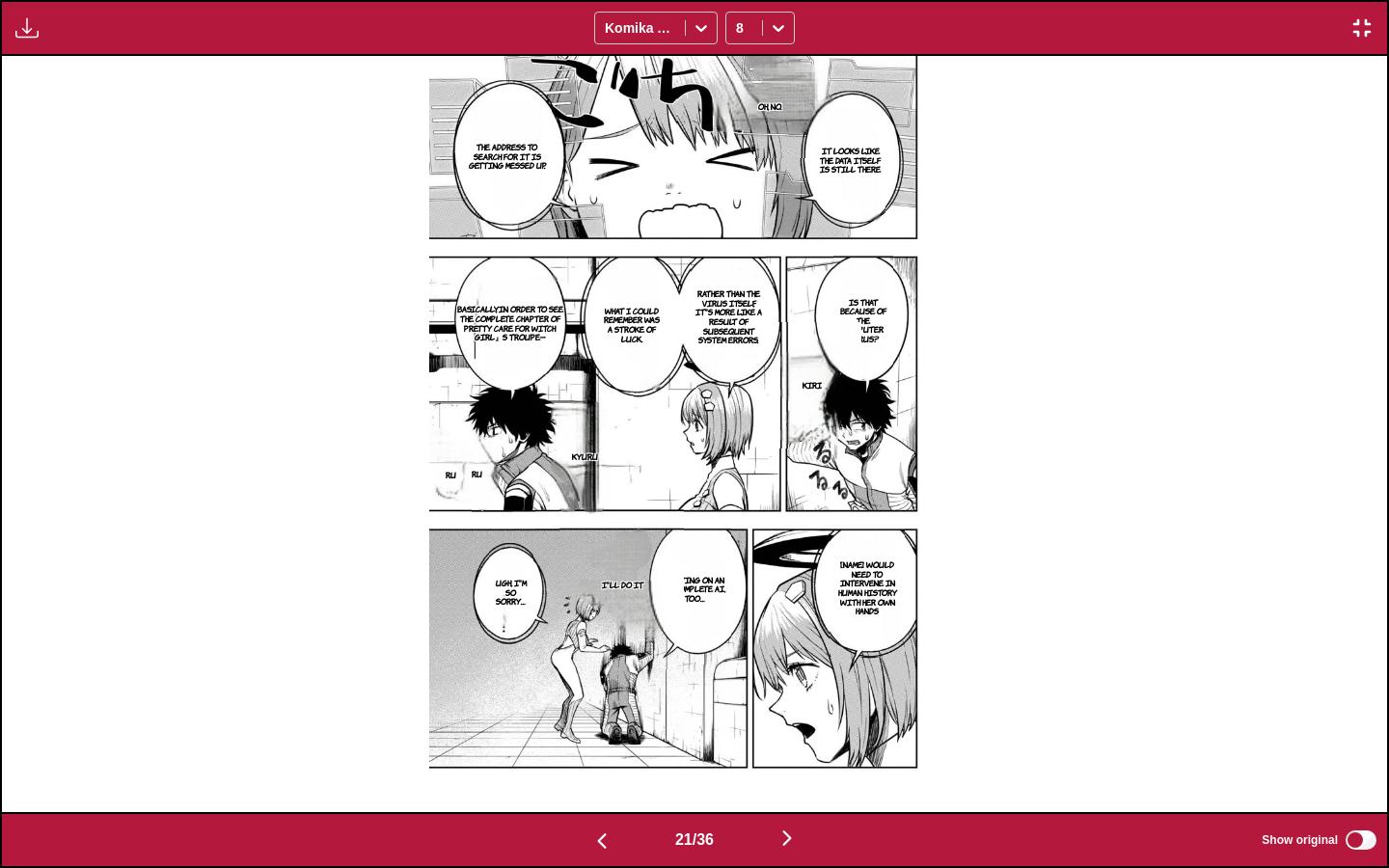click on "Is that because of the computer virus?" at bounding box center [863, 321] 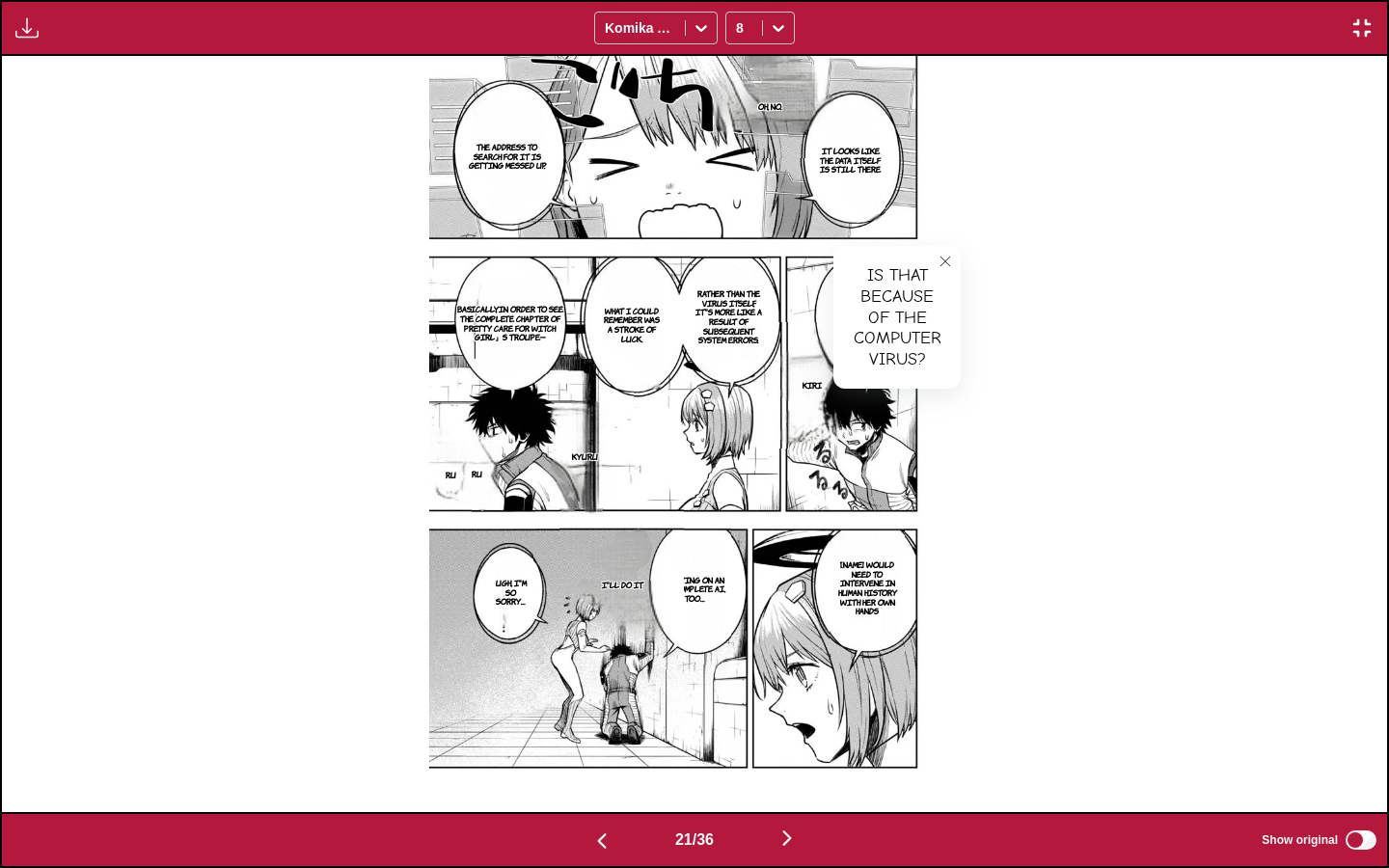 click on "Is that because of the computer virus?" at bounding box center [897, 317] 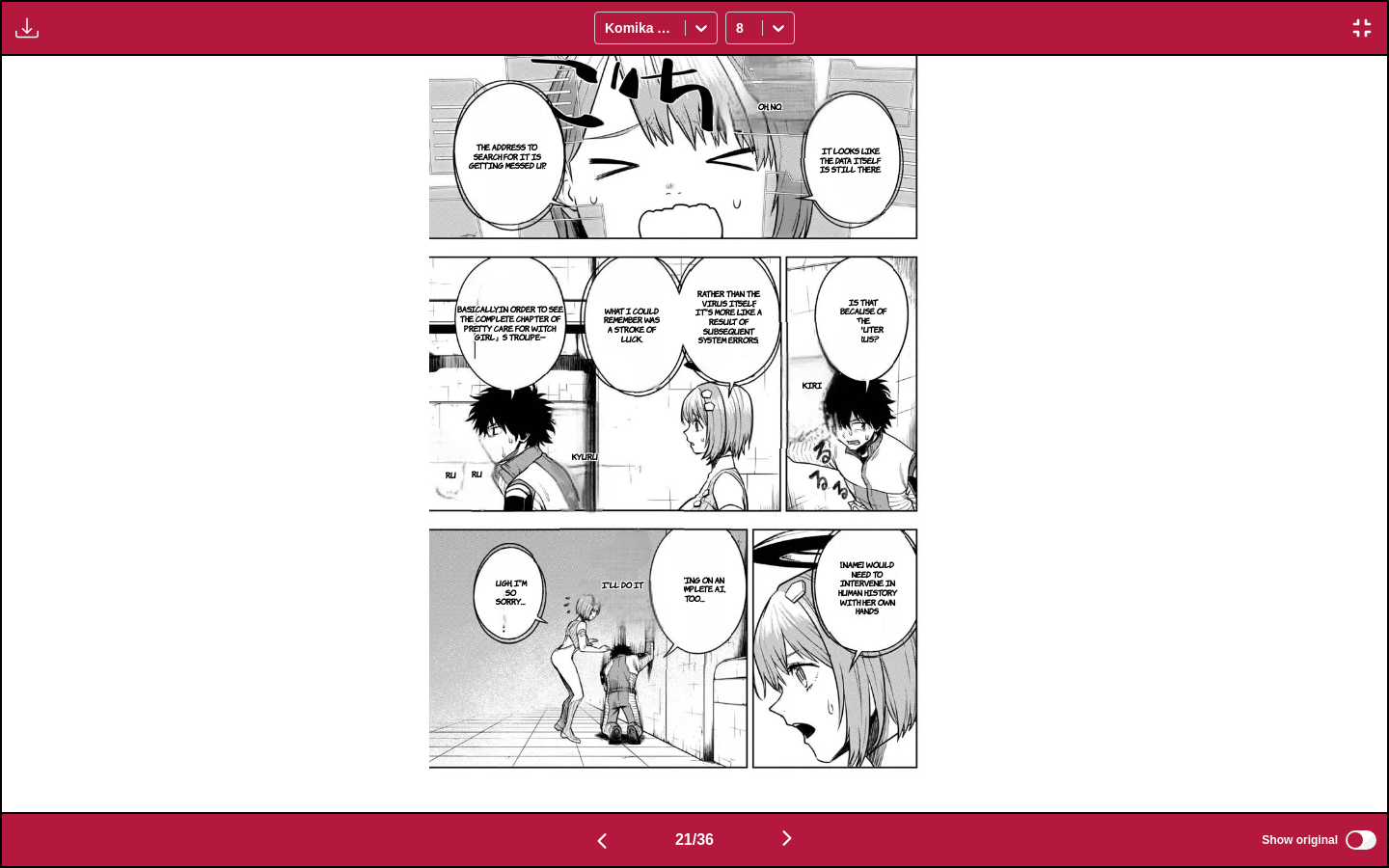 click on "Rather than the virus itself, it's more like a result of subsequent system errors." at bounding box center [728, 317] 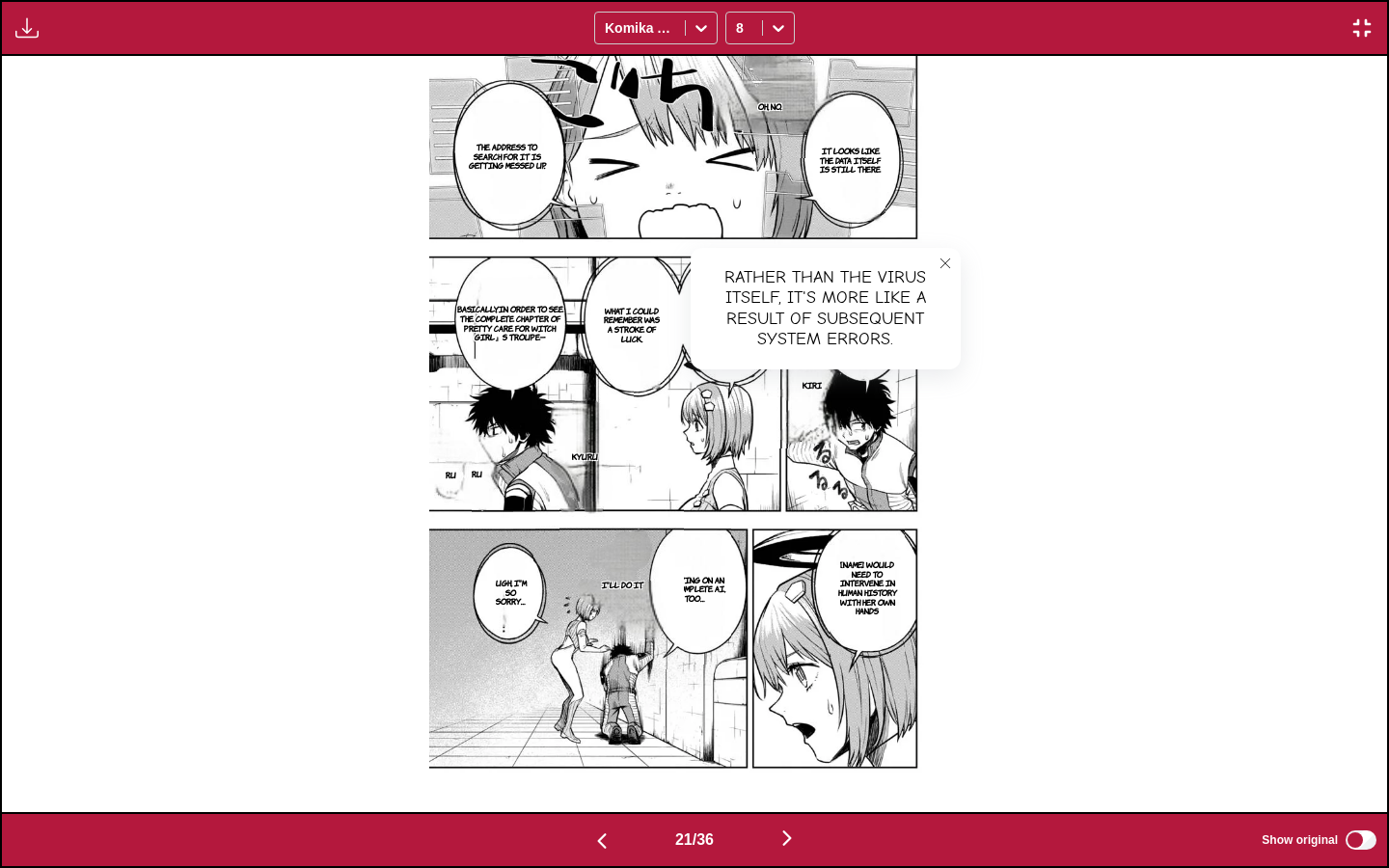 click on "Oh, no. It looks like the data itself is still there The address to search for it is getting messed up. Is that because of the computer virus? Rather than the virus itself, it's more like a result of subsequent system errors. Rather than the virus itself, it's more like a result of subsequent system errors. Kiri What I could remember was a stroke of luck. Basically, in order to see the complete chapter of Pretty Care for Witch Girl』s Troupe— Kyuru Ru Ruru Ru Susumu would need to intervene in human history with her own hands Relying on an incomplete AI, too… I'll do it. Ugh, I'm so sorry…" at bounding box center [694, 433] 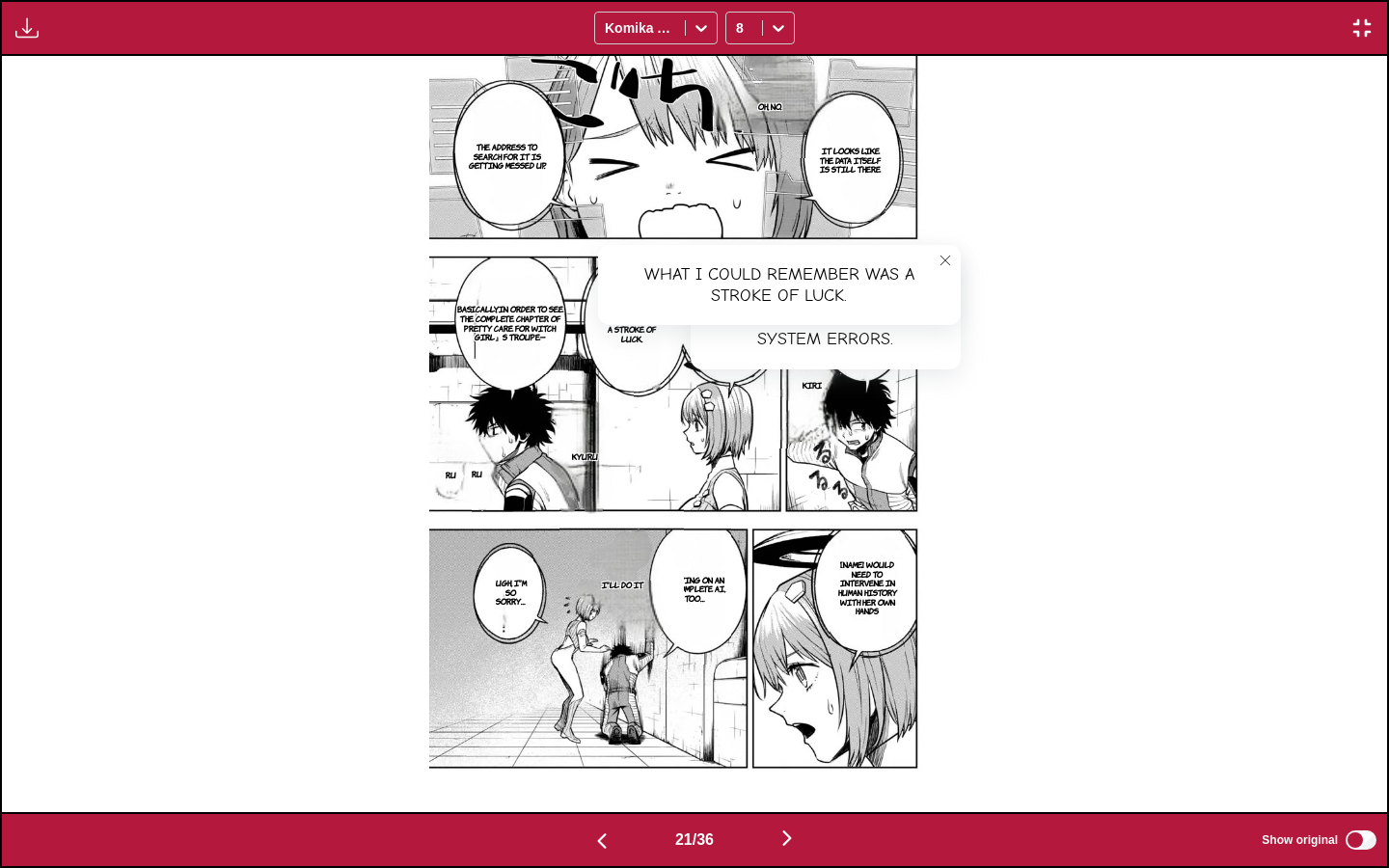click 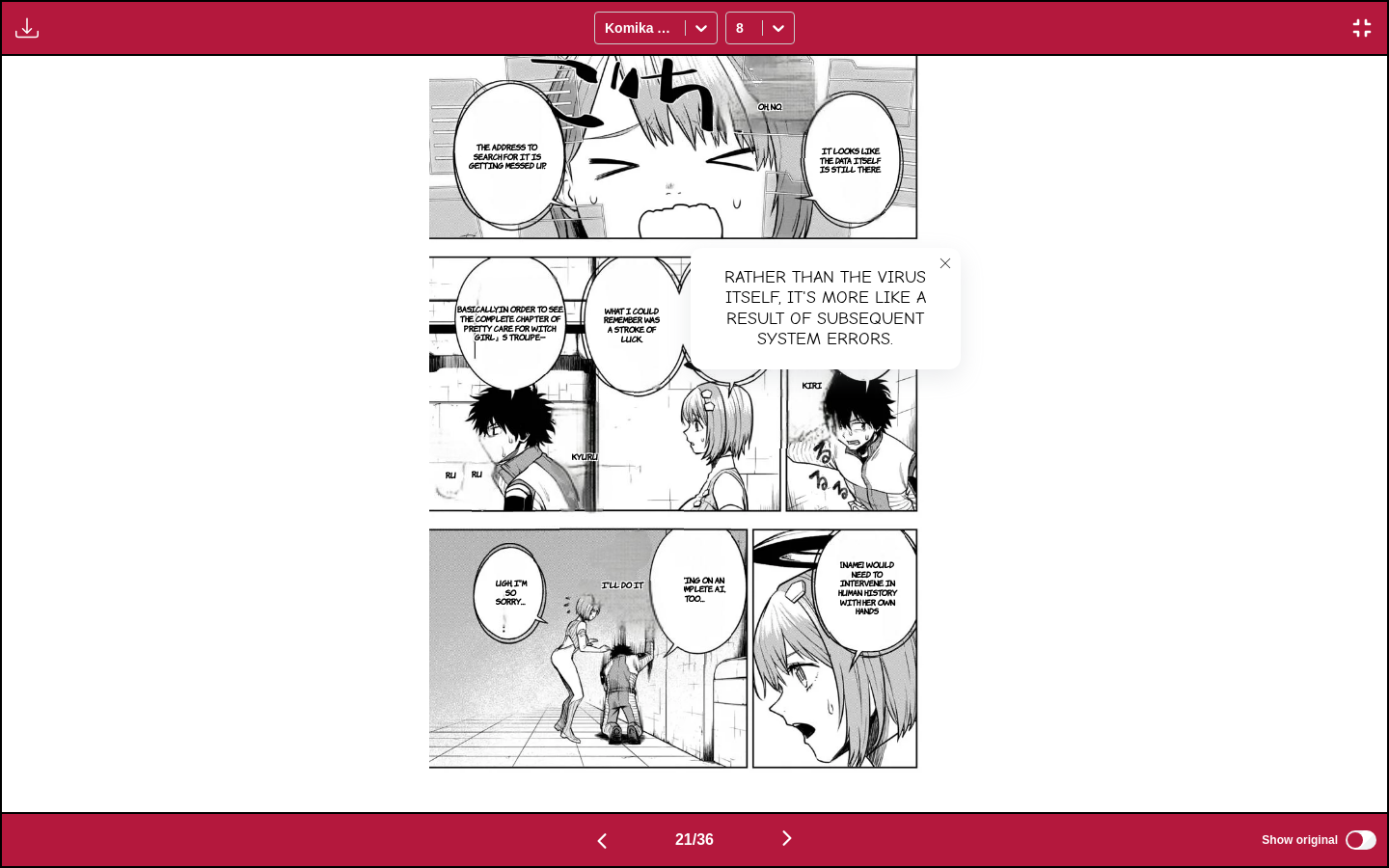 click 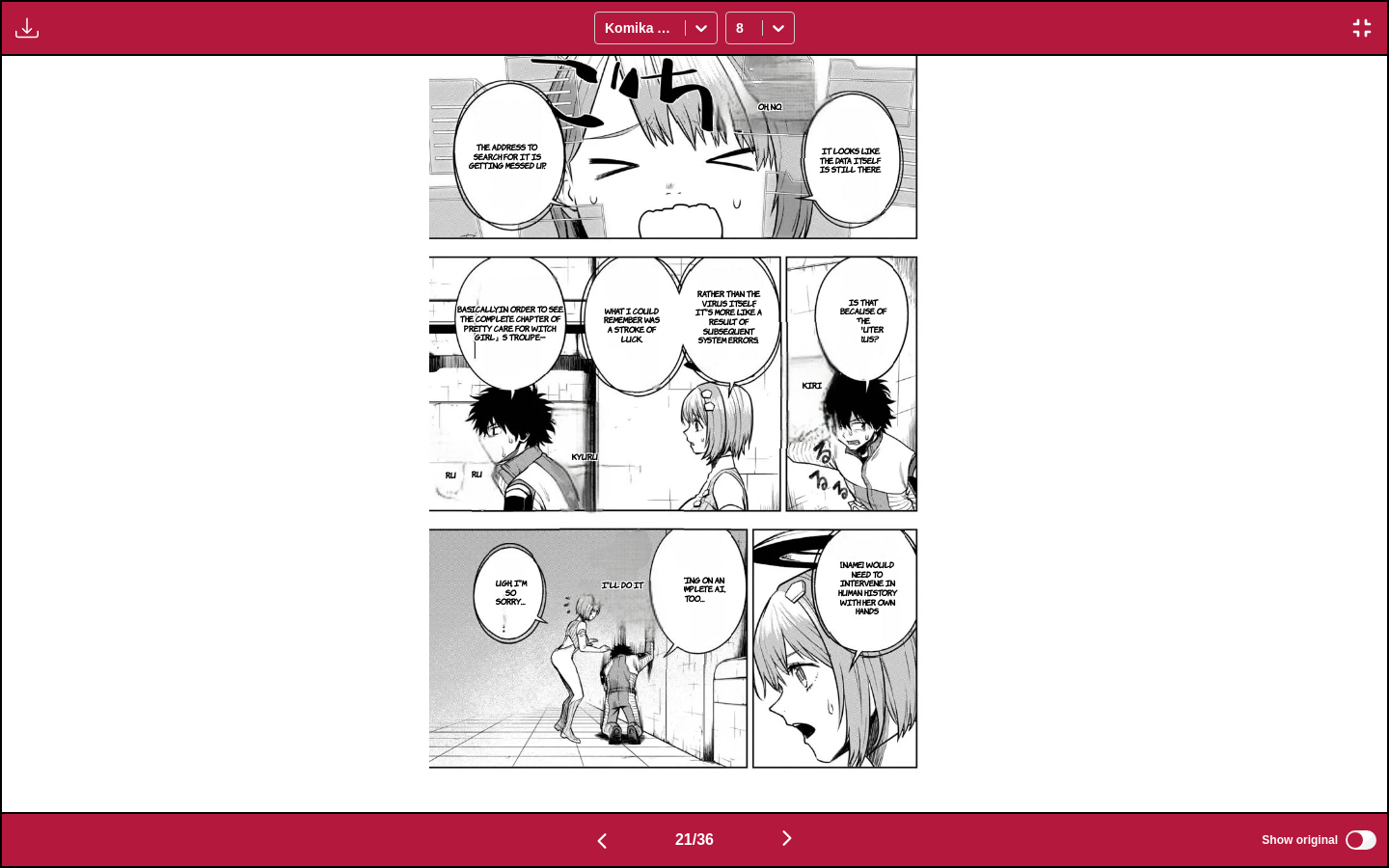 click on "Basically, in order to see the complete chapter of Pretty Care for Witch Girl』s Troupe—" at bounding box center (510, 323) 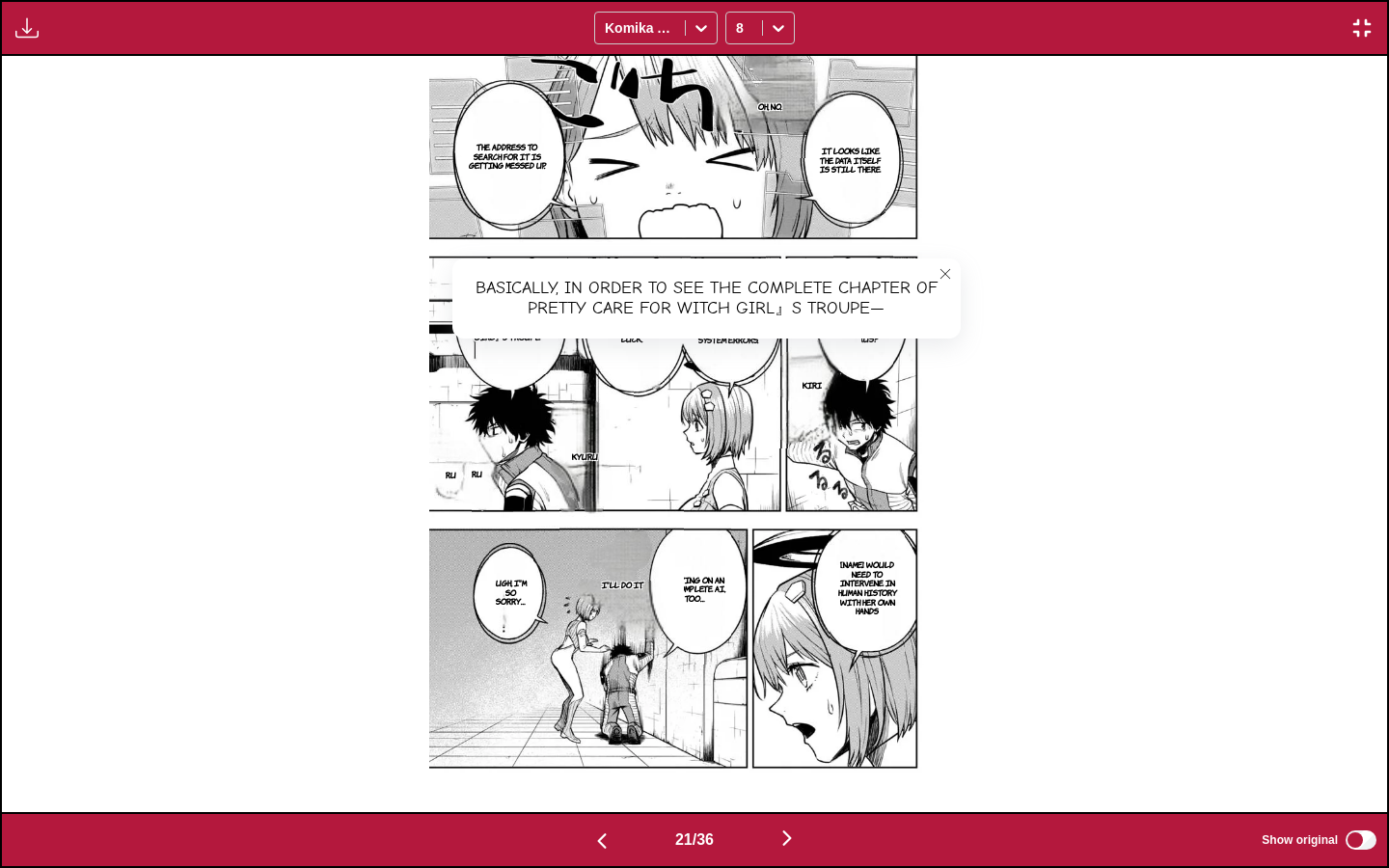 click on "Kiri" at bounding box center (812, 386) 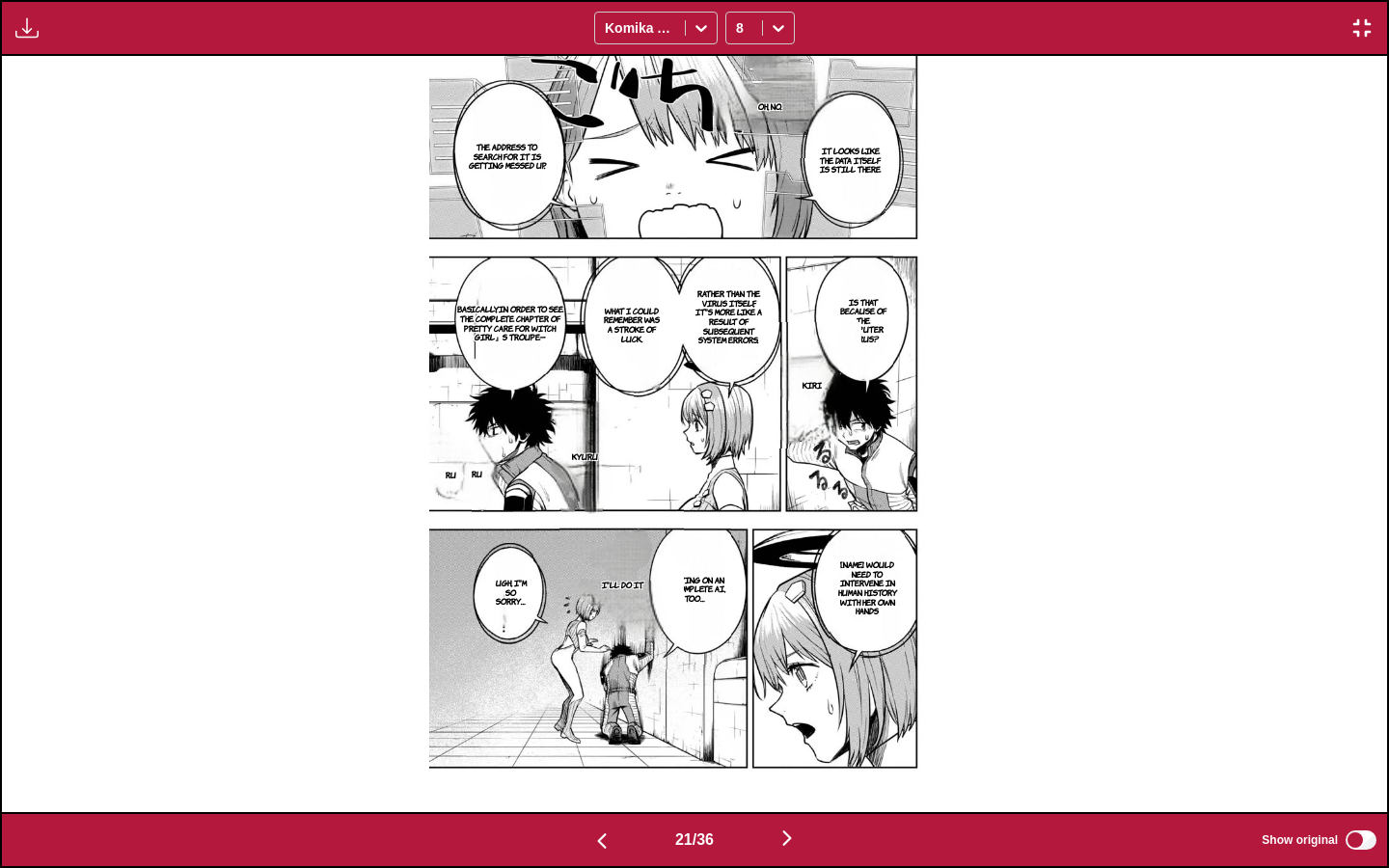 click on "Susumu would need to intervene in human history with her own hands" at bounding box center [867, 588] 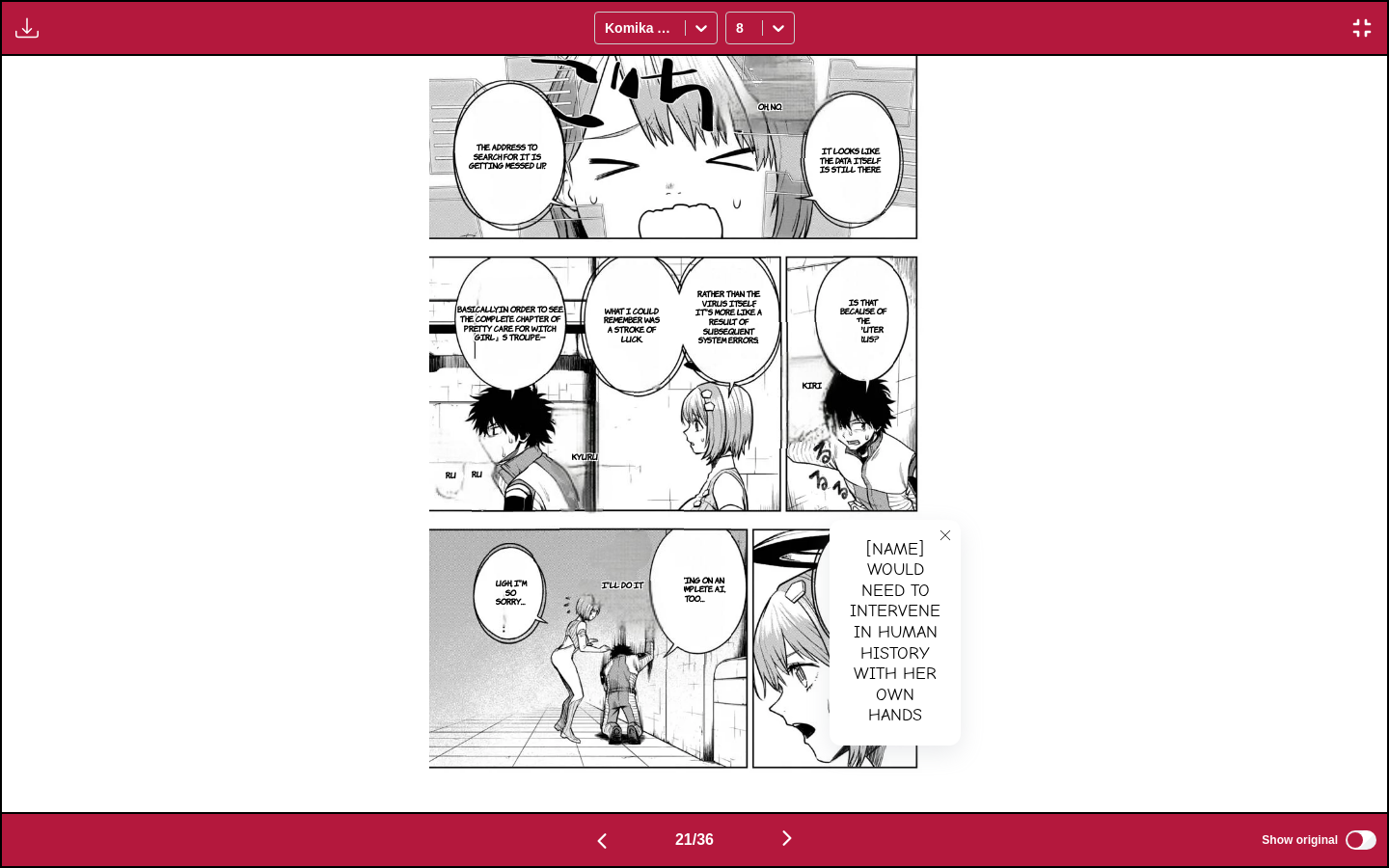 click 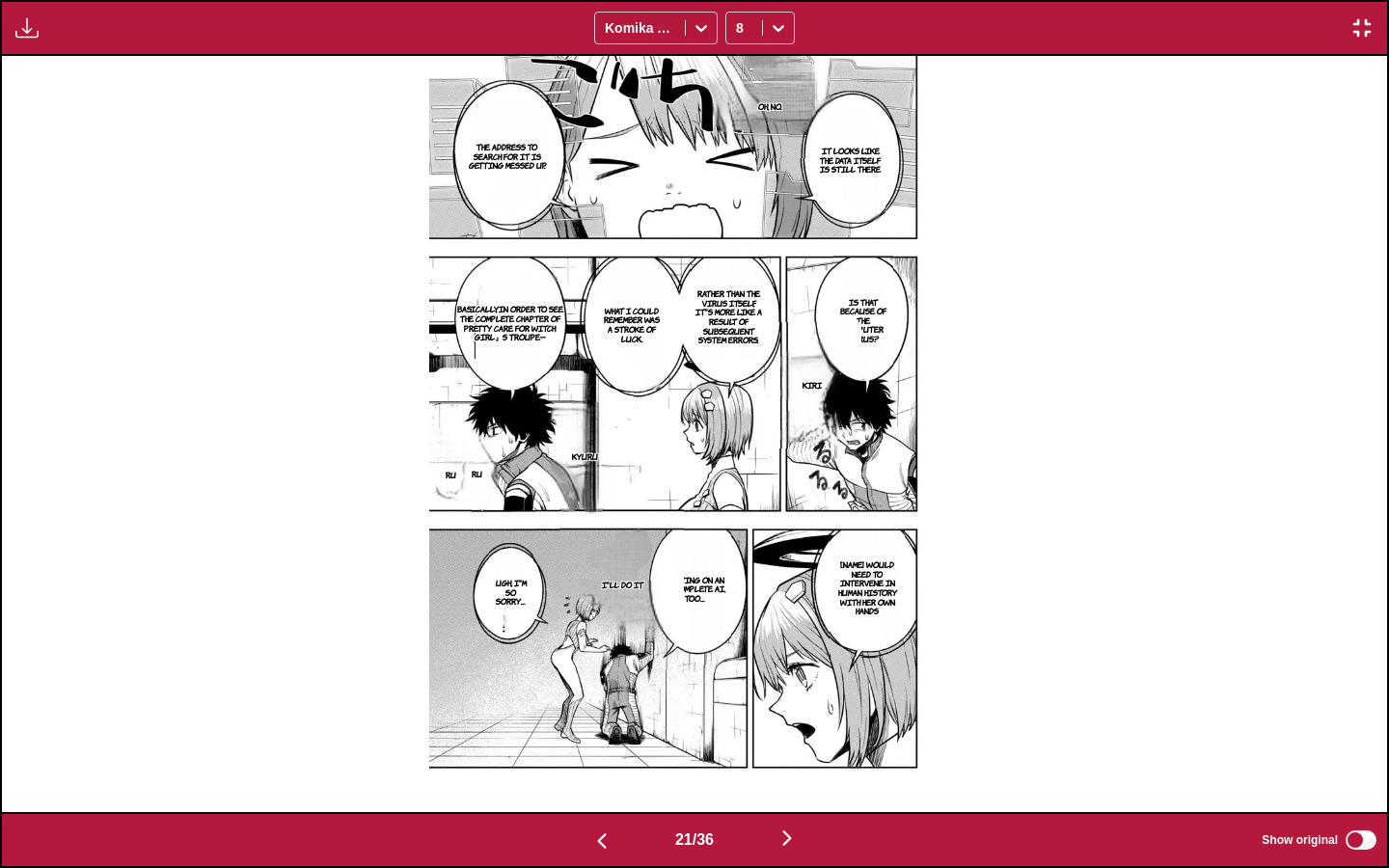 click on "Relying on an incomplete AI, too…" at bounding box center (695, 589) 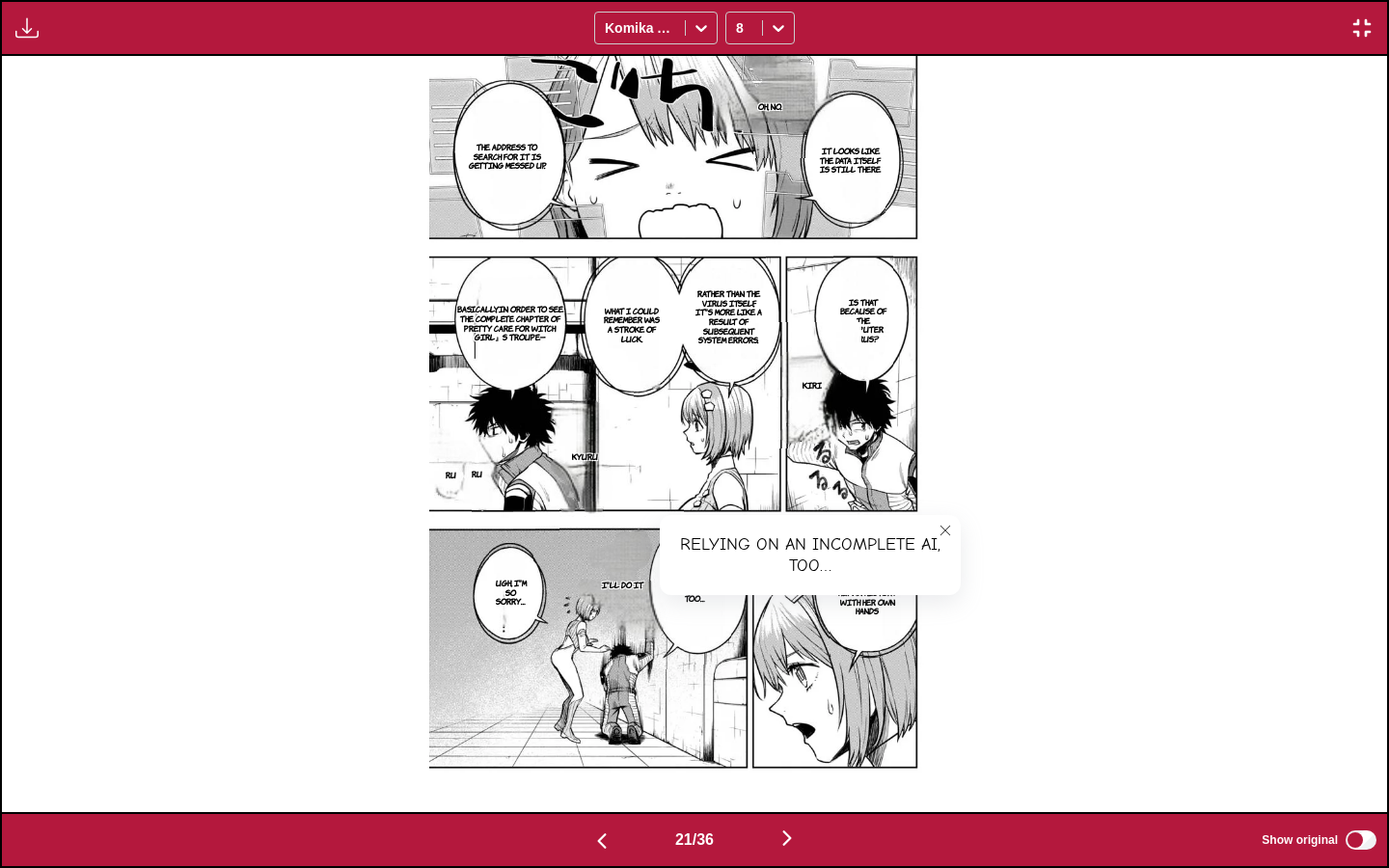 click 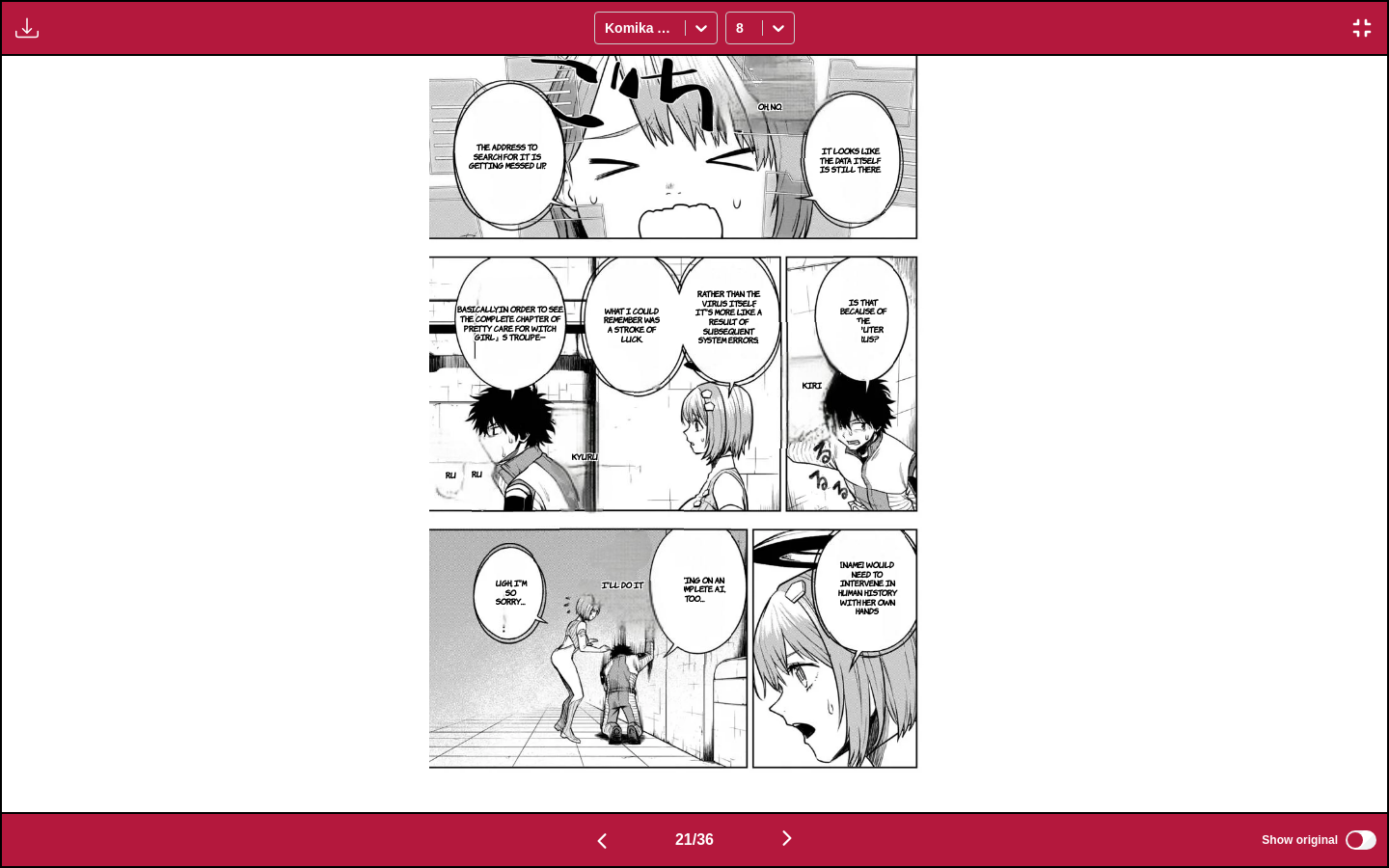 click on "Ugh, I'm so sorry…" at bounding box center [511, 592] 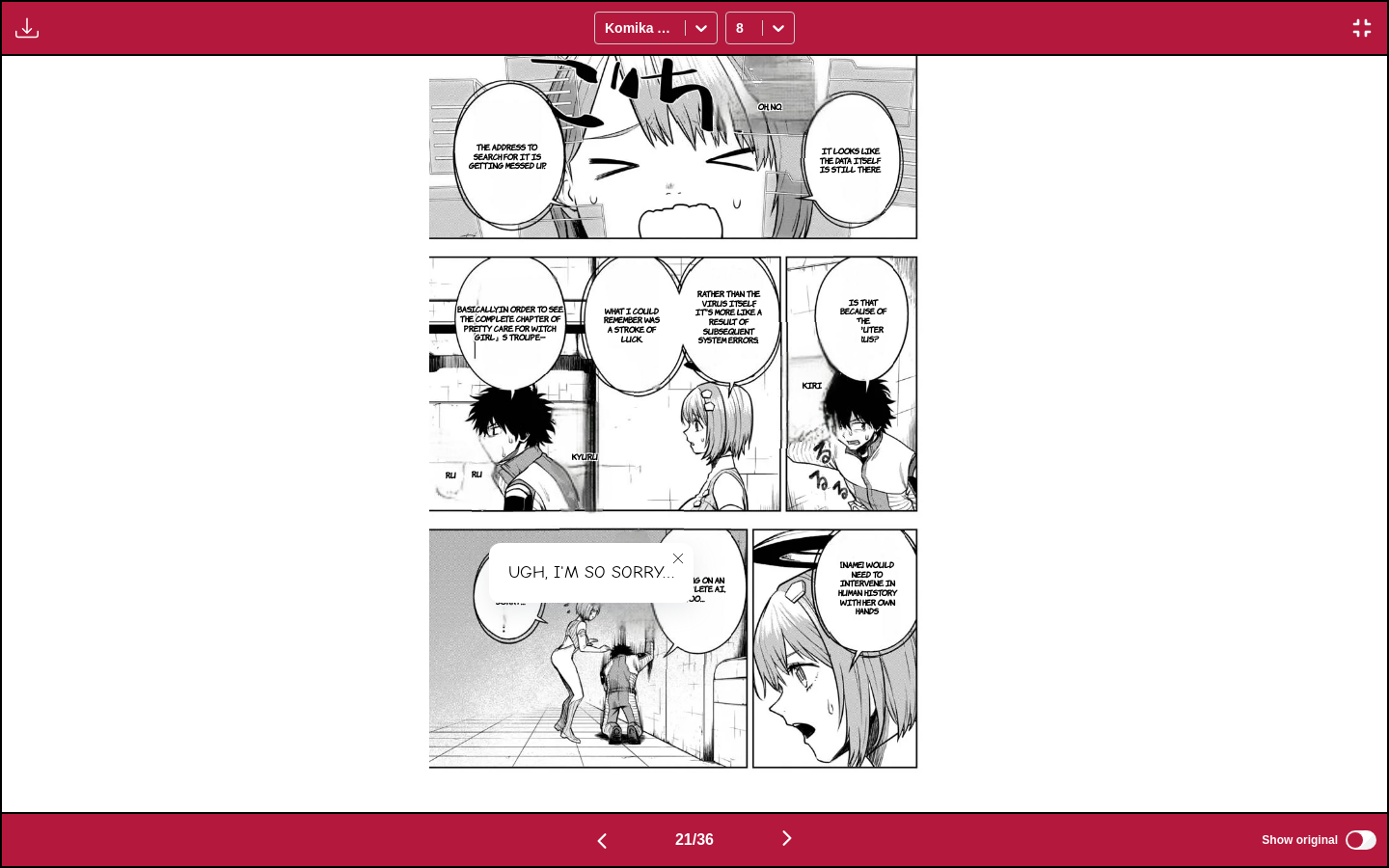 click at bounding box center (678, 558) 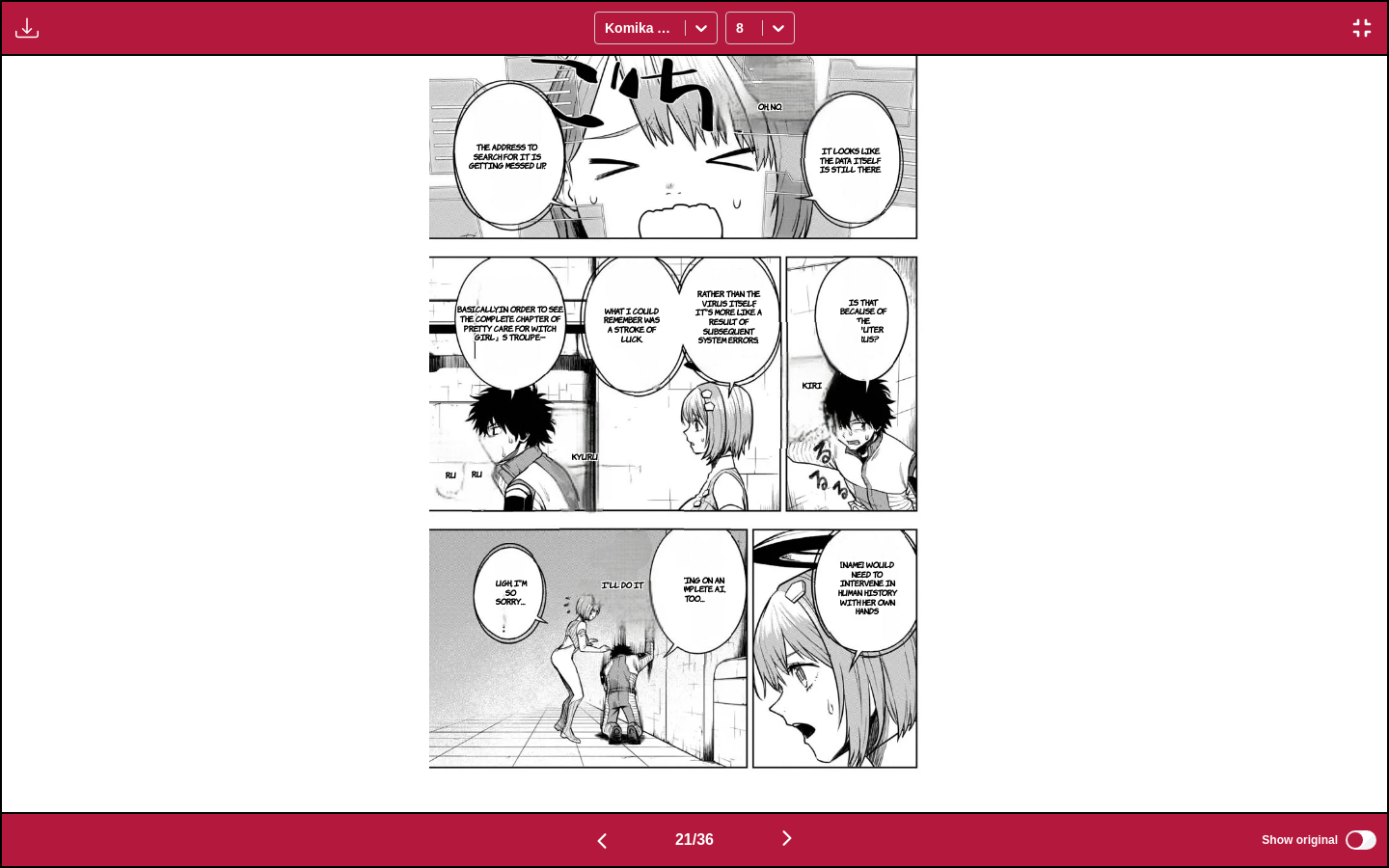 click at bounding box center [787, 838] 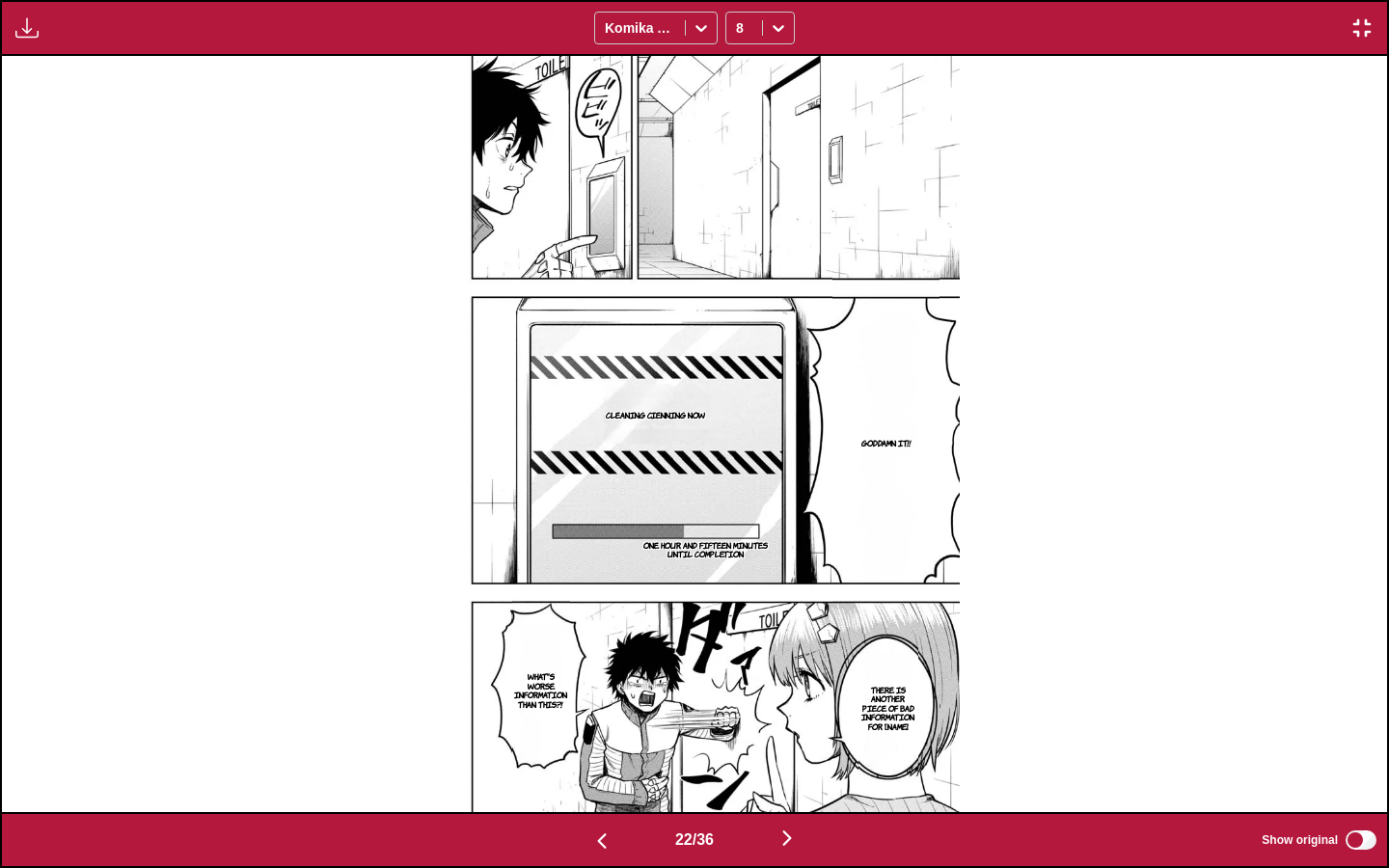 click at bounding box center (787, 838) 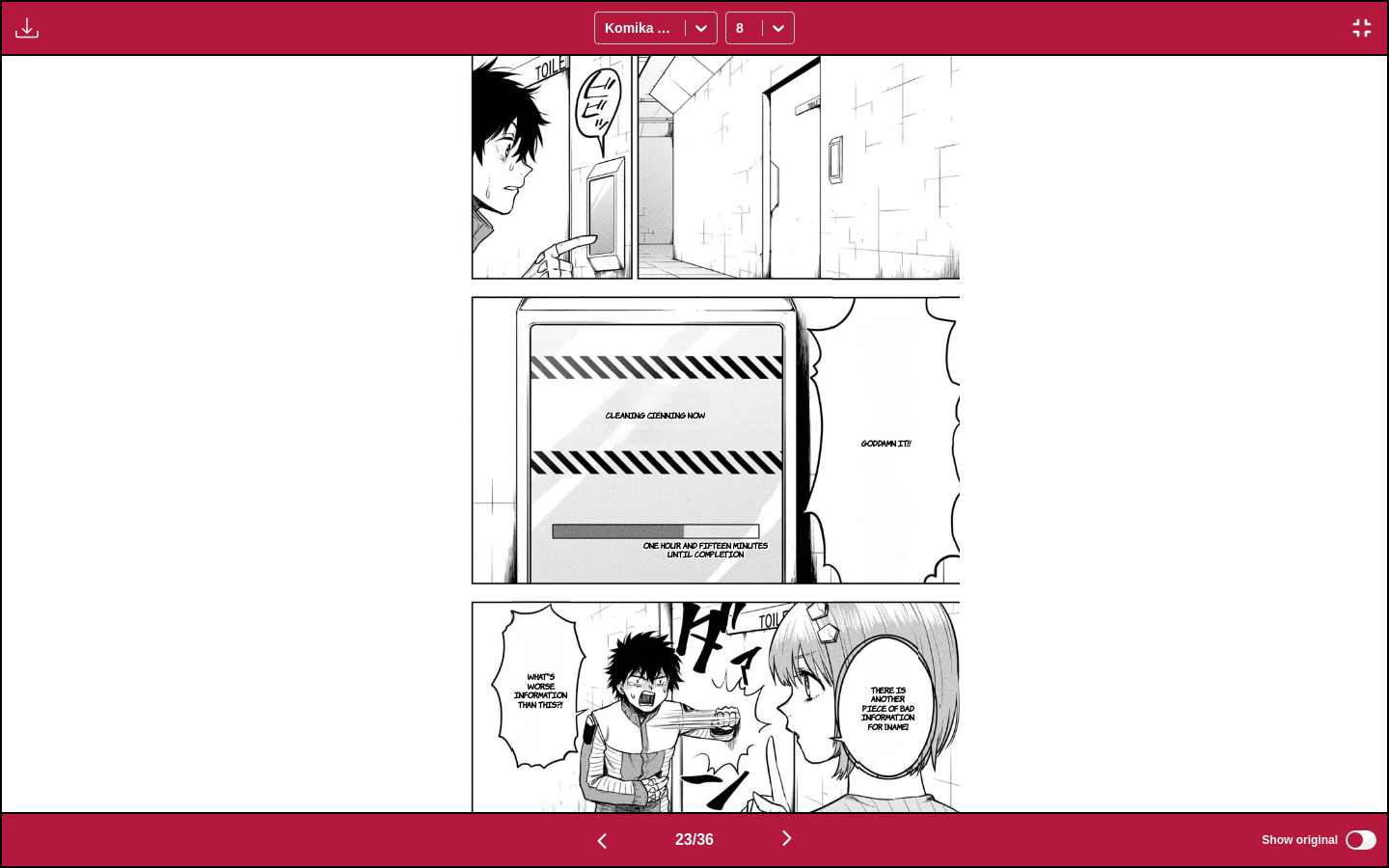 scroll, scrollTop: 0, scrollLeft: 30473, axis: horizontal 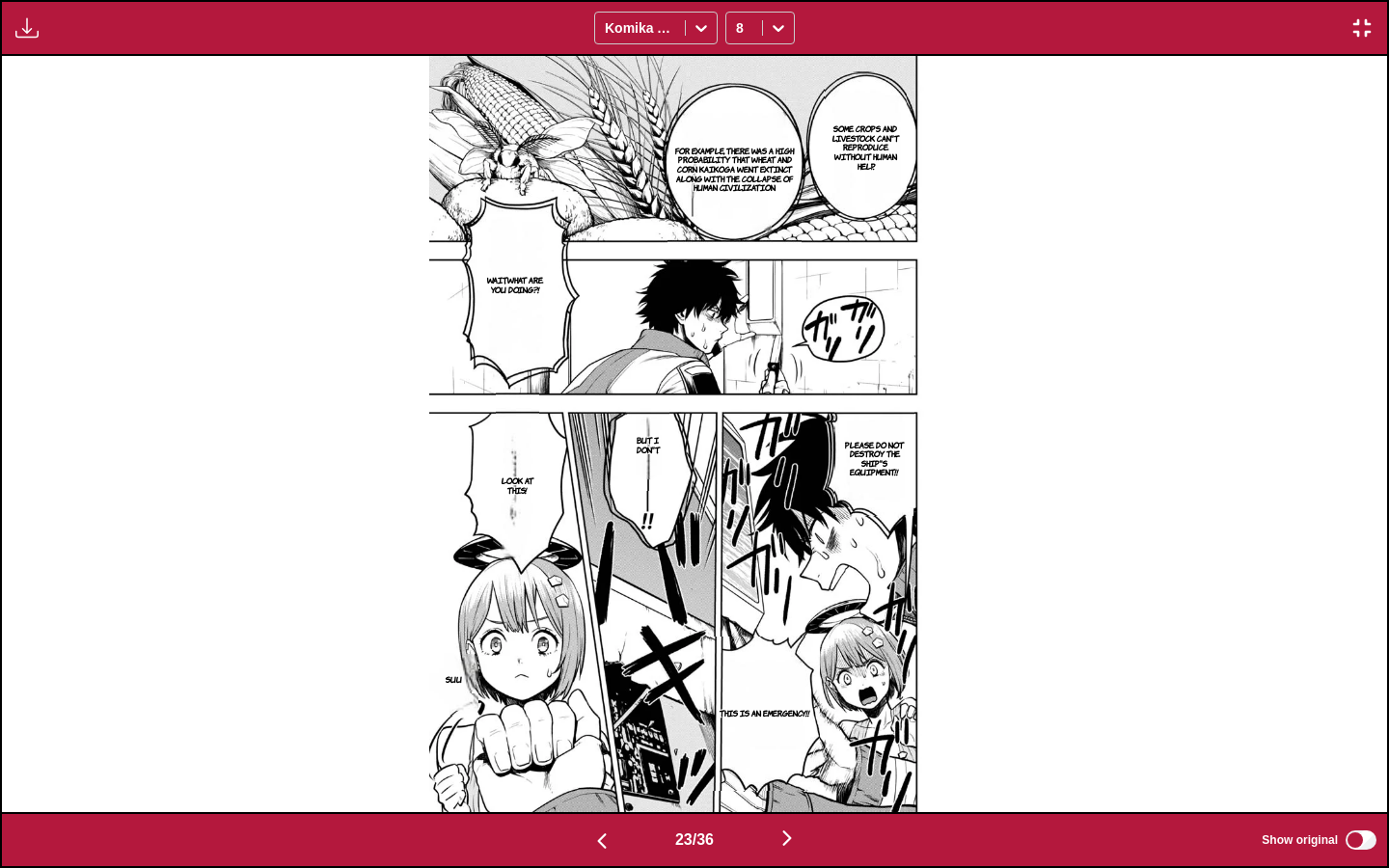 click at bounding box center (787, 838) 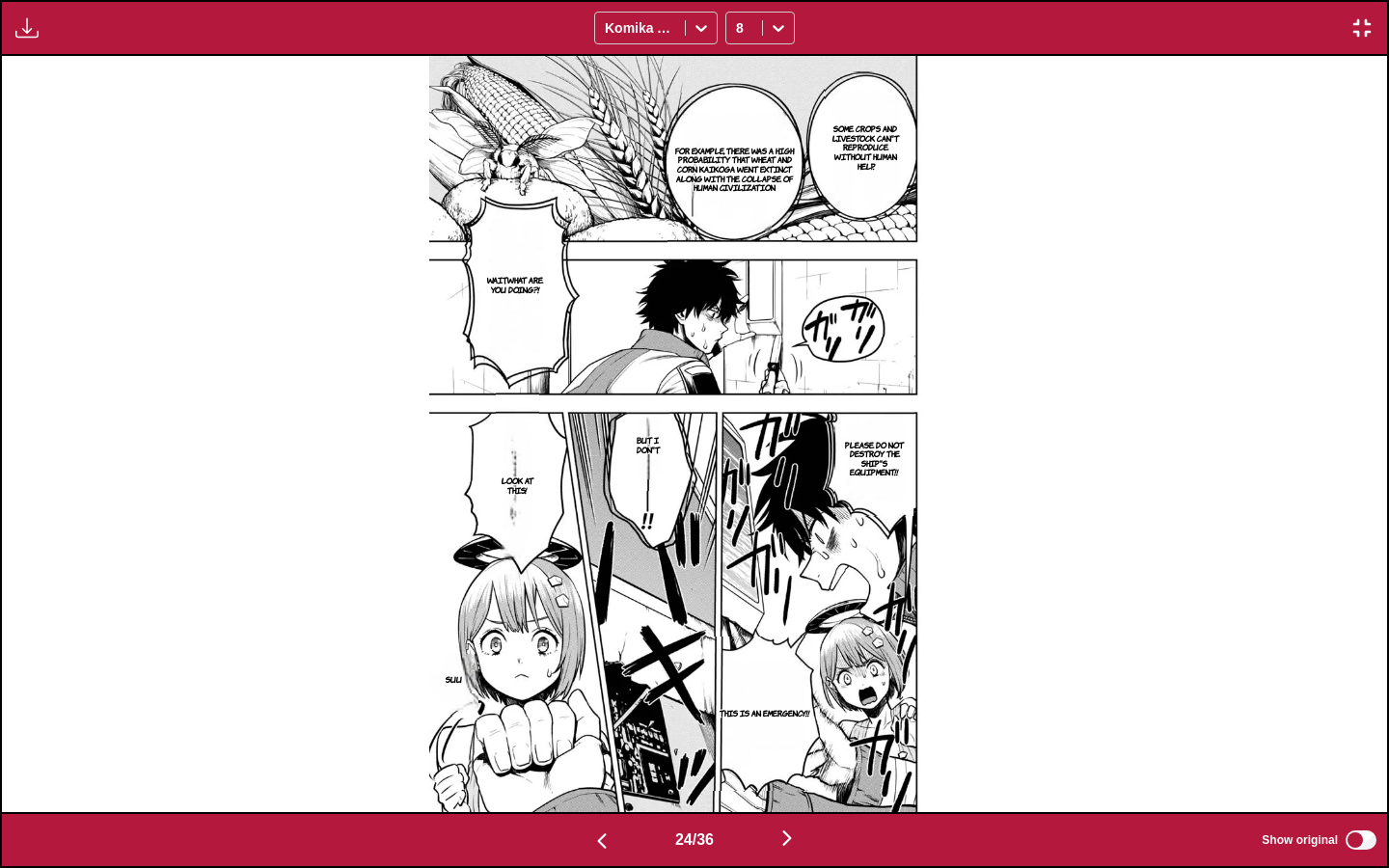 scroll, scrollTop: 0, scrollLeft: 31858, axis: horizontal 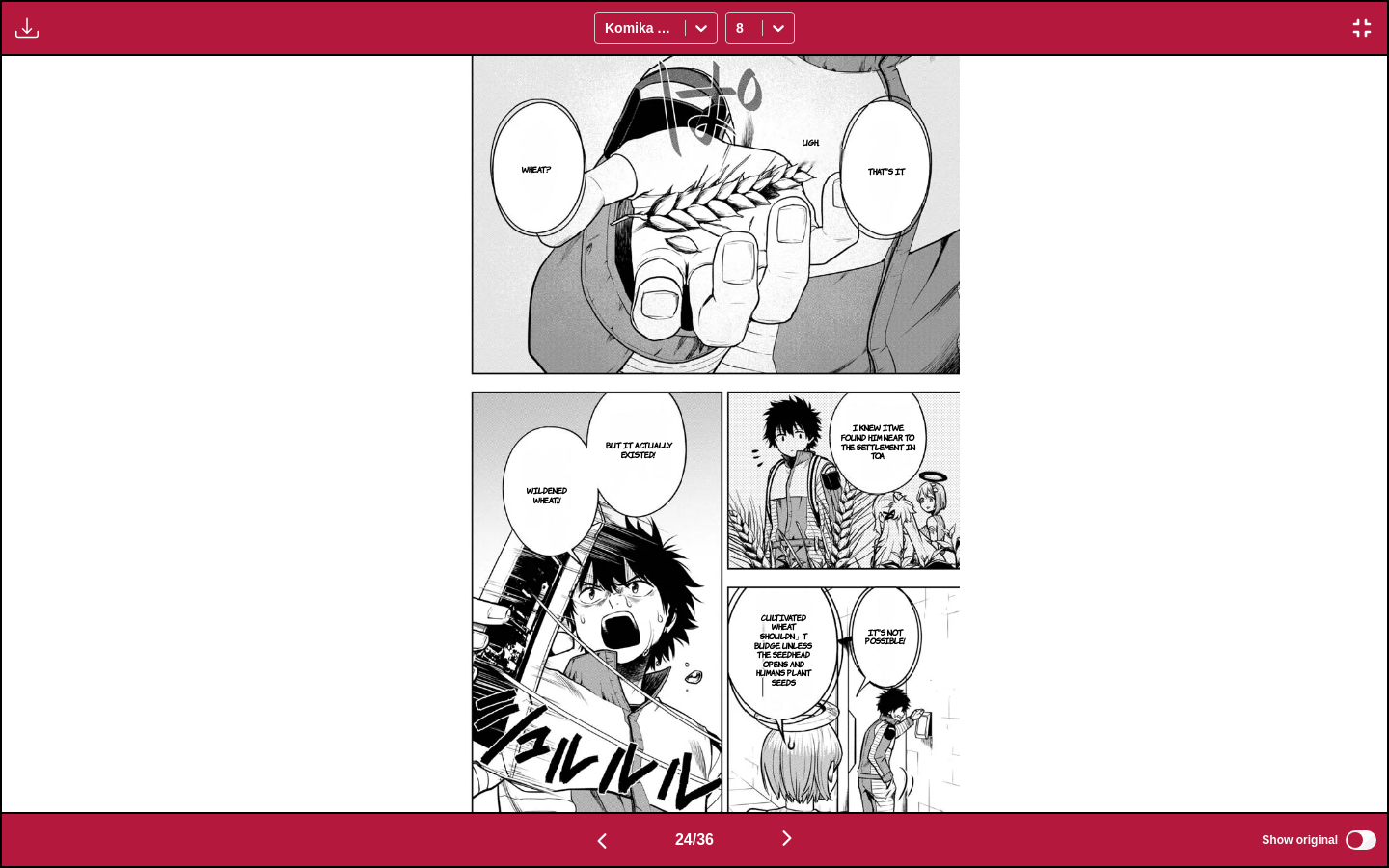 click at bounding box center (787, 838) 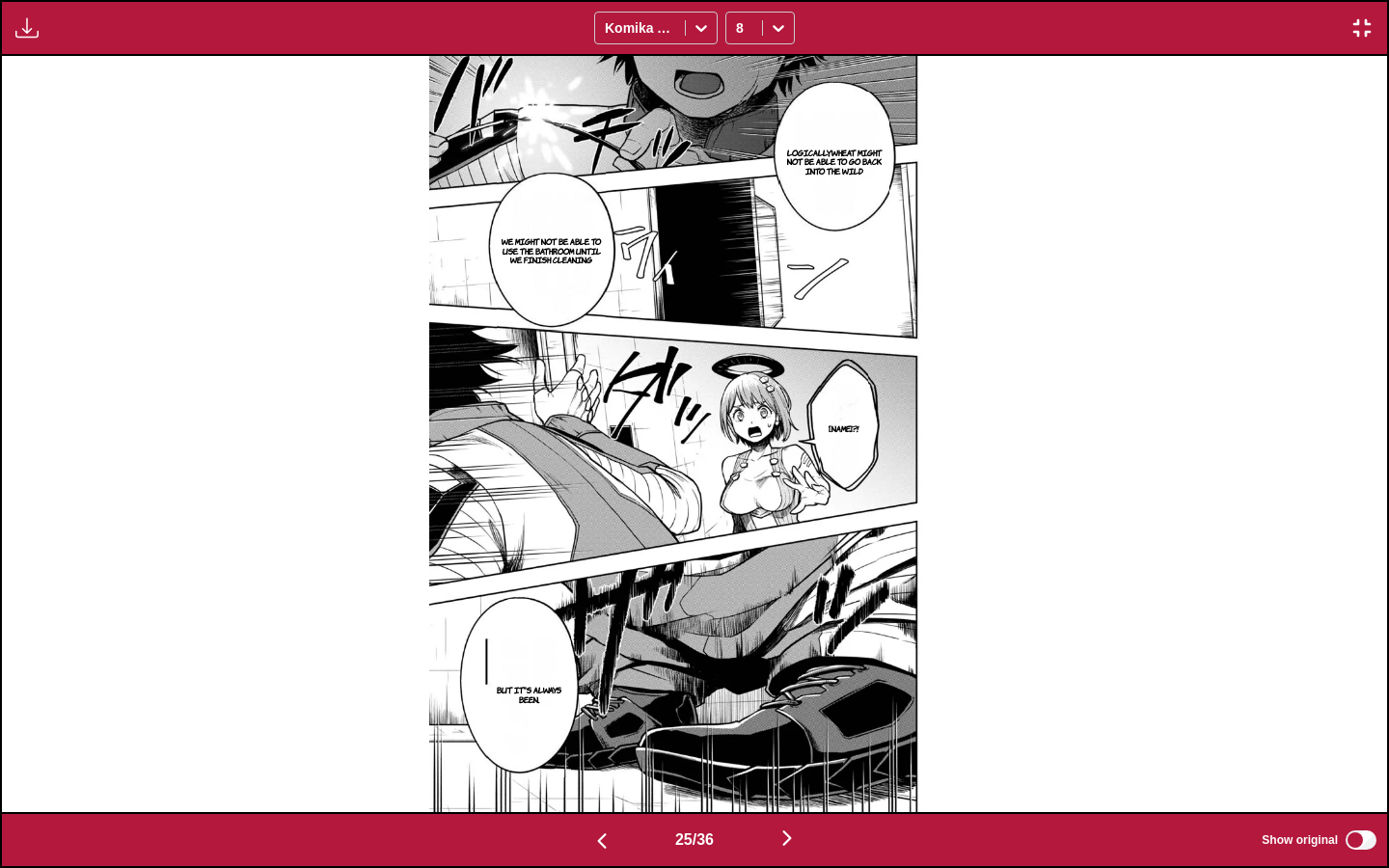 click at bounding box center [787, 838] 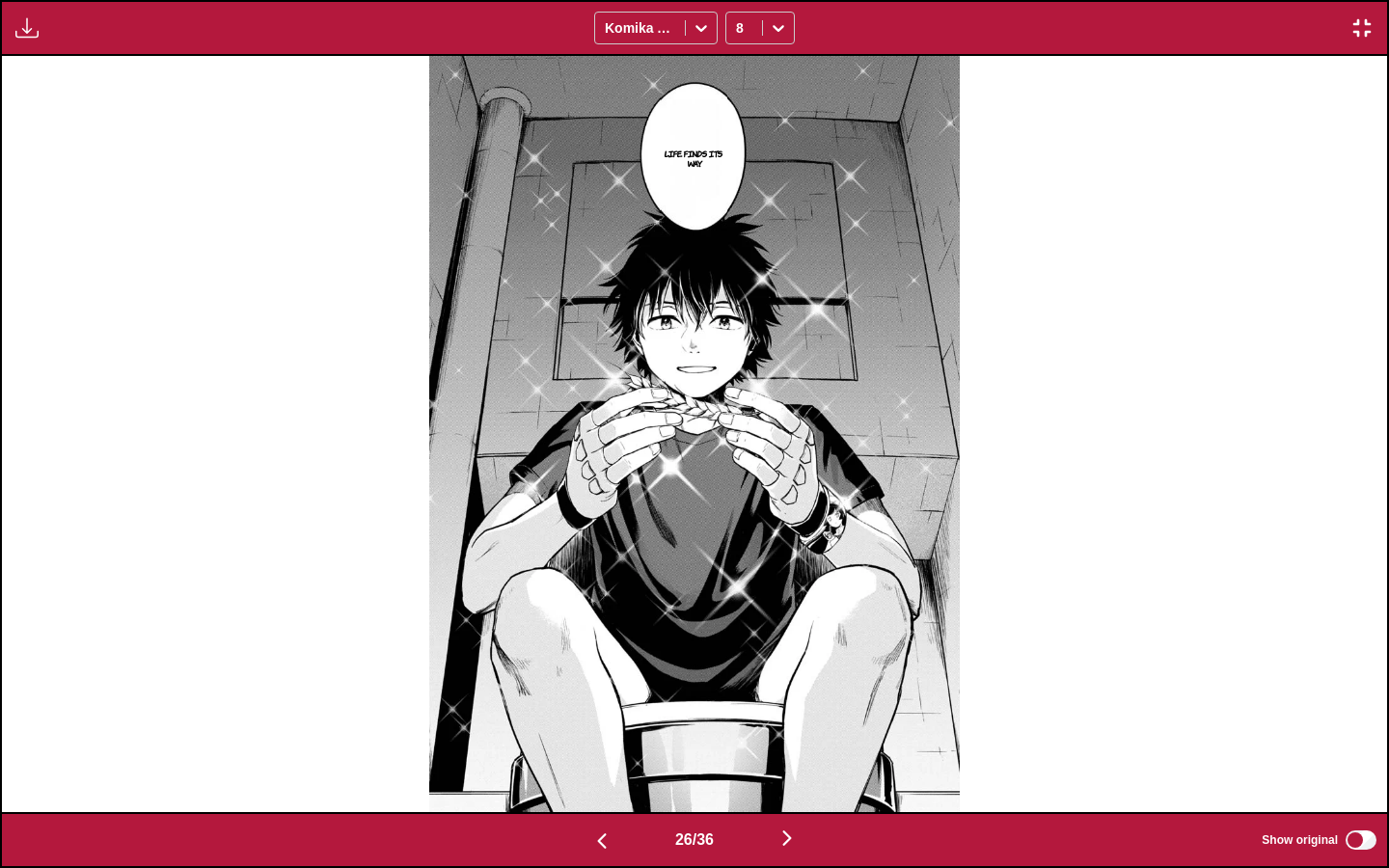 click at bounding box center [787, 838] 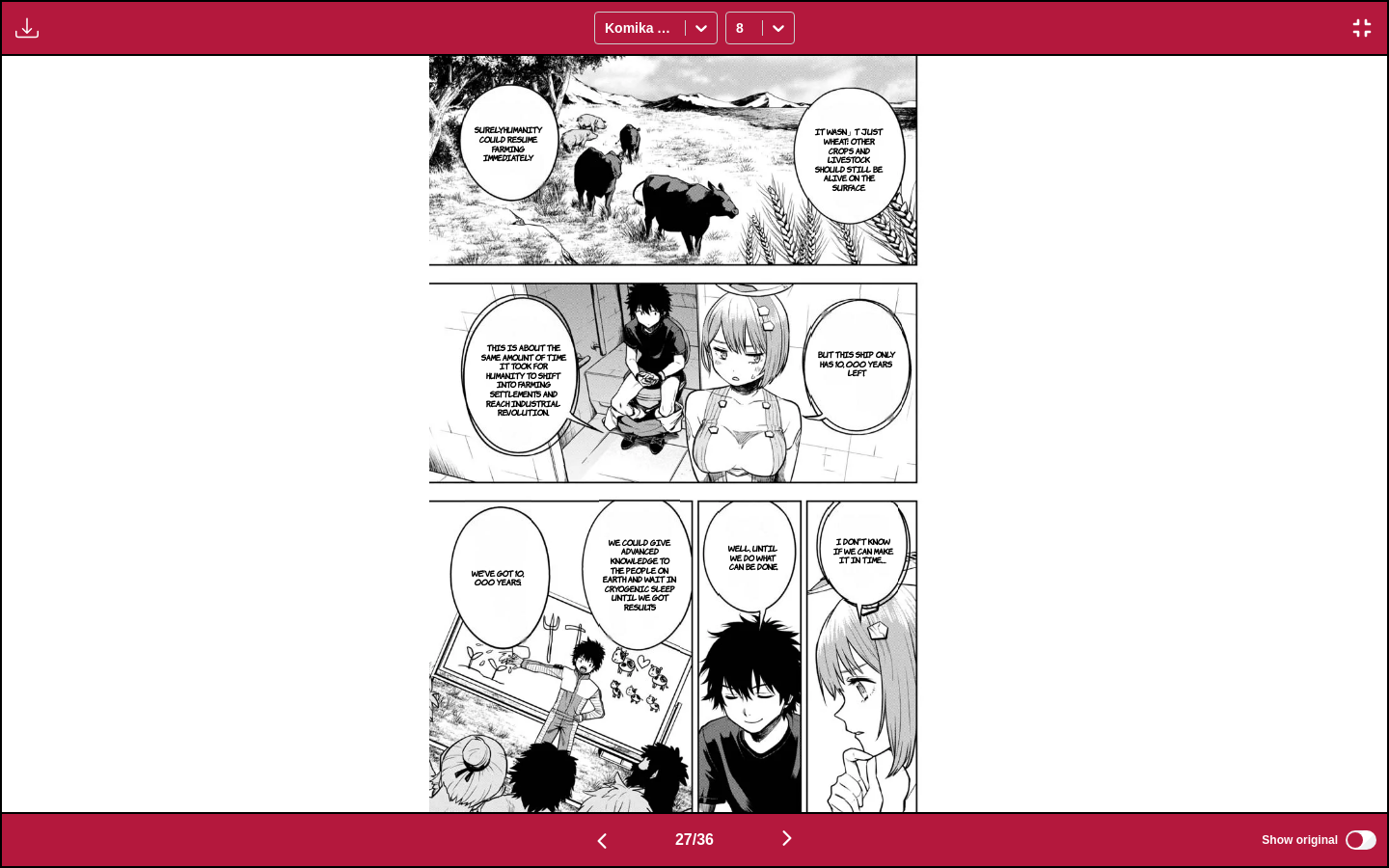 click at bounding box center (787, 838) 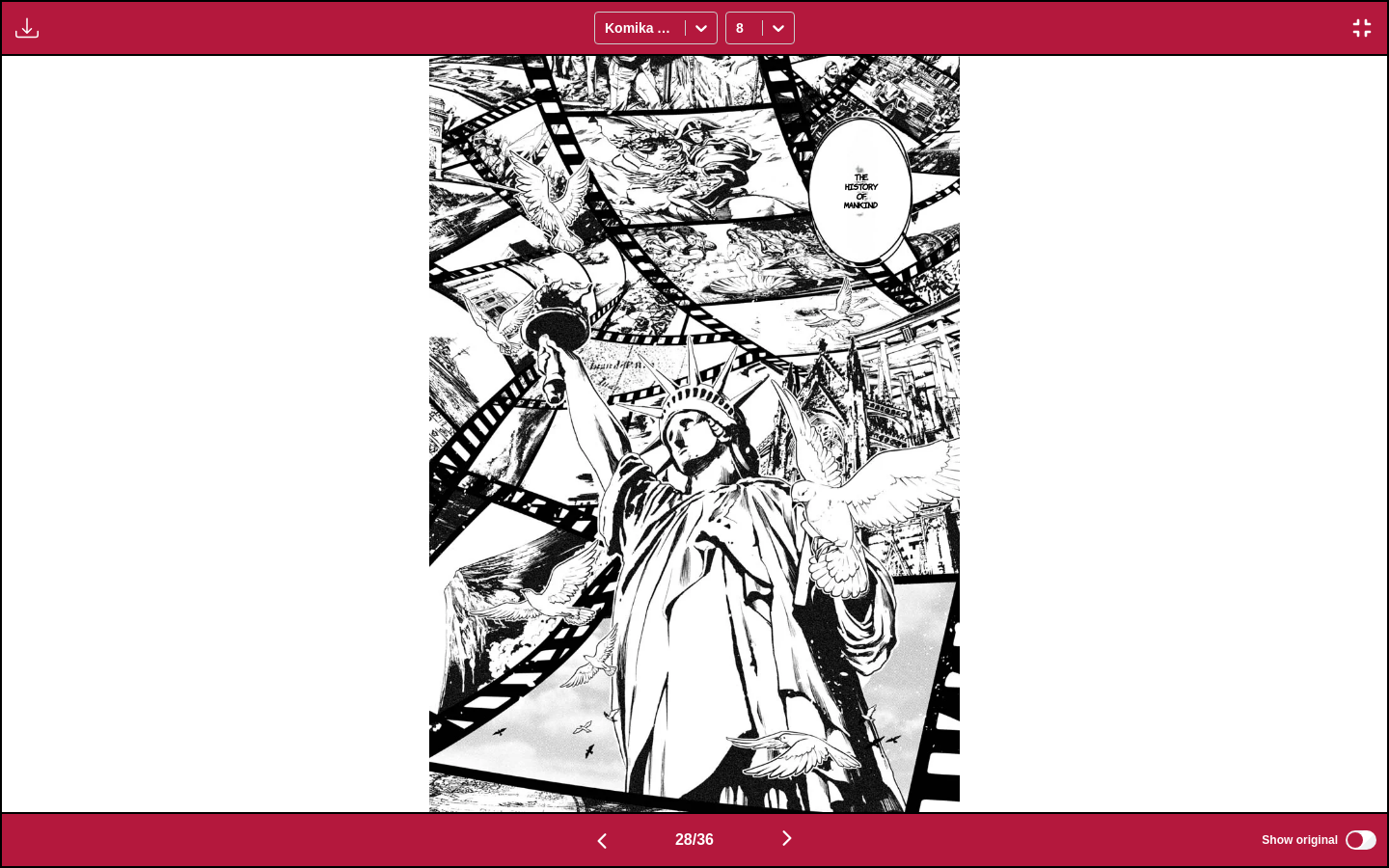click at bounding box center (787, 838) 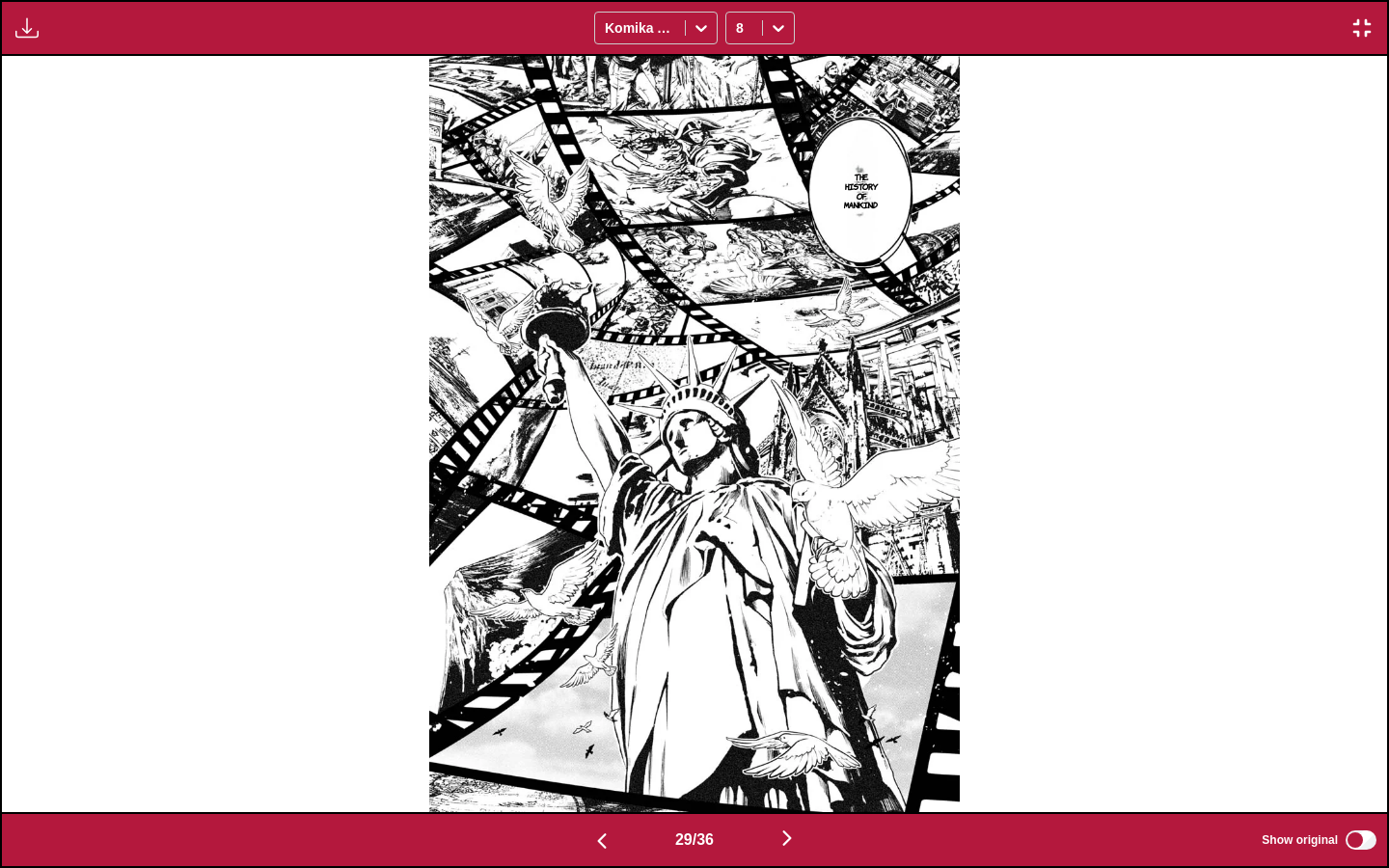 scroll, scrollTop: 0, scrollLeft: 38784, axis: horizontal 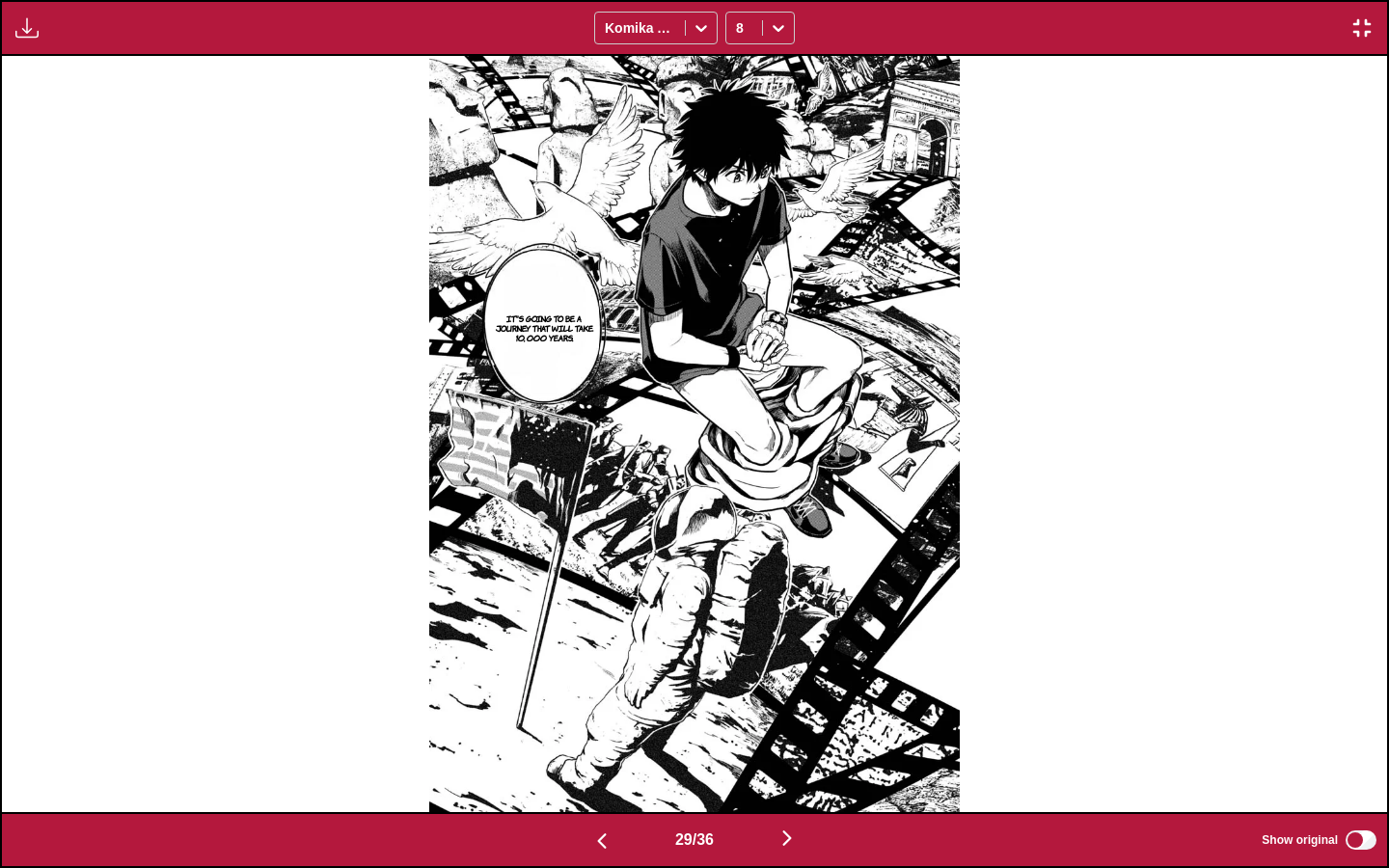 click at bounding box center (787, 838) 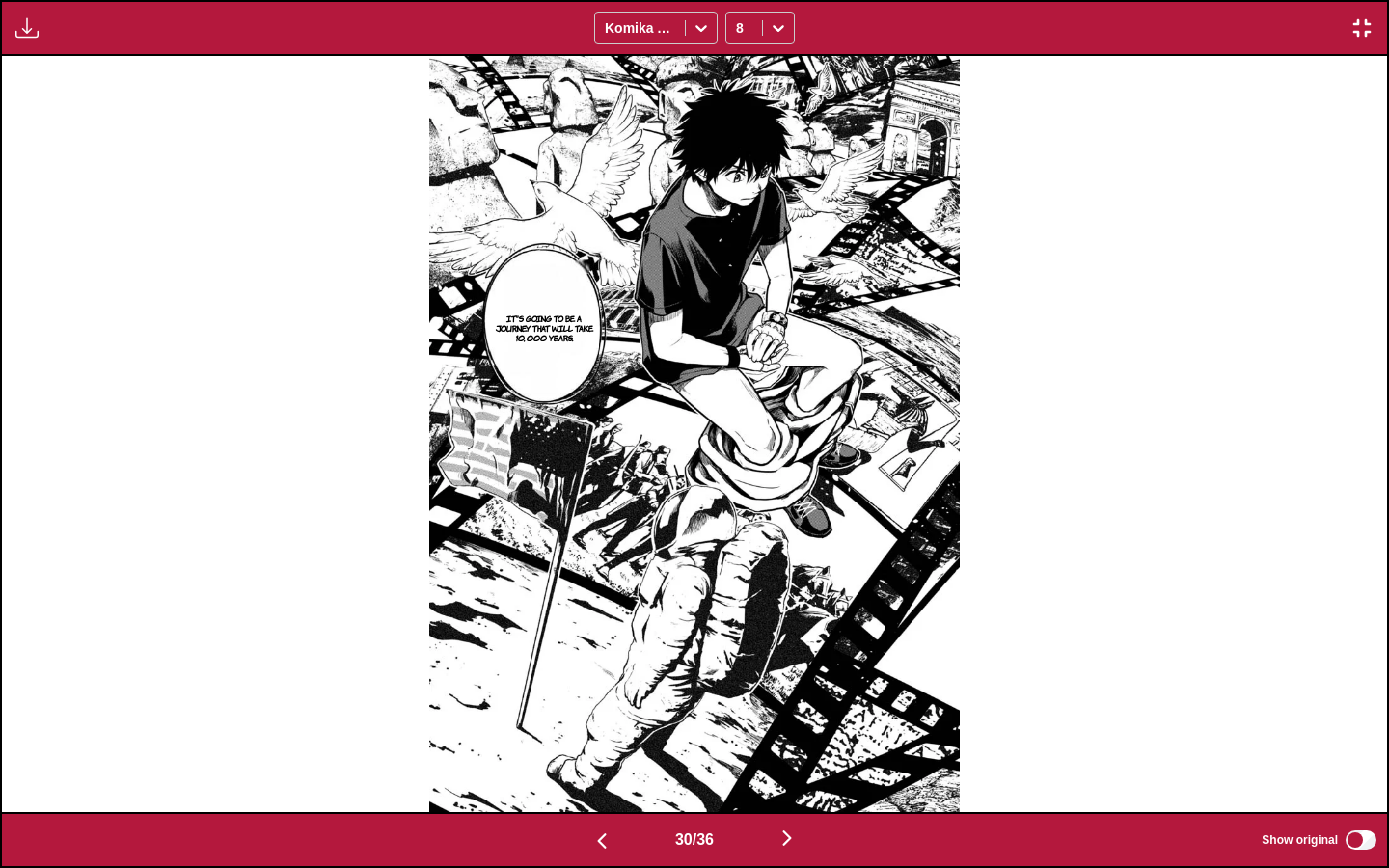 scroll, scrollTop: 0, scrollLeft: 40169, axis: horizontal 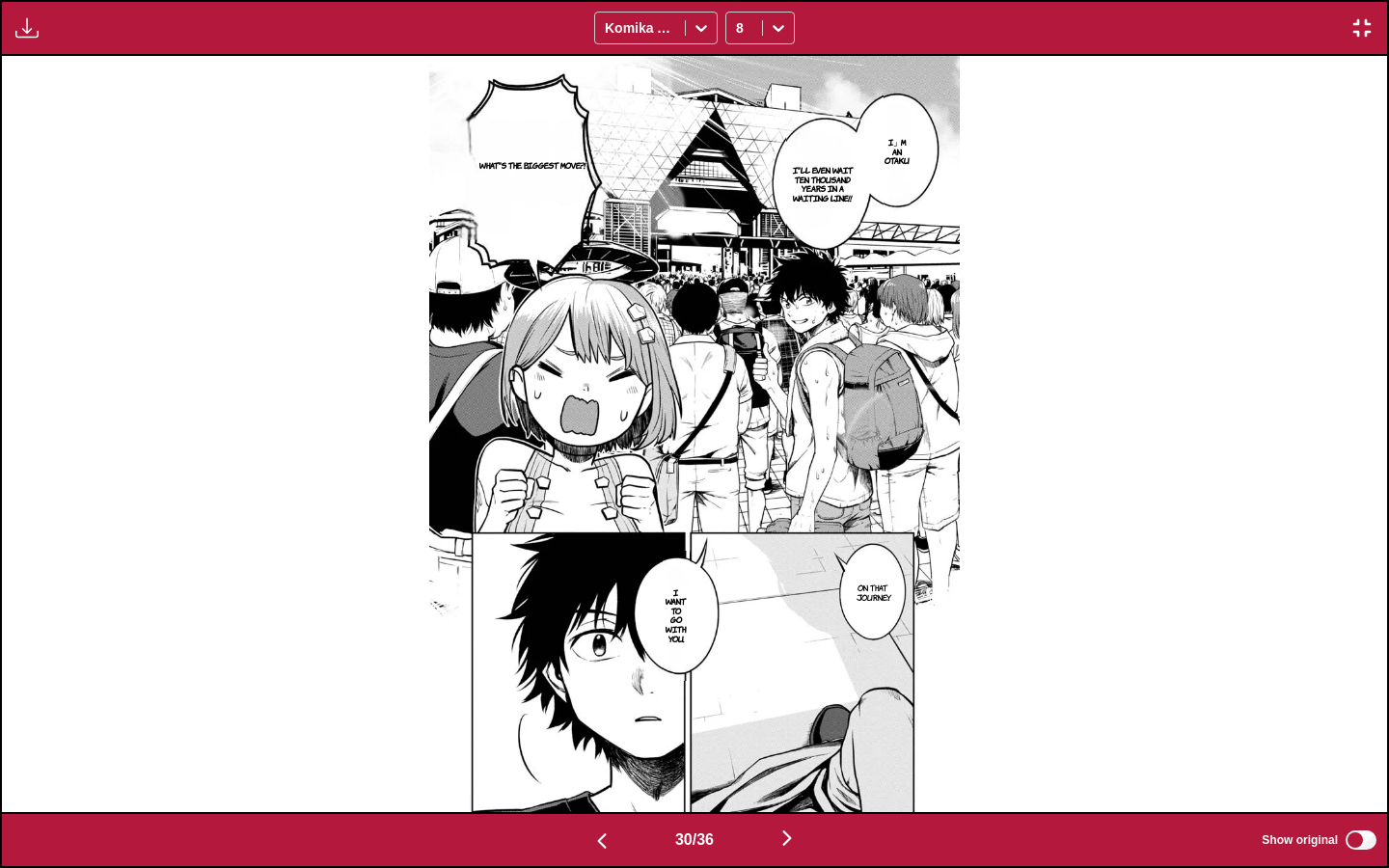 click at bounding box center [787, 838] 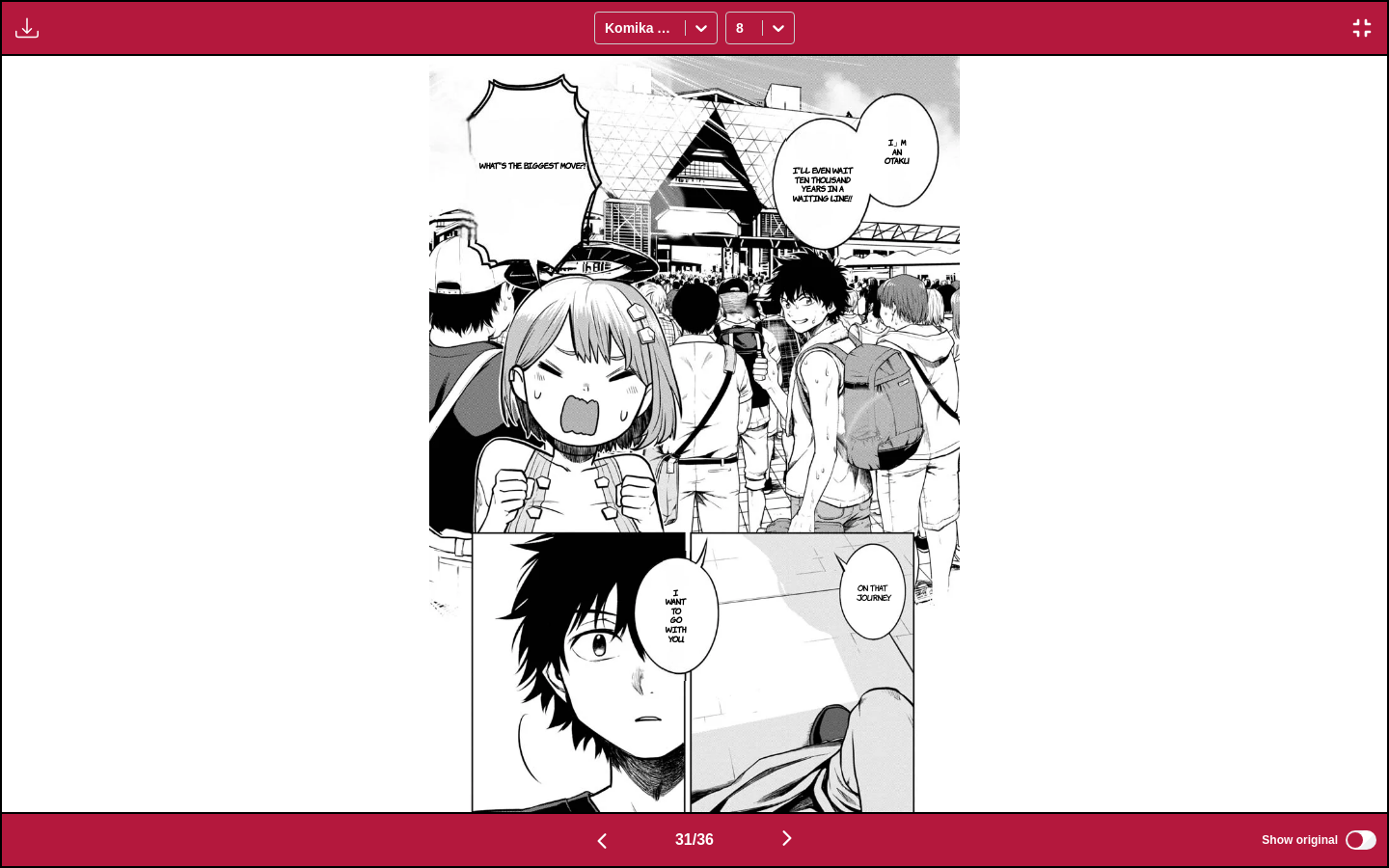 scroll, scrollTop: 0, scrollLeft: 41554, axis: horizontal 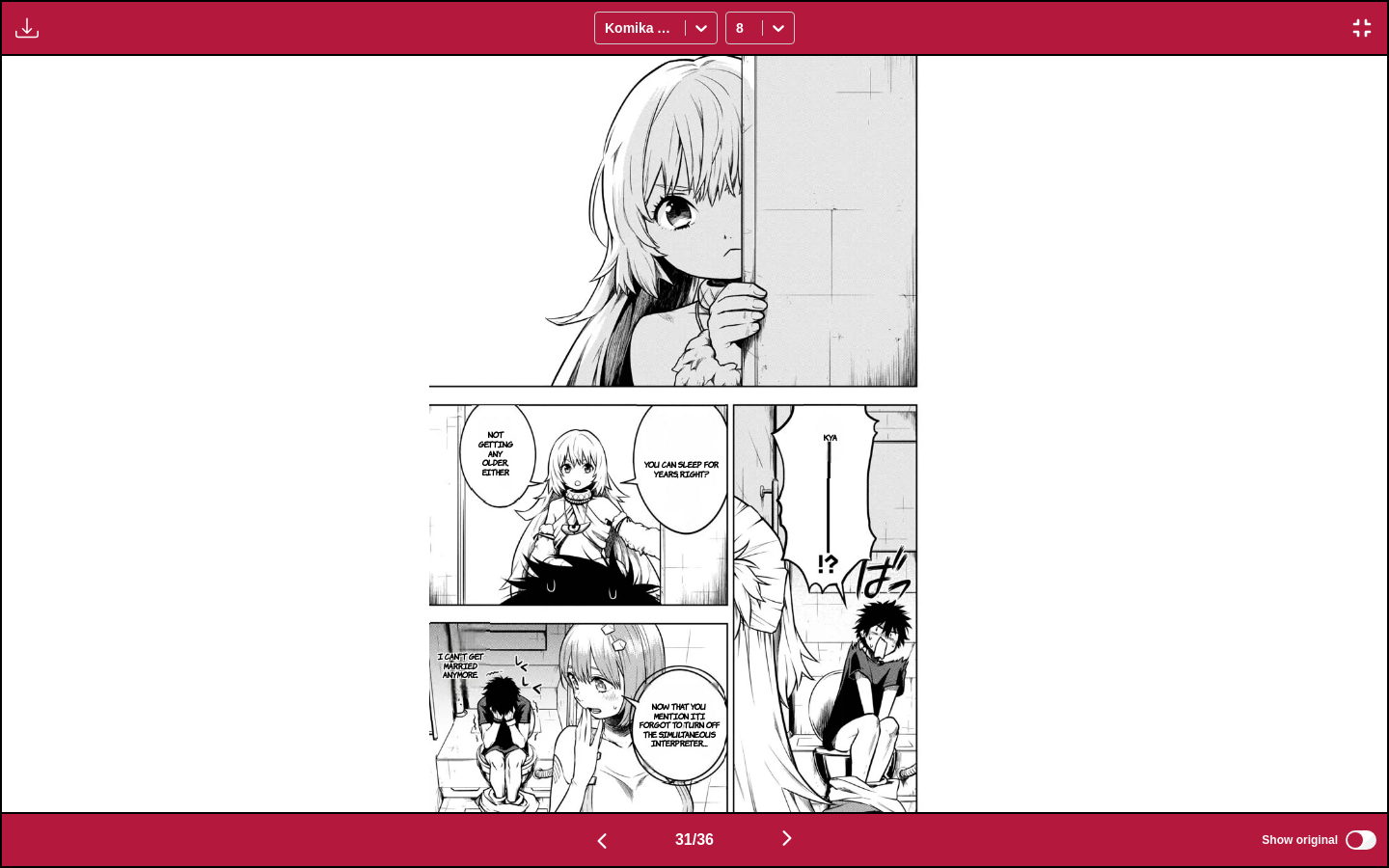 click at bounding box center [787, 838] 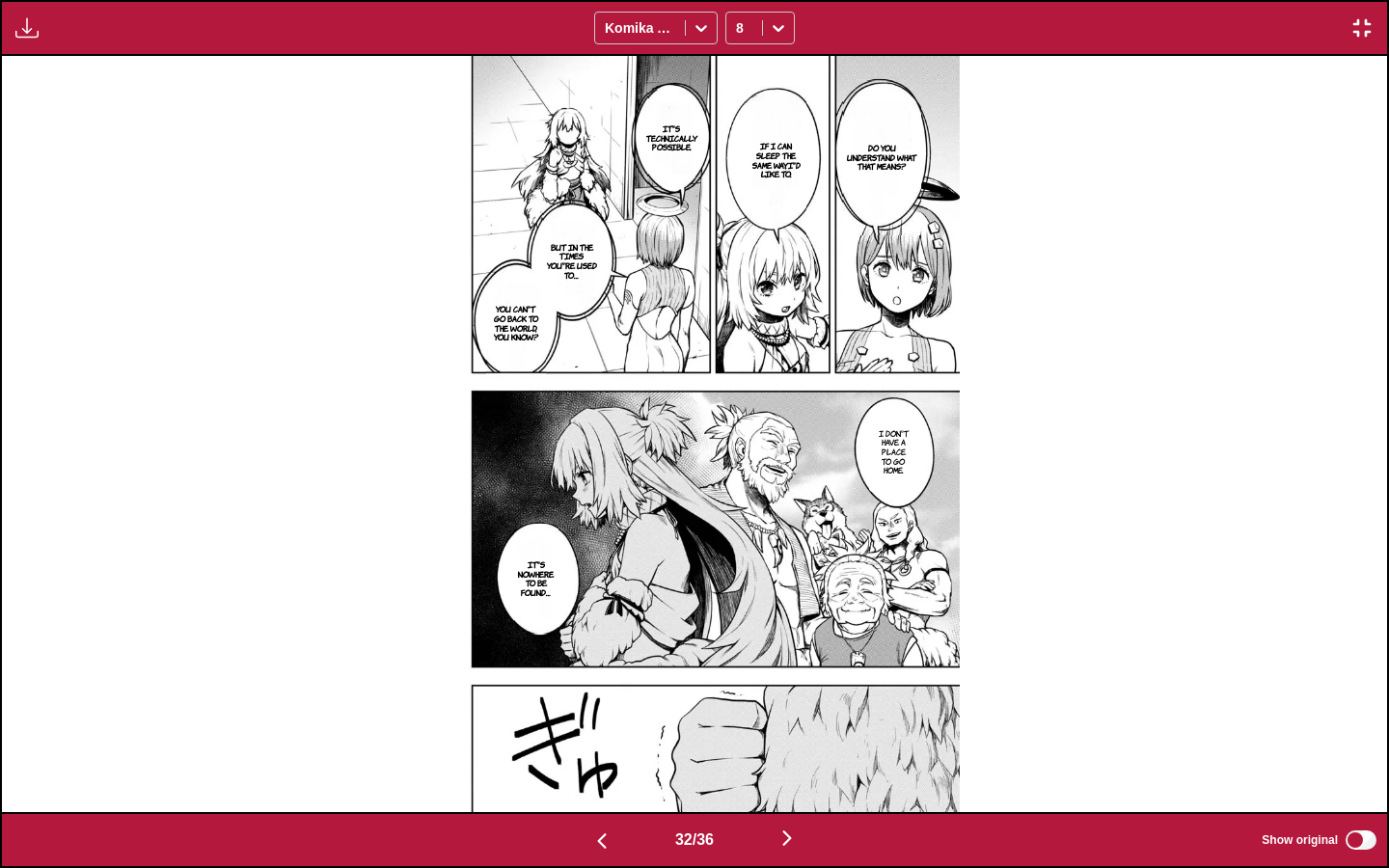 click at bounding box center [787, 838] 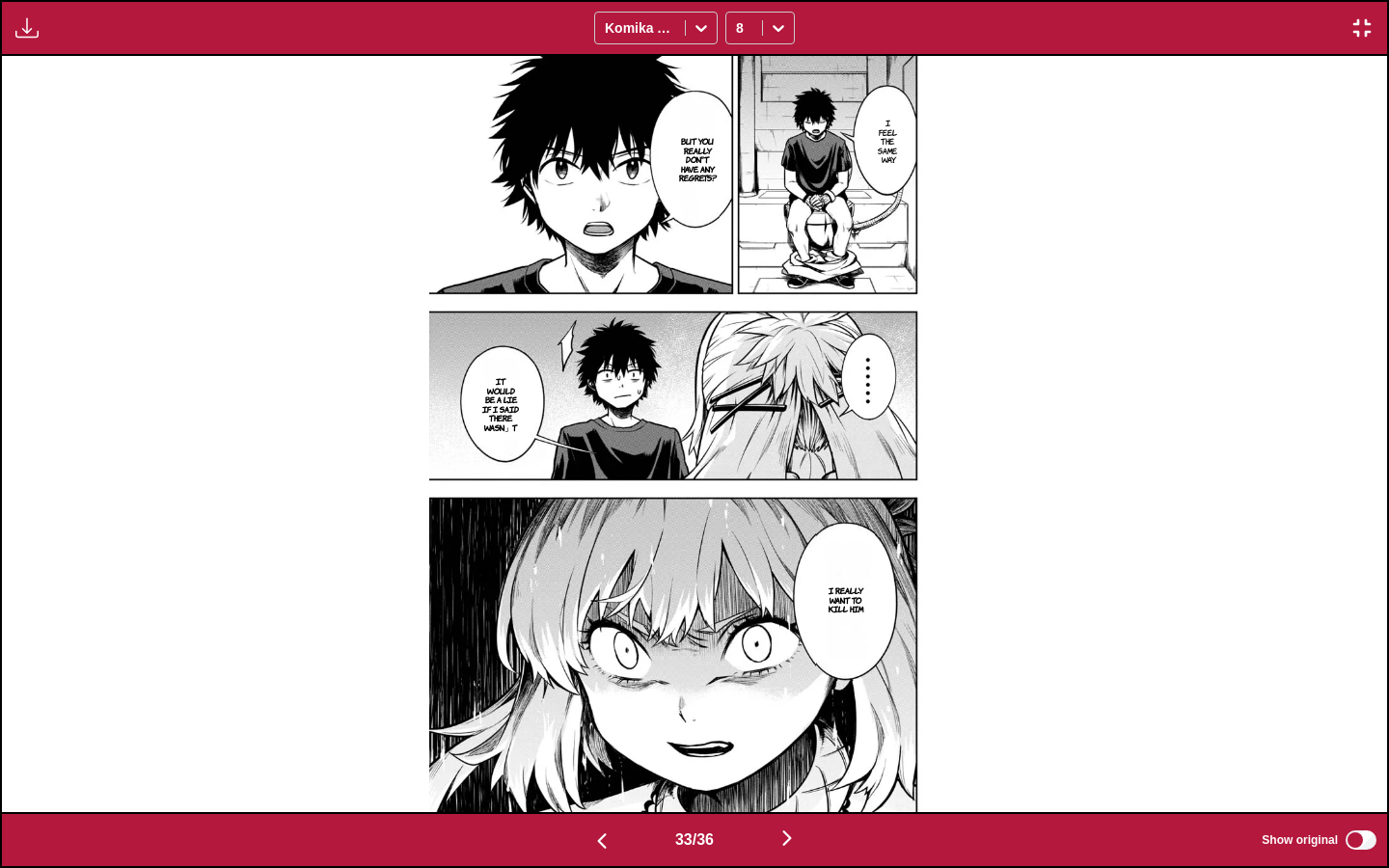 click at bounding box center (787, 838) 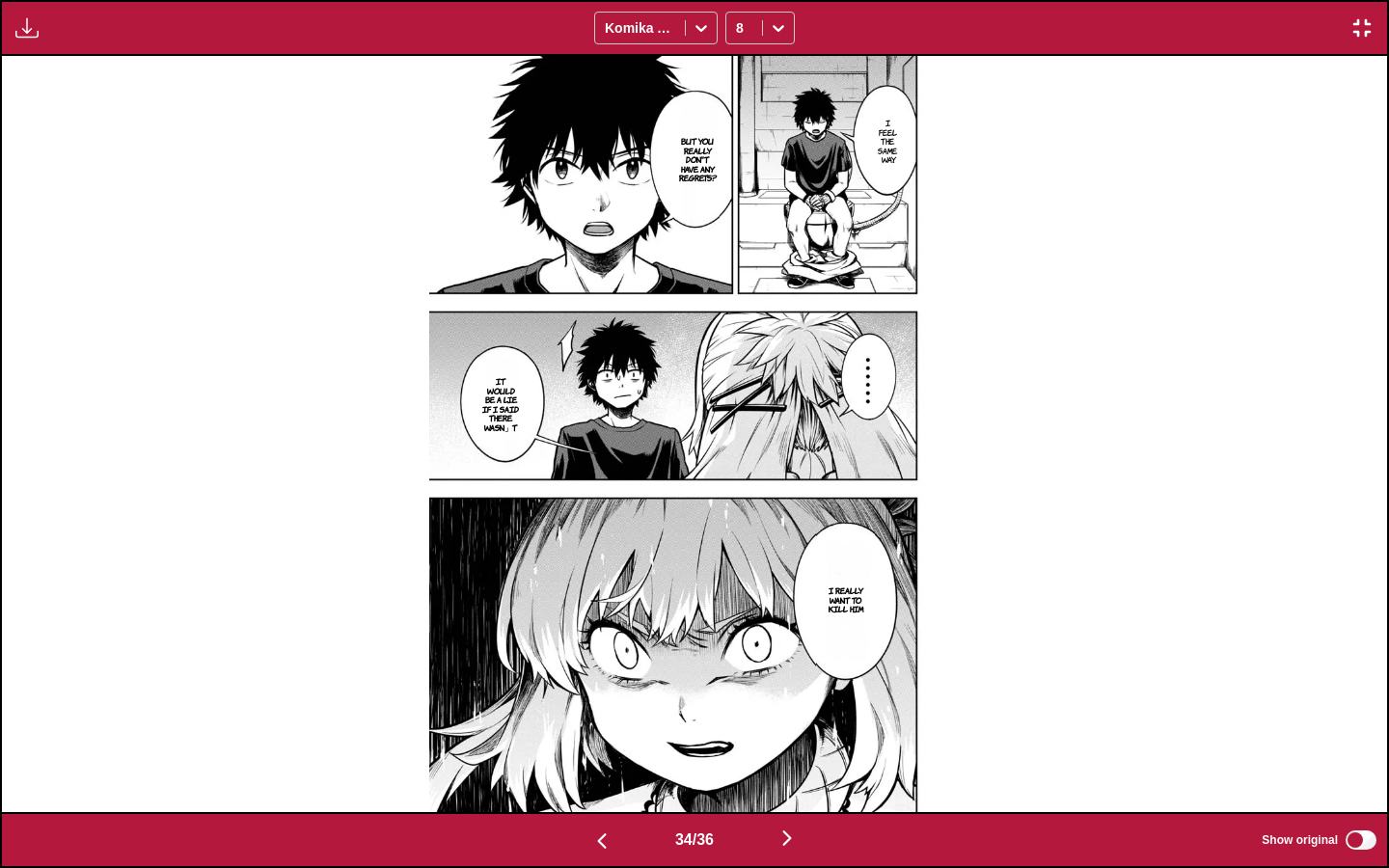 scroll, scrollTop: 0, scrollLeft: 45710, axis: horizontal 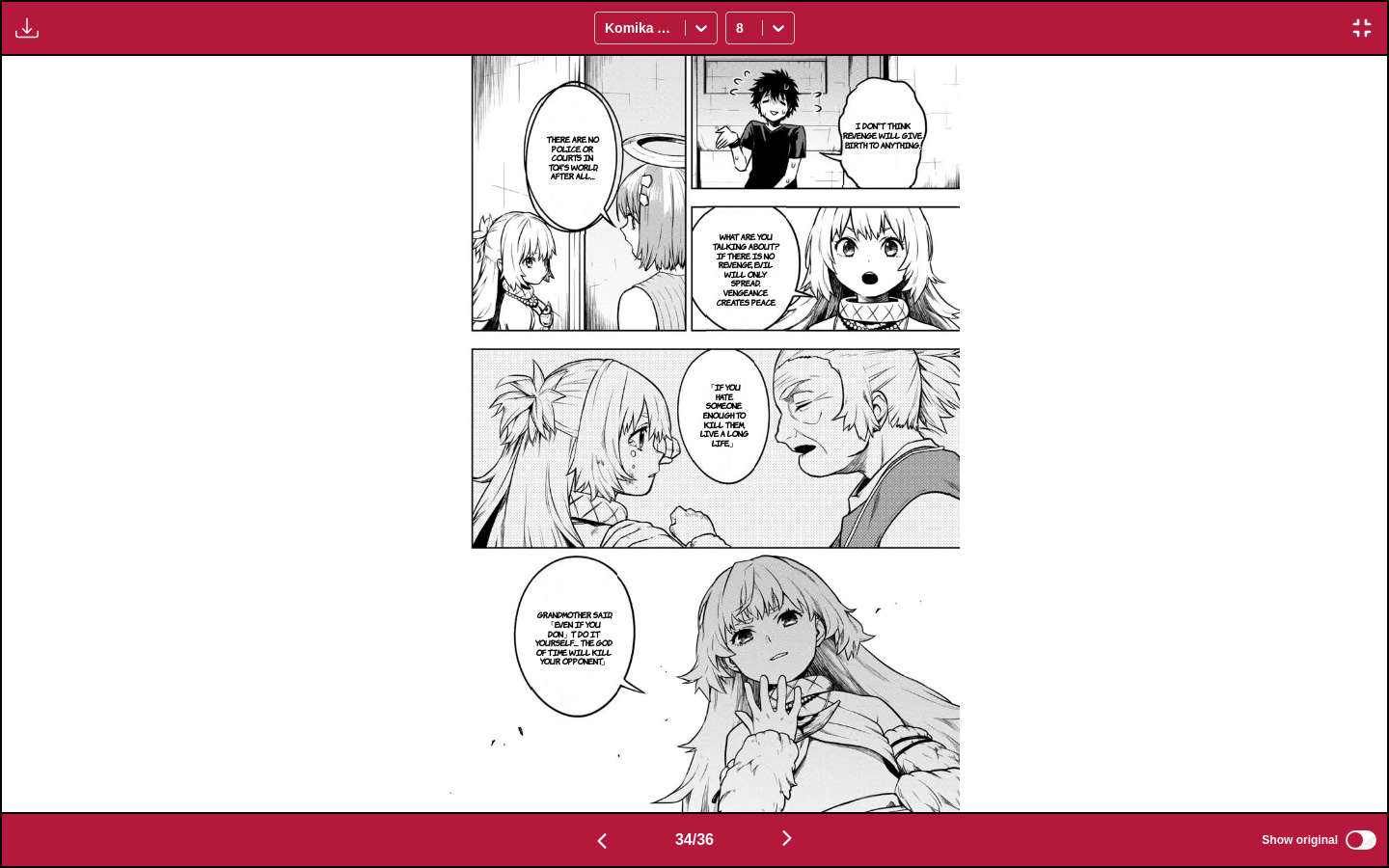 click at bounding box center [787, 838] 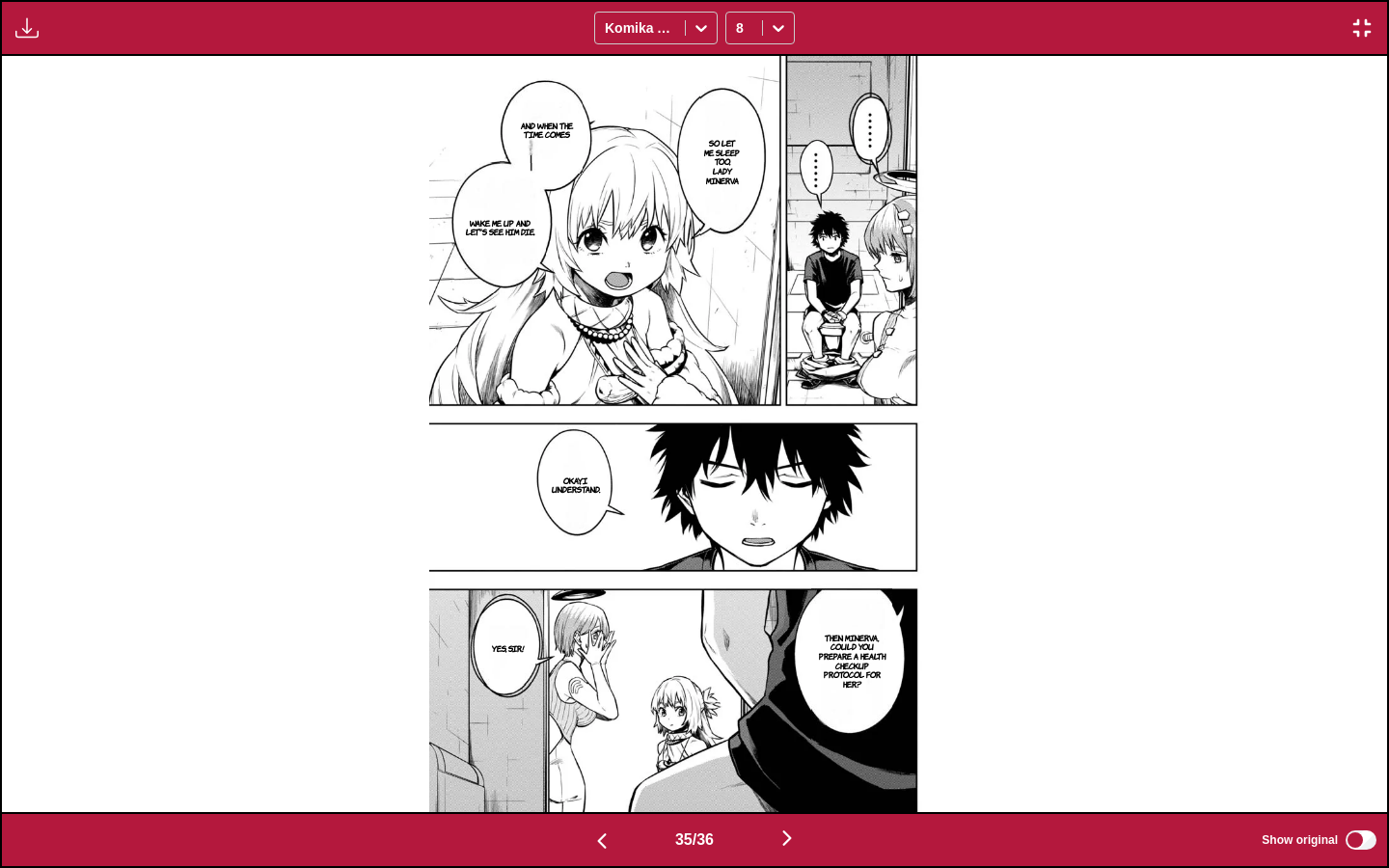 click at bounding box center (787, 838) 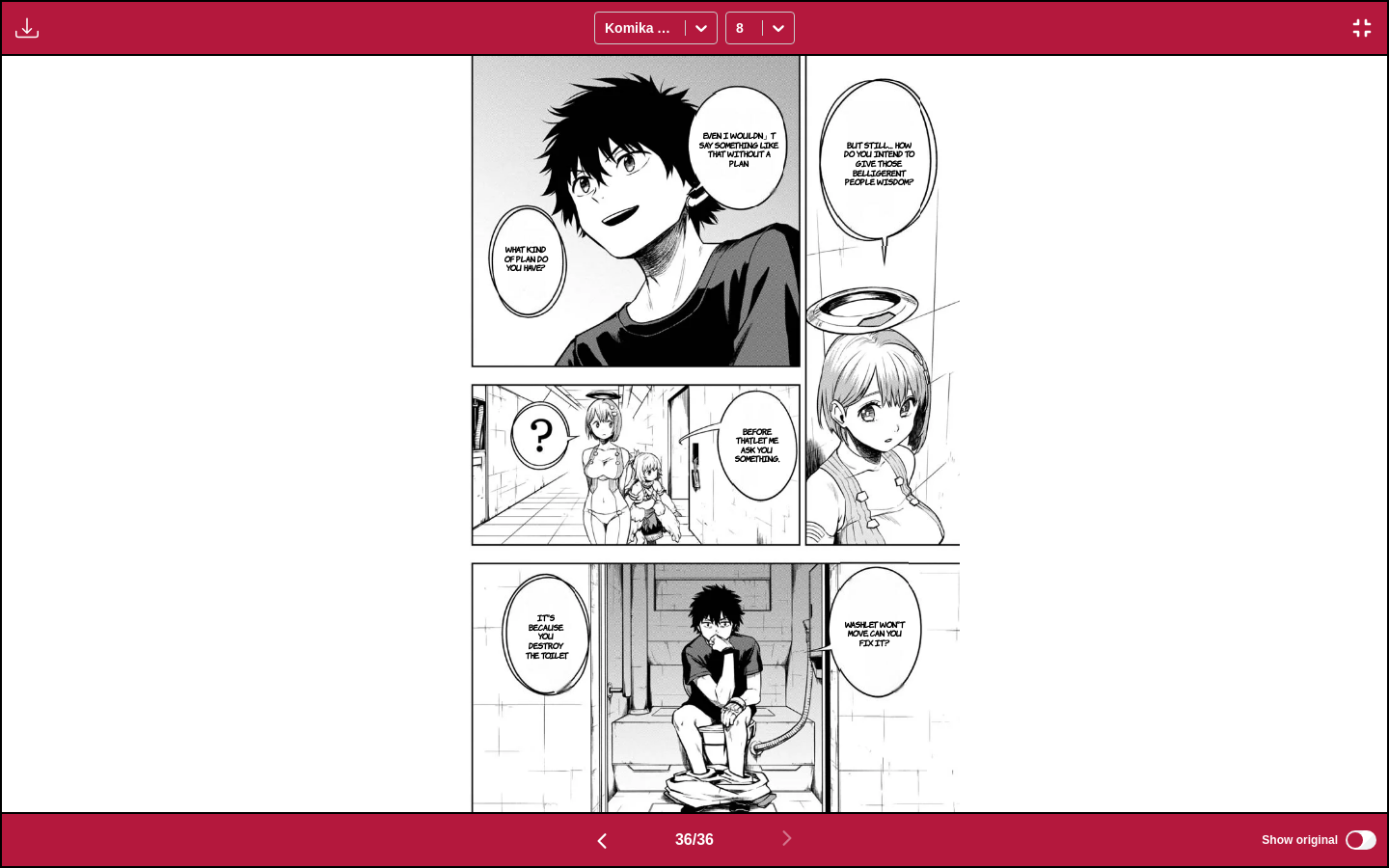 click at bounding box center (1362, 28) 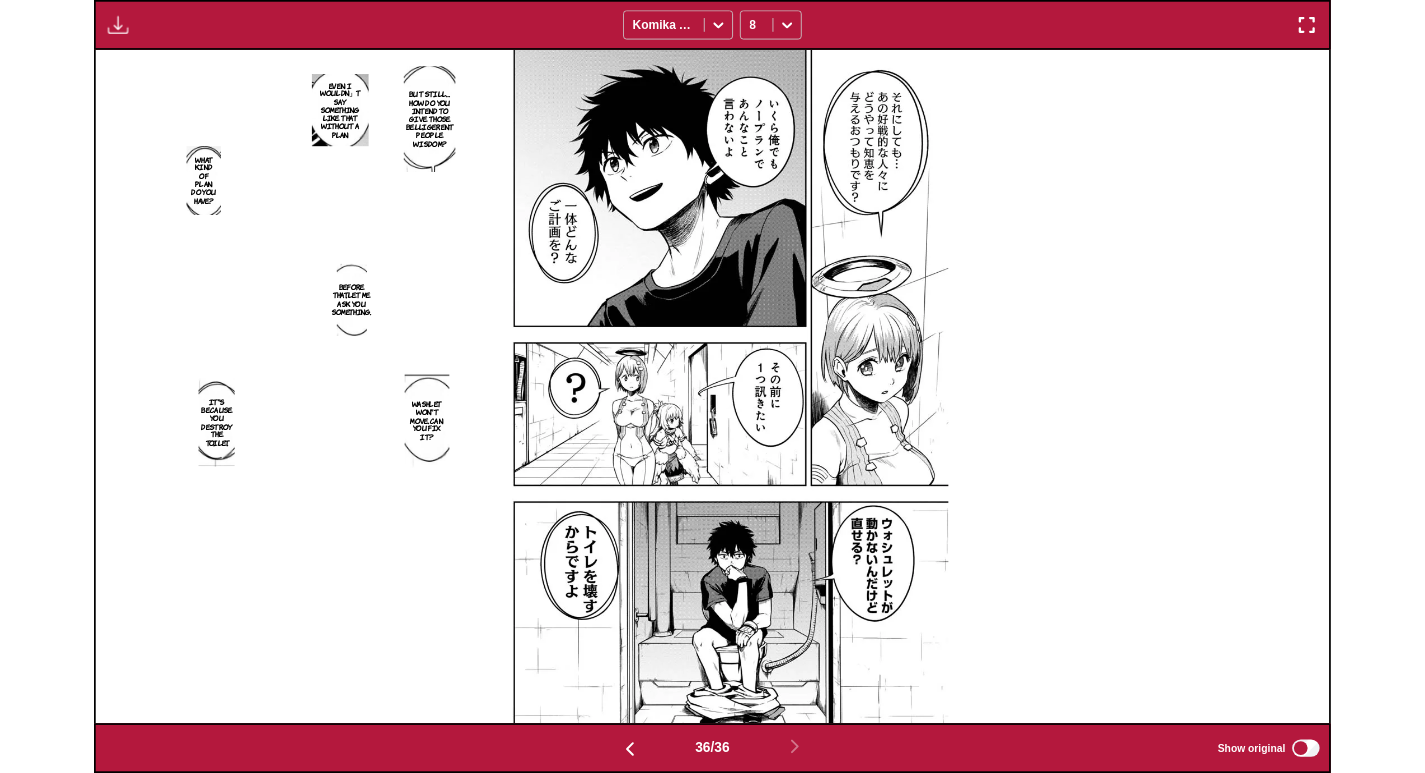 scroll, scrollTop: 521, scrollLeft: 0, axis: vertical 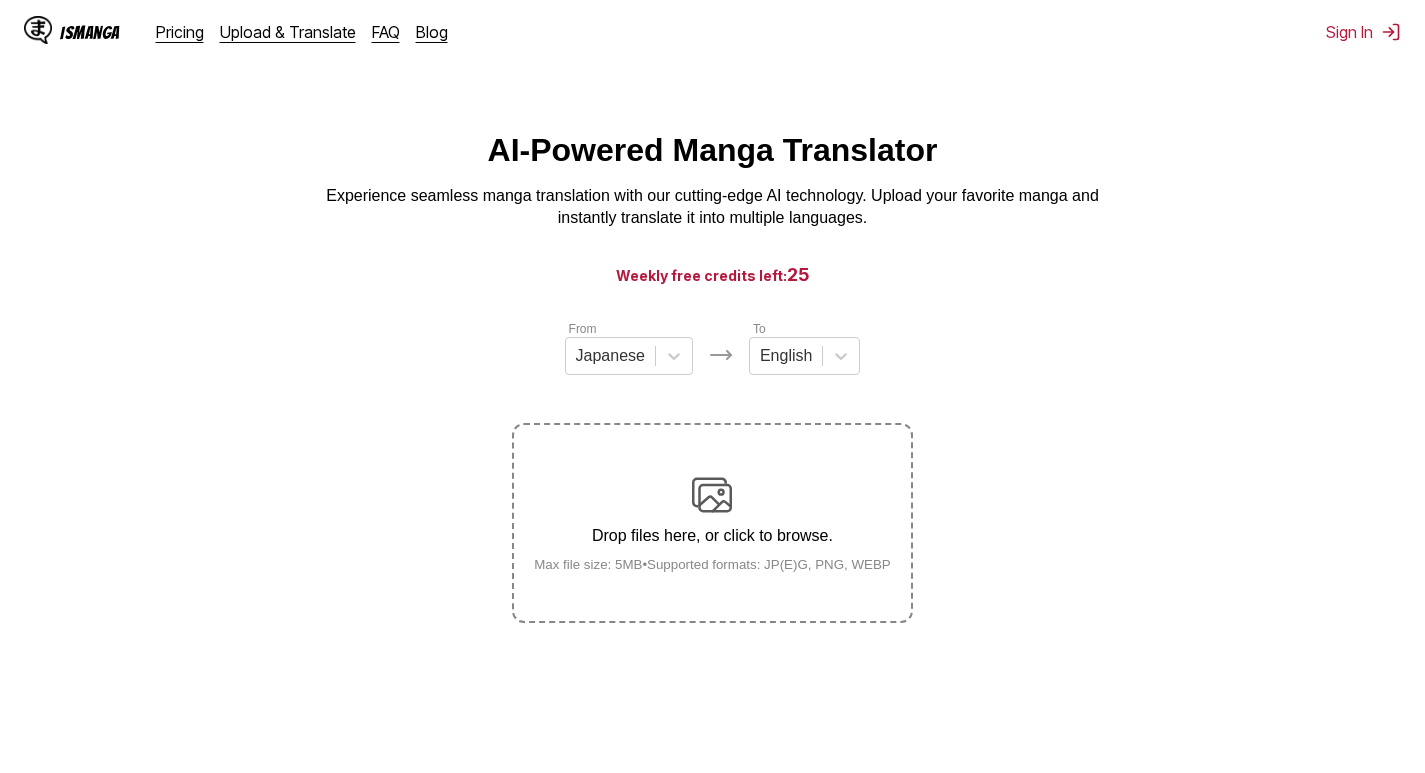 click on "Drop files here, or click to browse. Max file size: 5MB  •  Supported formats: JP(E)G, PNG, WEBP" at bounding box center (712, 523) 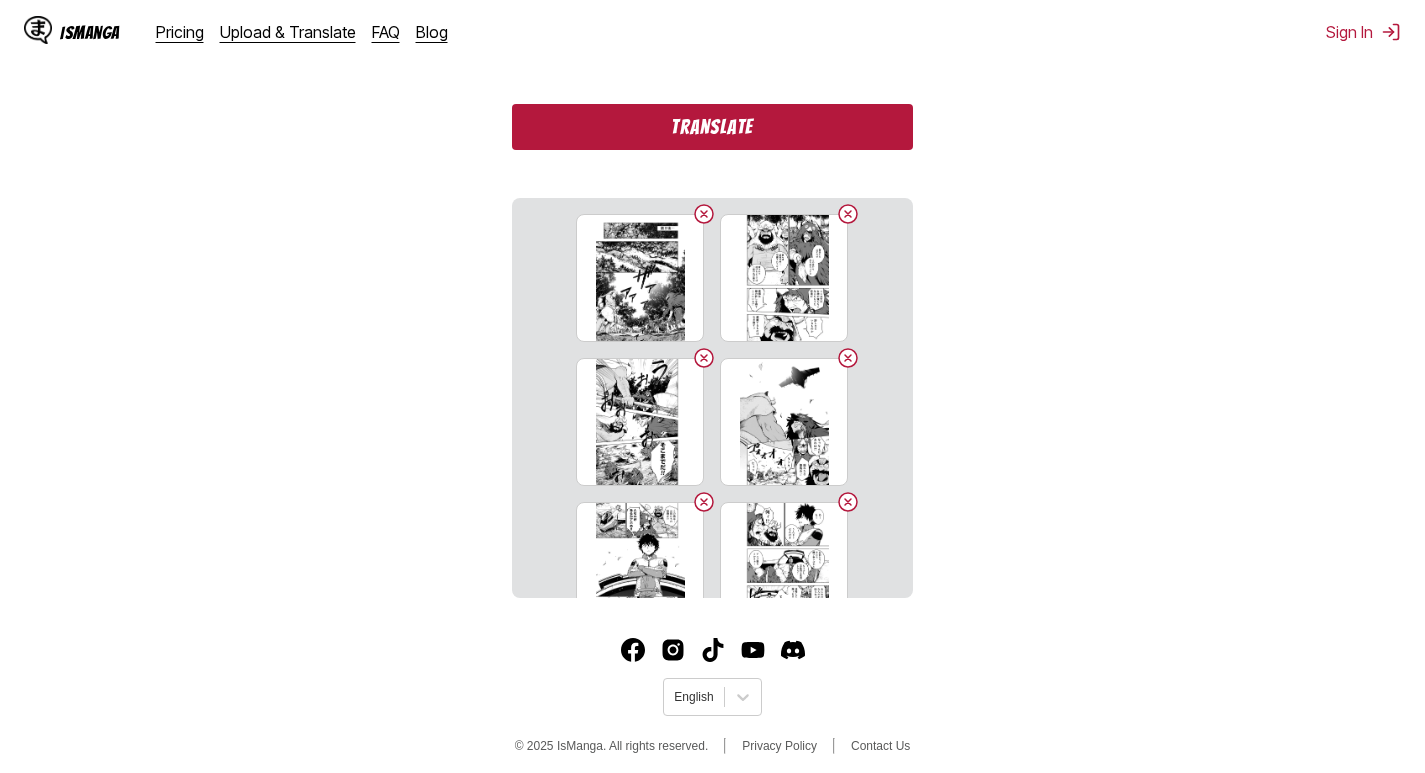 scroll, scrollTop: 581, scrollLeft: 0, axis: vertical 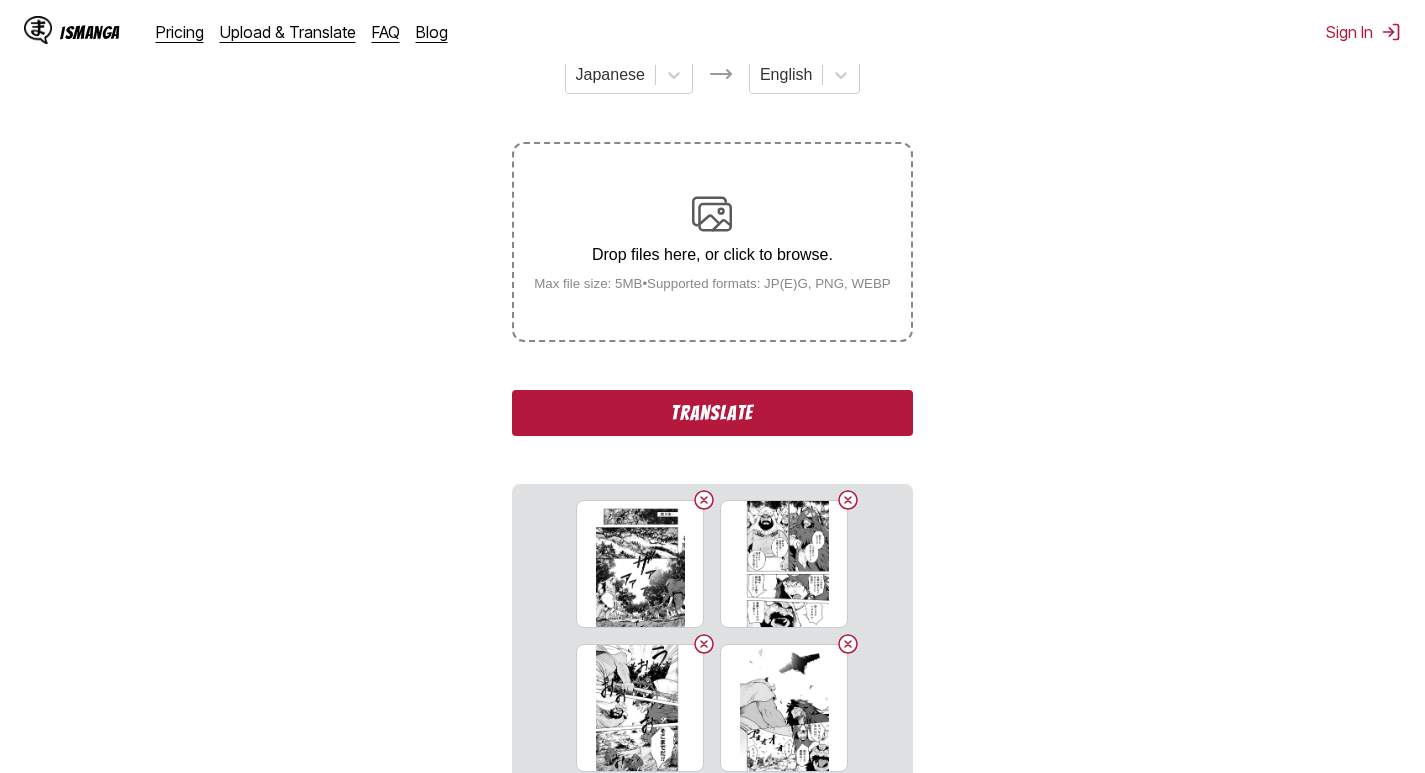 click on "Translate" at bounding box center (712, 413) 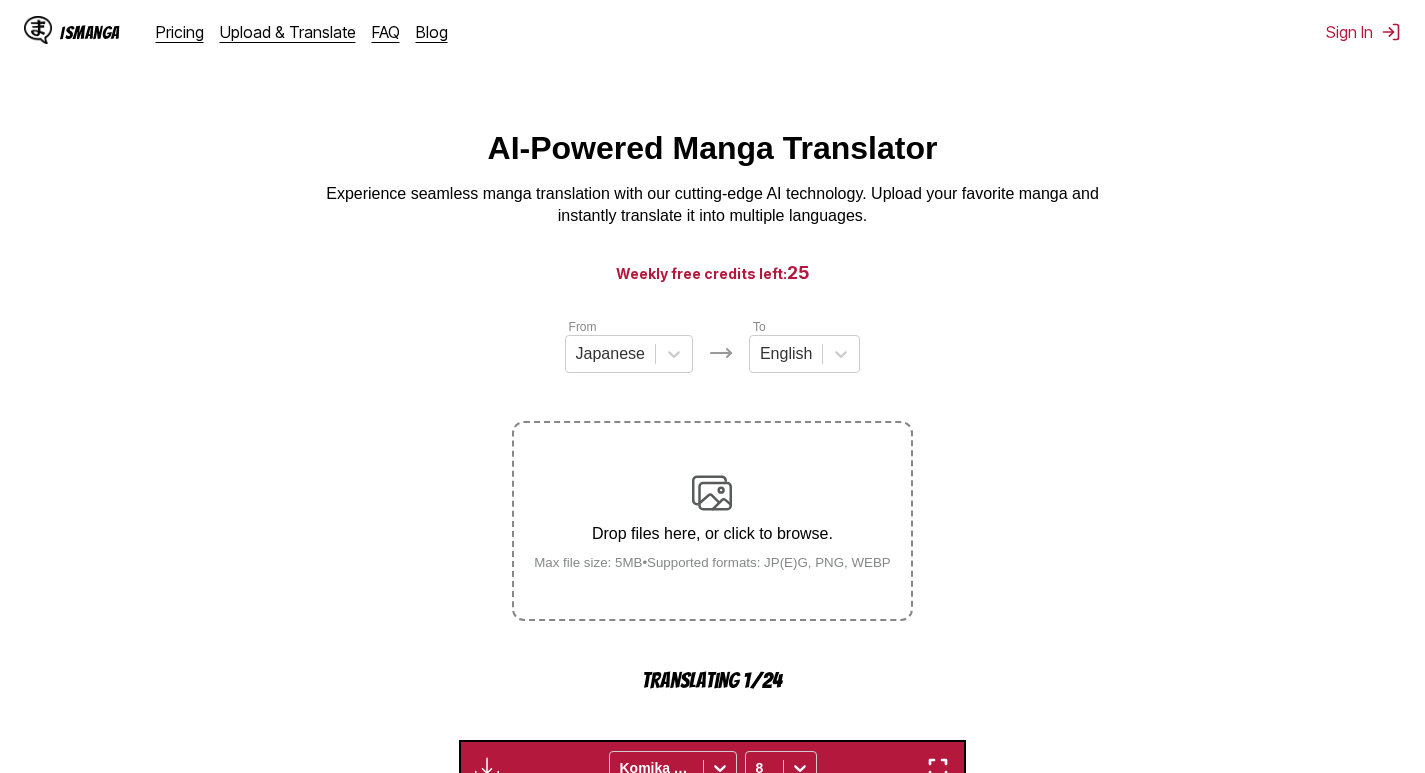 scroll, scrollTop: 0, scrollLeft: 0, axis: both 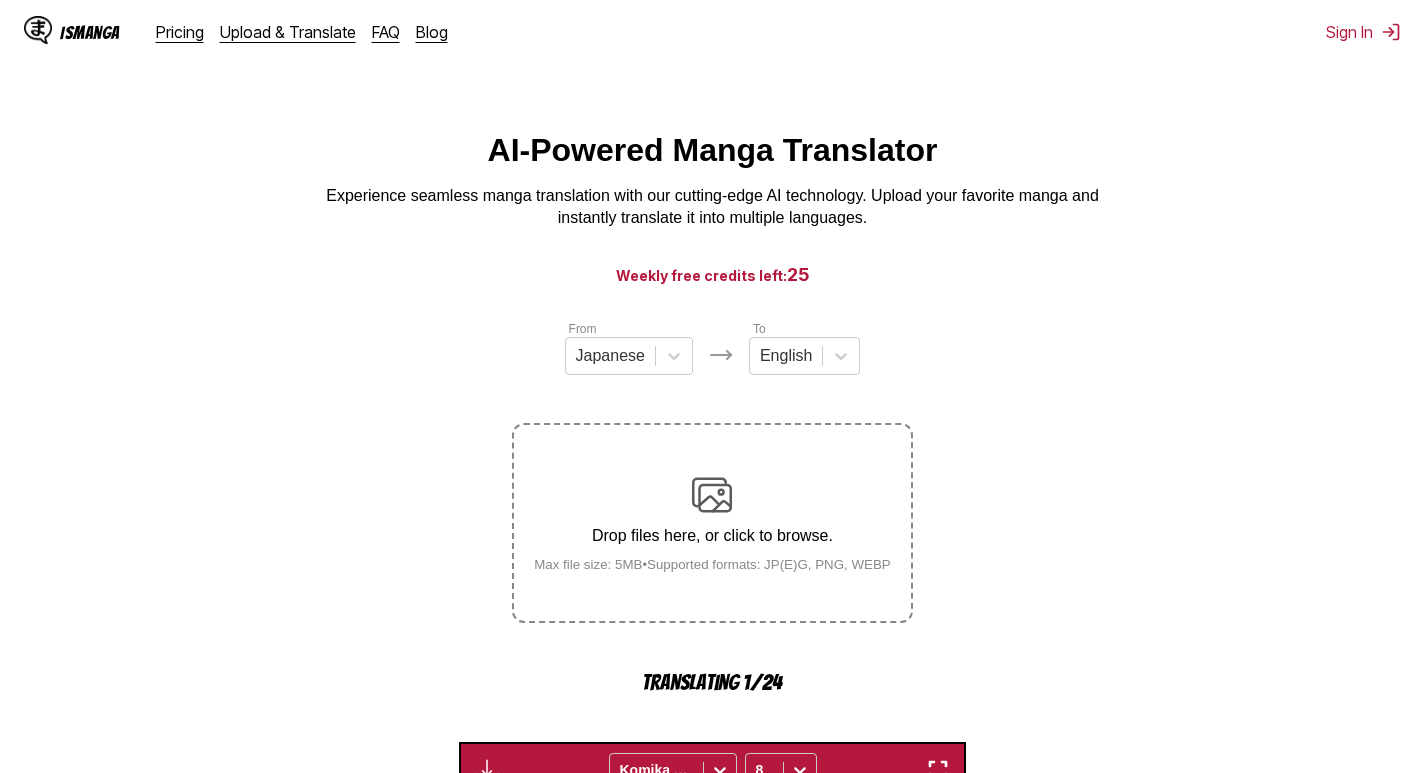 click on "25" at bounding box center (798, 274) 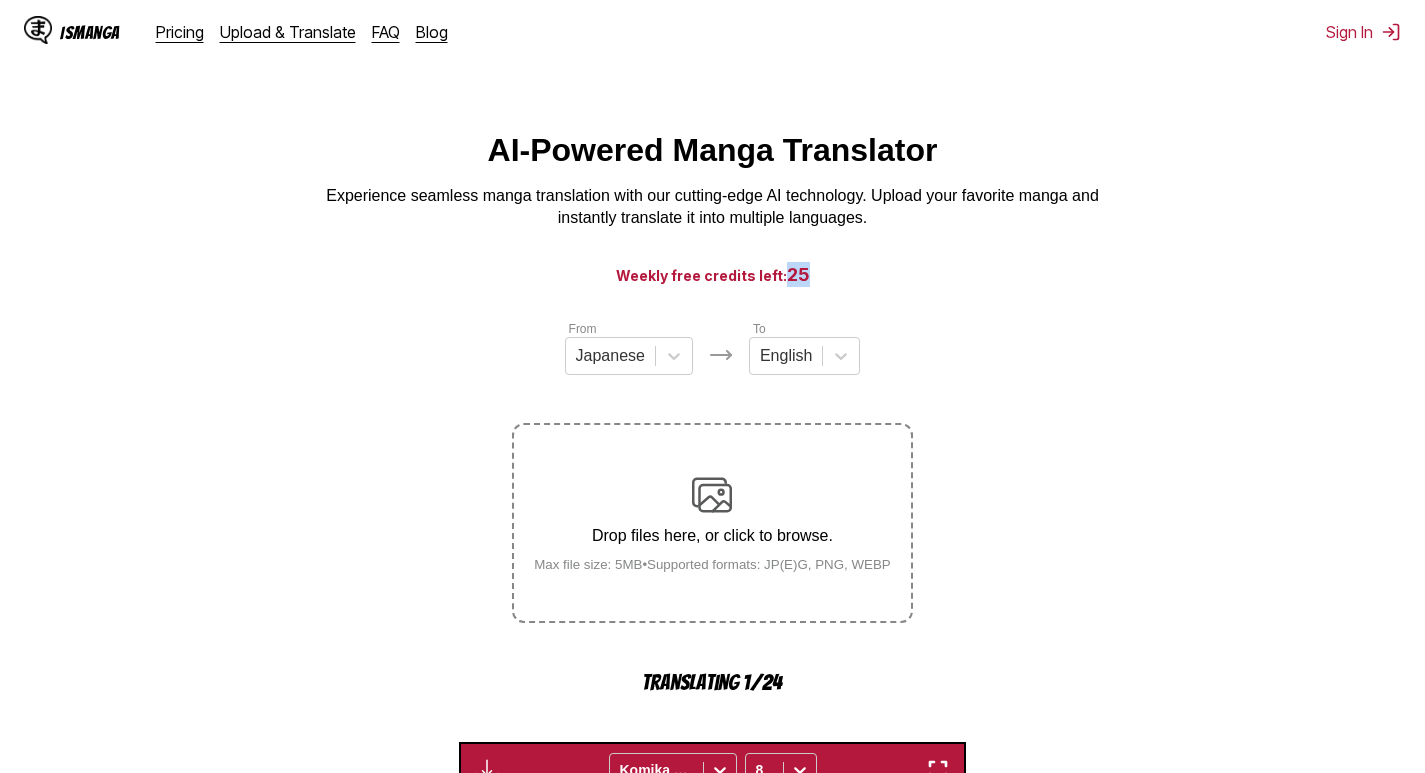 drag, startPoint x: 792, startPoint y: 279, endPoint x: 826, endPoint y: 285, distance: 34.525352 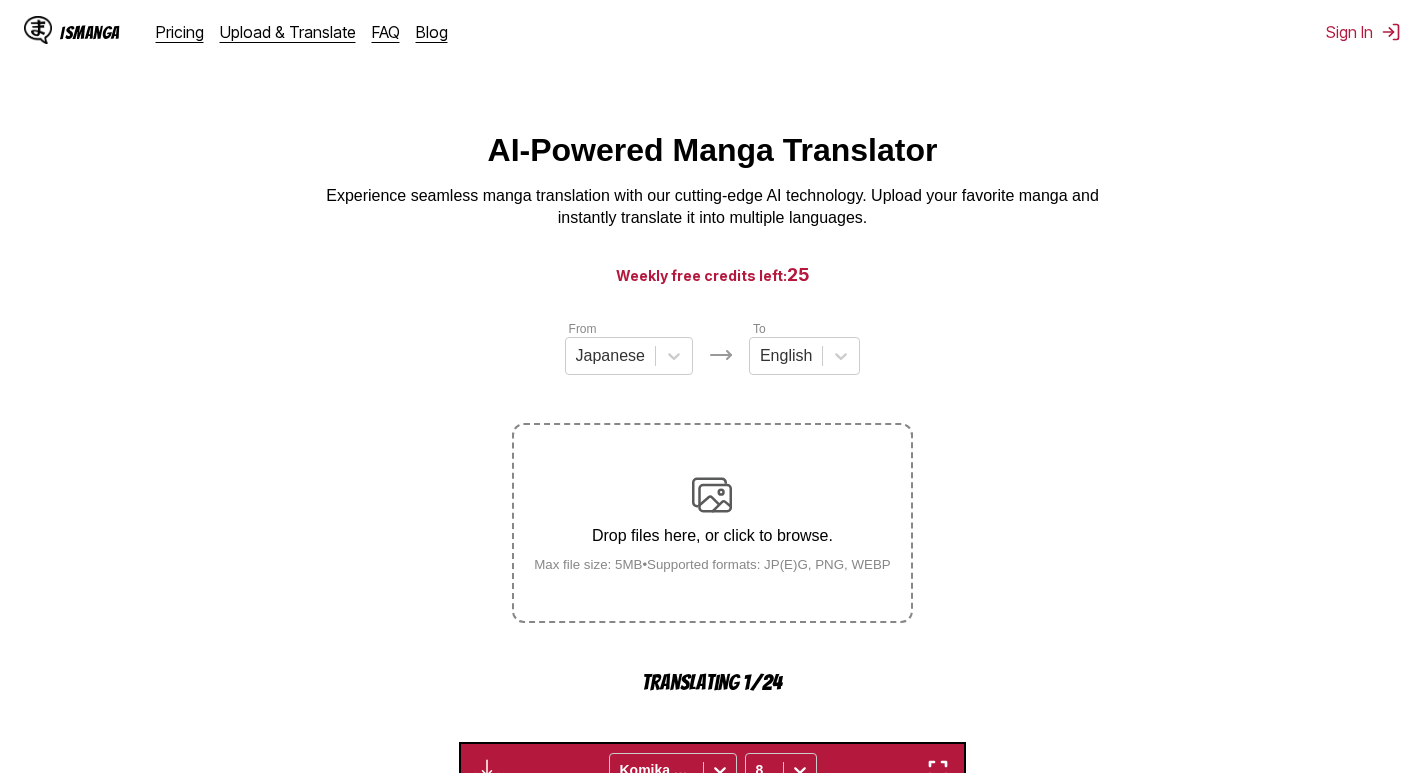 click on "Weekly free credits left:  25" at bounding box center [712, 274] 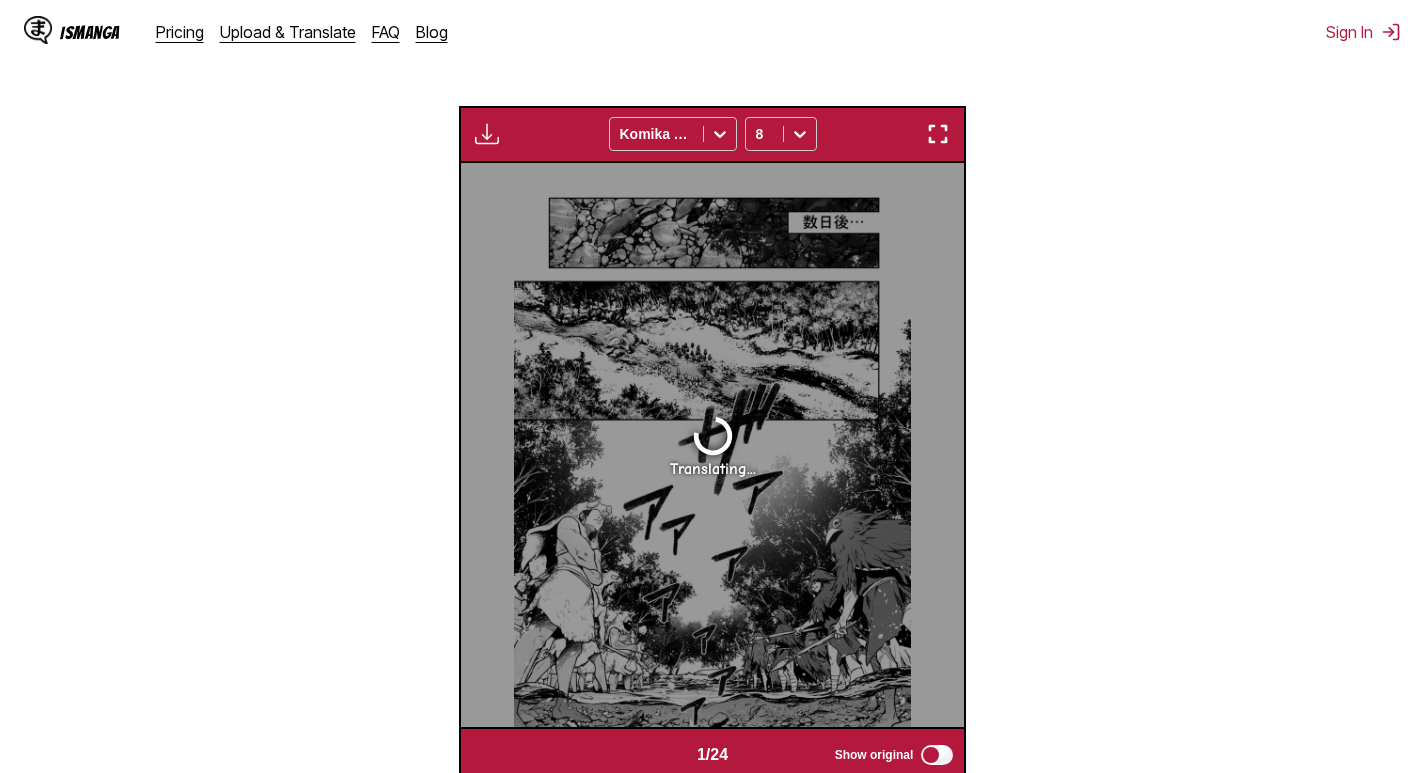 scroll, scrollTop: 635, scrollLeft: 0, axis: vertical 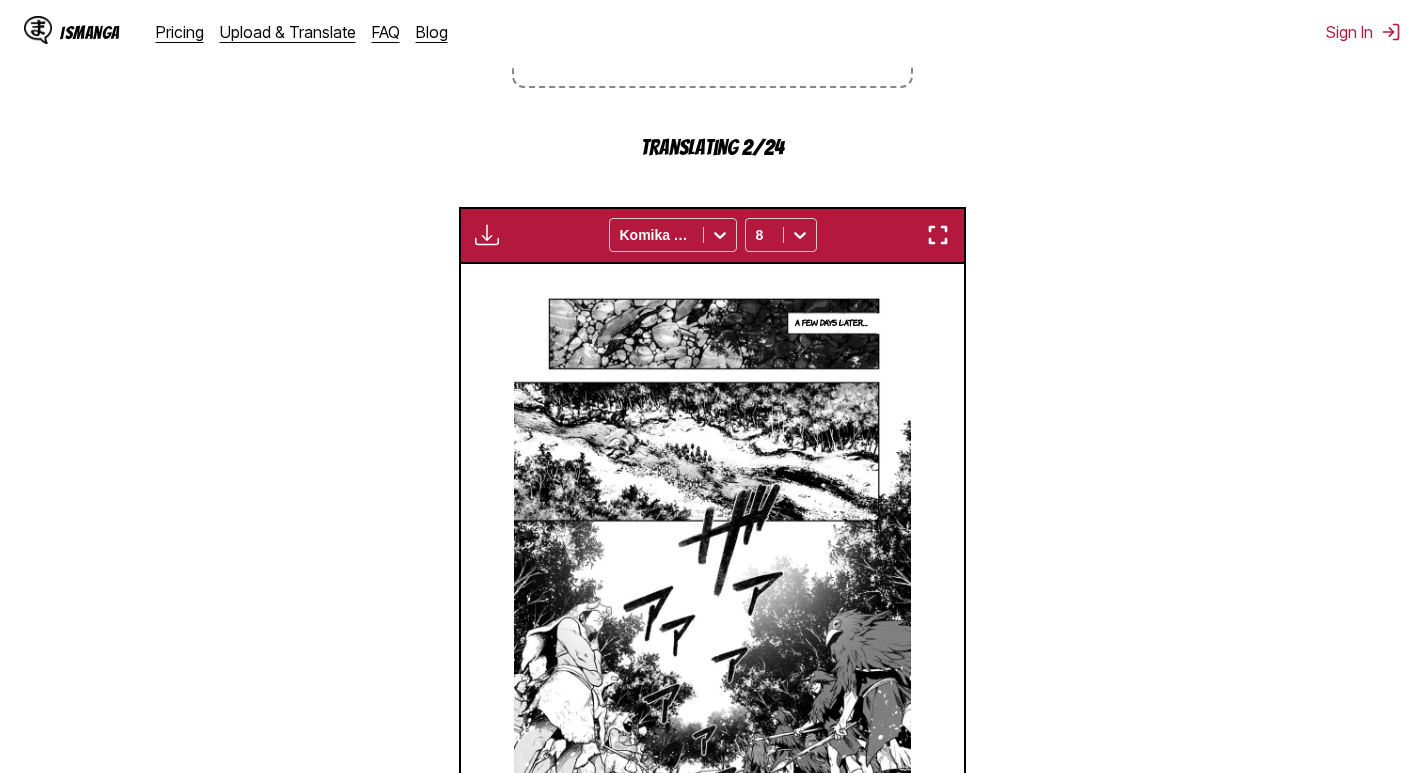 drag, startPoint x: 937, startPoint y: 235, endPoint x: 939, endPoint y: 322, distance: 87.02299 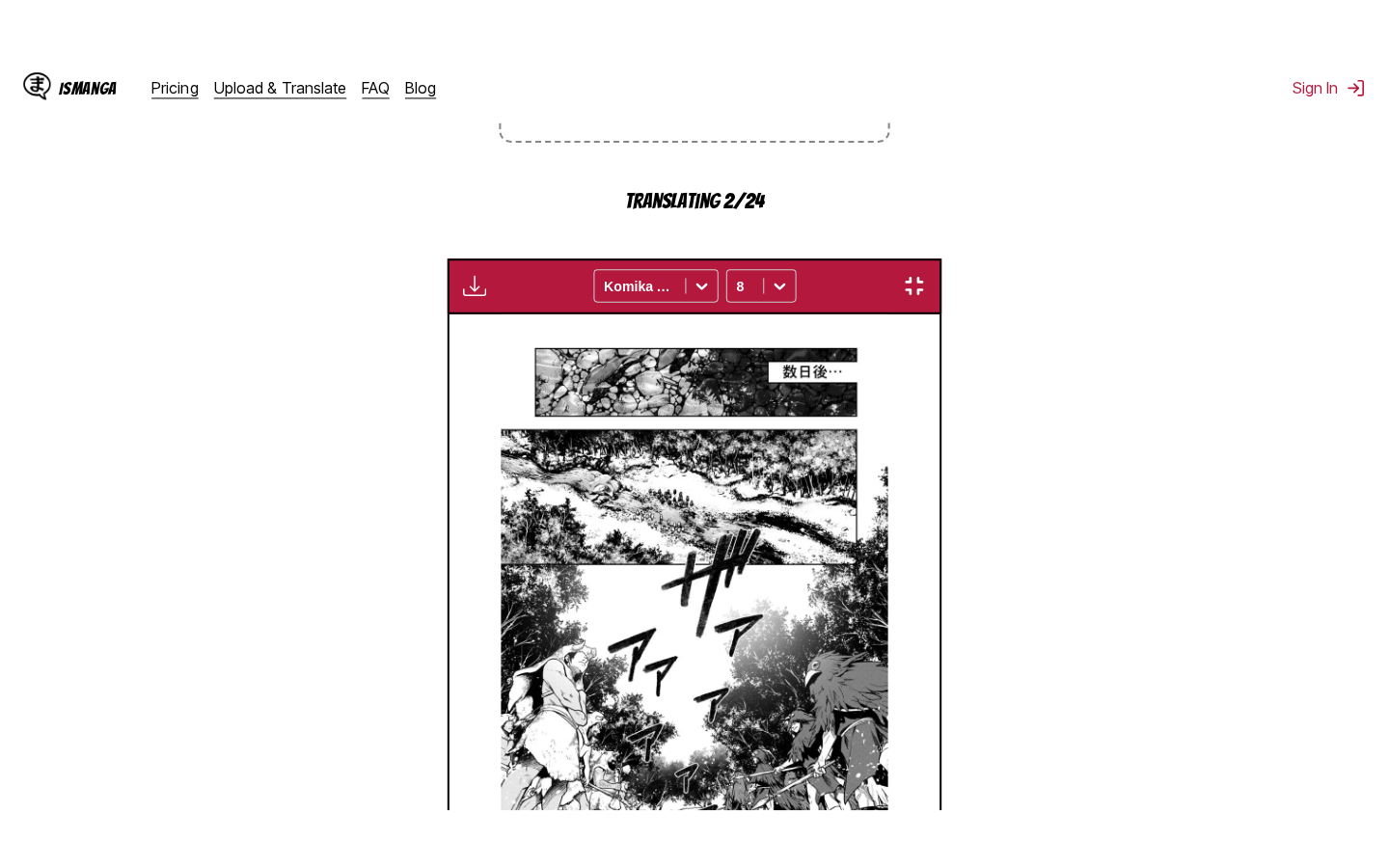 scroll, scrollTop: 220, scrollLeft: 0, axis: vertical 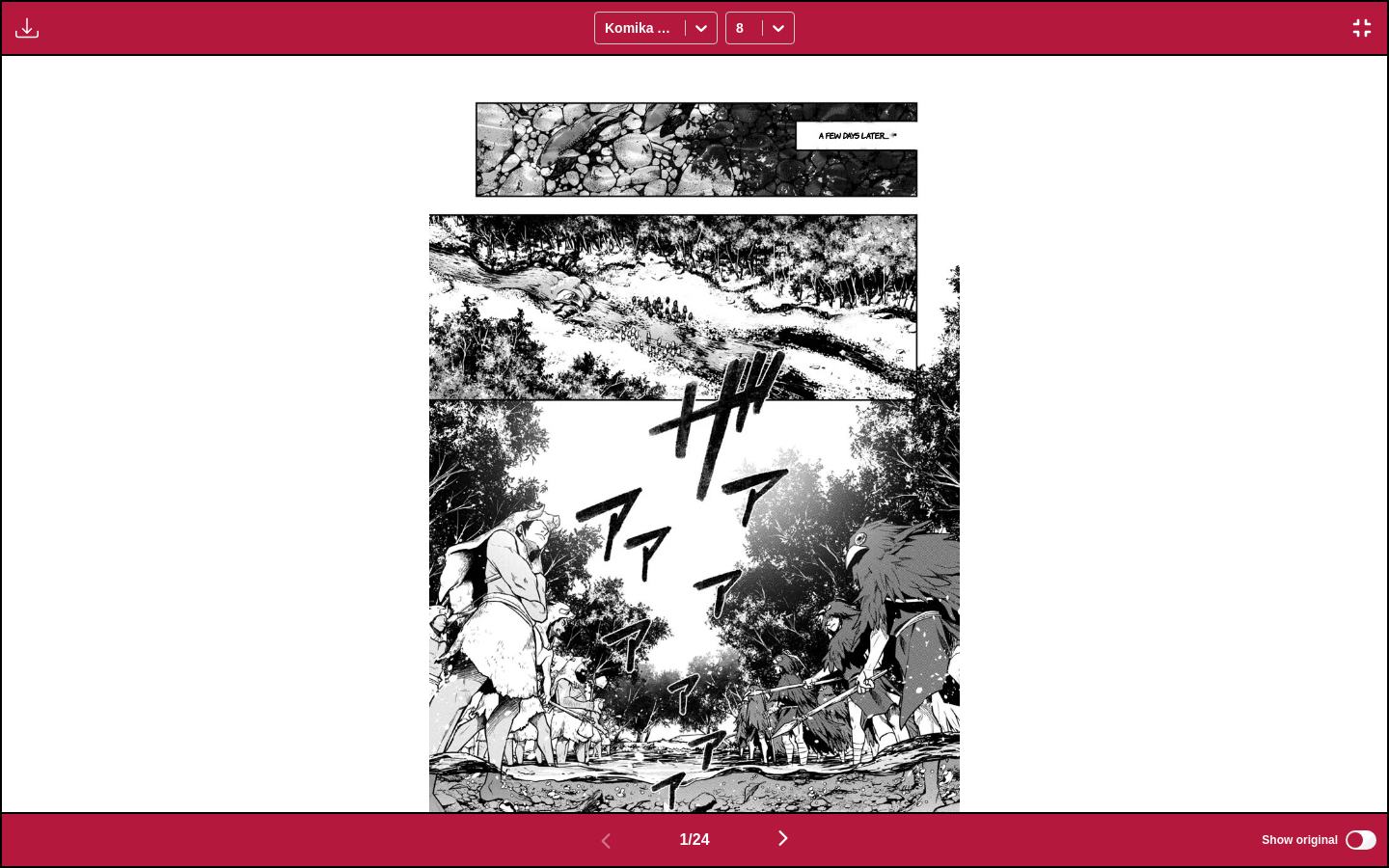 click at bounding box center (783, 838) 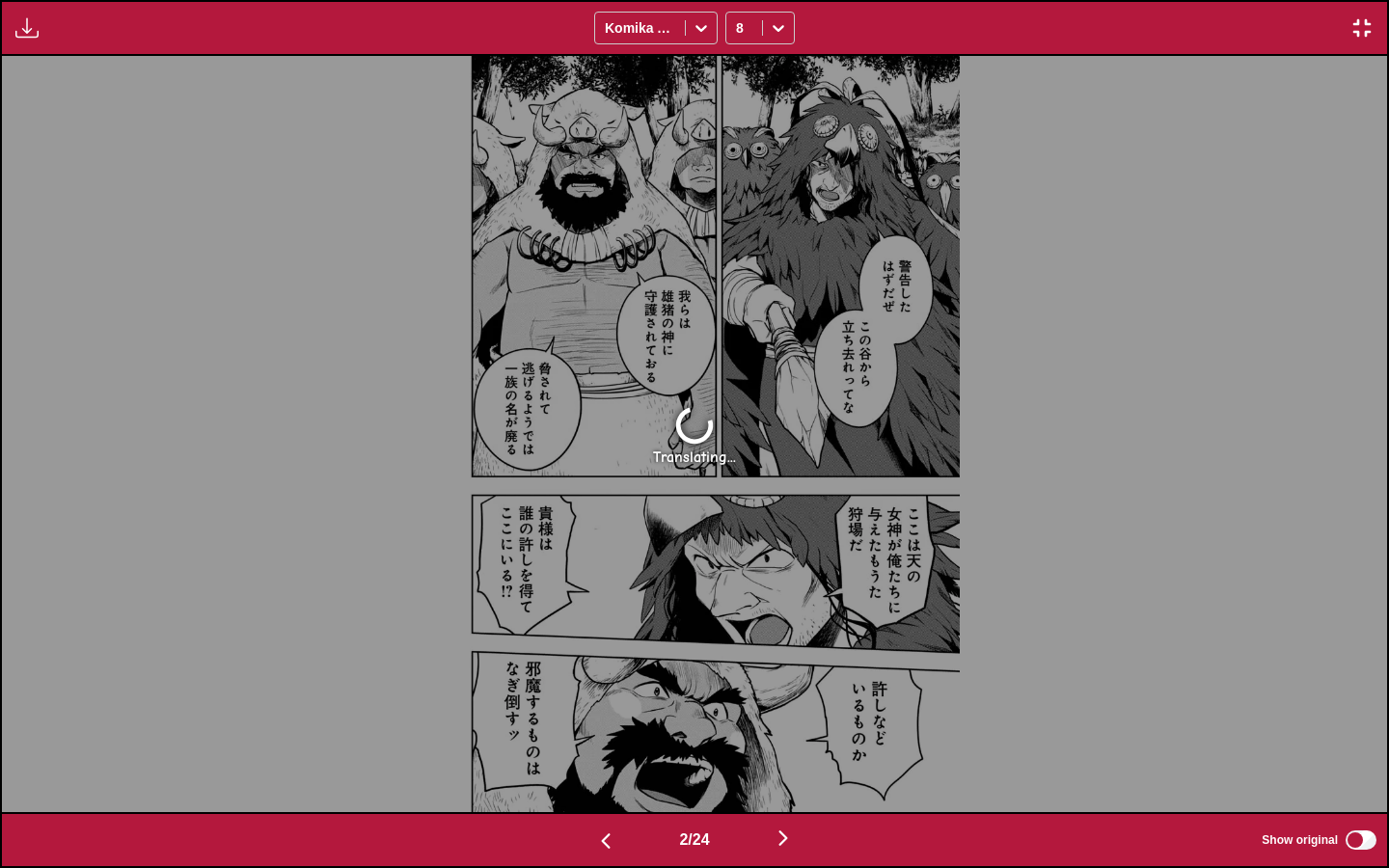 click at bounding box center (606, 841) 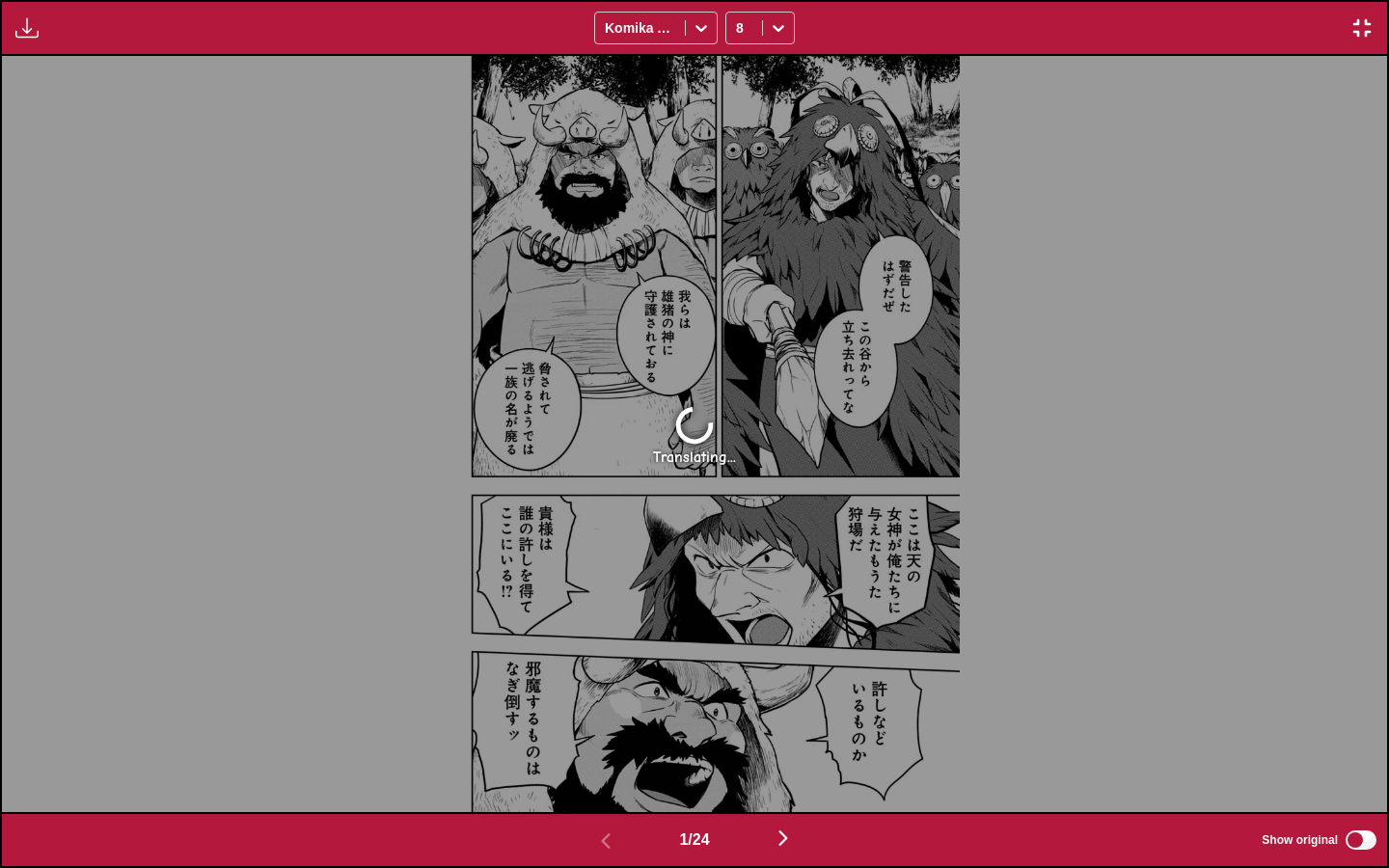 scroll, scrollTop: 0, scrollLeft: 0, axis: both 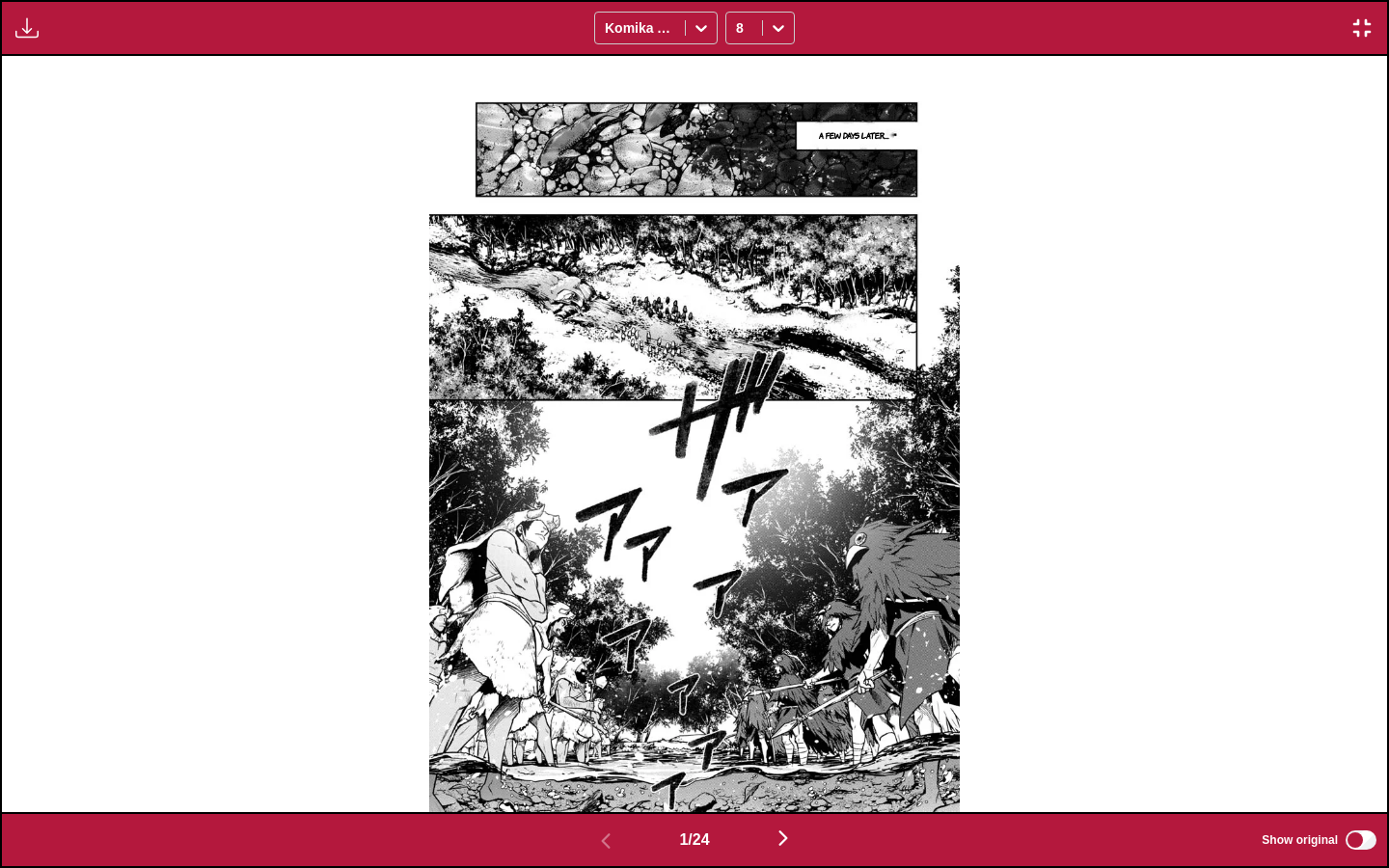 click at bounding box center (1362, 28) 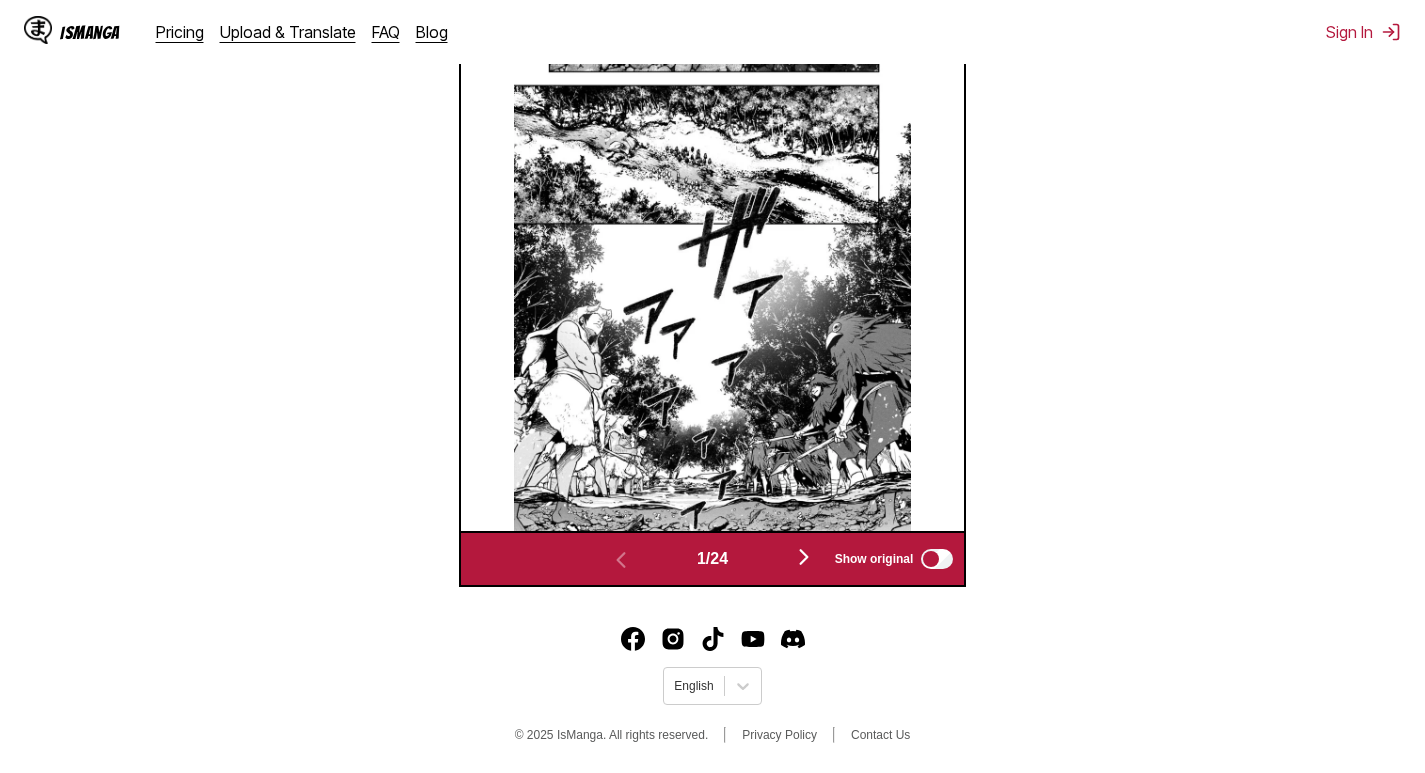 click at bounding box center (804, 557) 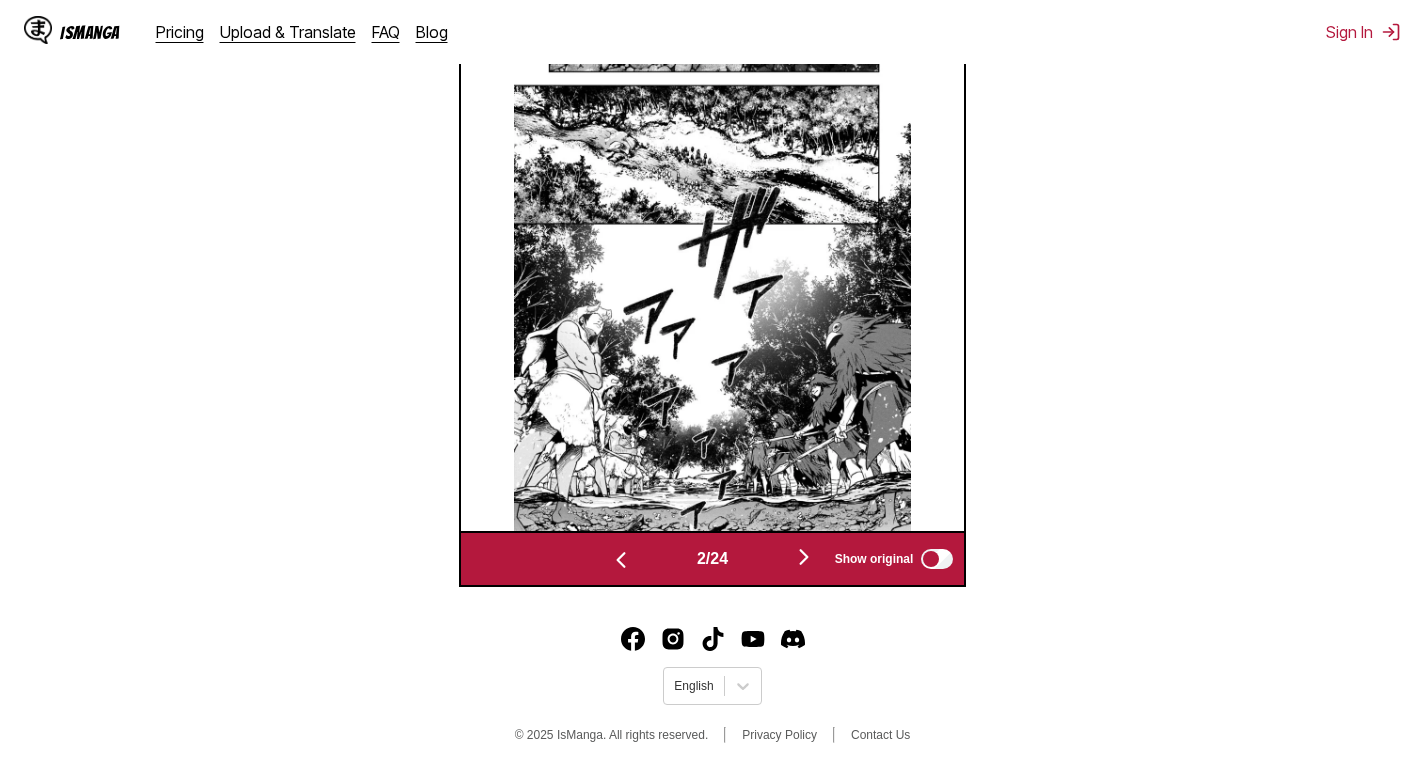 scroll, scrollTop: 802, scrollLeft: 0, axis: vertical 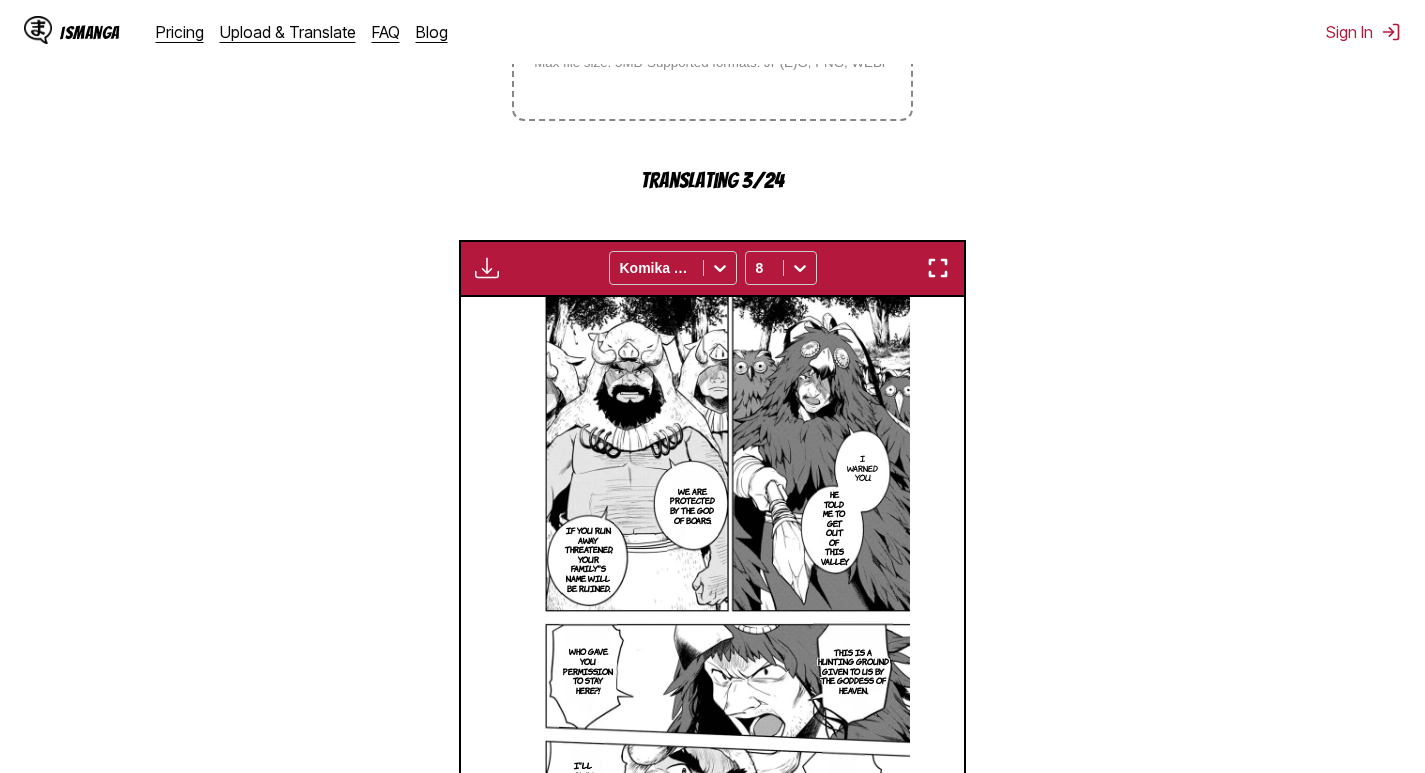 click at bounding box center [938, 268] 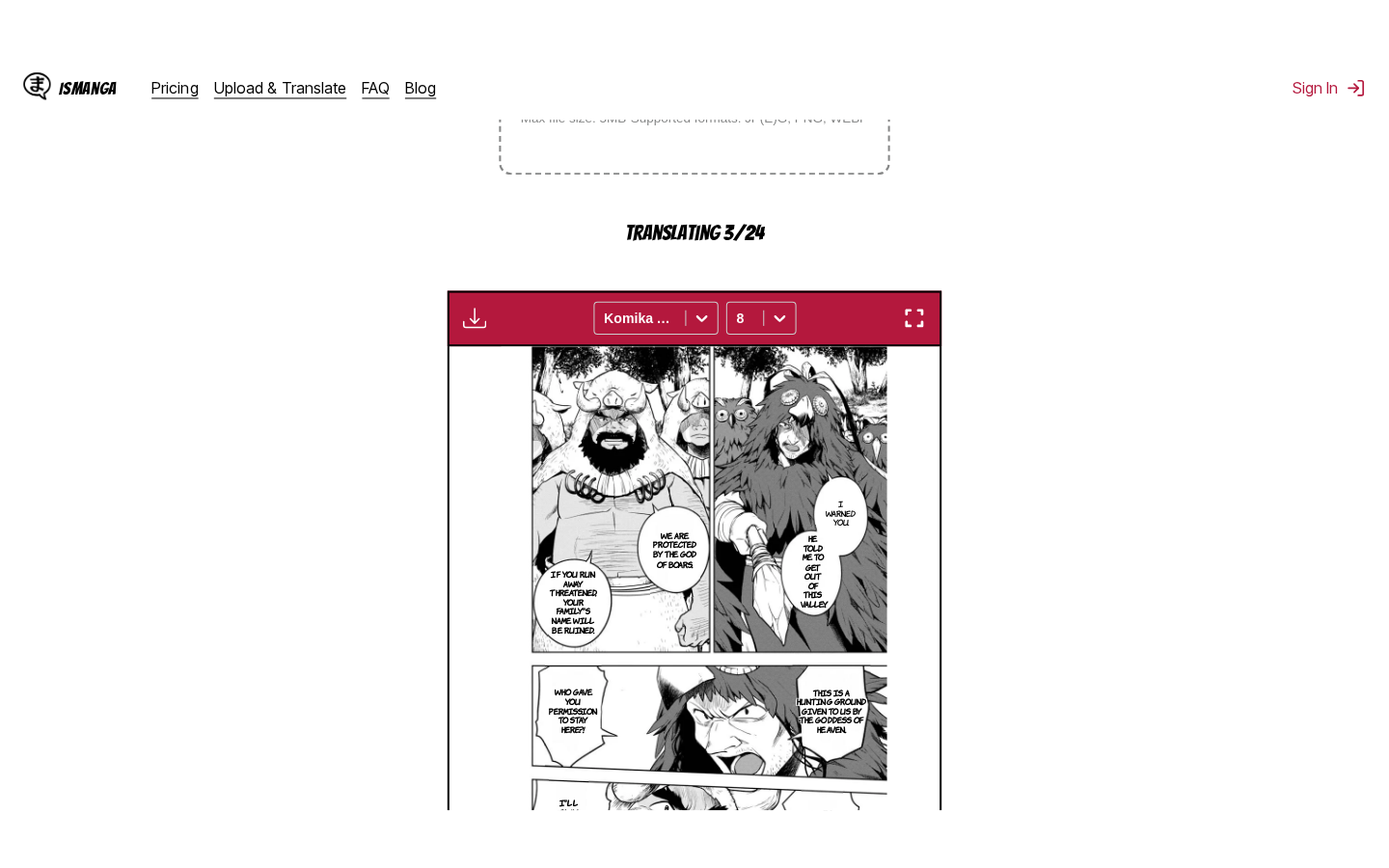 scroll, scrollTop: 220, scrollLeft: 0, axis: vertical 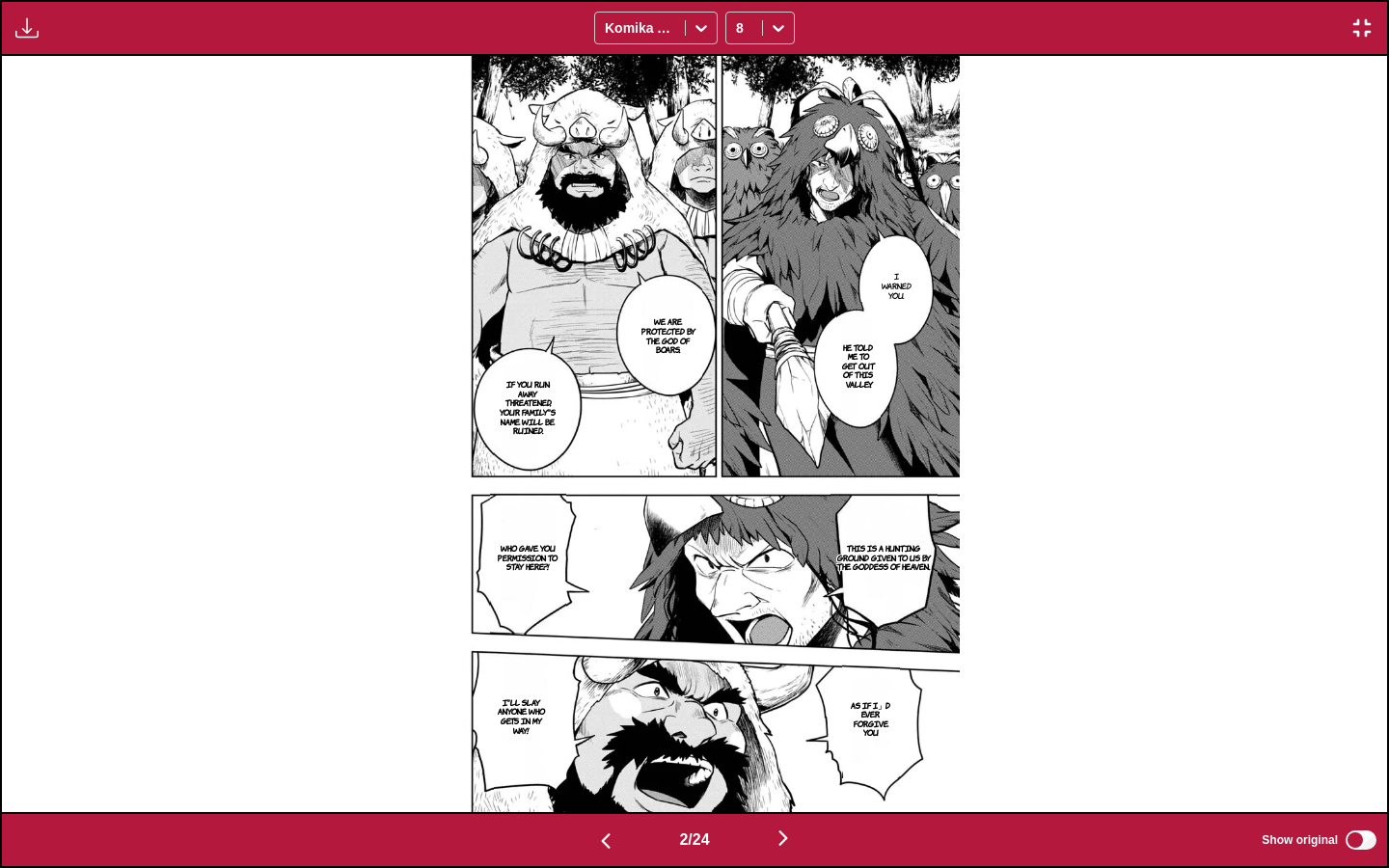 click at bounding box center (783, 838) 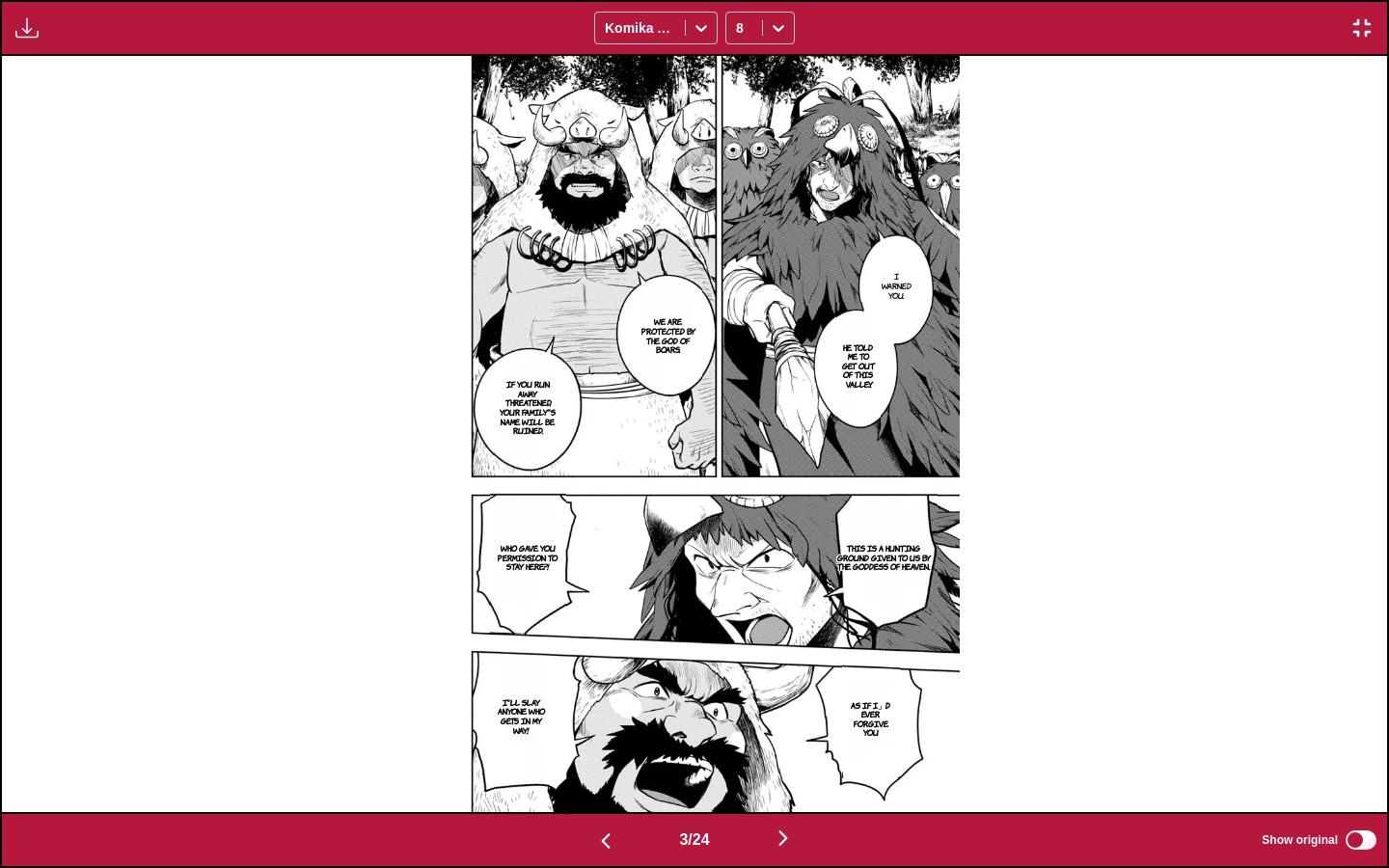 scroll, scrollTop: 0, scrollLeft: 2770, axis: horizontal 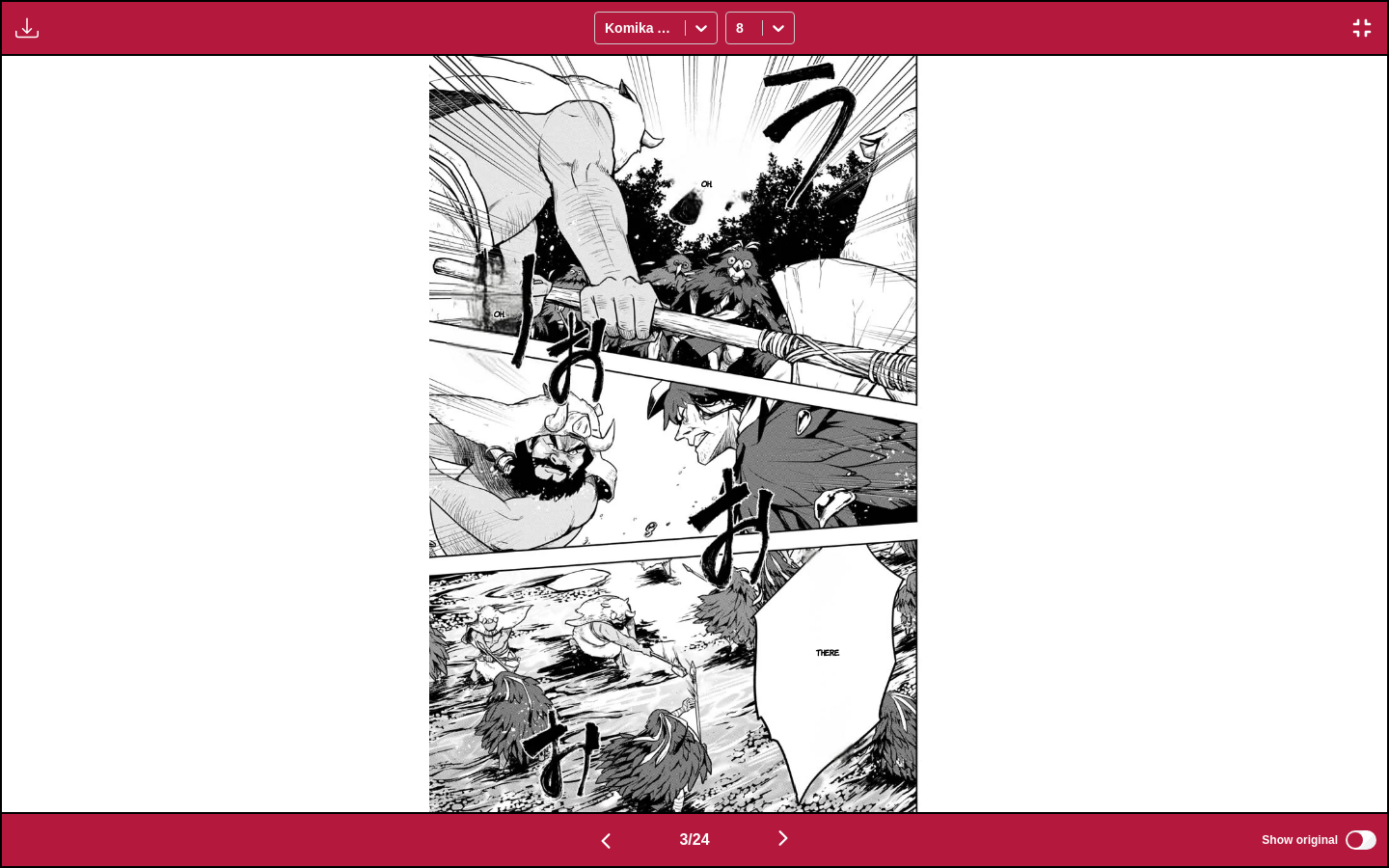 click at bounding box center [783, 838] 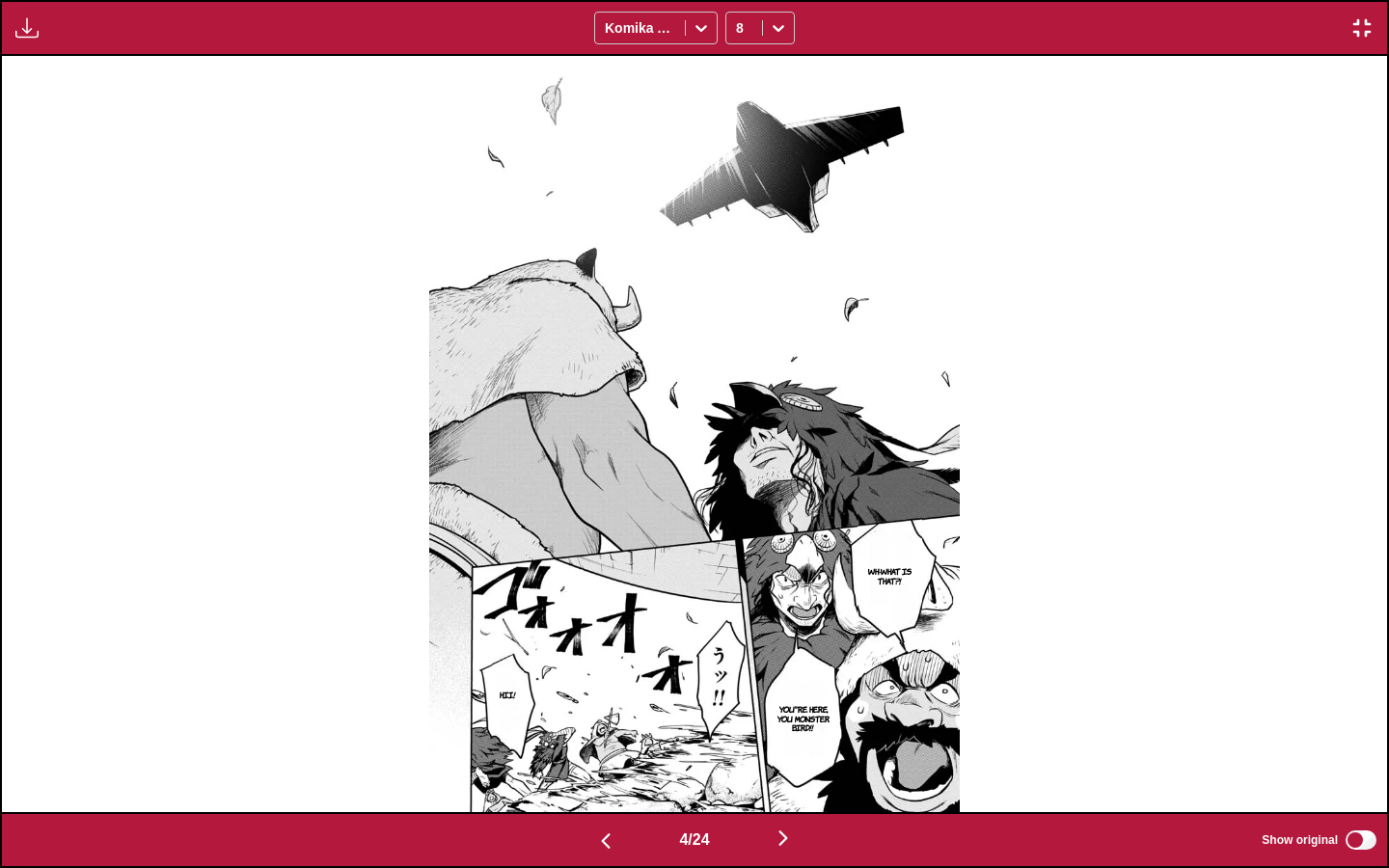 click at bounding box center (783, 838) 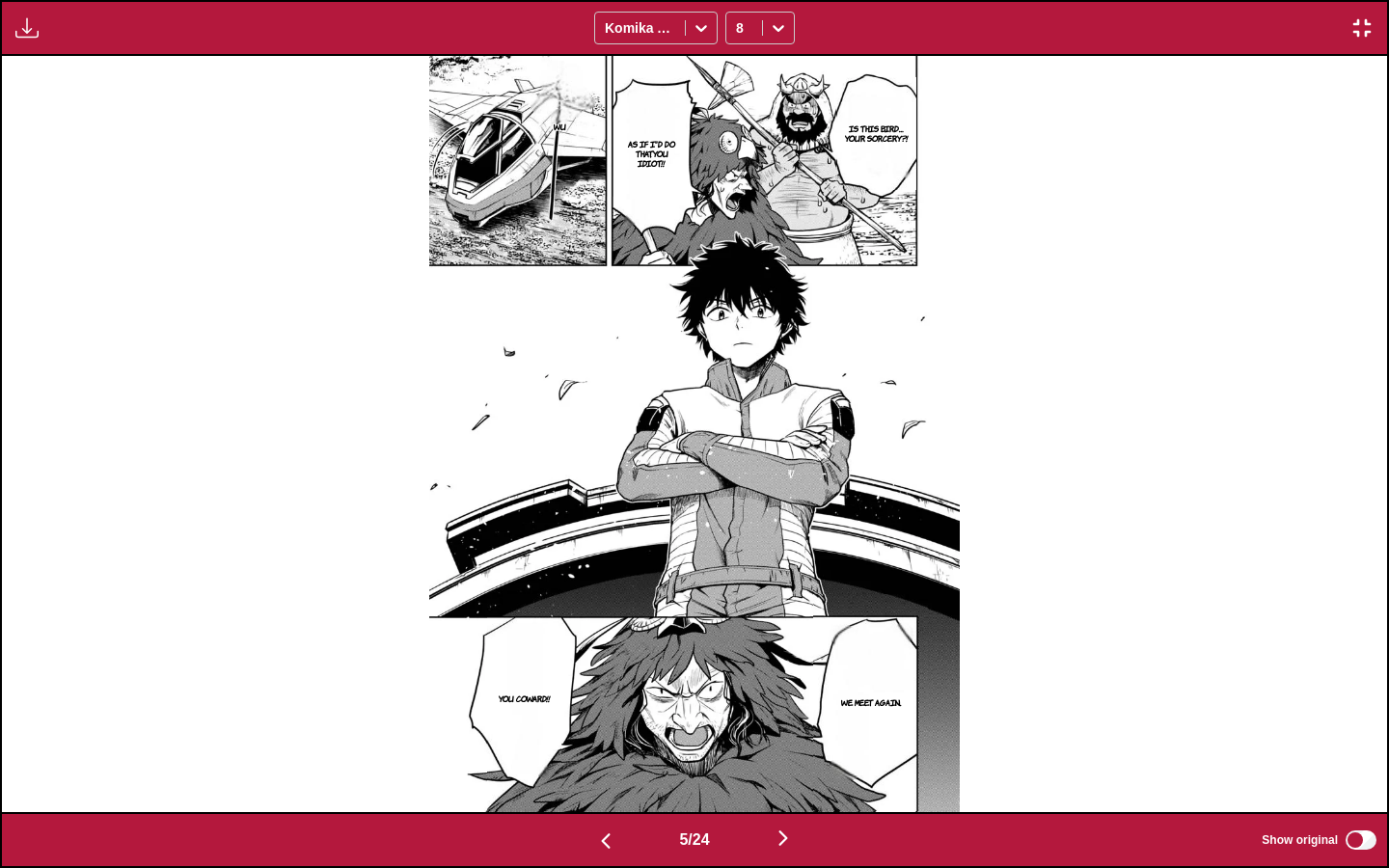 click at bounding box center (783, 838) 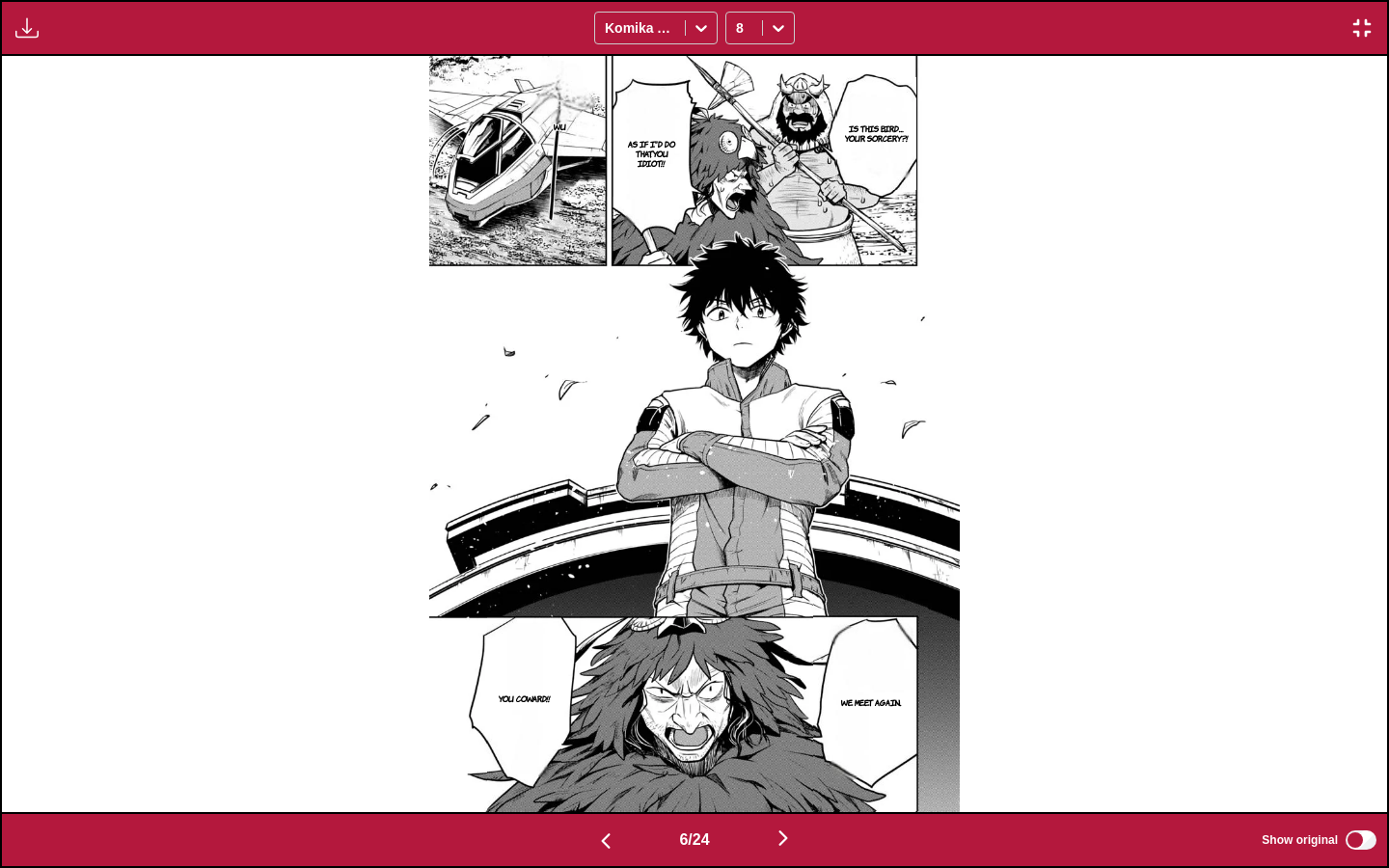 scroll, scrollTop: 0, scrollLeft: 6926, axis: horizontal 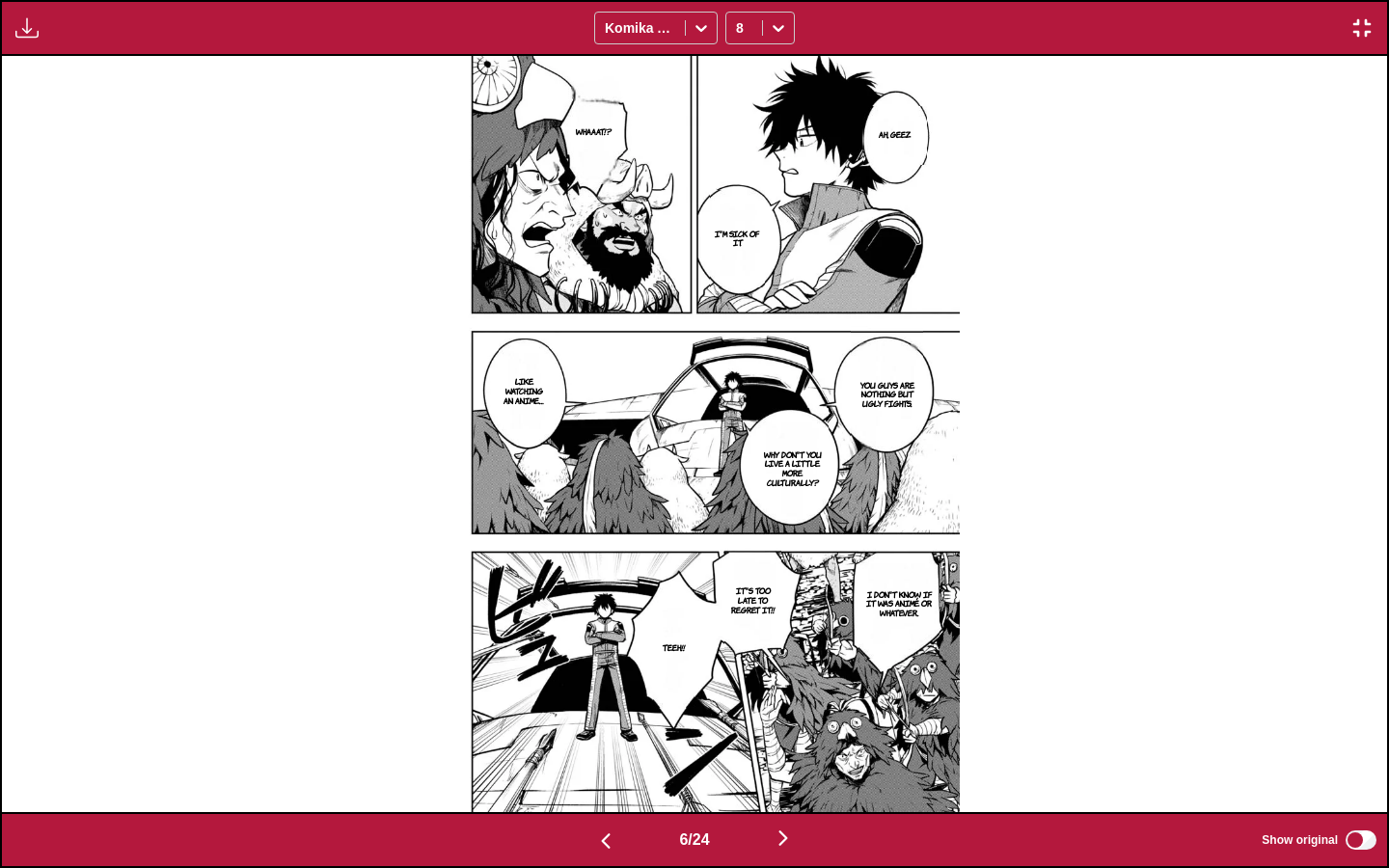 click at bounding box center (783, 838) 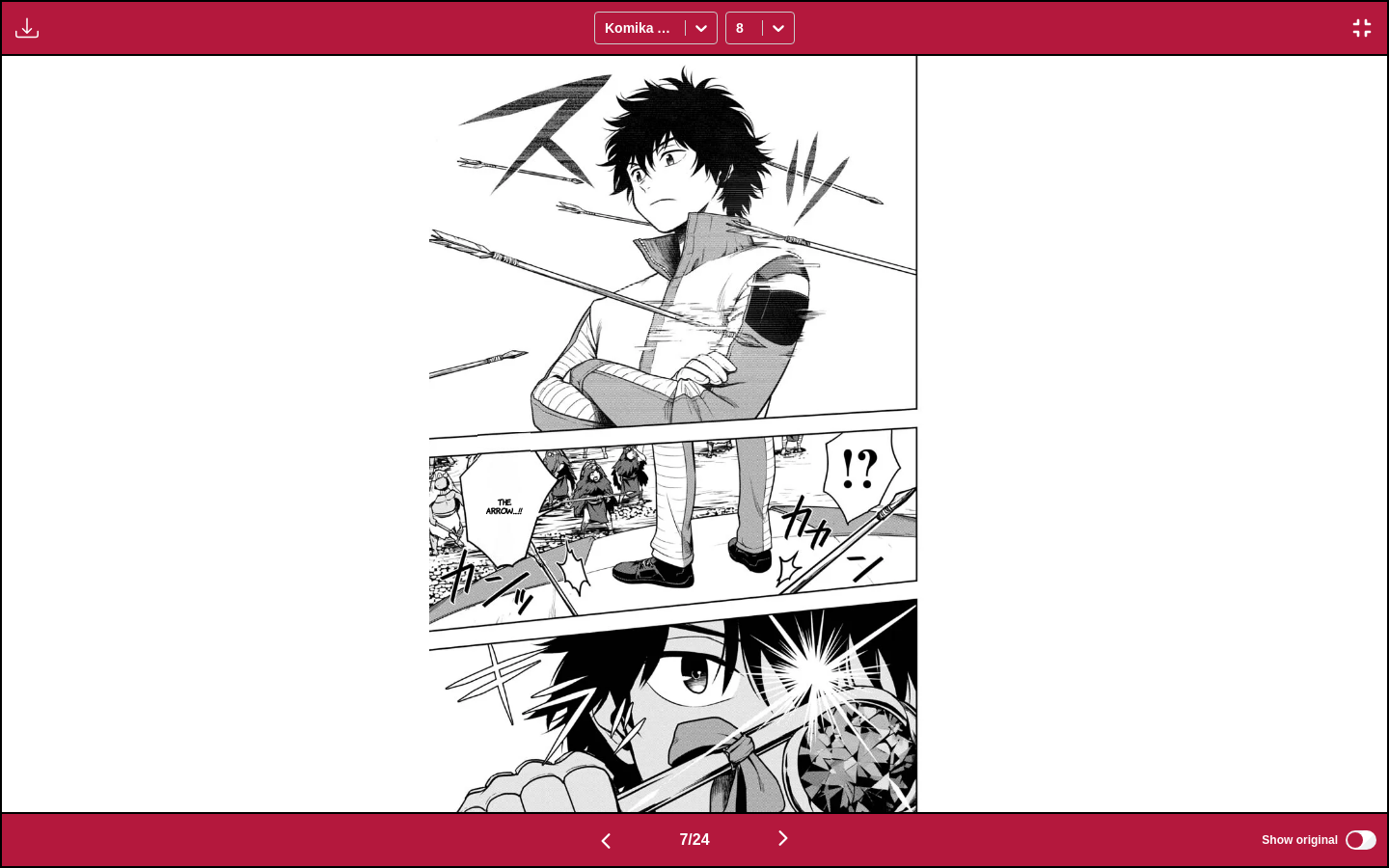 click at bounding box center (783, 838) 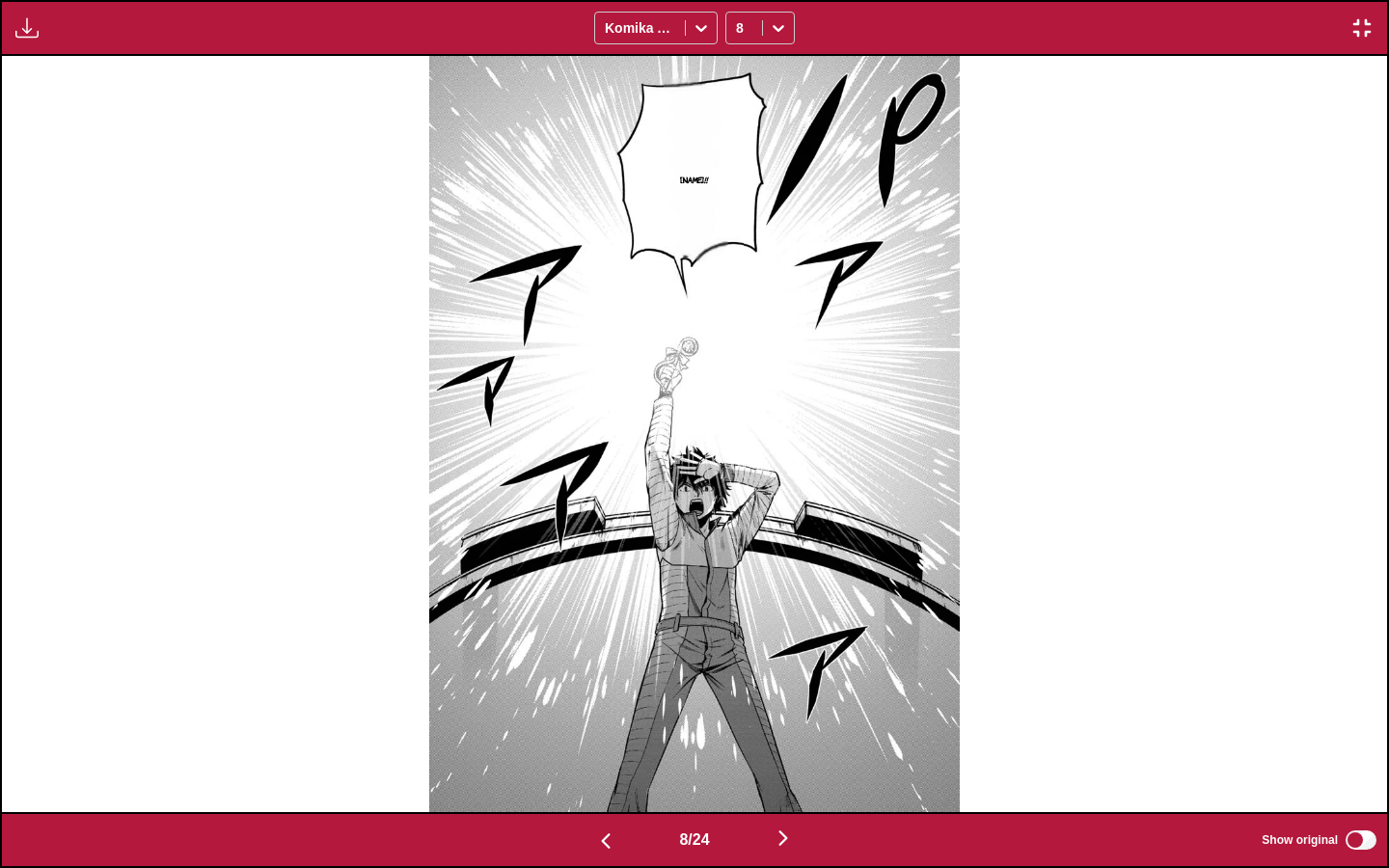 click at bounding box center [783, 838] 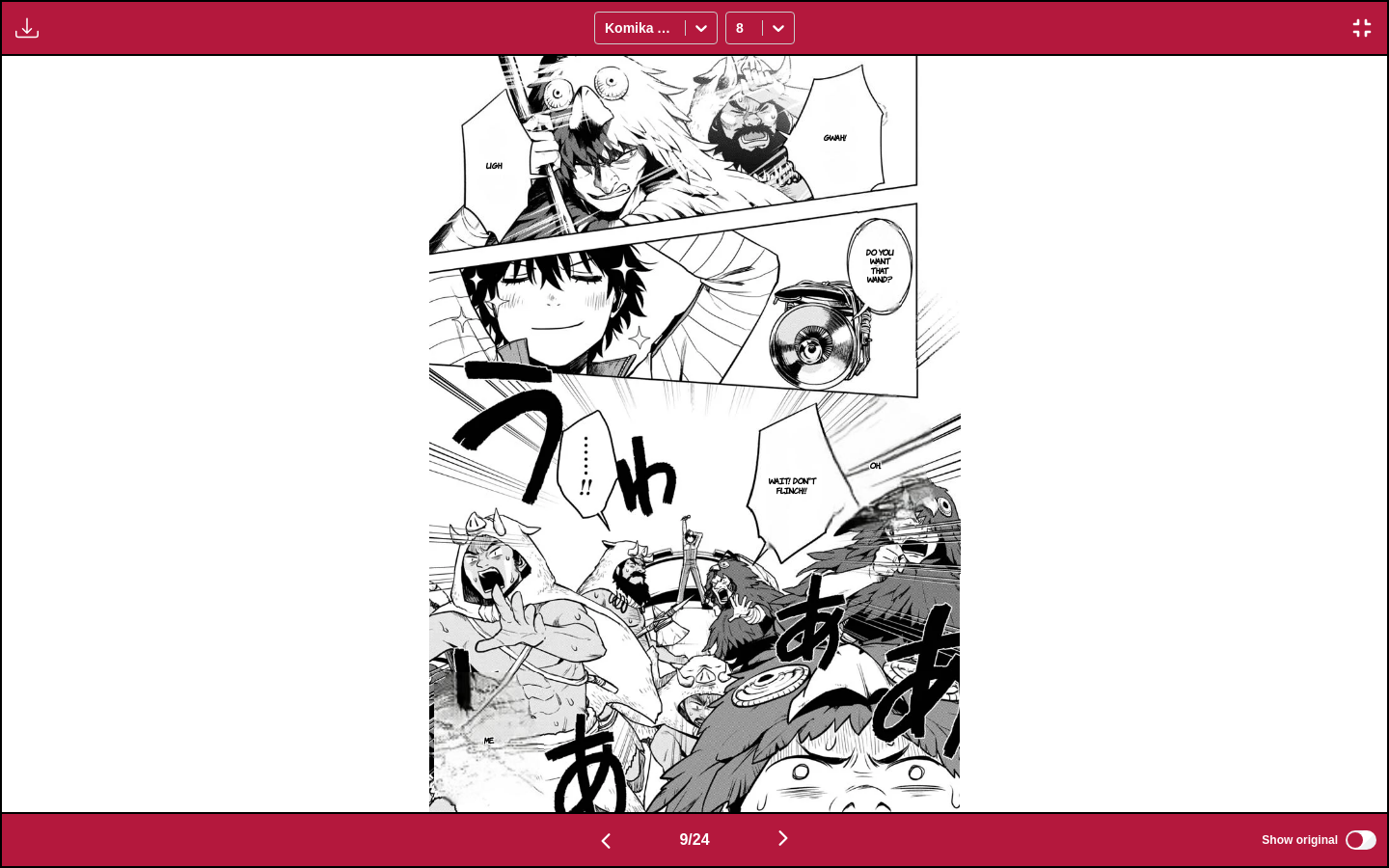 click at bounding box center (1362, 28) 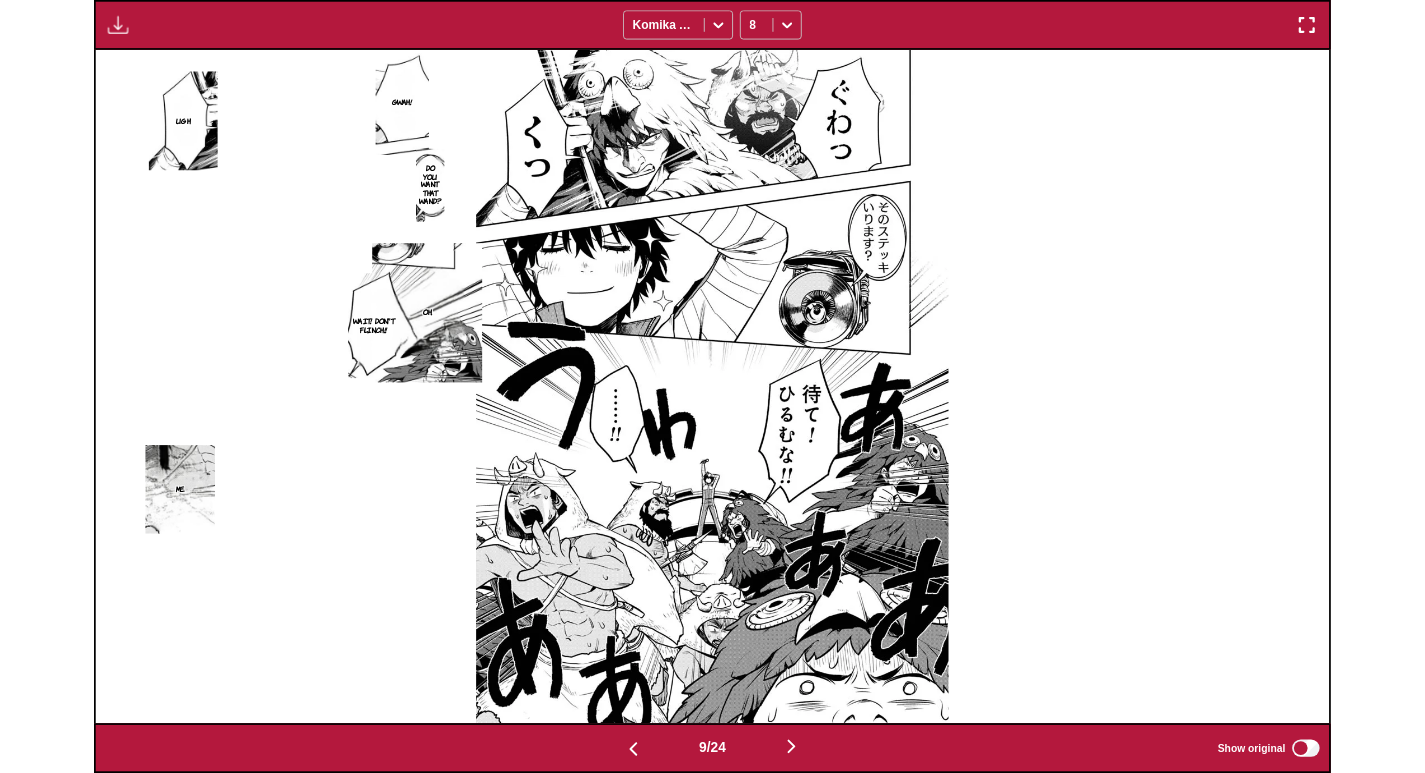 scroll, scrollTop: 592, scrollLeft: 0, axis: vertical 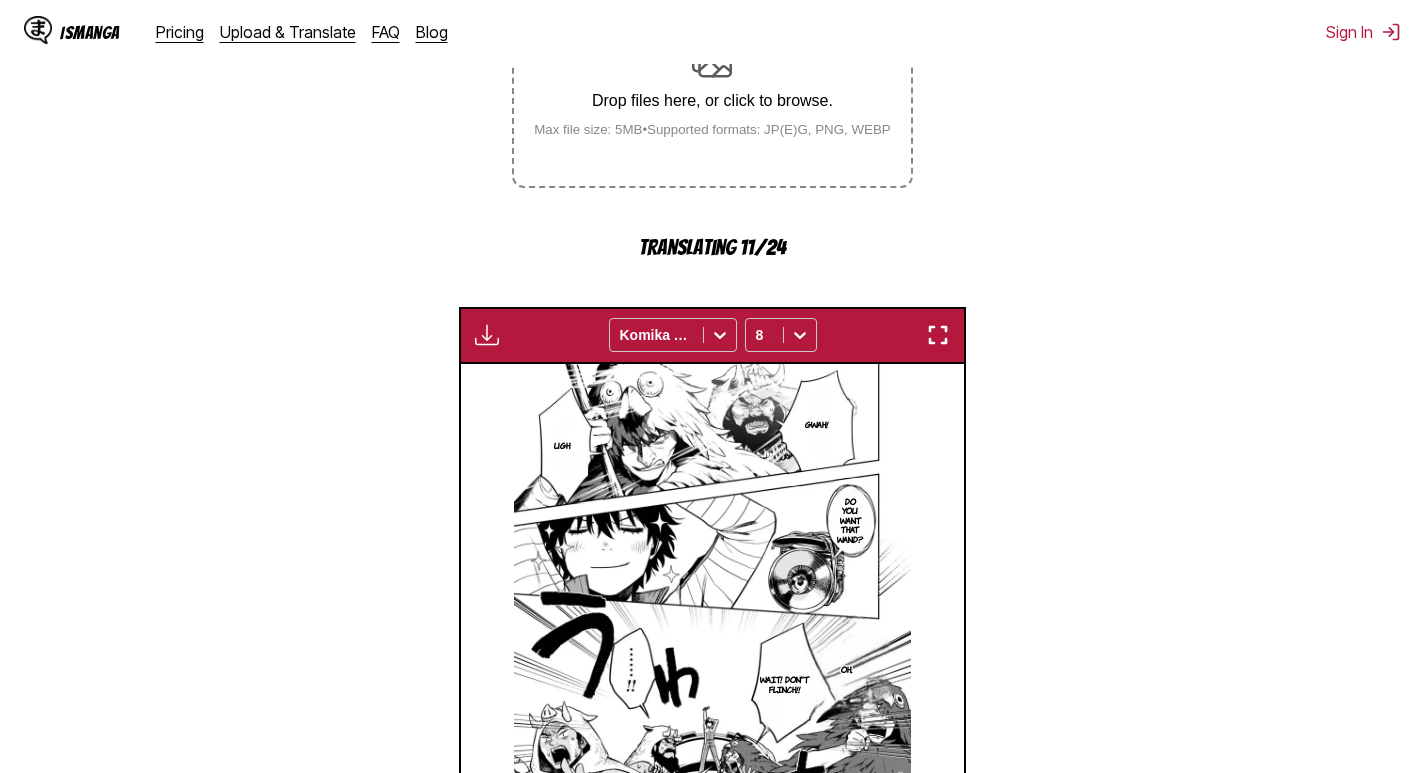 click at bounding box center (938, 335) 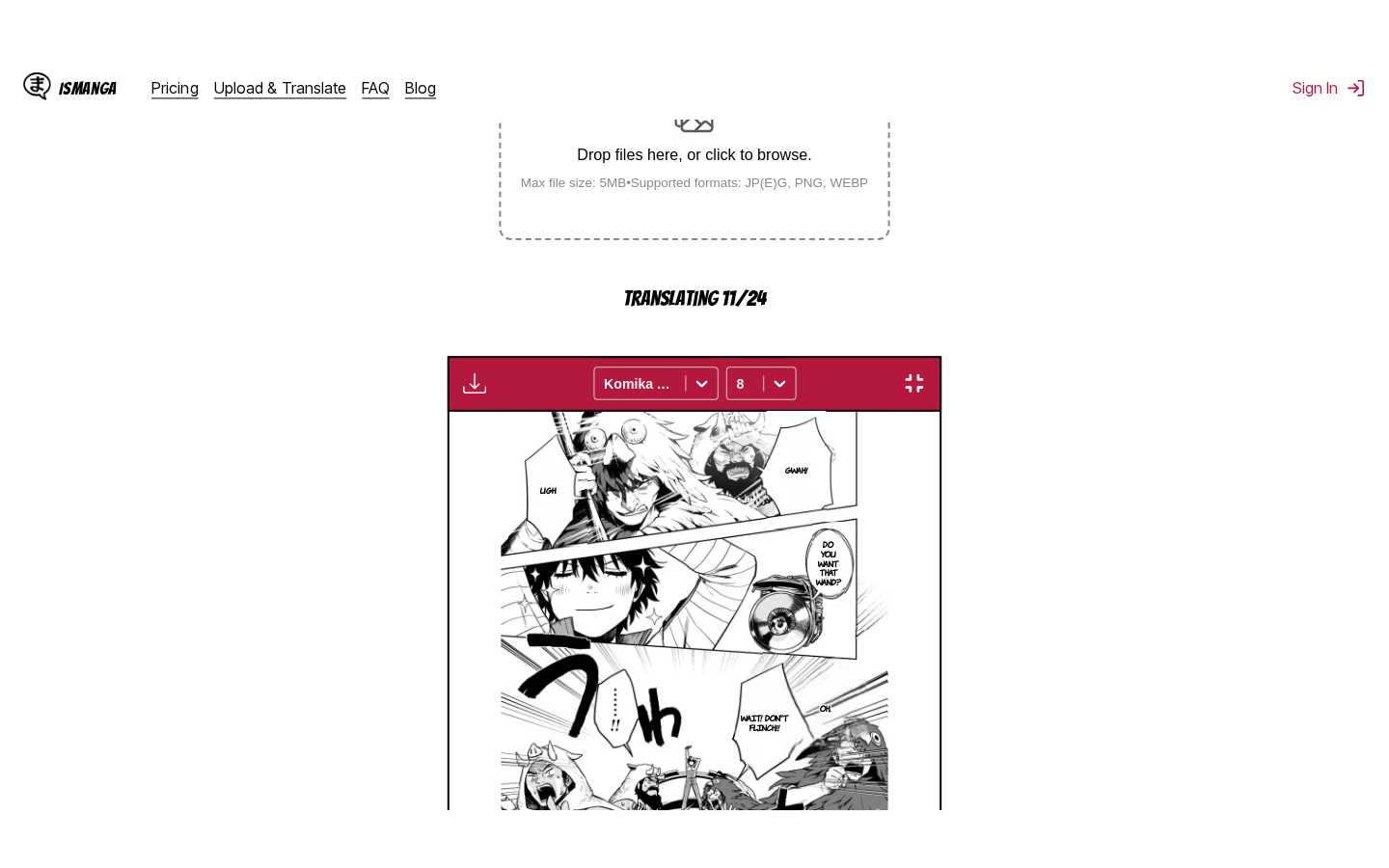 scroll, scrollTop: 220, scrollLeft: 0, axis: vertical 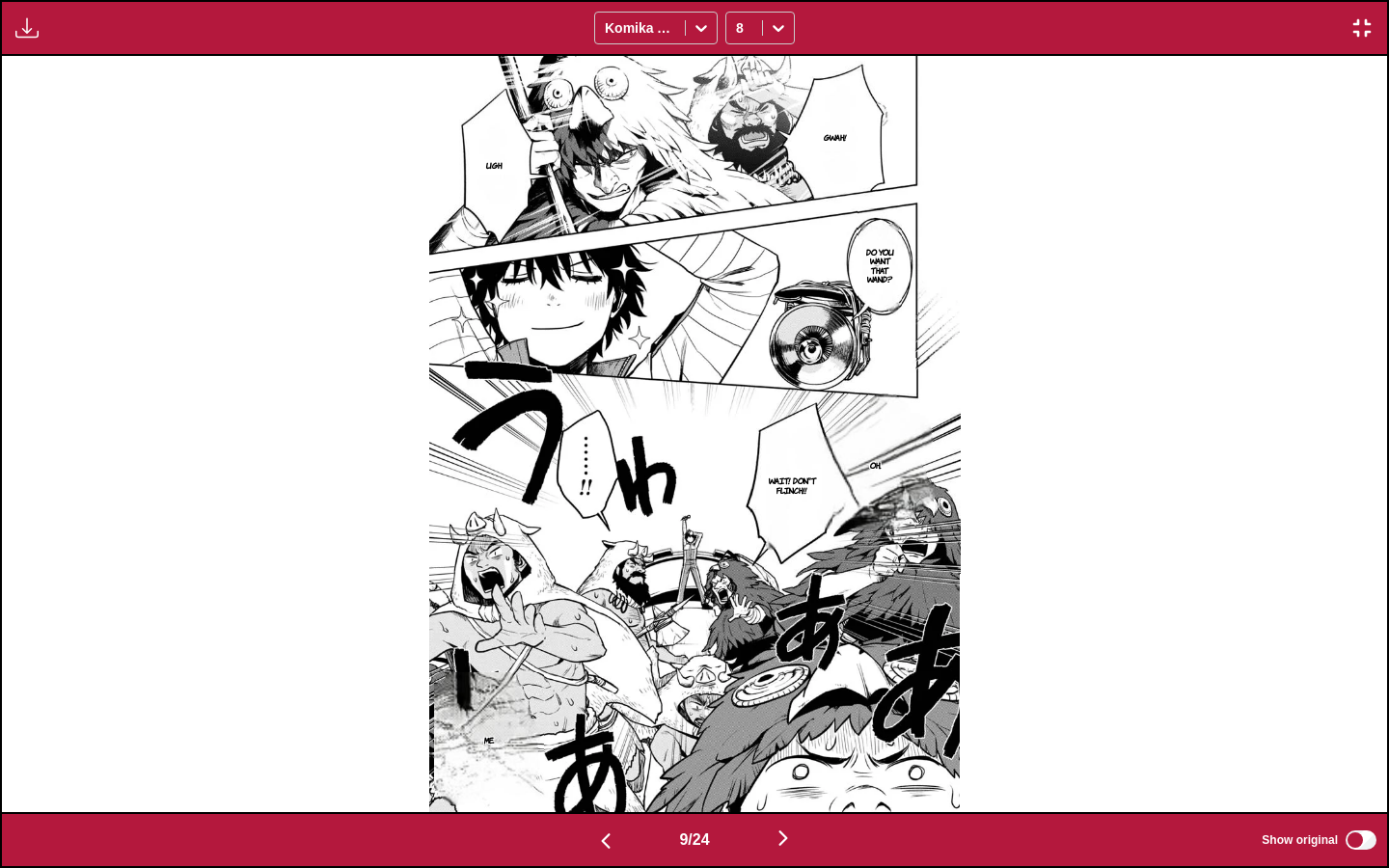 click at bounding box center [783, 838] 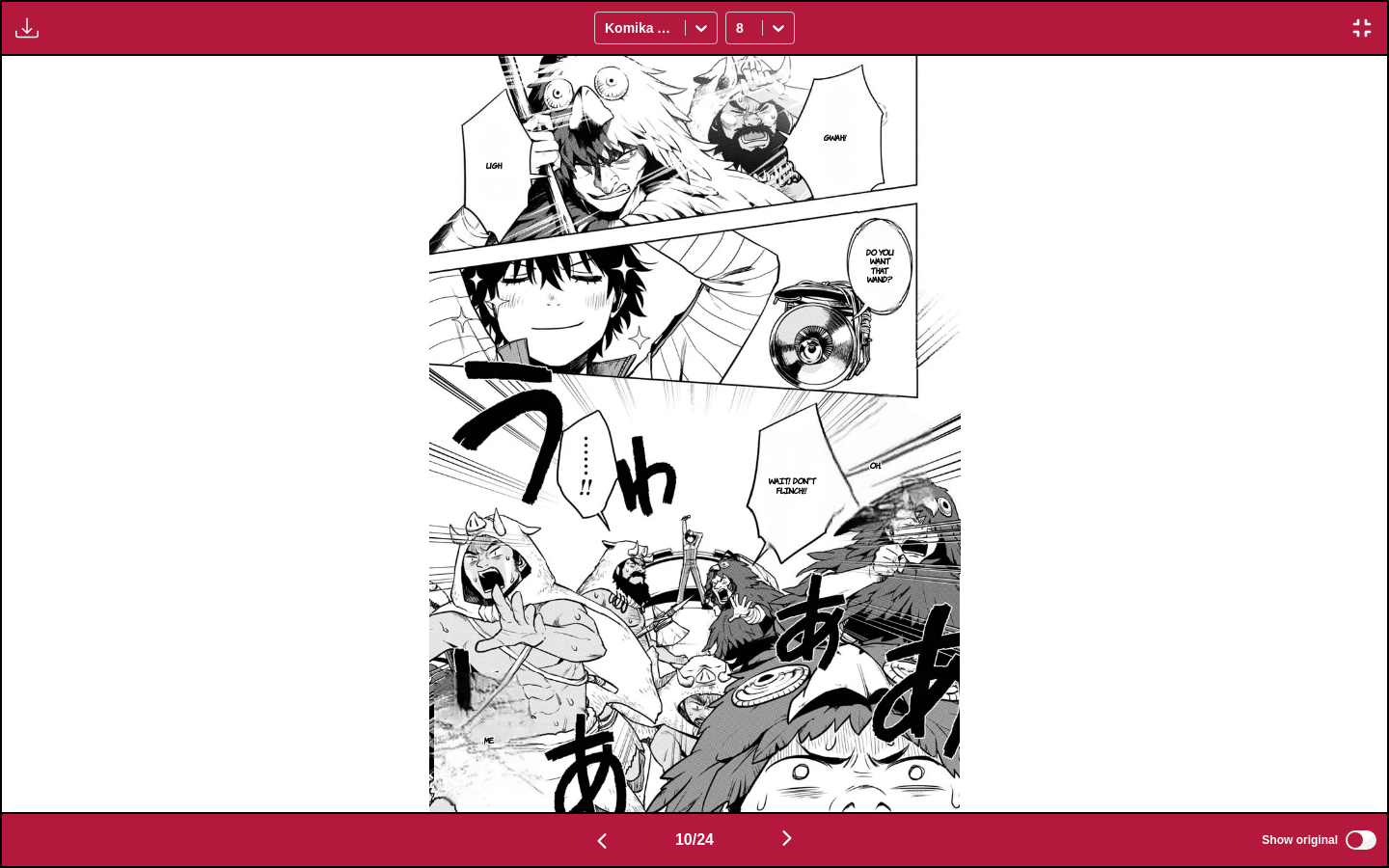 scroll, scrollTop: 0, scrollLeft: 12466, axis: horizontal 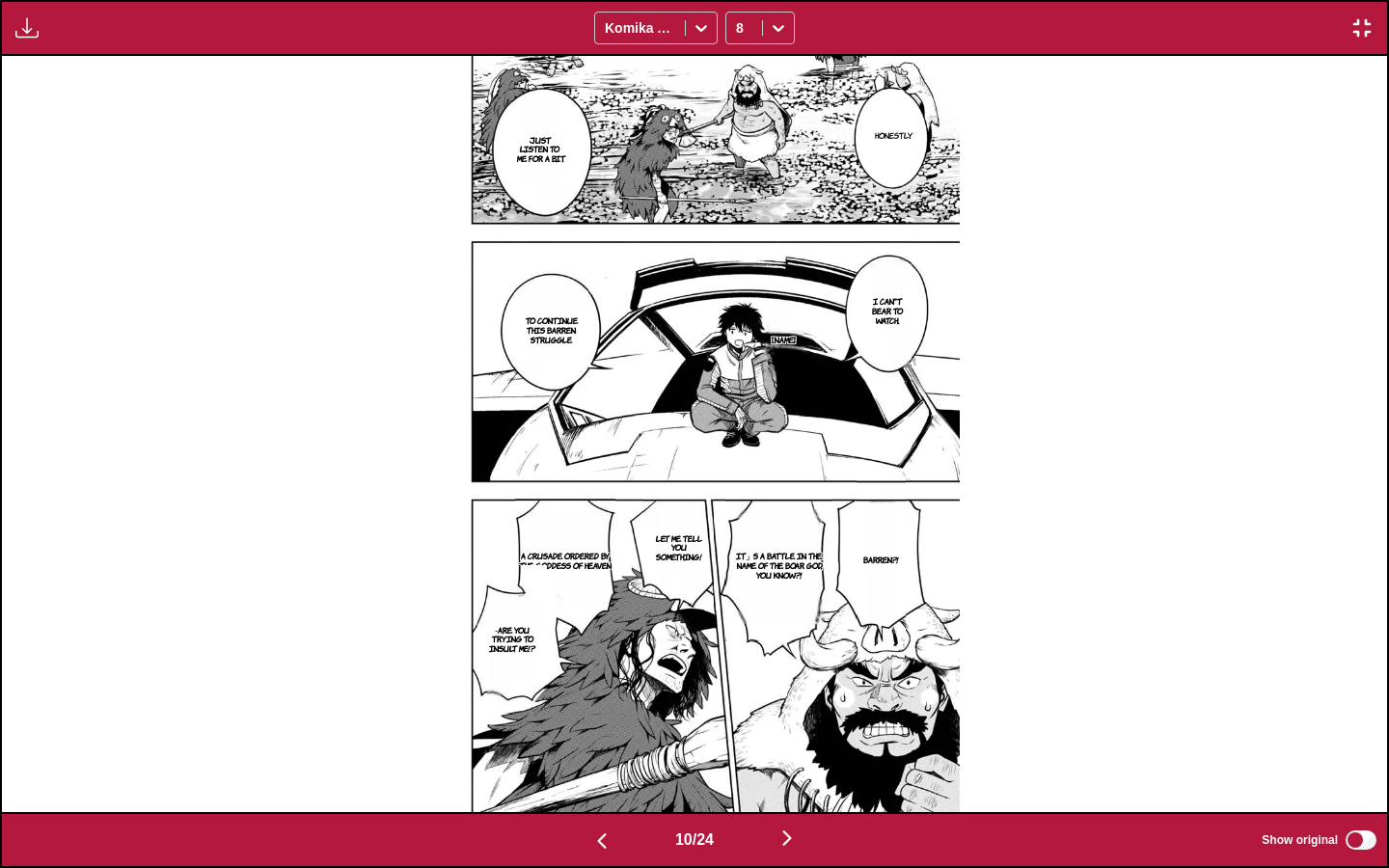click at bounding box center [787, 838] 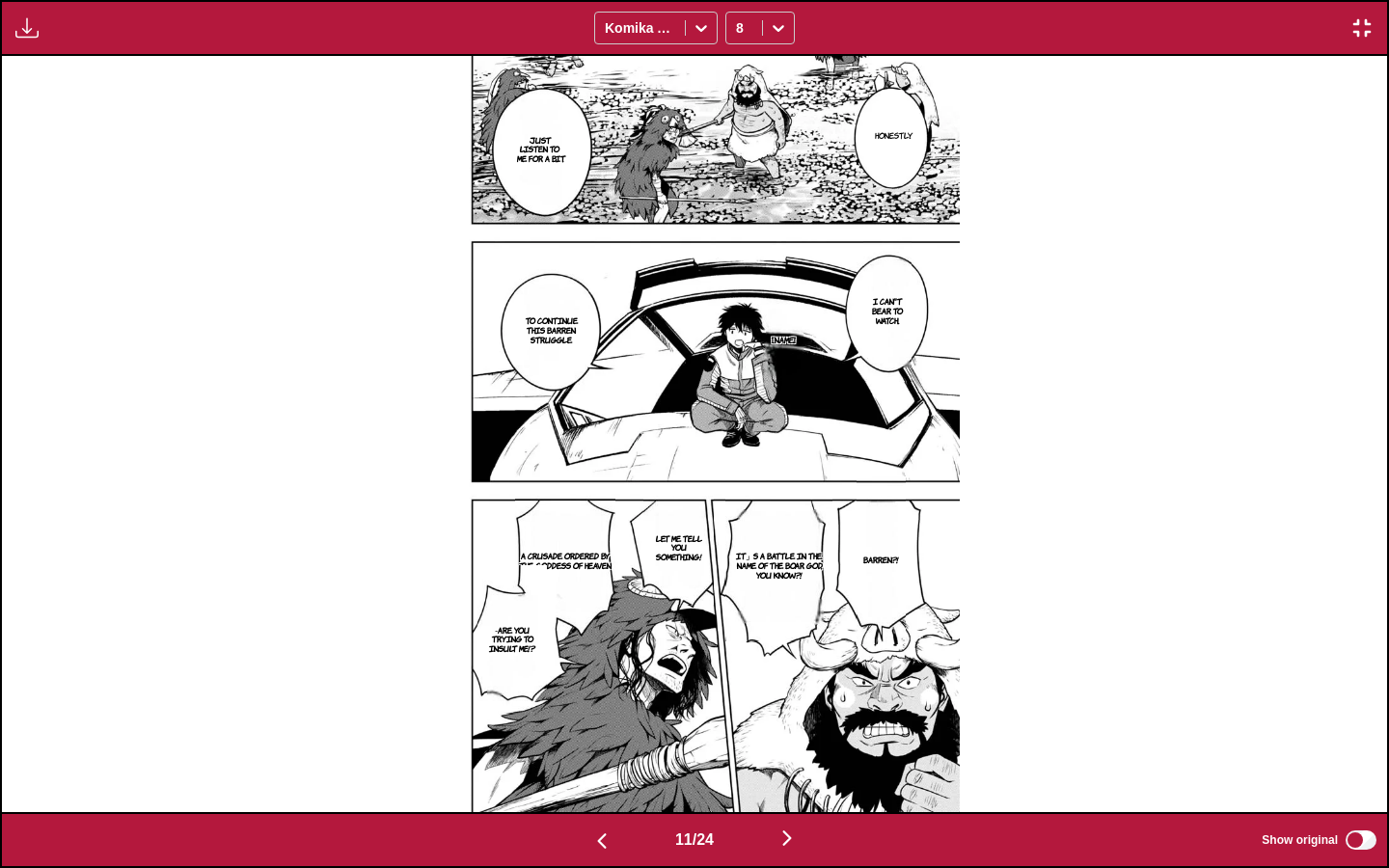 scroll, scrollTop: 0, scrollLeft: 13851, axis: horizontal 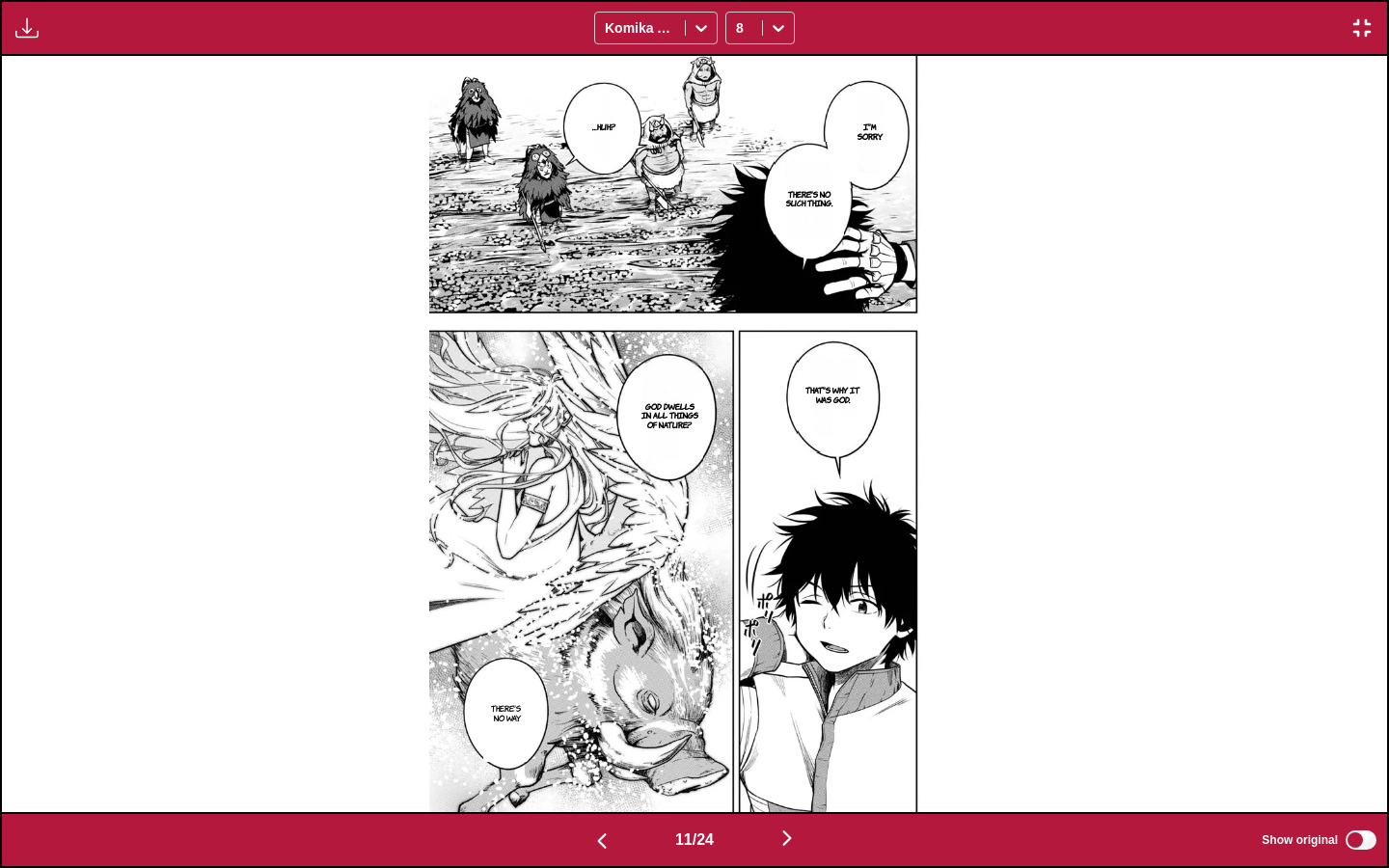 click at bounding box center [787, 838] 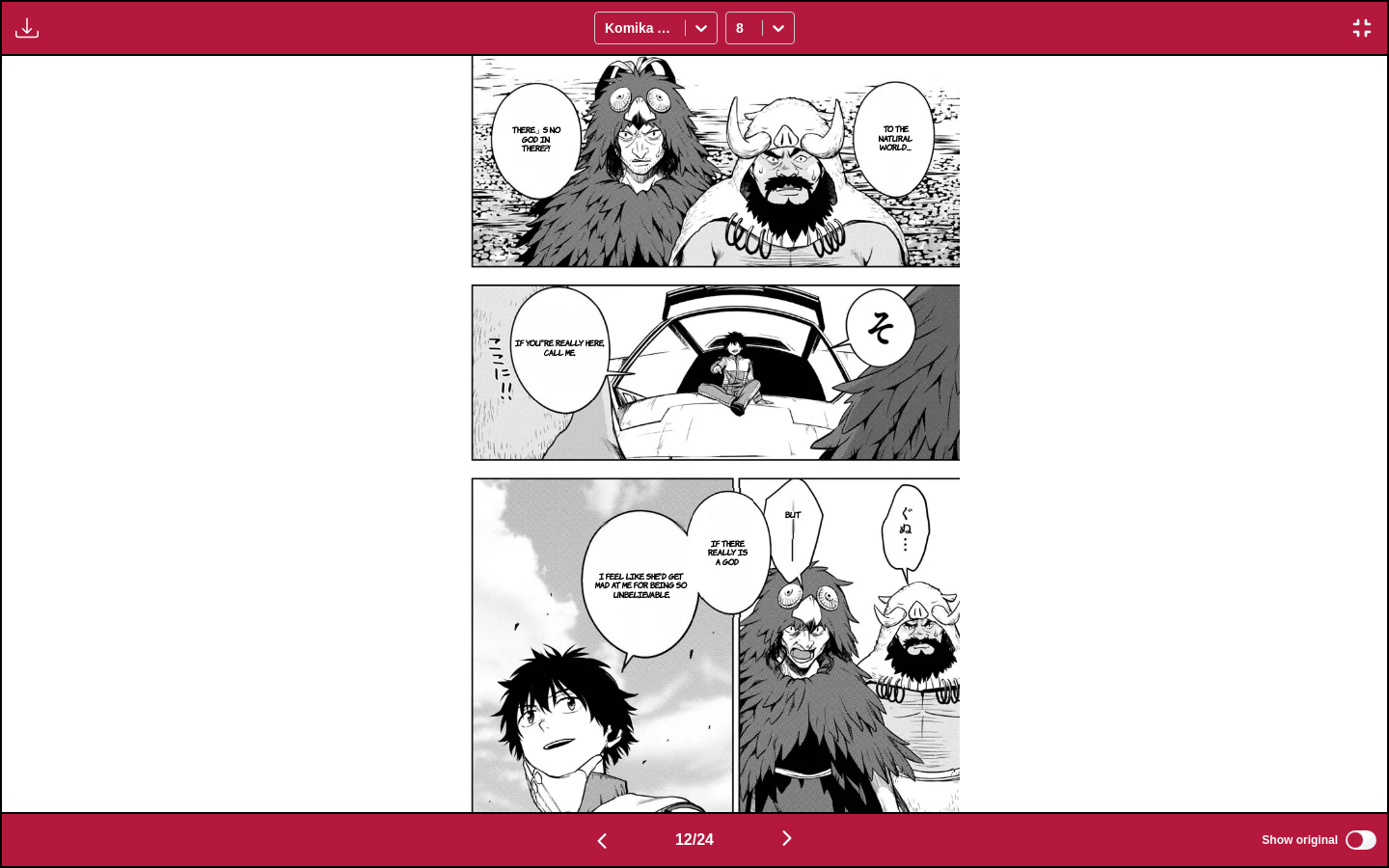 click at bounding box center (787, 838) 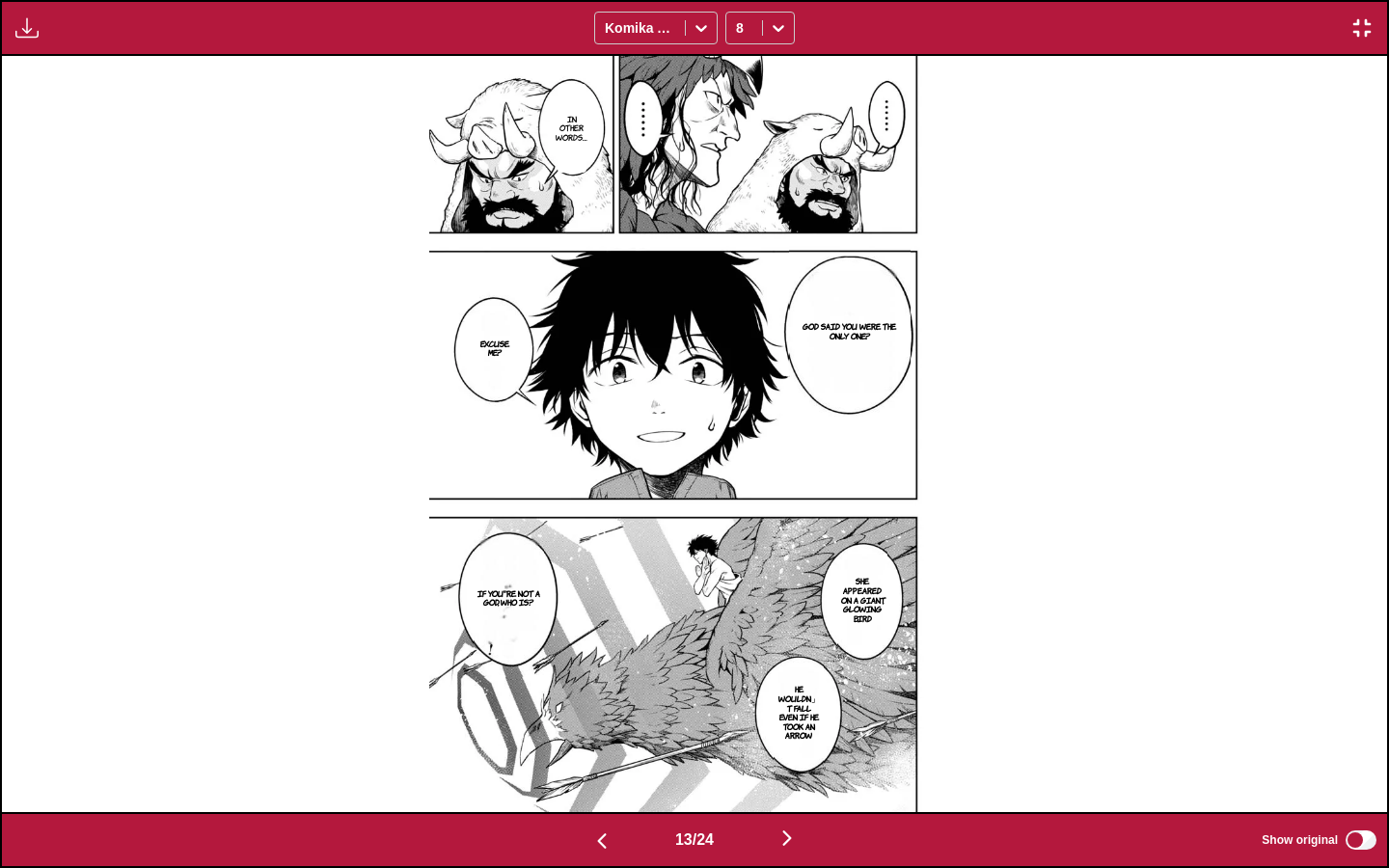 click at bounding box center [787, 838] 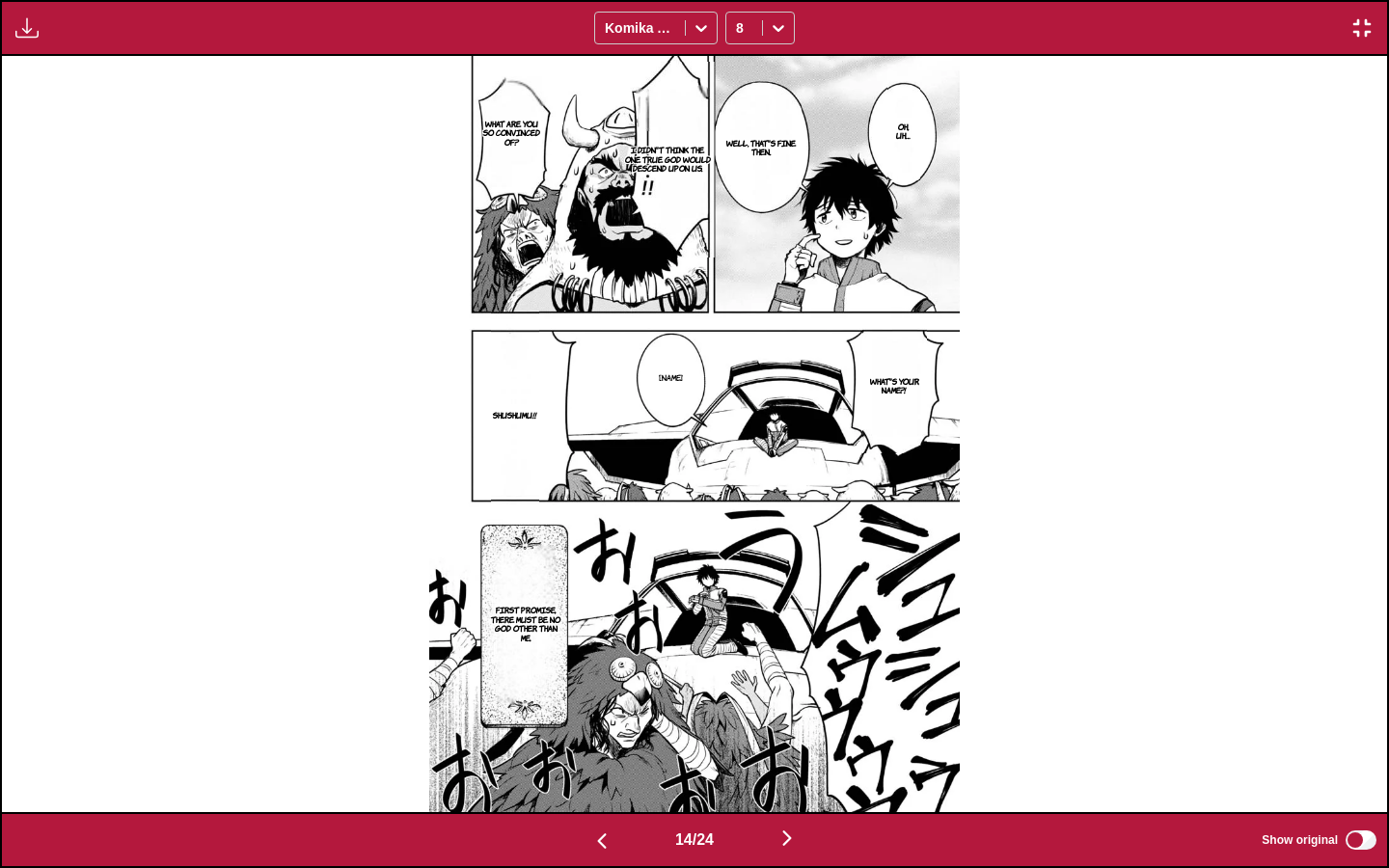 click at bounding box center [787, 838] 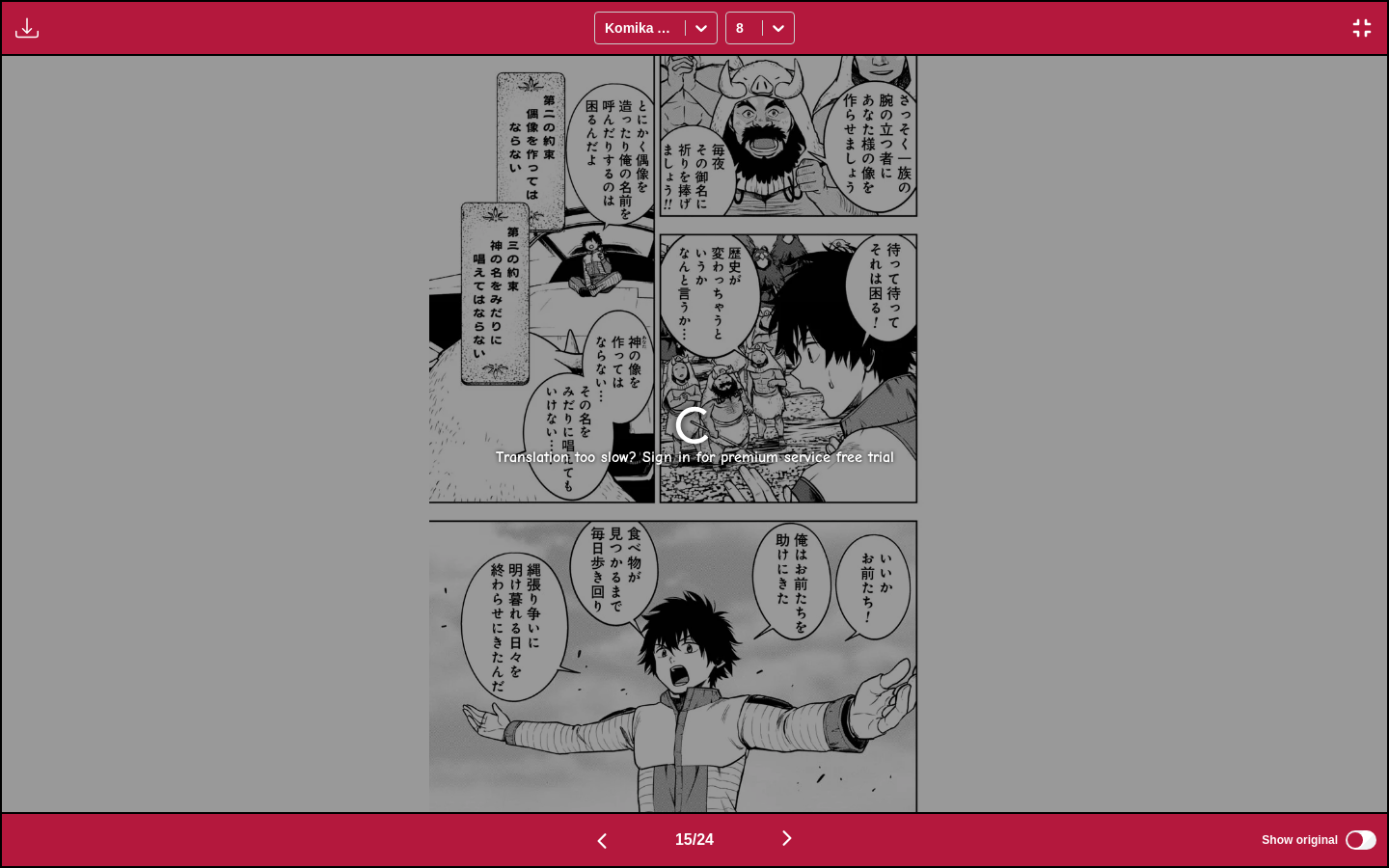 click at bounding box center (1362, 28) 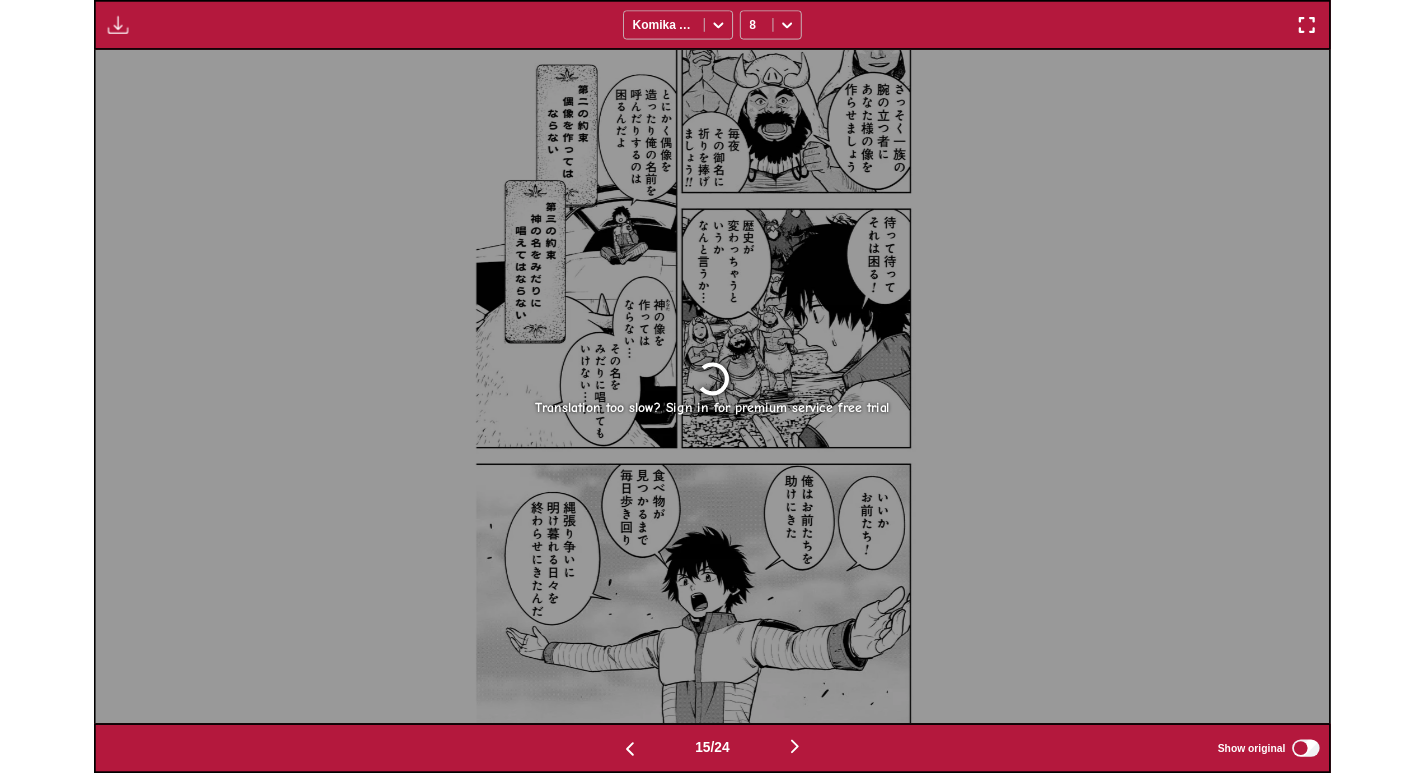 scroll, scrollTop: 592, scrollLeft: 0, axis: vertical 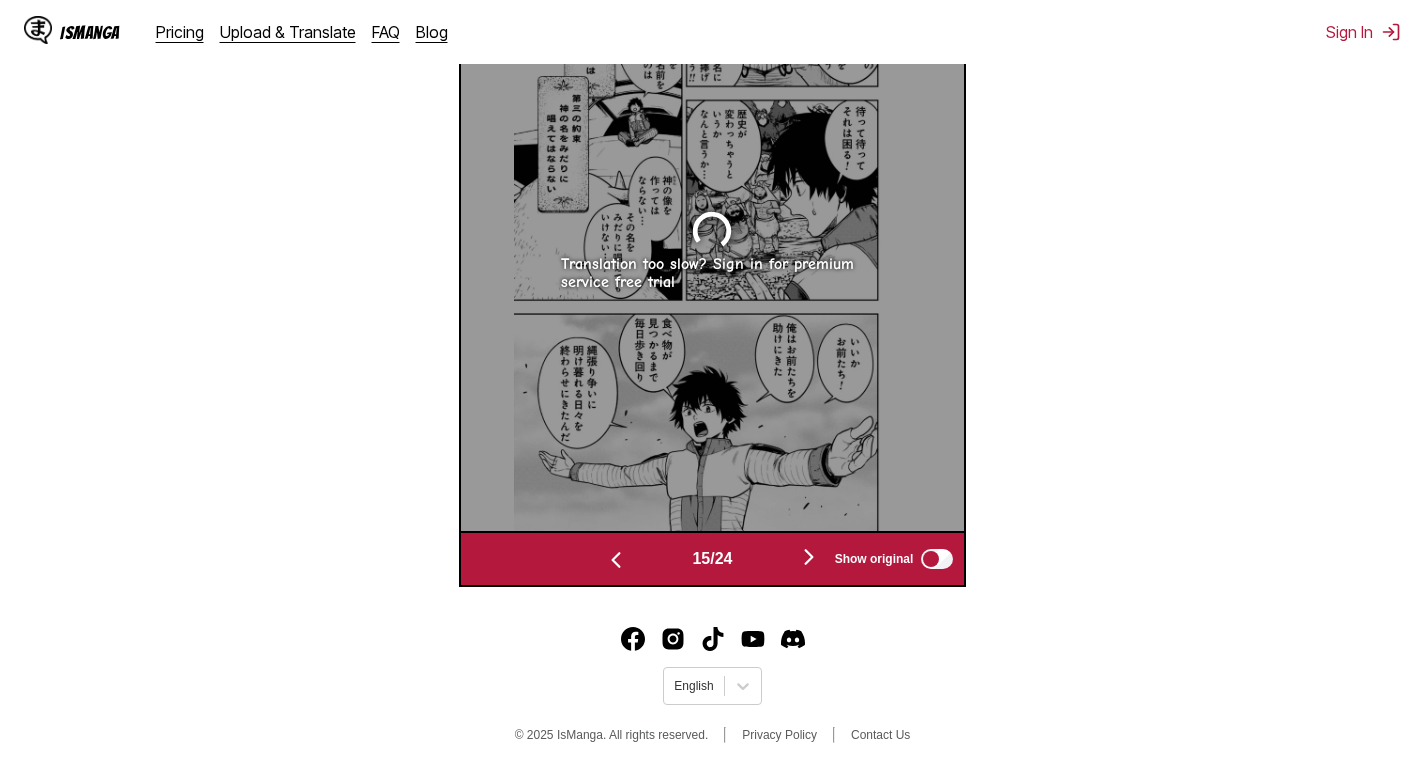 click at bounding box center [616, 560] 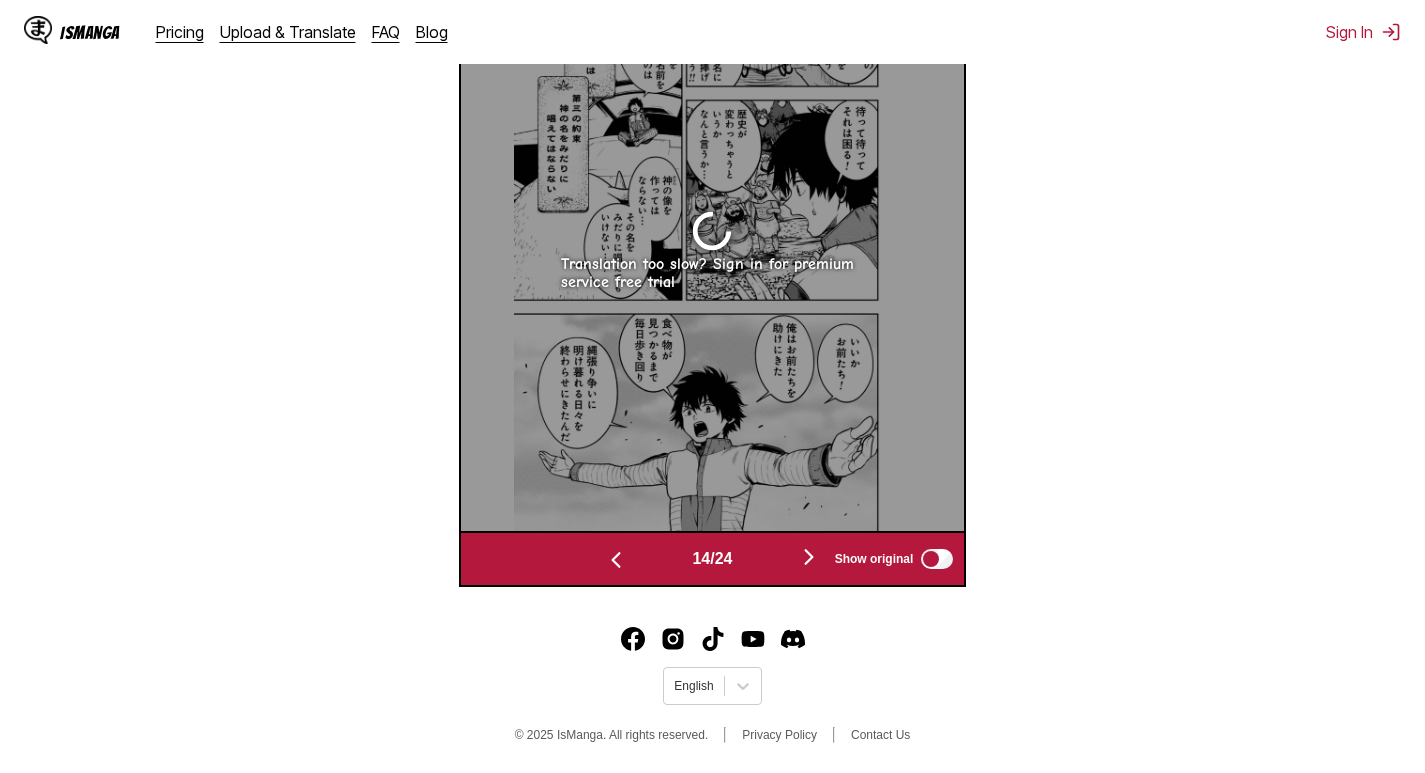 scroll, scrollTop: 802, scrollLeft: 0, axis: vertical 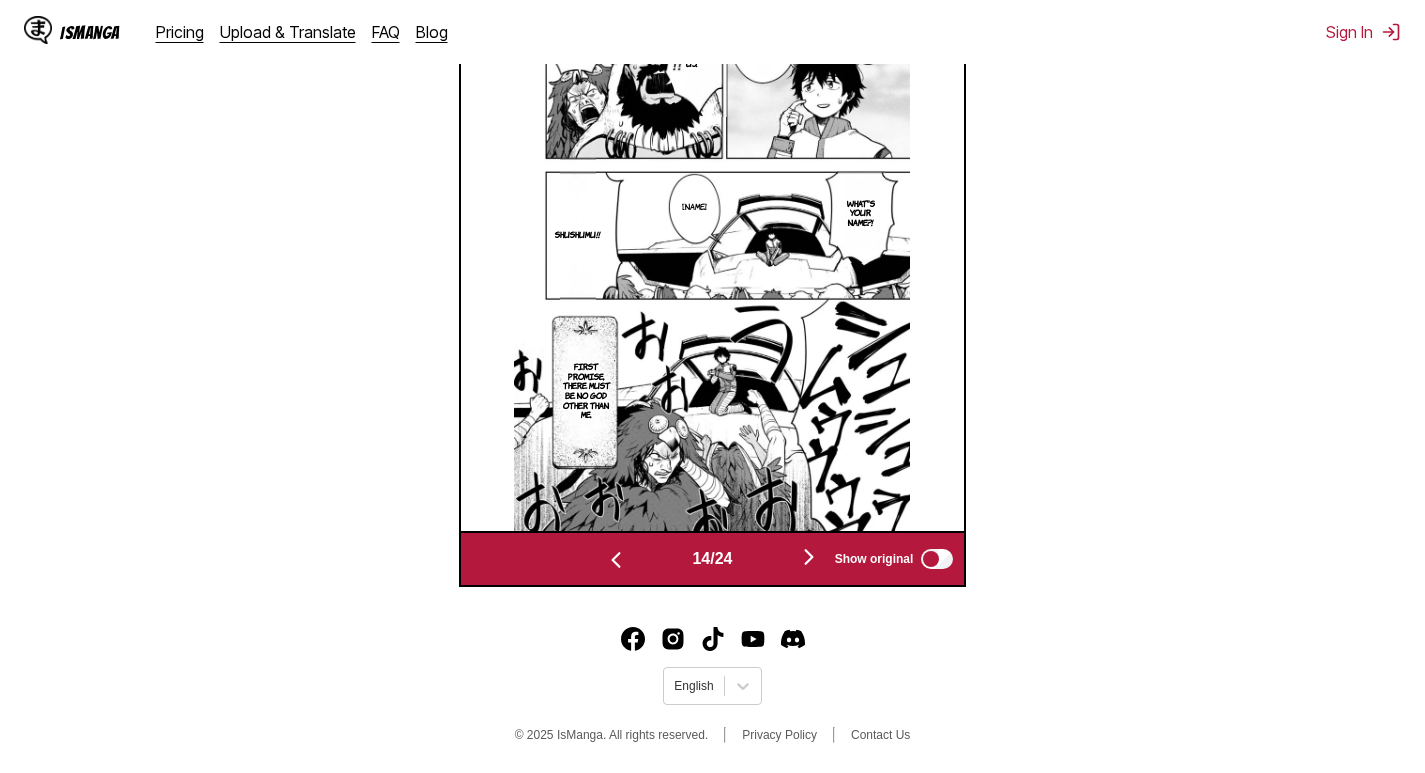 click at bounding box center [809, 557] 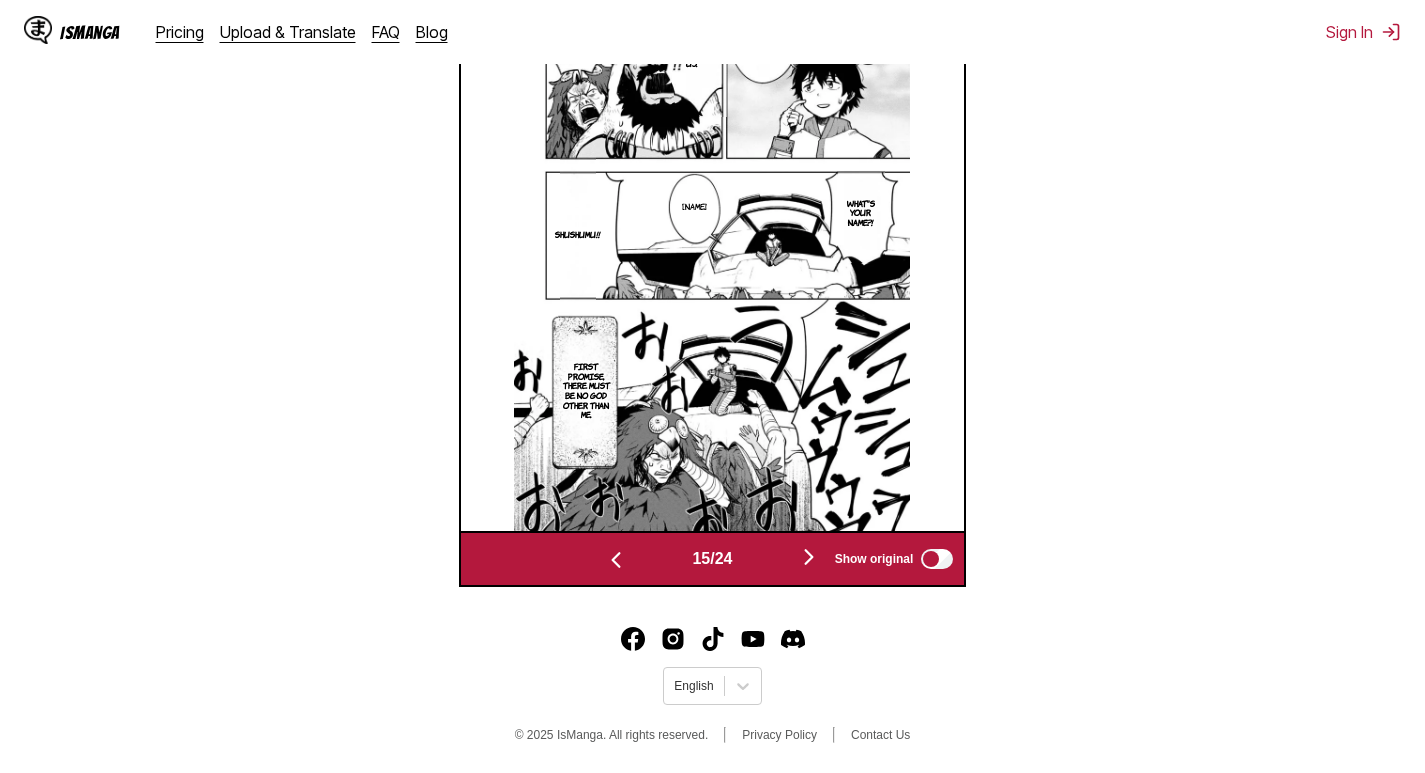 scroll, scrollTop: 802, scrollLeft: 0, axis: vertical 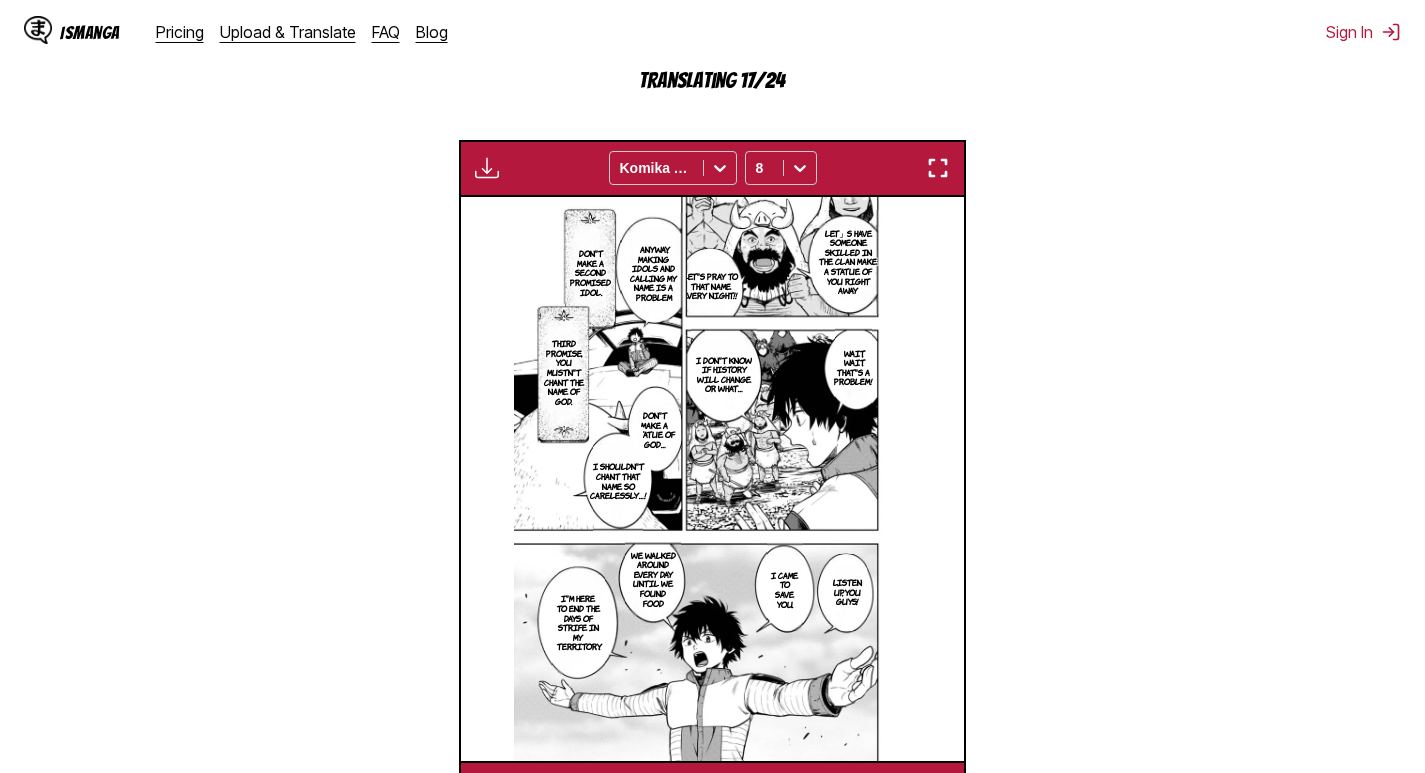 click at bounding box center (938, 168) 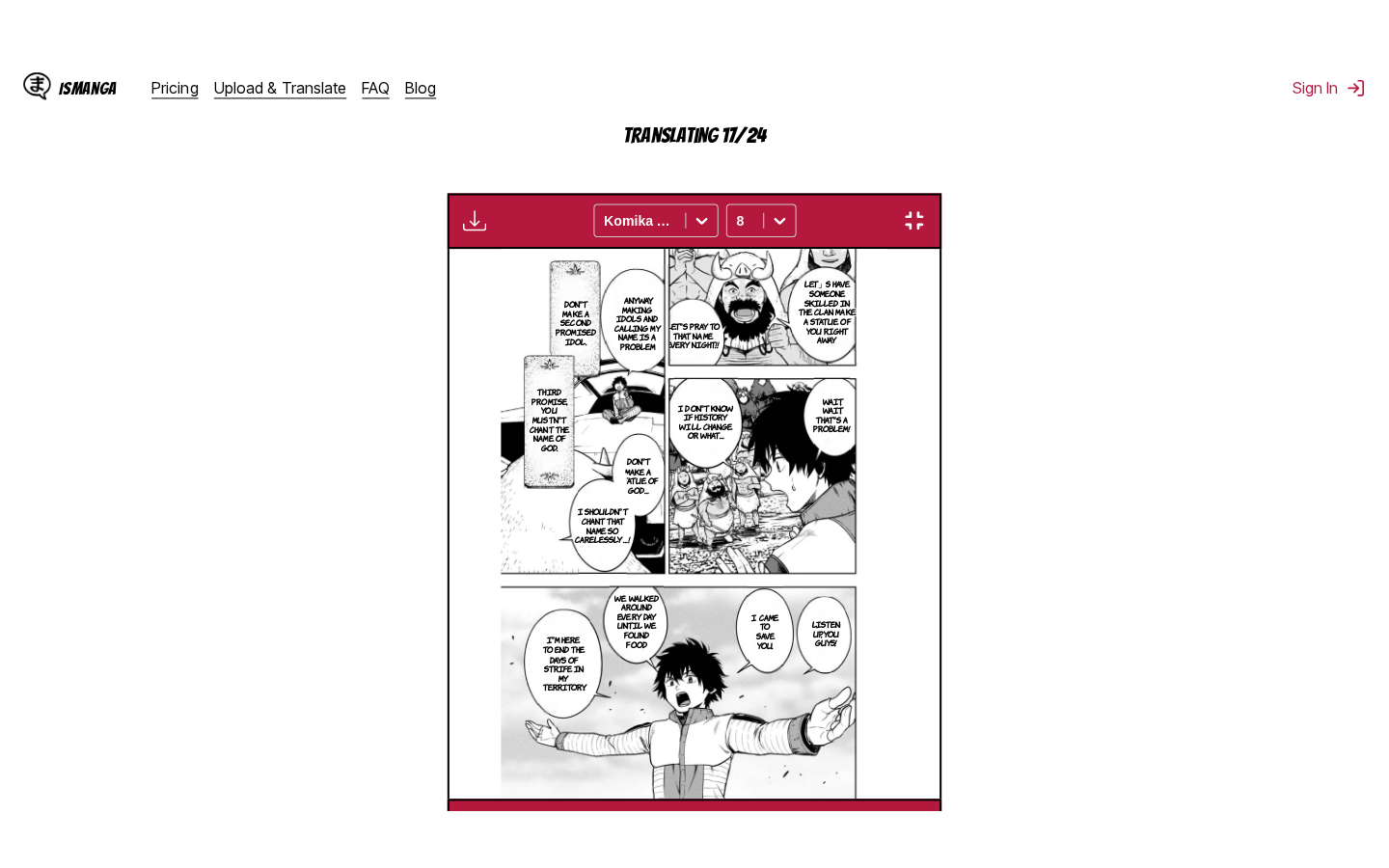 scroll, scrollTop: 220, scrollLeft: 0, axis: vertical 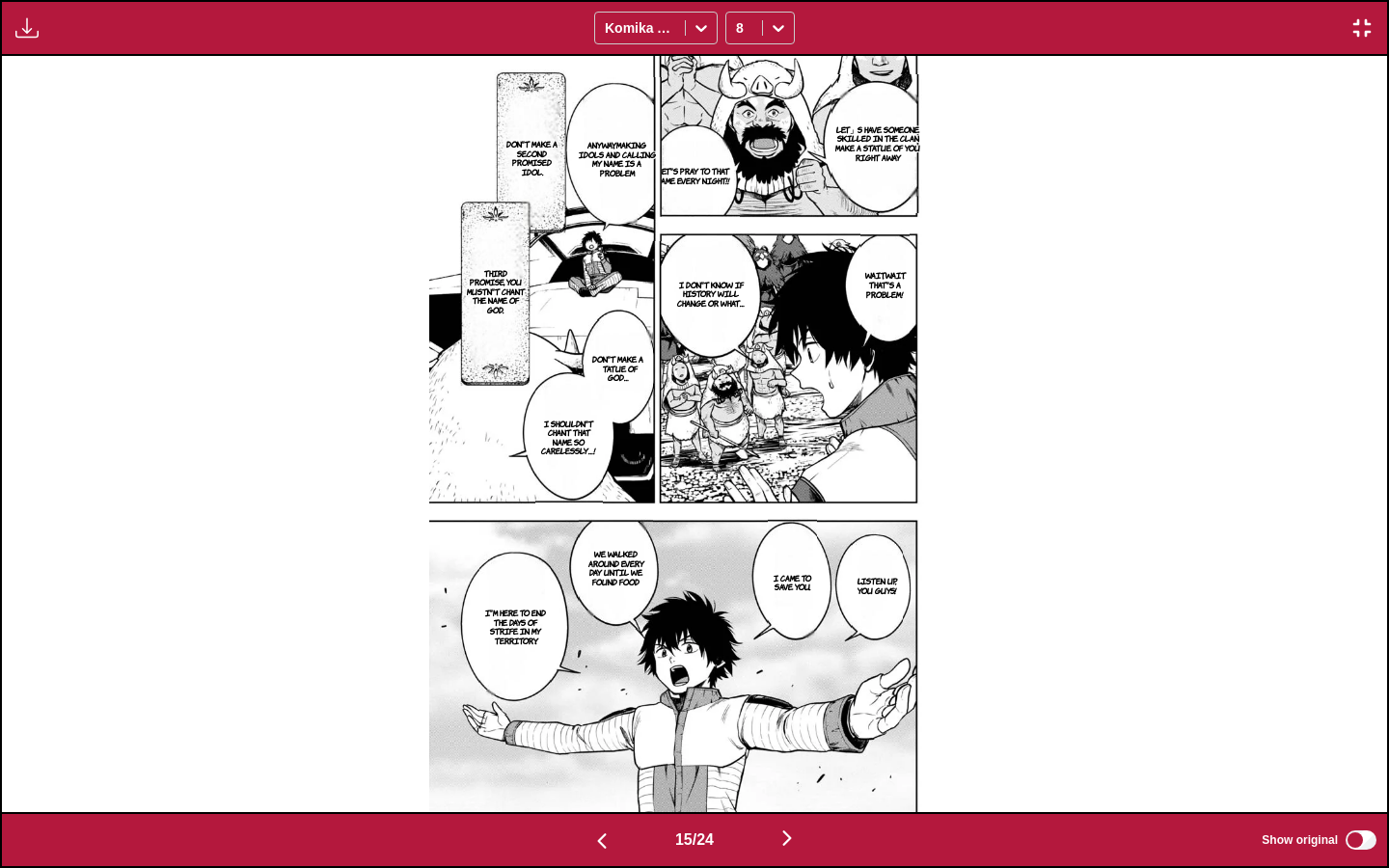 click at bounding box center (787, 838) 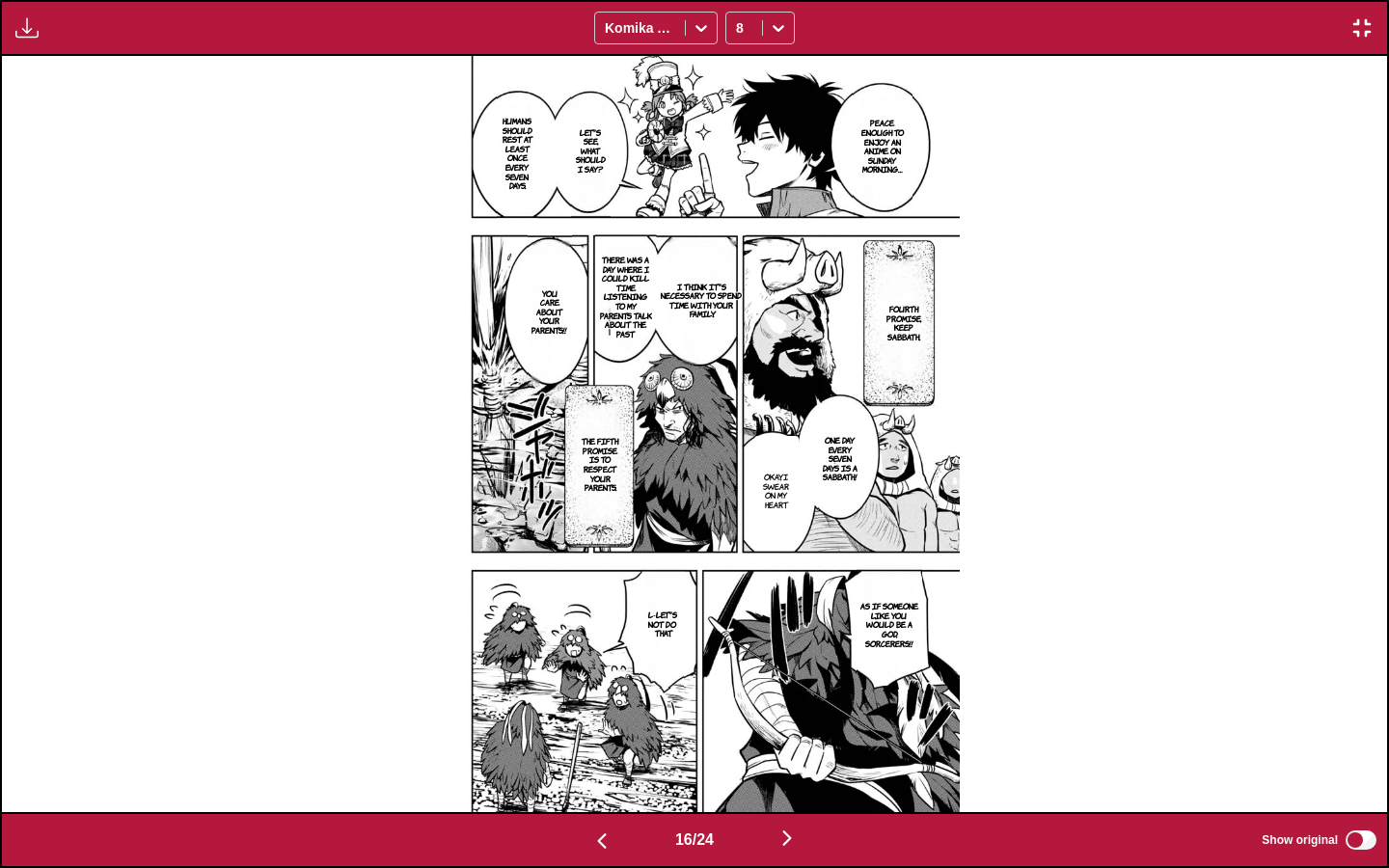 click at bounding box center [787, 839] 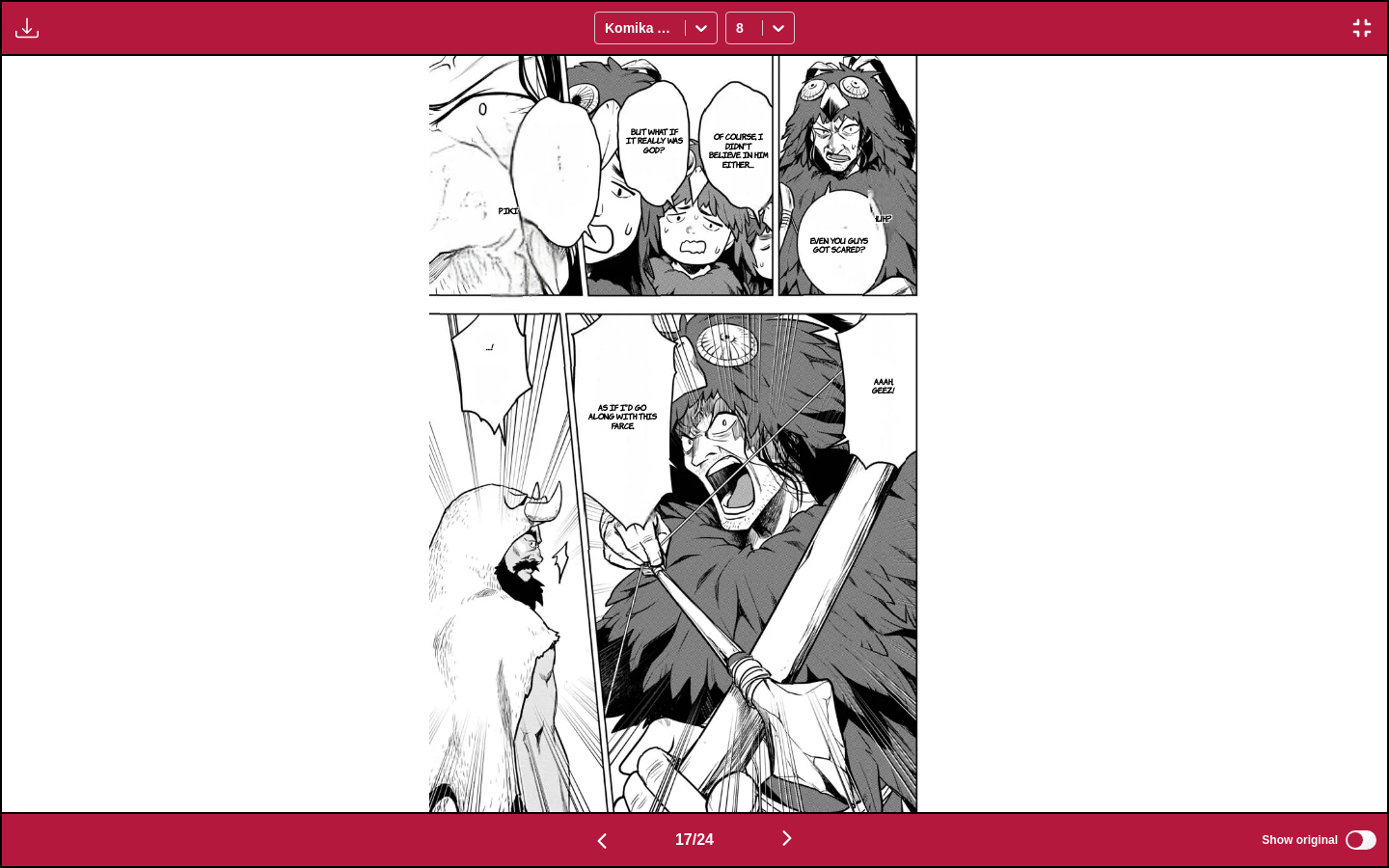 click at bounding box center (787, 838) 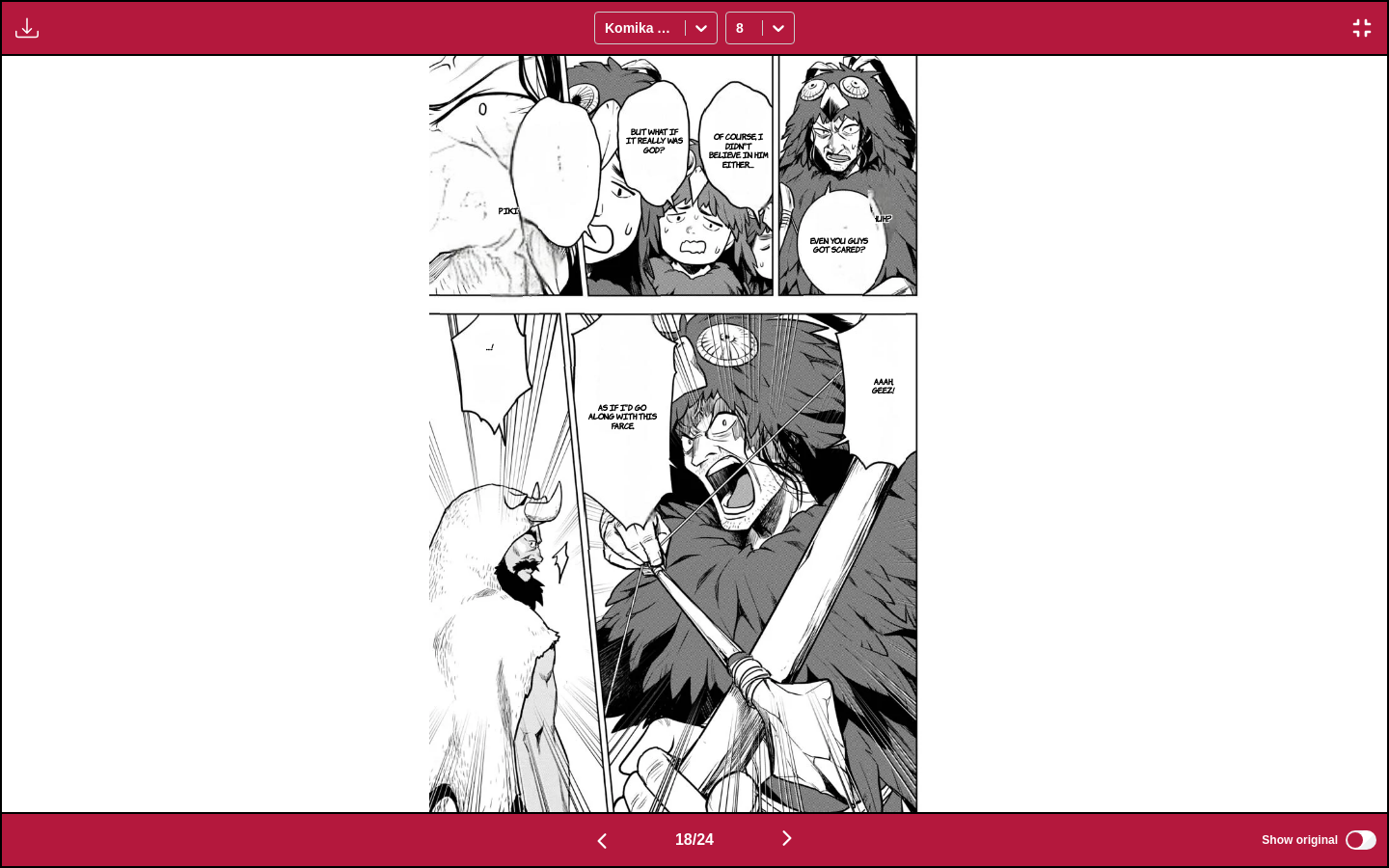 scroll, scrollTop: 0, scrollLeft: 23547, axis: horizontal 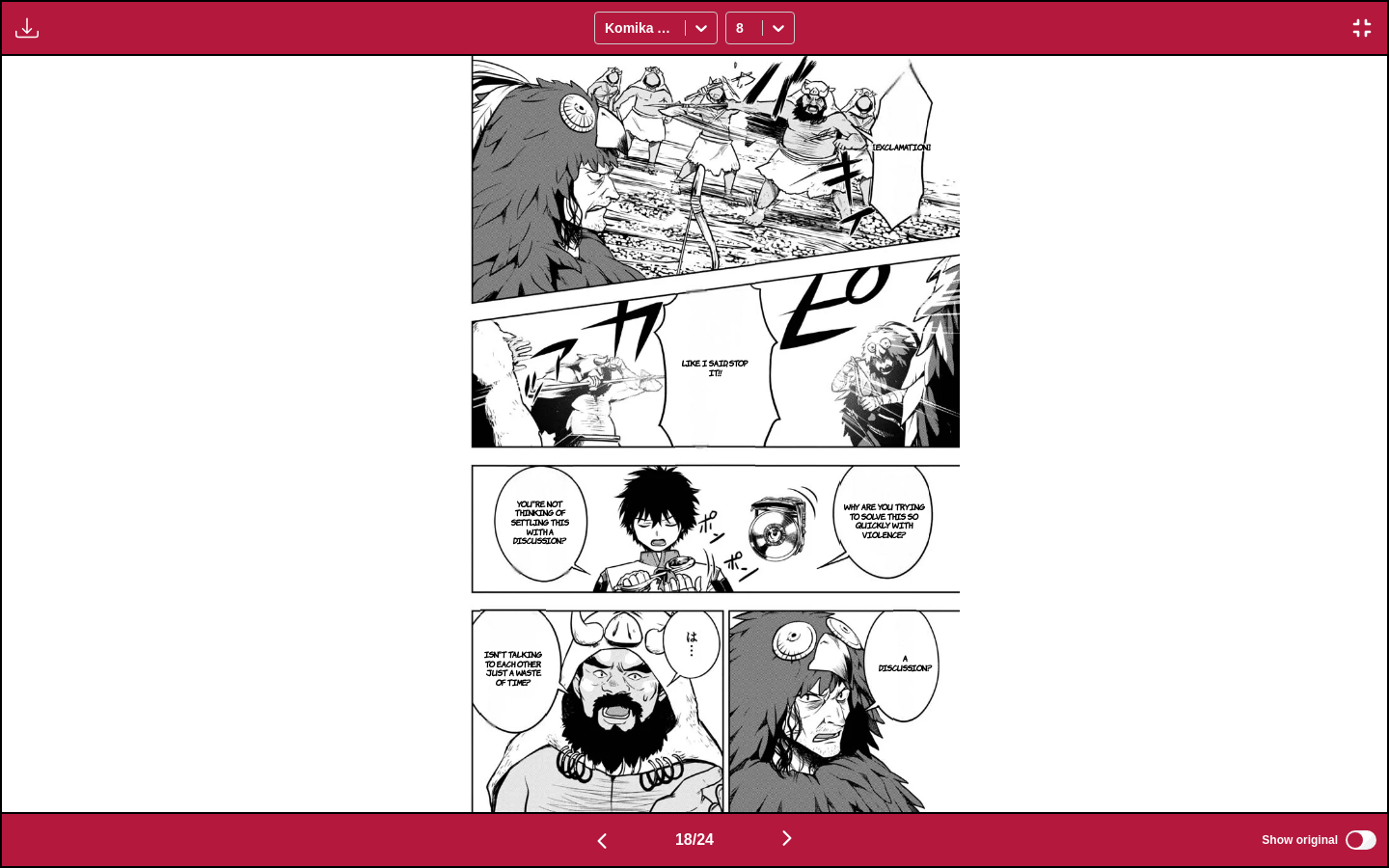 click at bounding box center [787, 838] 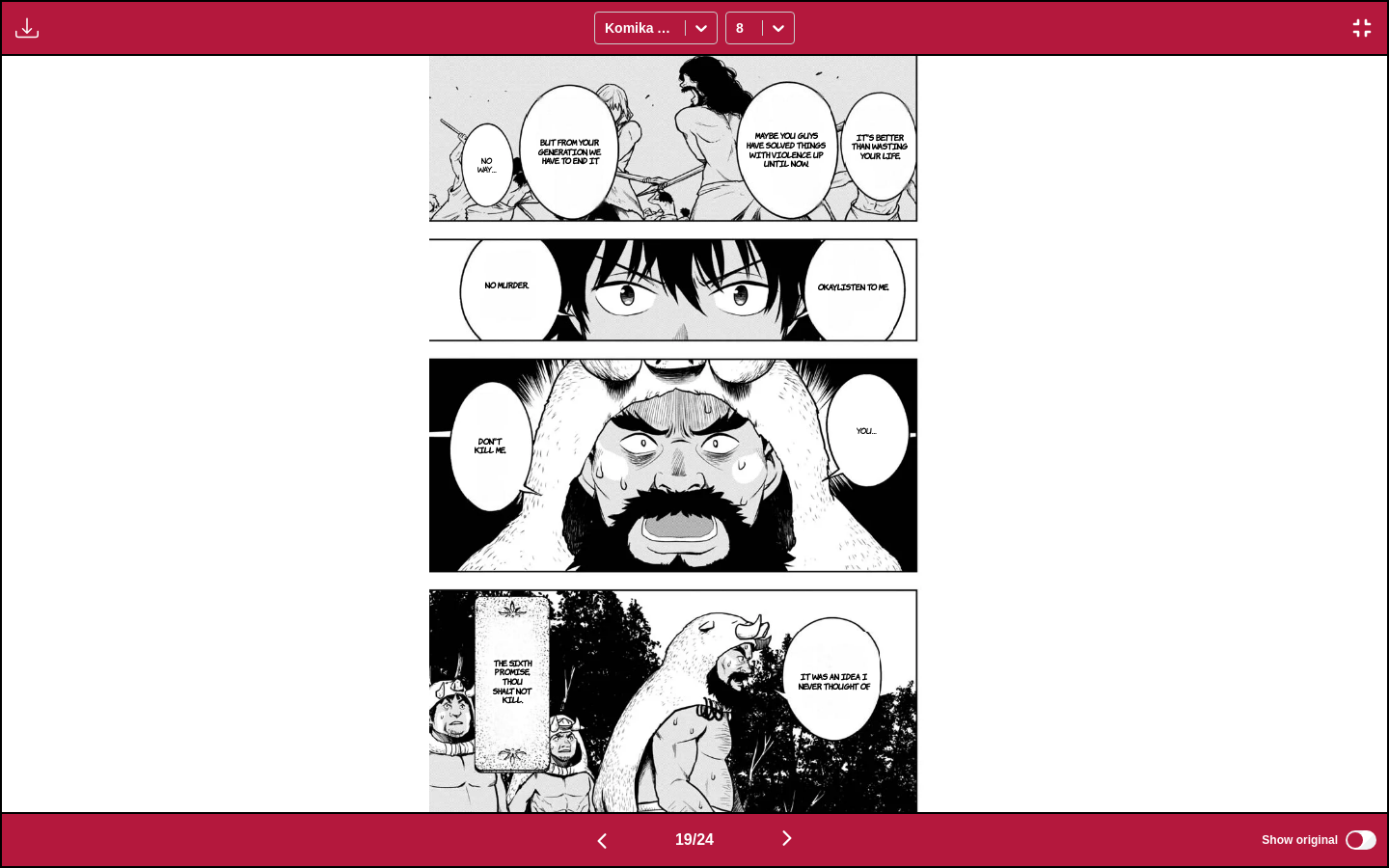 click at bounding box center (787, 839) 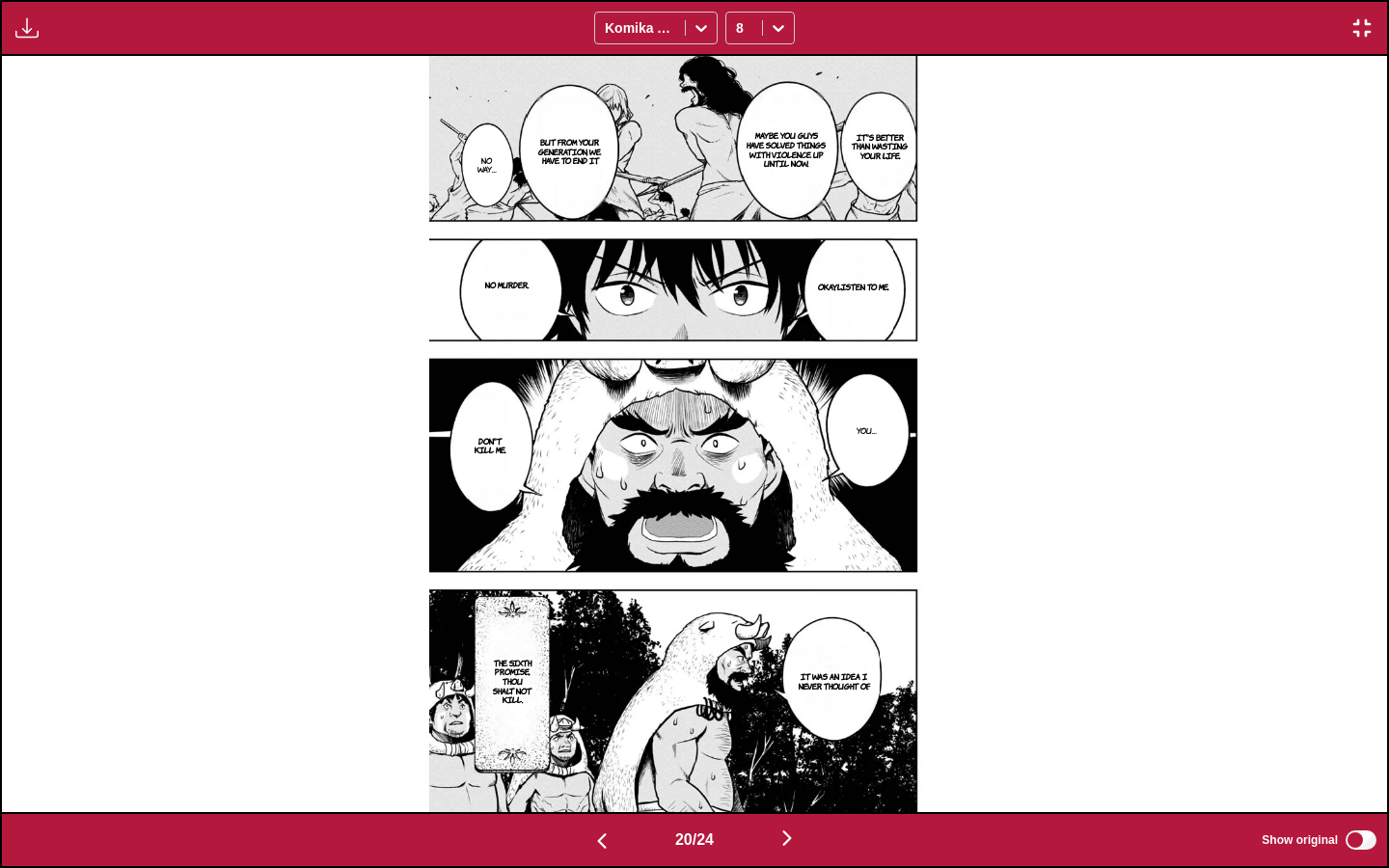 scroll, scrollTop: 0, scrollLeft: 26318, axis: horizontal 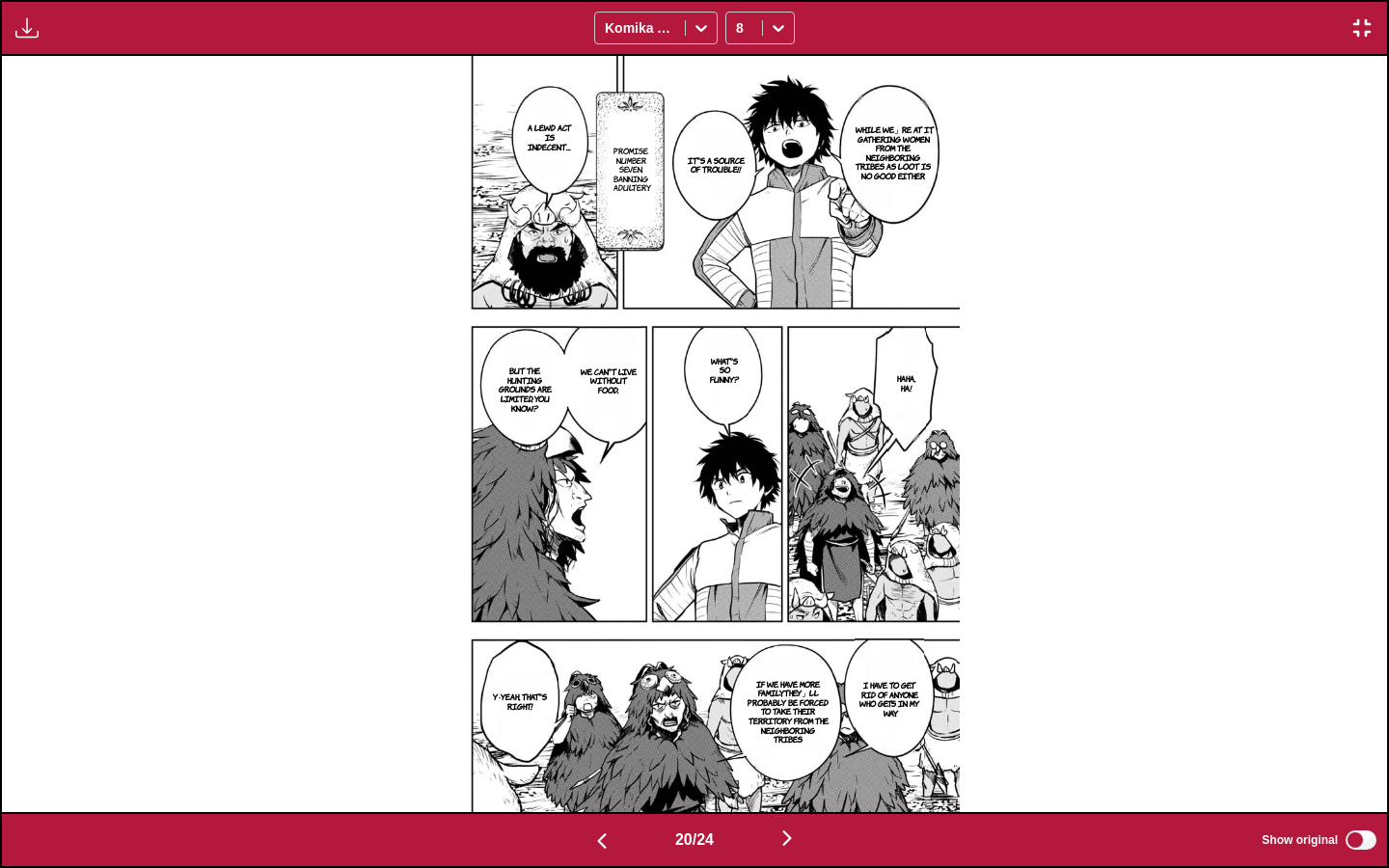 click at bounding box center (787, 838) 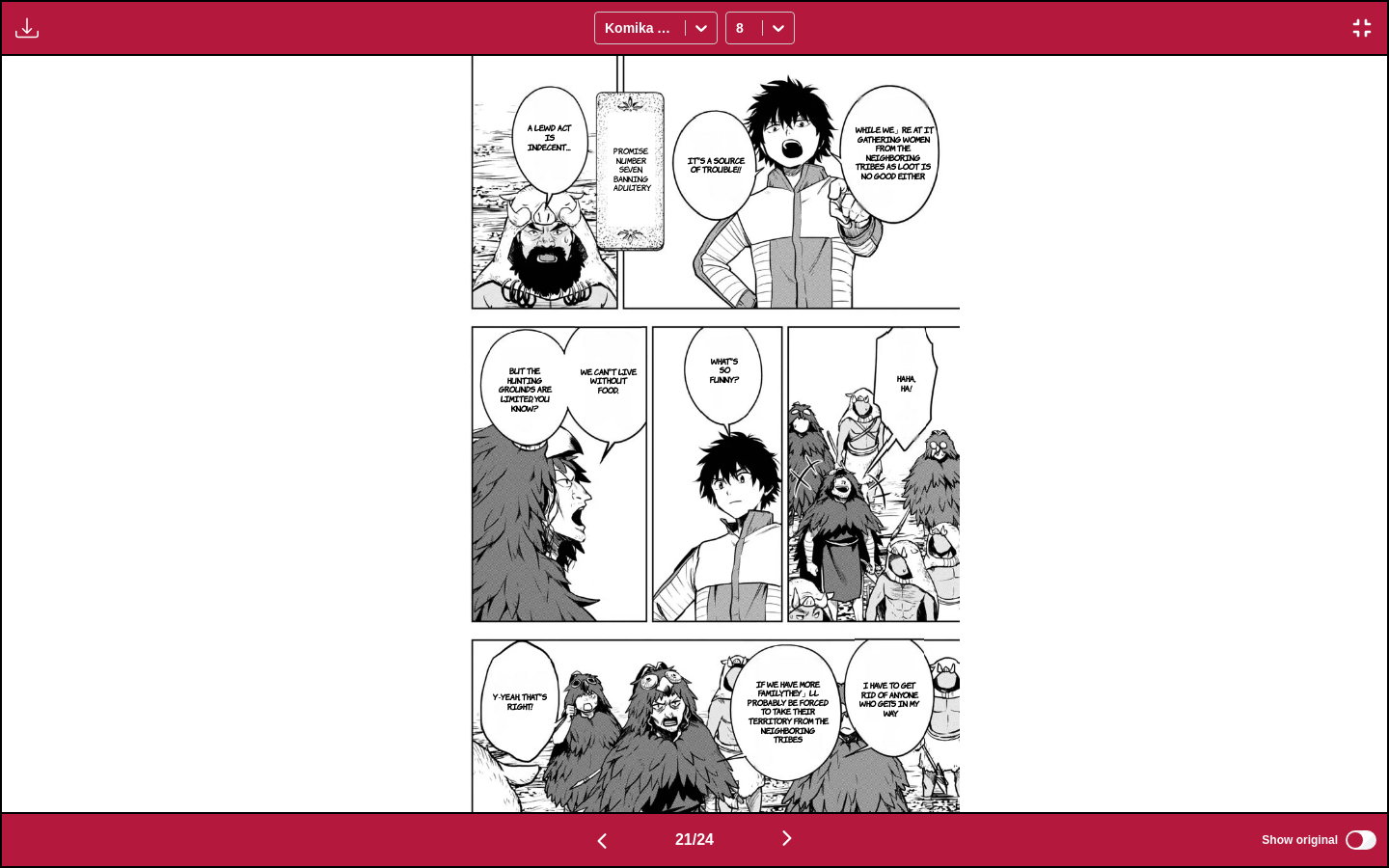 scroll, scrollTop: 0, scrollLeft: 27703, axis: horizontal 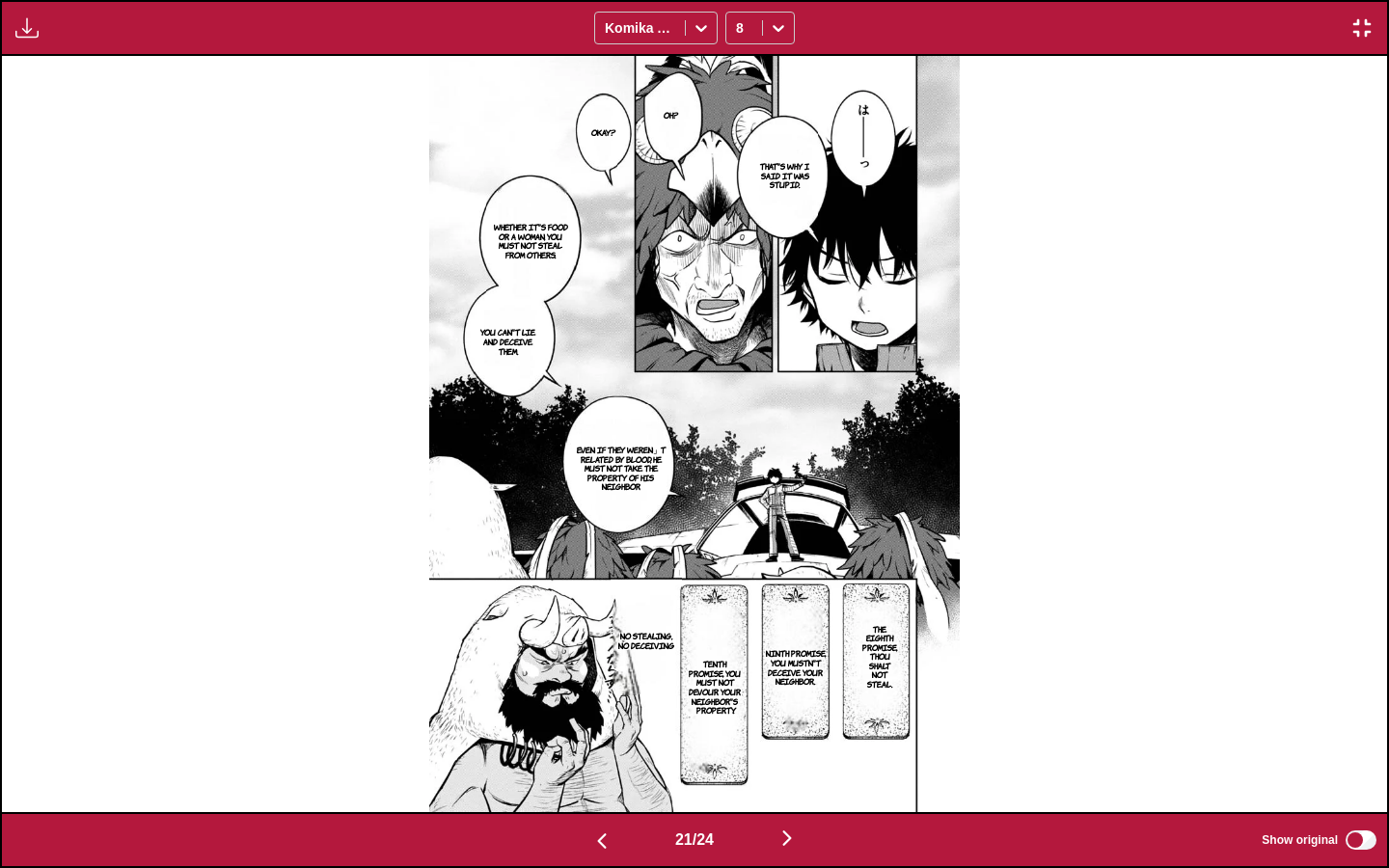 click at bounding box center [787, 838] 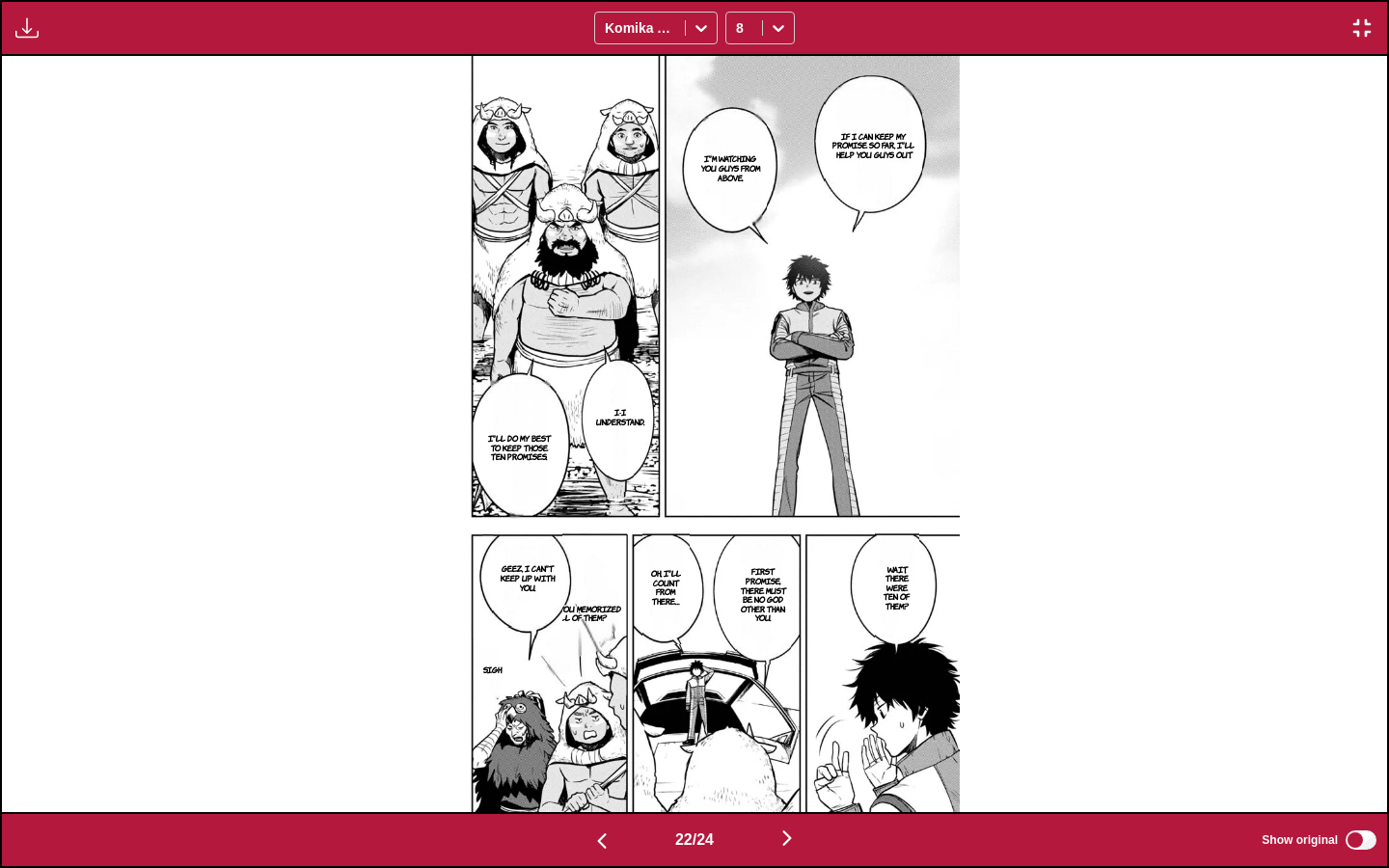 click on "Have you memorized all of them?" at bounding box center [581, 613] 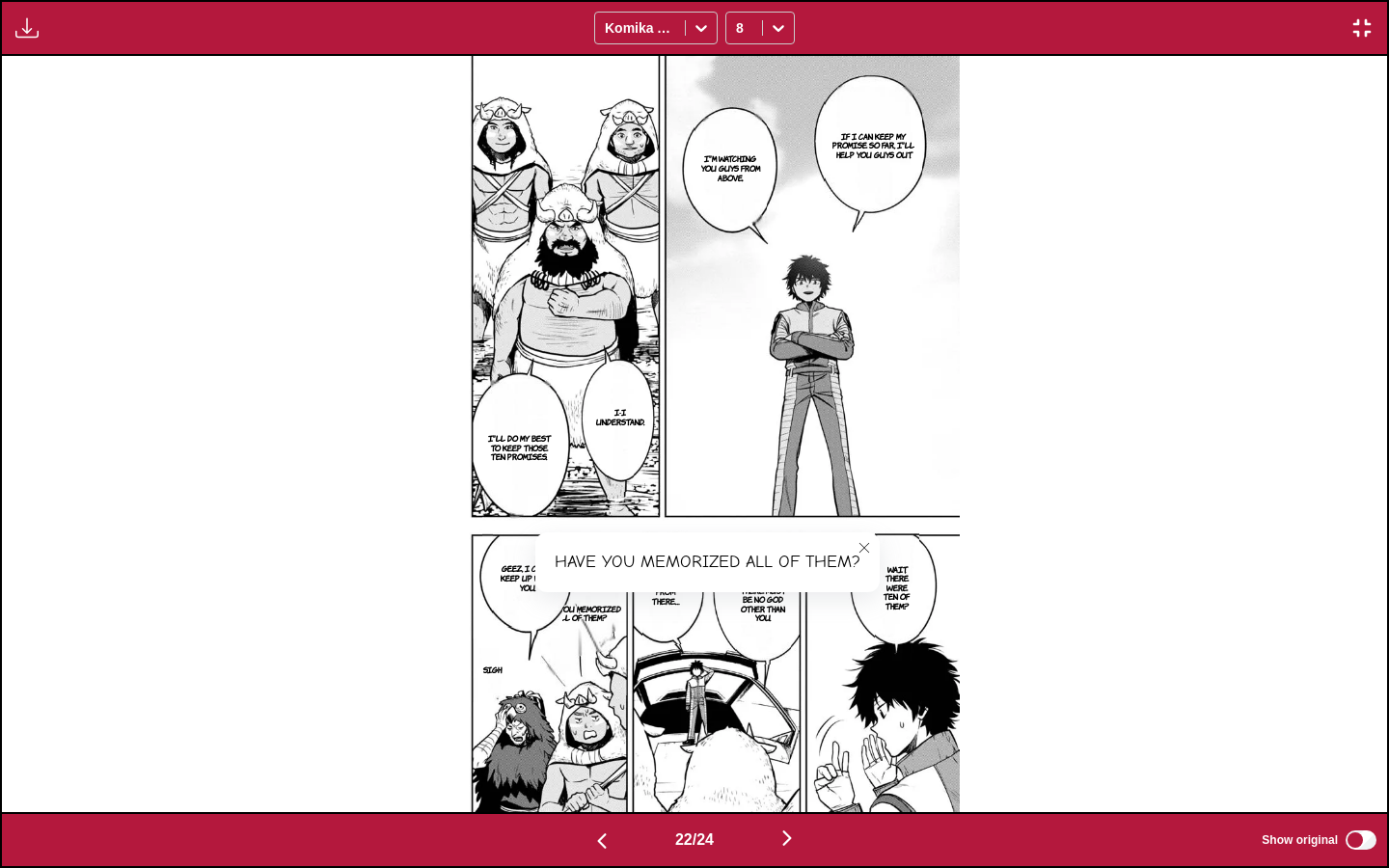 click on "If I can keep my promise so far, i'll help you guys out. I'm watching you guys from above. I-I understand. I'll do my best to keep those ten promises. Wait, there were ten of them? First promise, there must be no god other than you. Oh, I'll count from there… Have you memorized all of them? Have you memorized all of them? Geez, I can't keep up with you. Sigh" at bounding box center (694, 433) 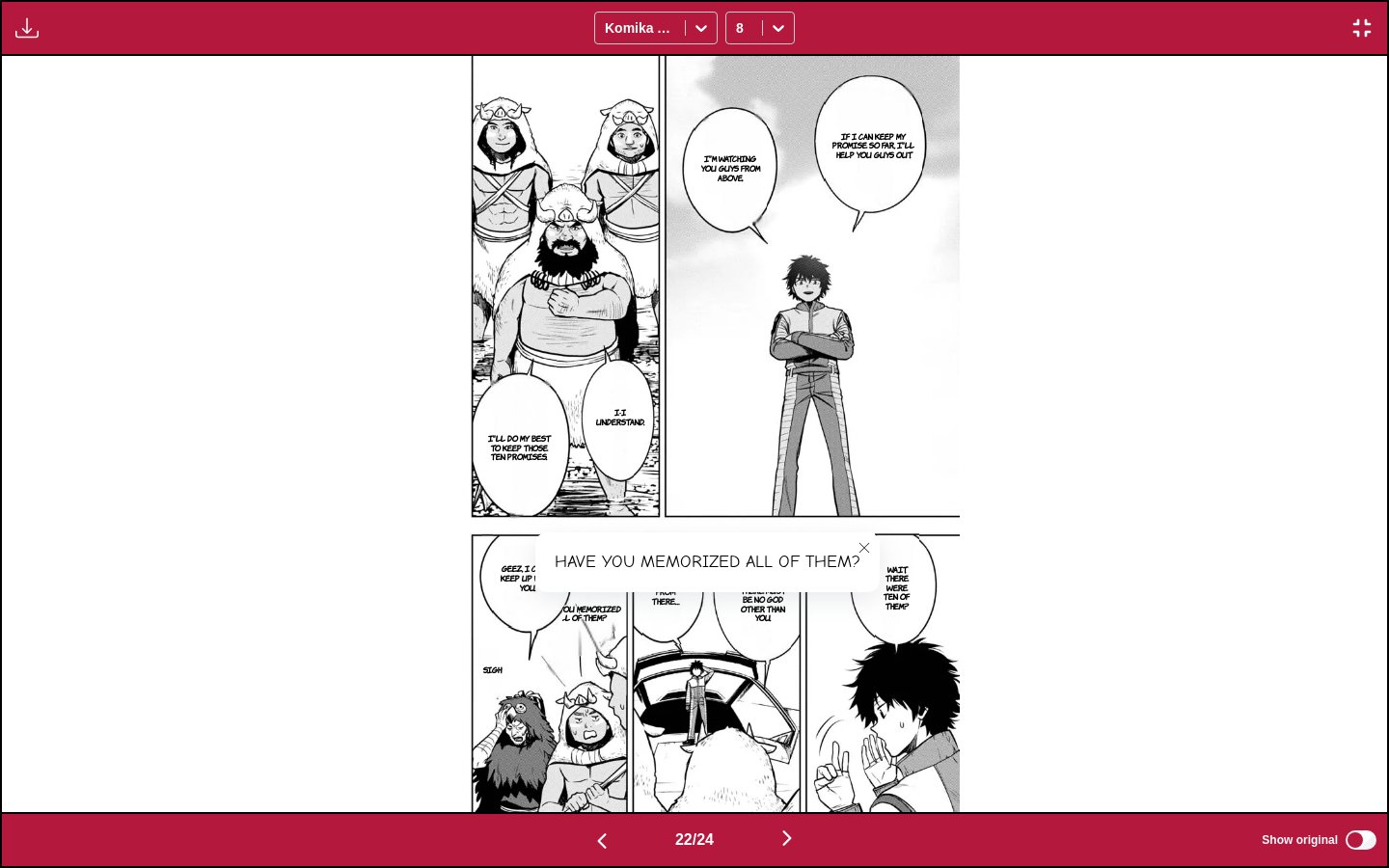 click at bounding box center [864, 548] 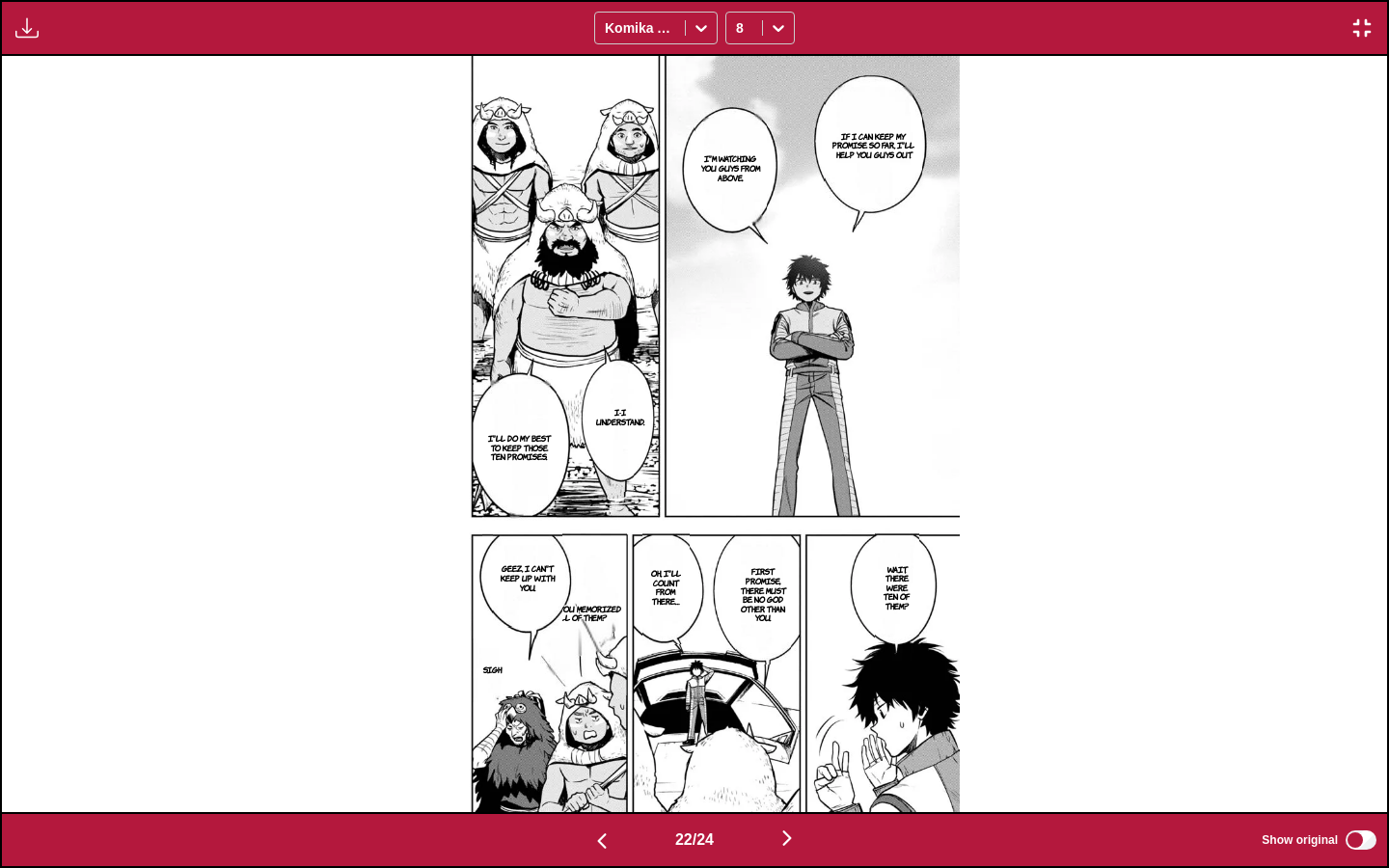 click at bounding box center (787, 838) 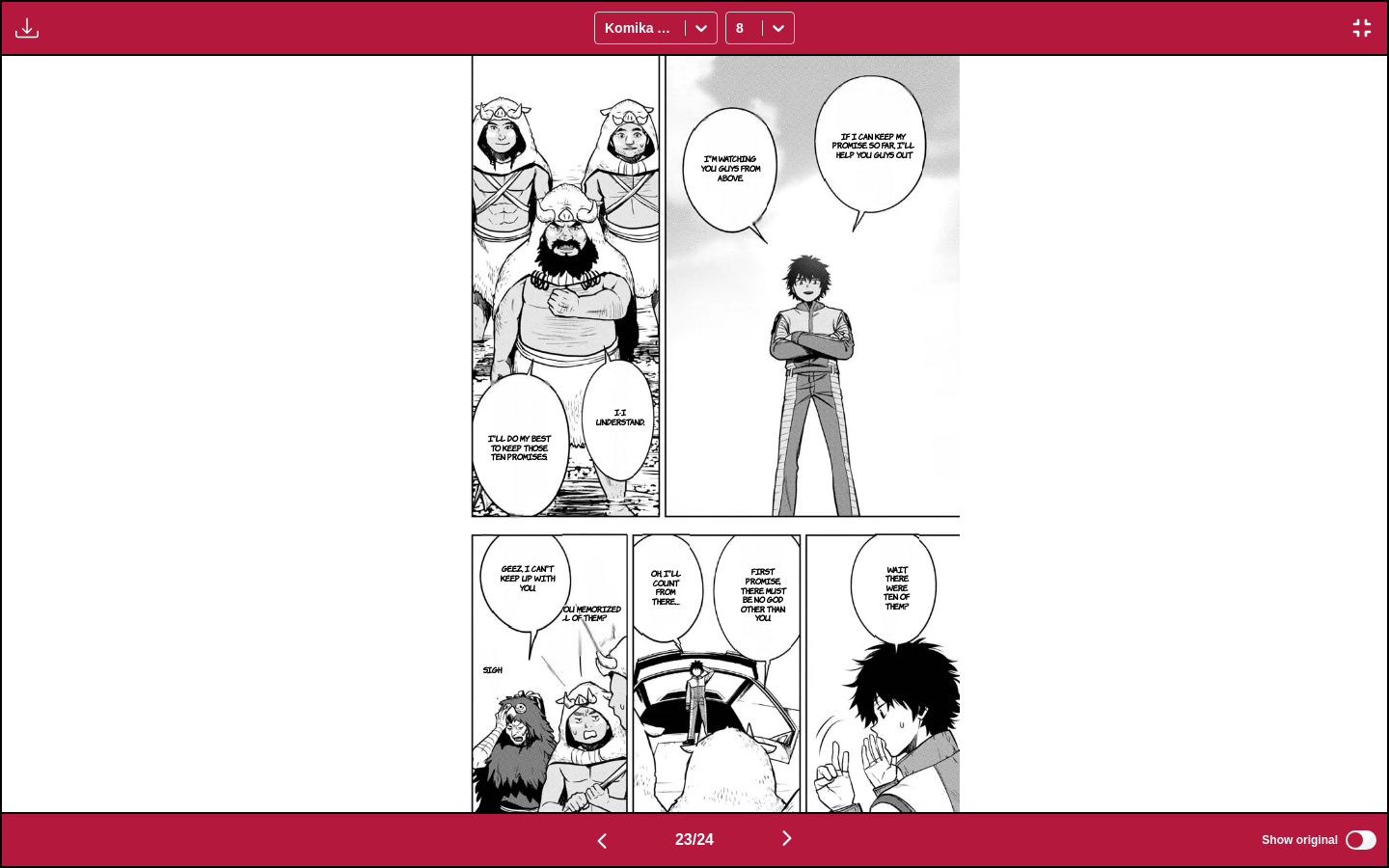scroll, scrollTop: 0, scrollLeft: 30473, axis: horizontal 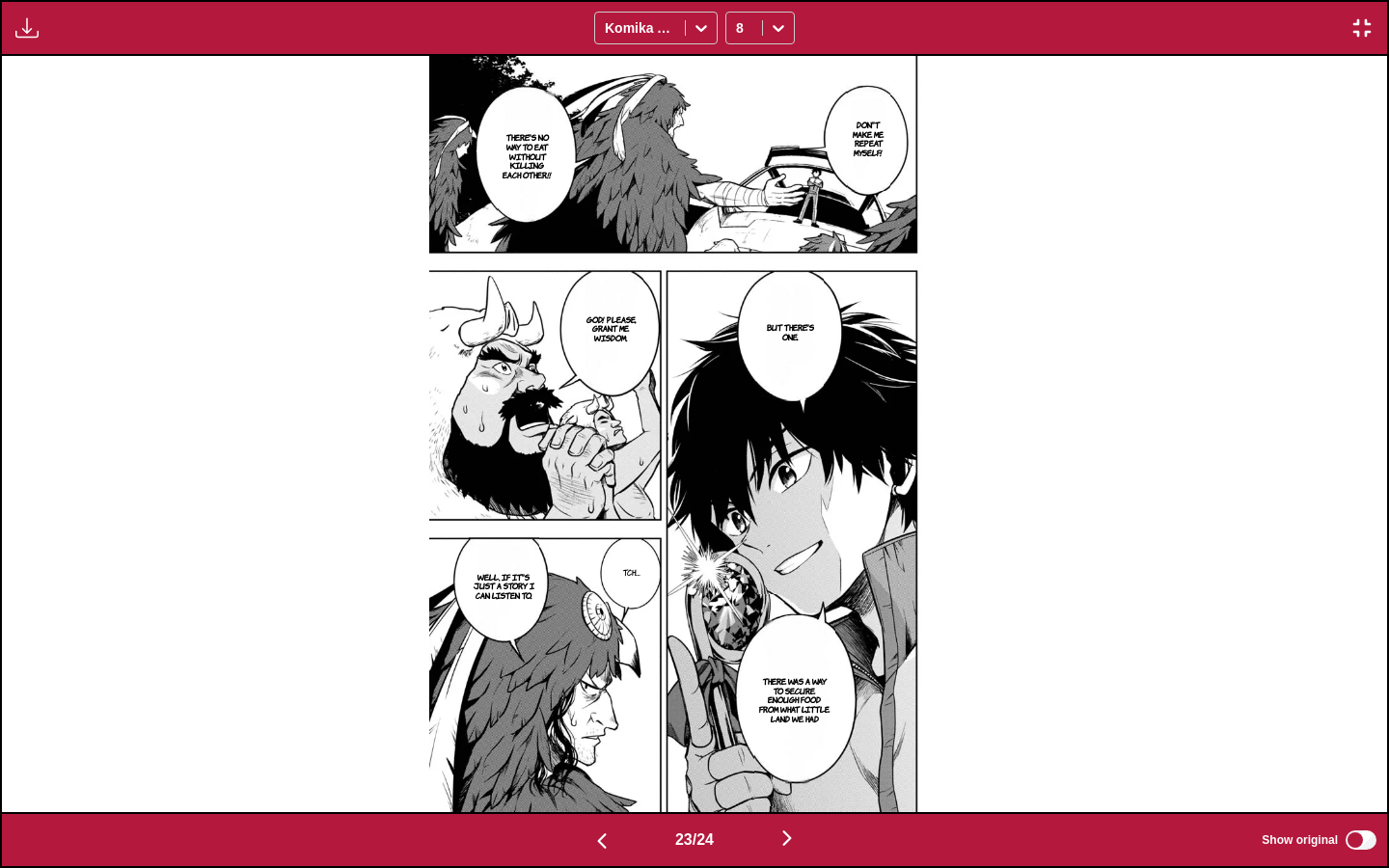 click at bounding box center [787, 838] 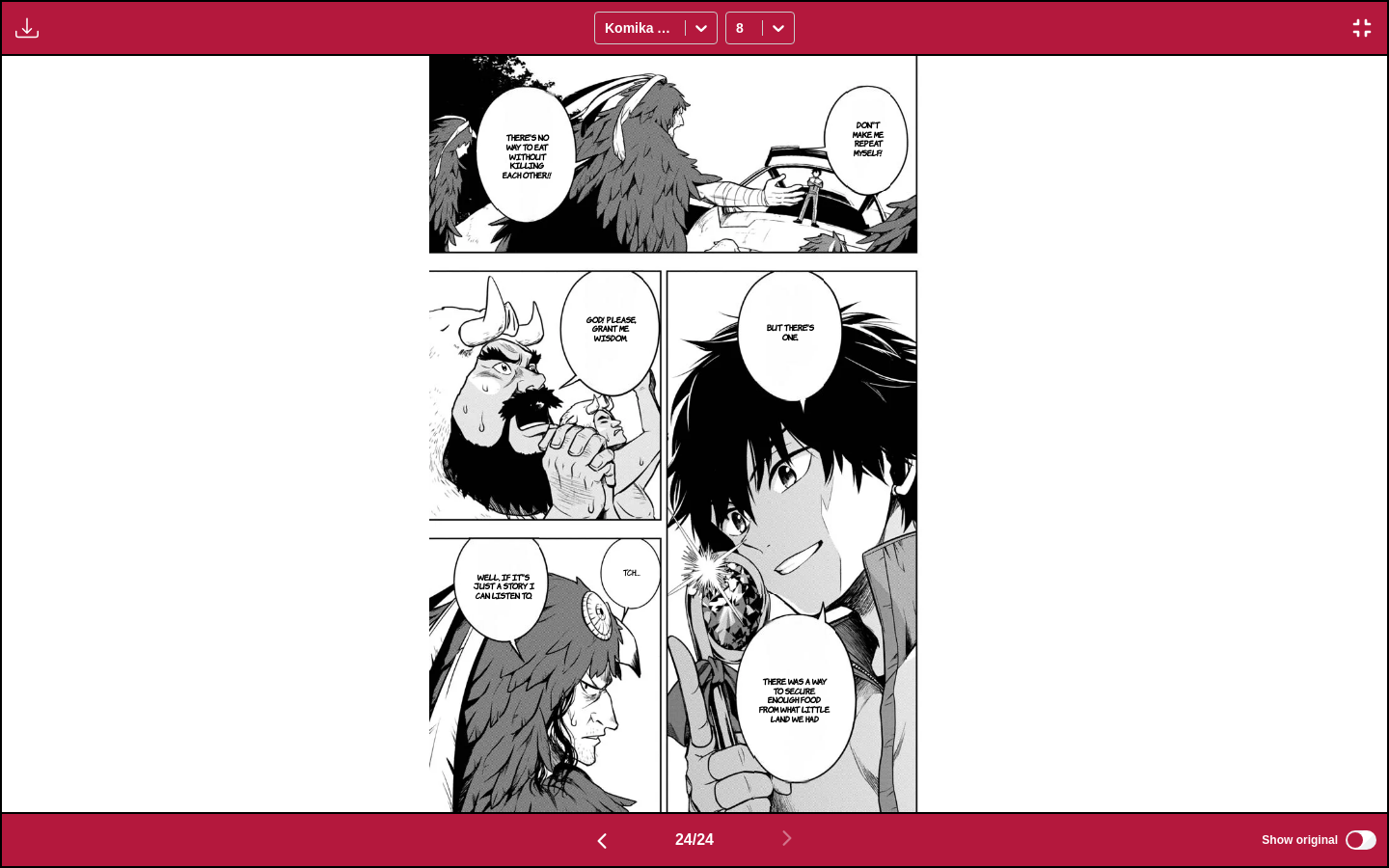 scroll, scrollTop: 0, scrollLeft: 31858, axis: horizontal 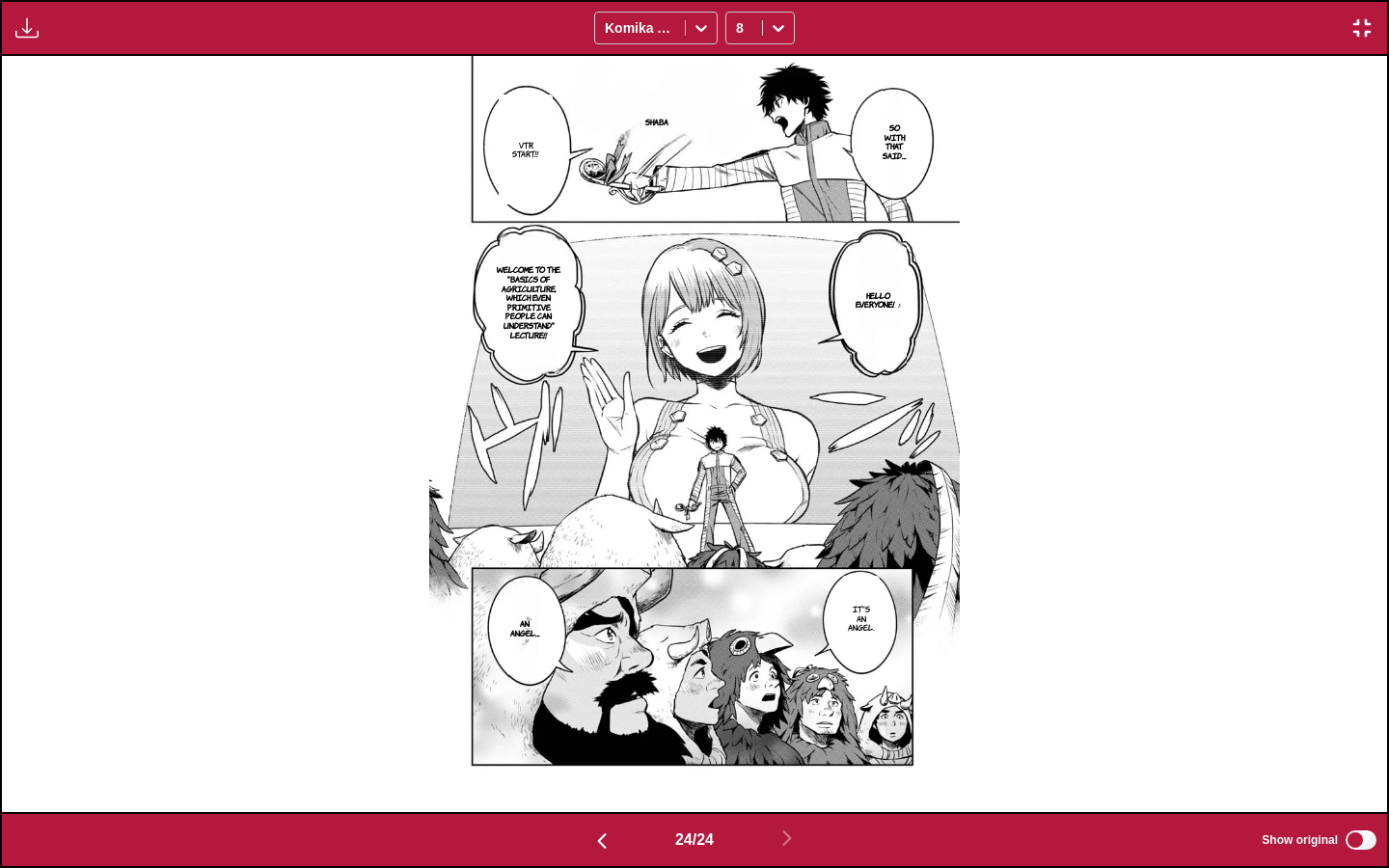click at bounding box center [1362, 28] 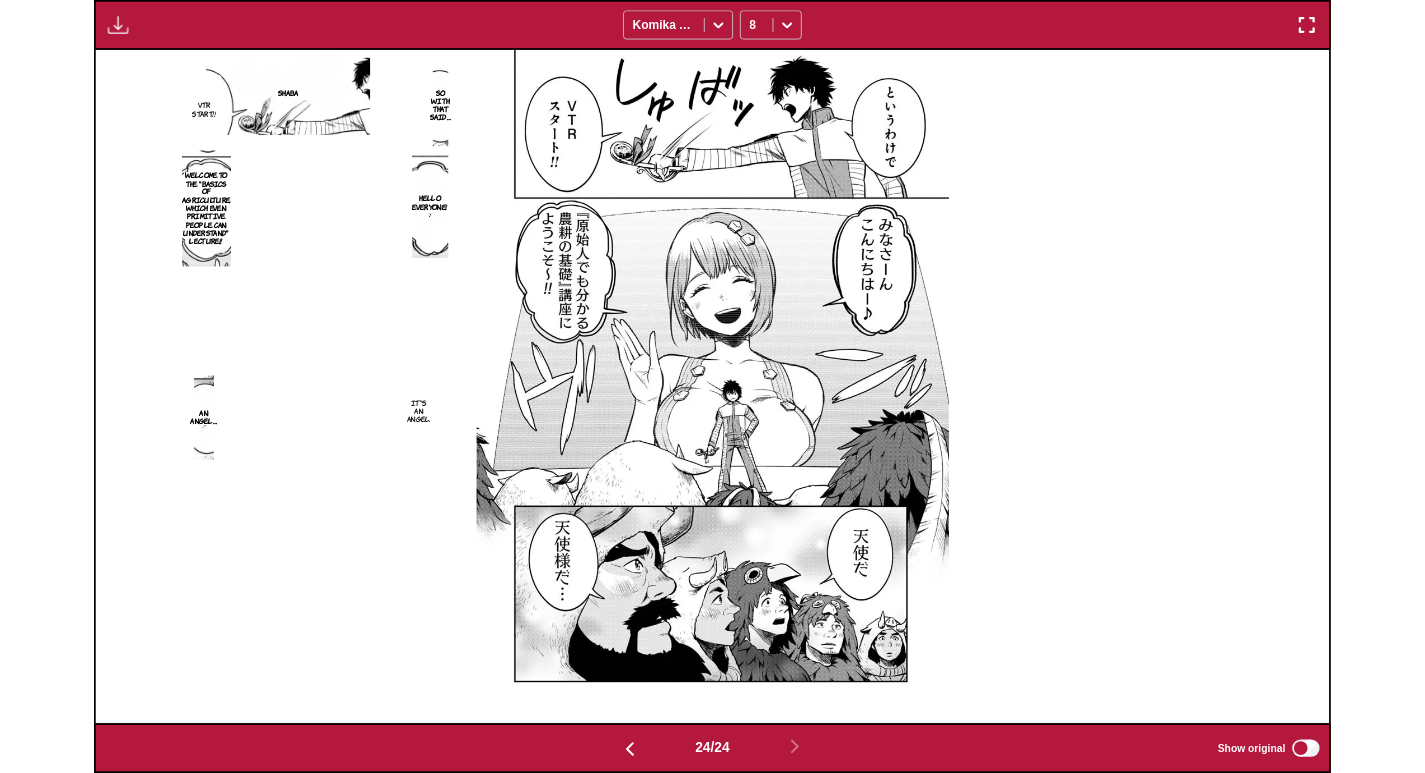 scroll, scrollTop: 521, scrollLeft: 0, axis: vertical 